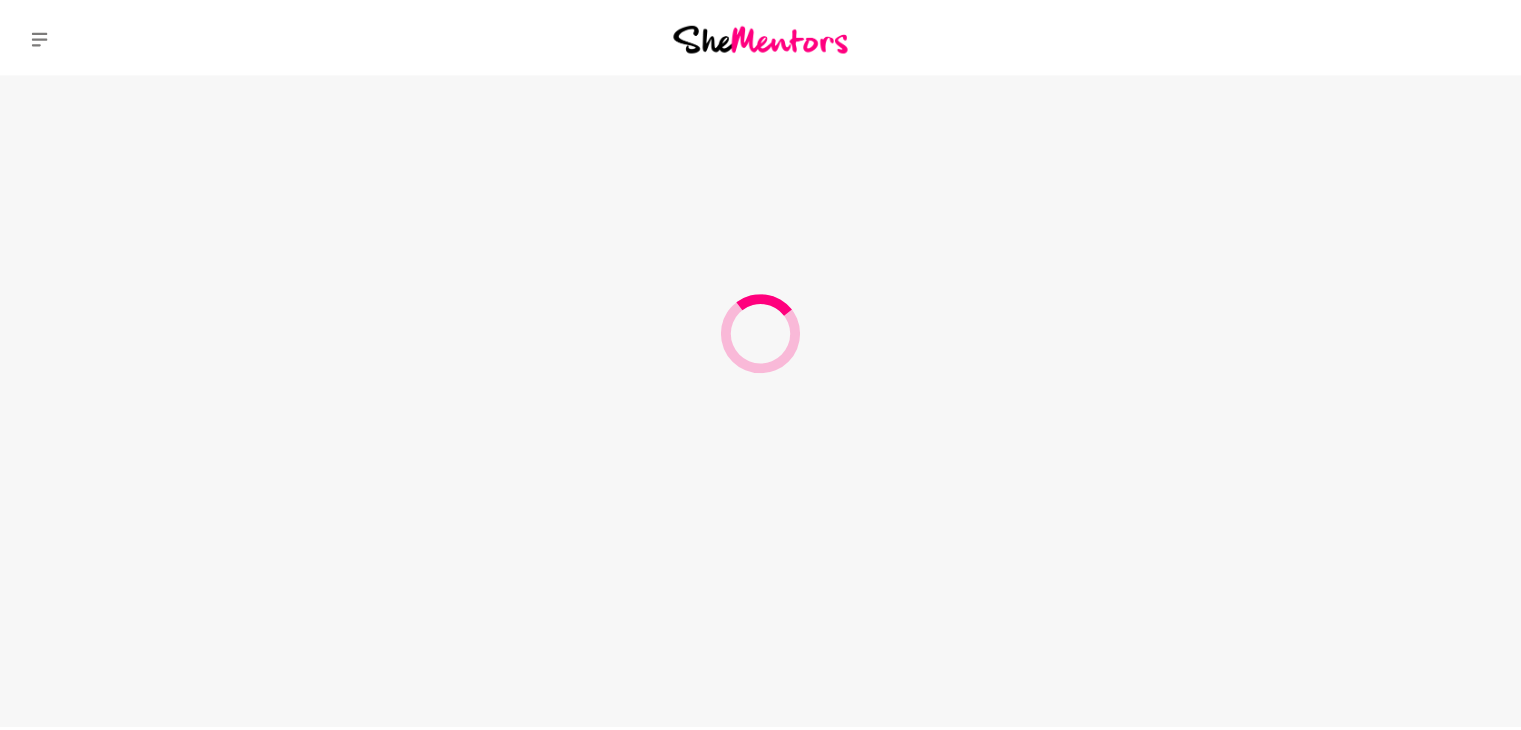 scroll, scrollTop: 0, scrollLeft: 0, axis: both 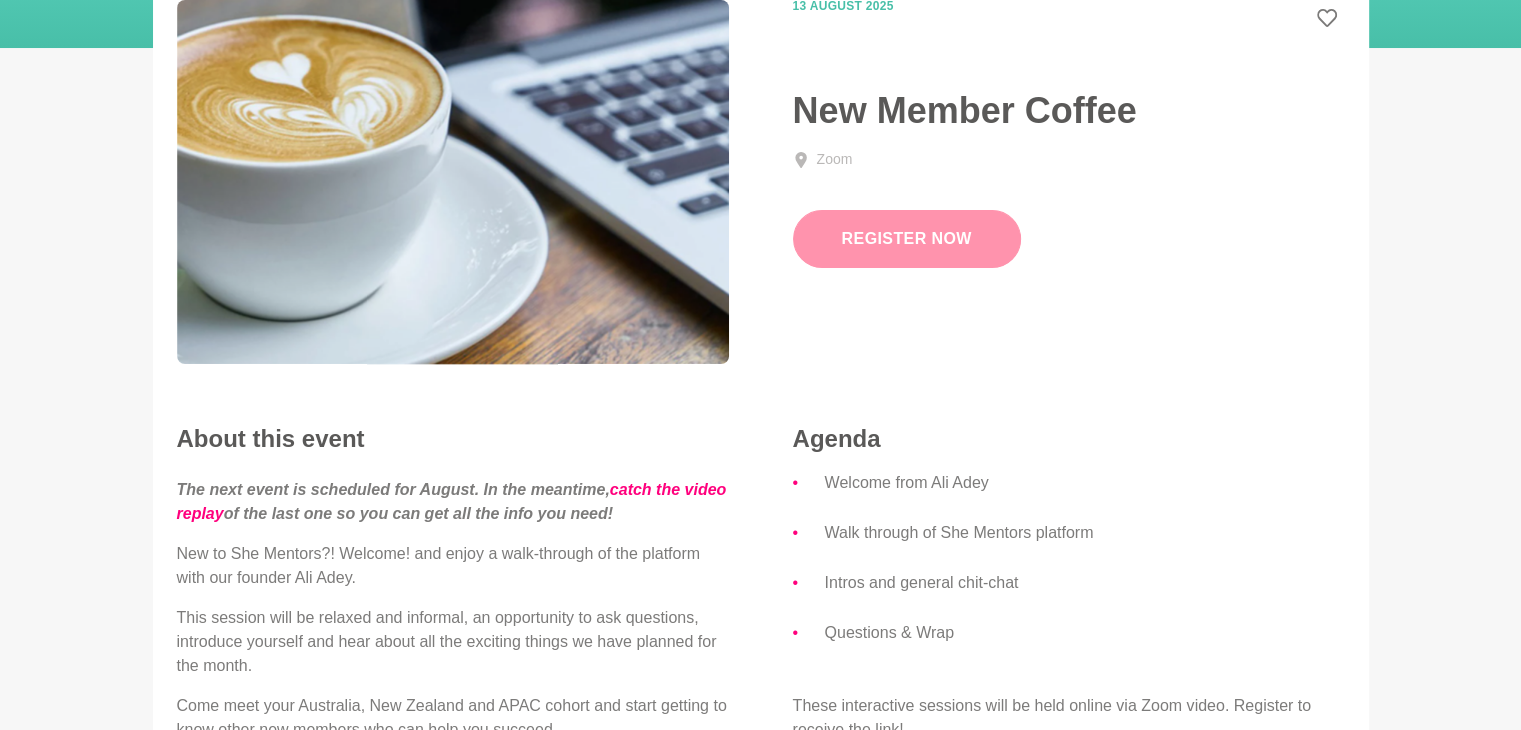 click on "Register Now" at bounding box center (907, 239) 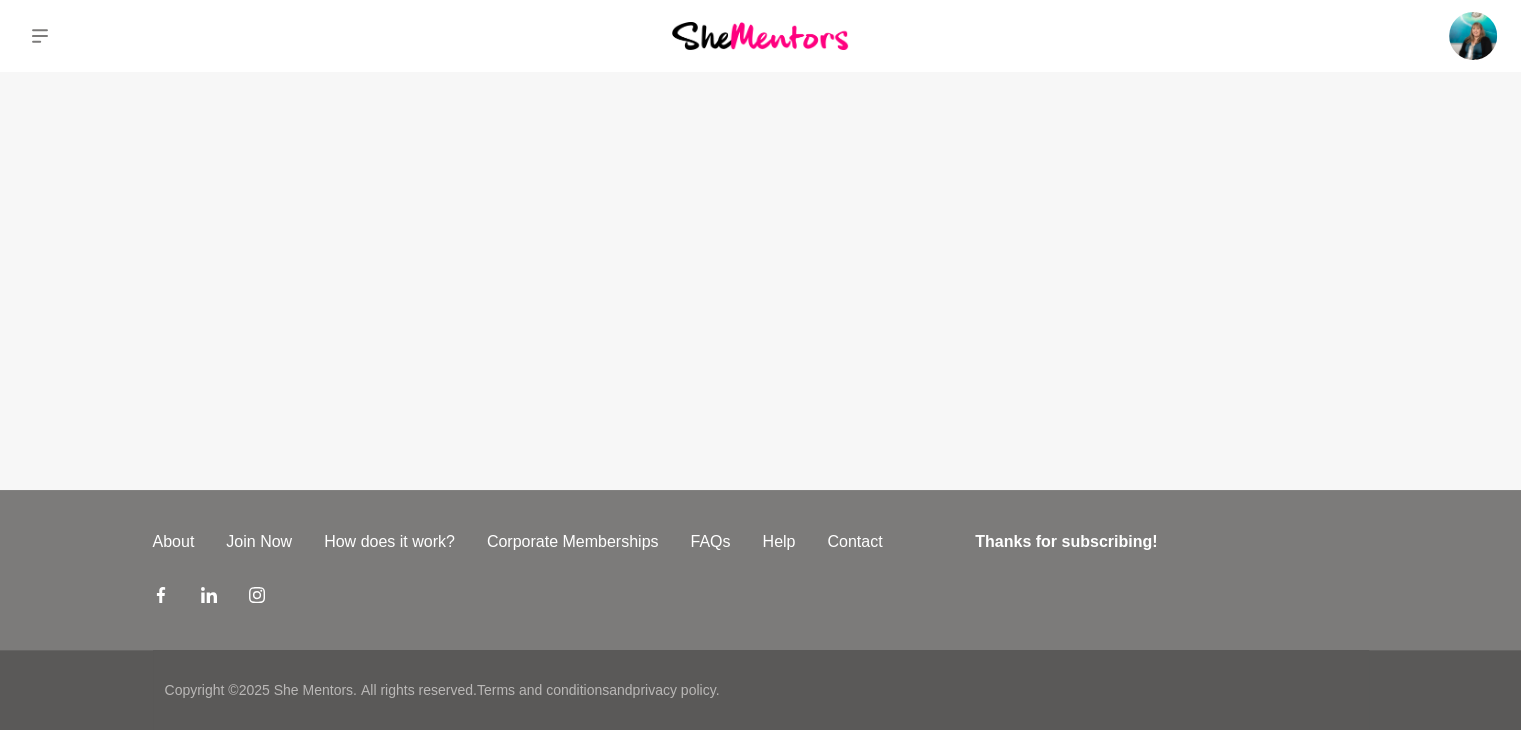 scroll, scrollTop: 0, scrollLeft: 0, axis: both 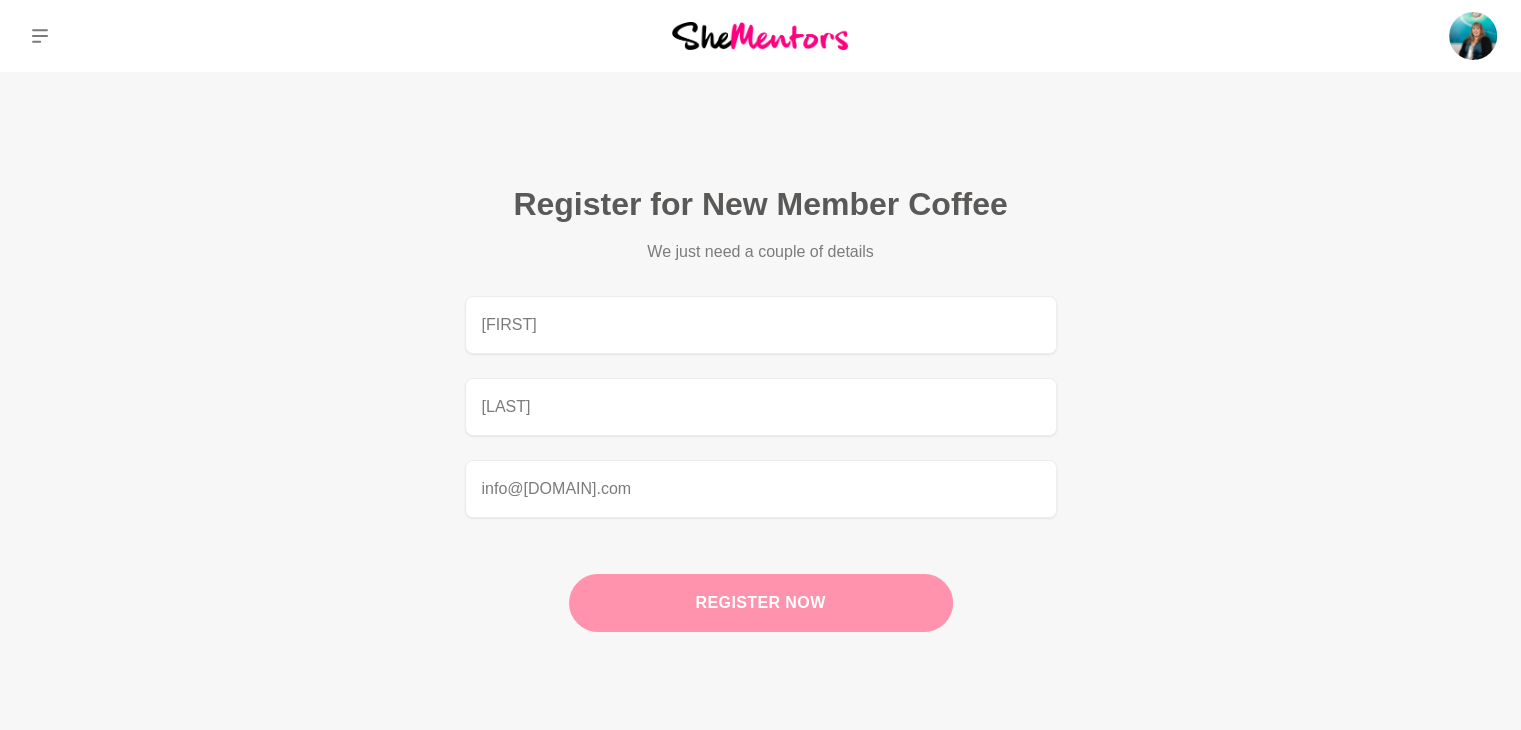 click on "Register now" at bounding box center (761, 603) 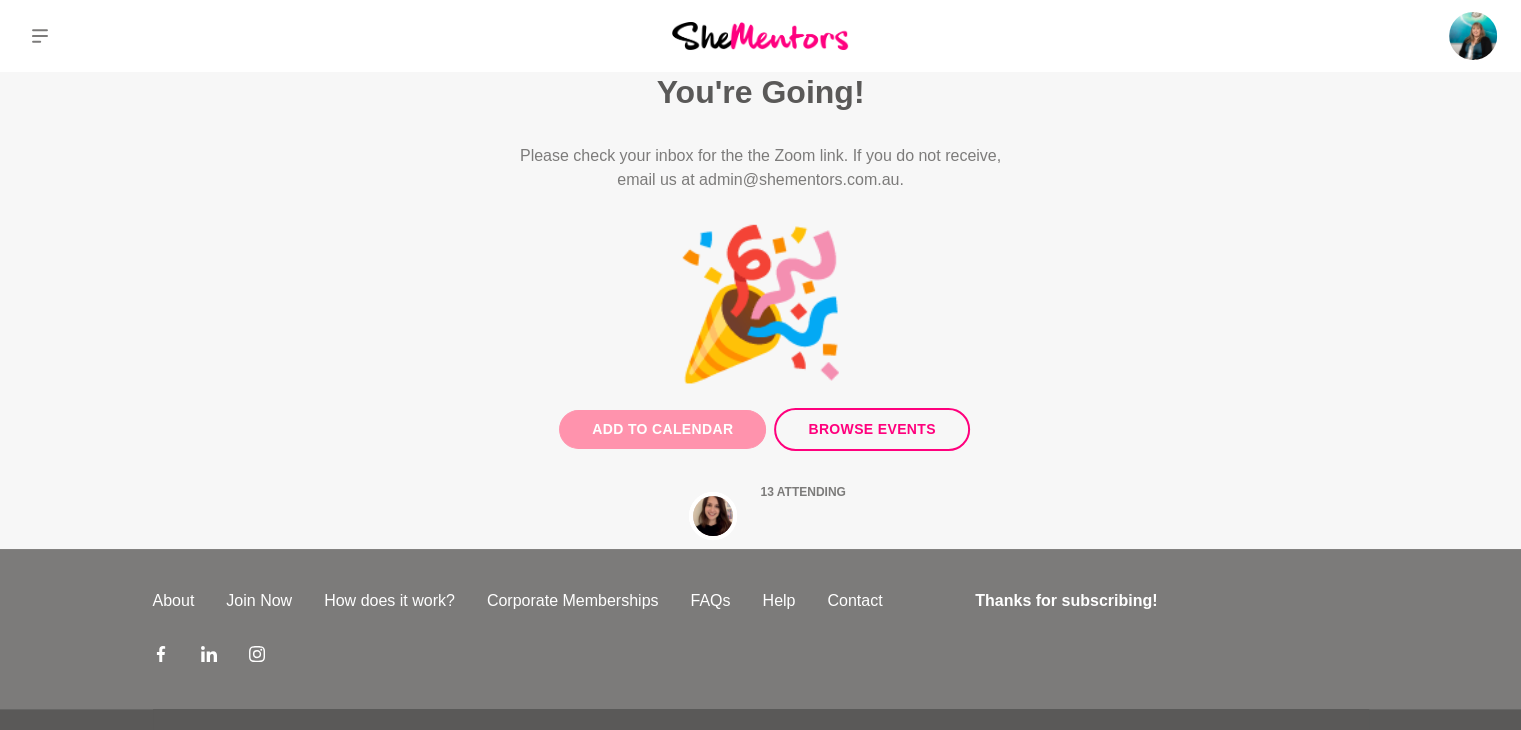 click on "Add to Calendar" at bounding box center (662, 429) 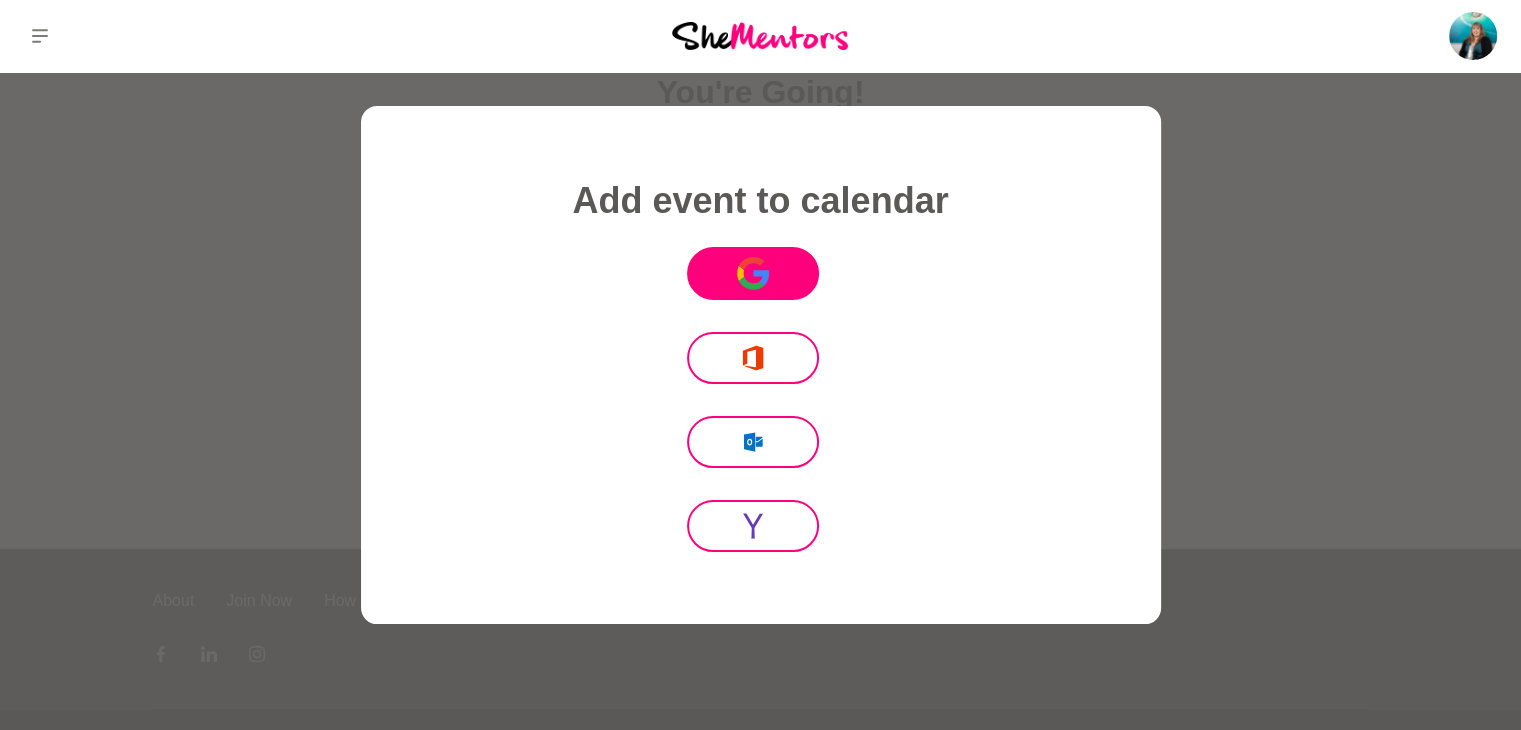 click on "Icon Mafia" at bounding box center (753, 273) 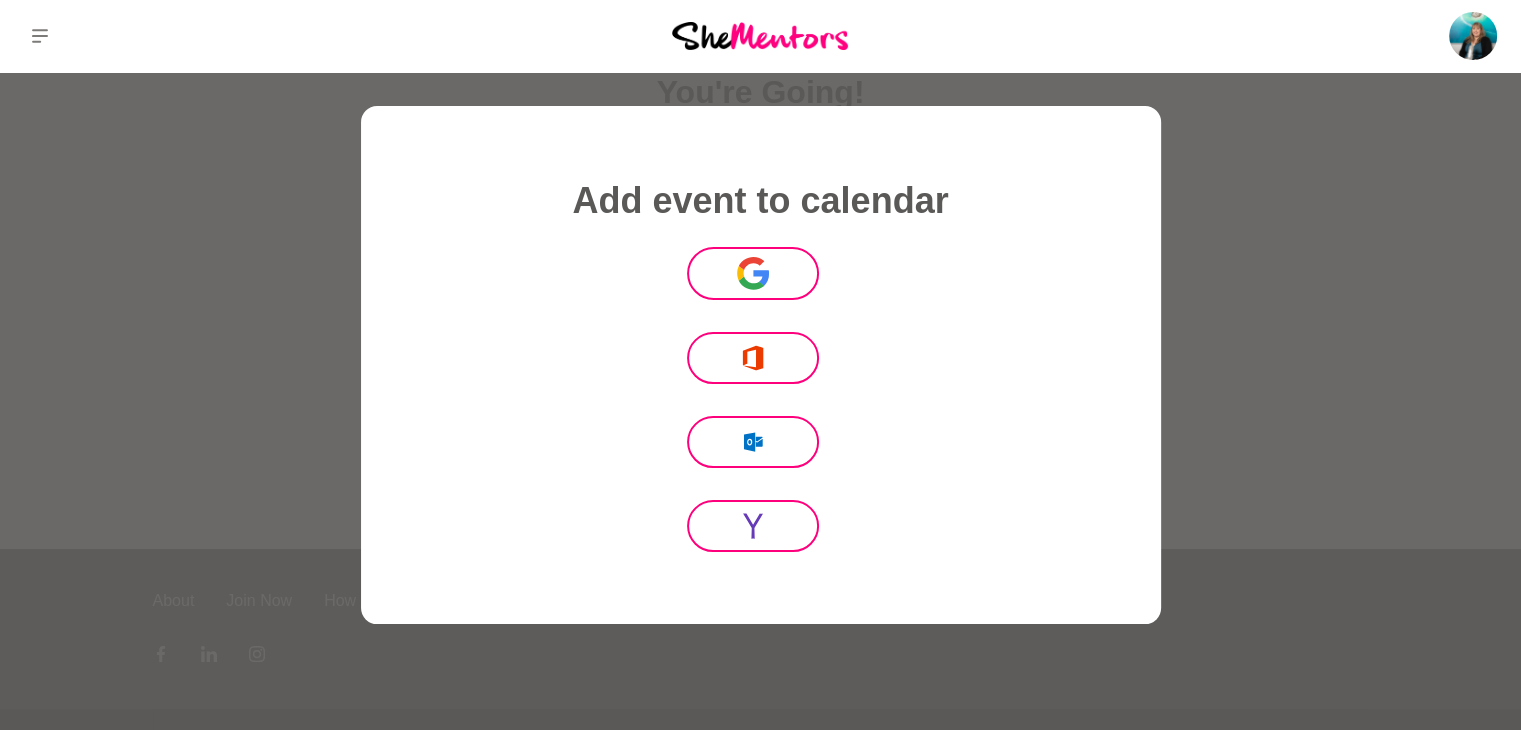 click at bounding box center (760, 365) 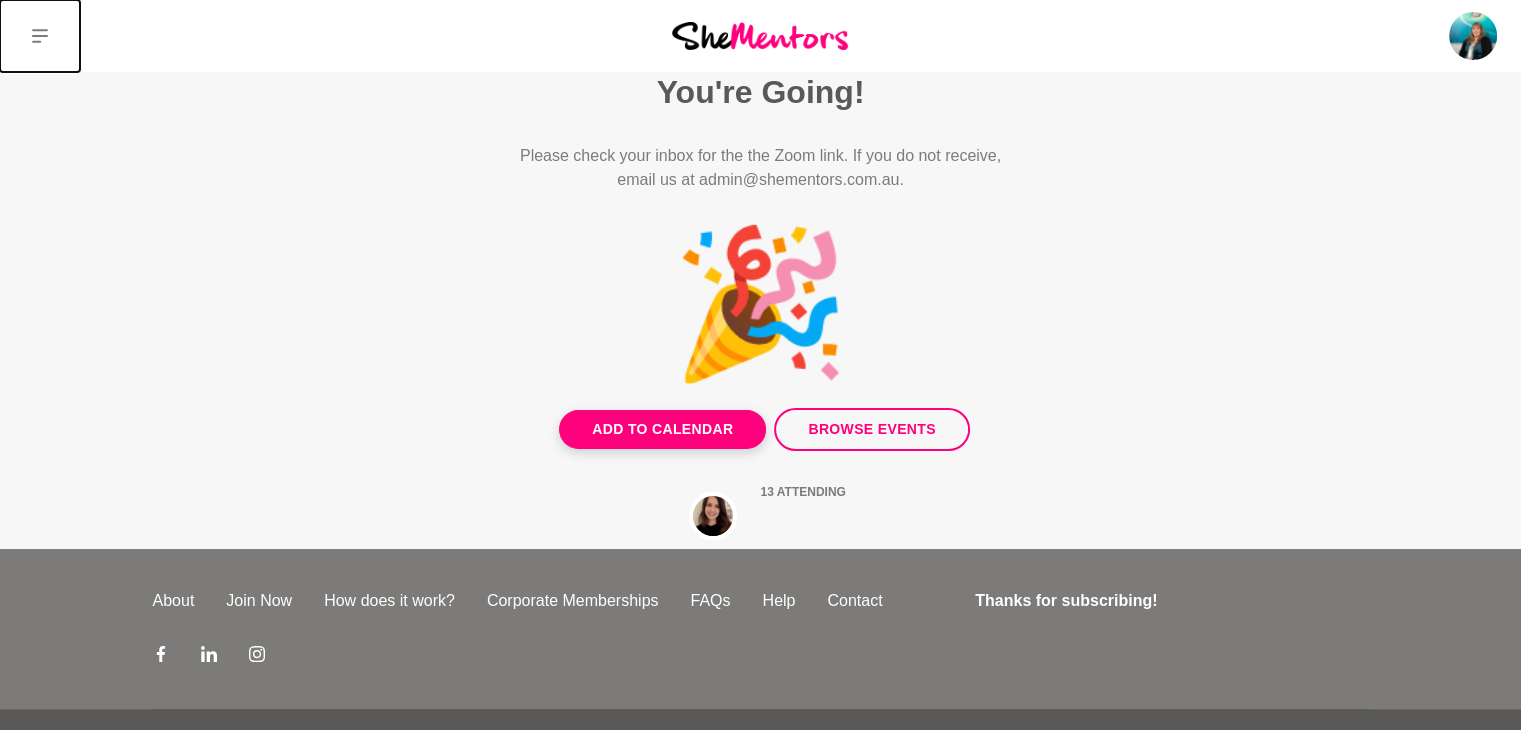 click 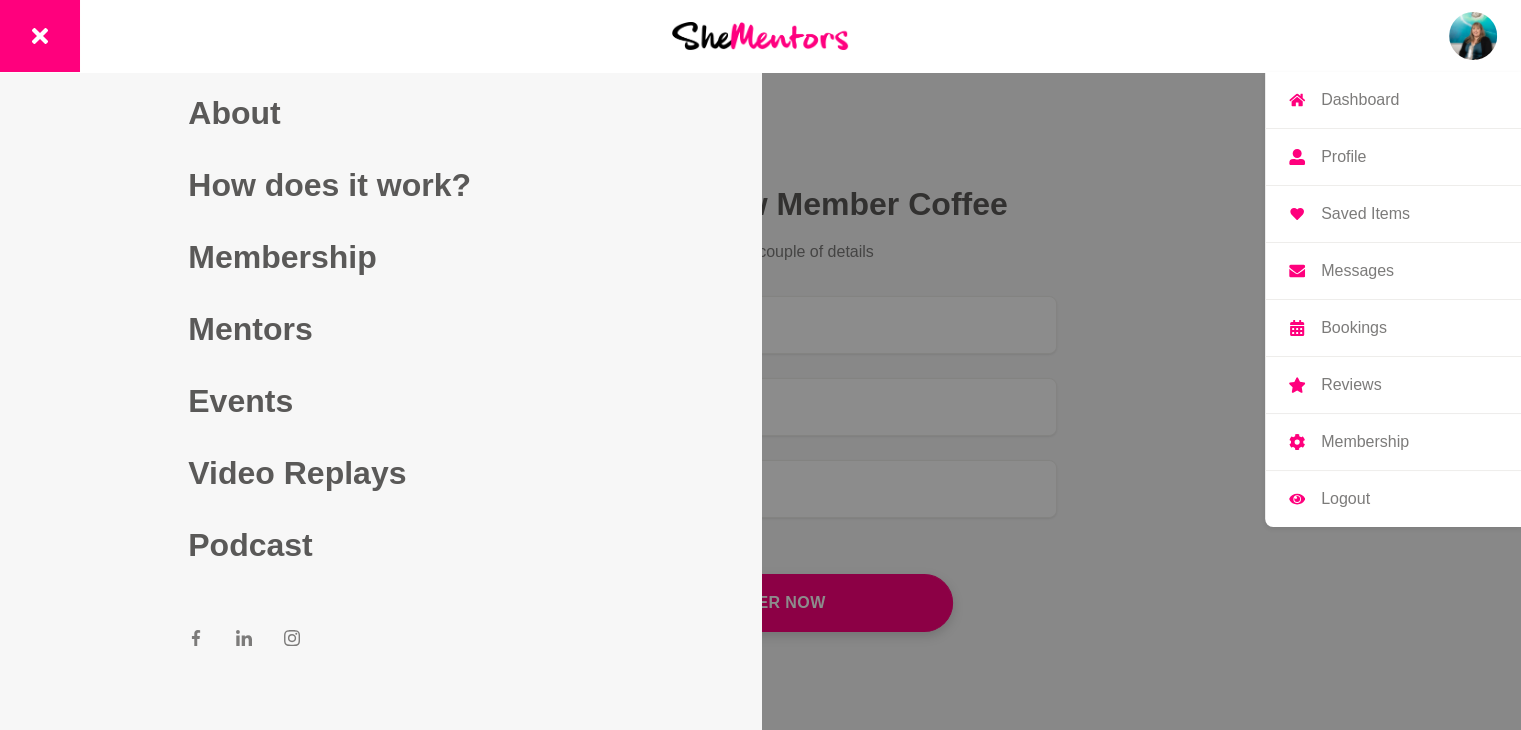 click at bounding box center (1473, 36) 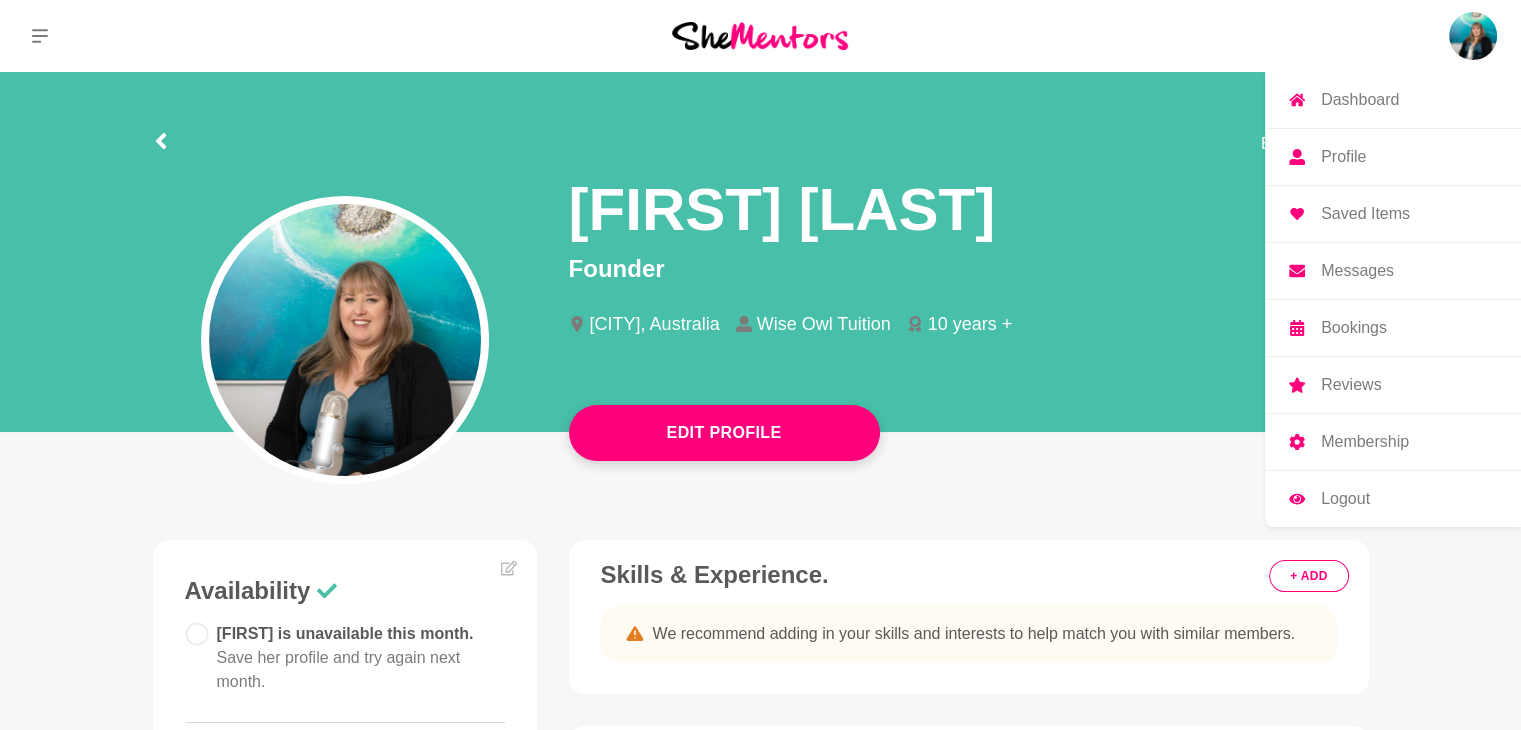 click on "Profile" at bounding box center (1393, 157) 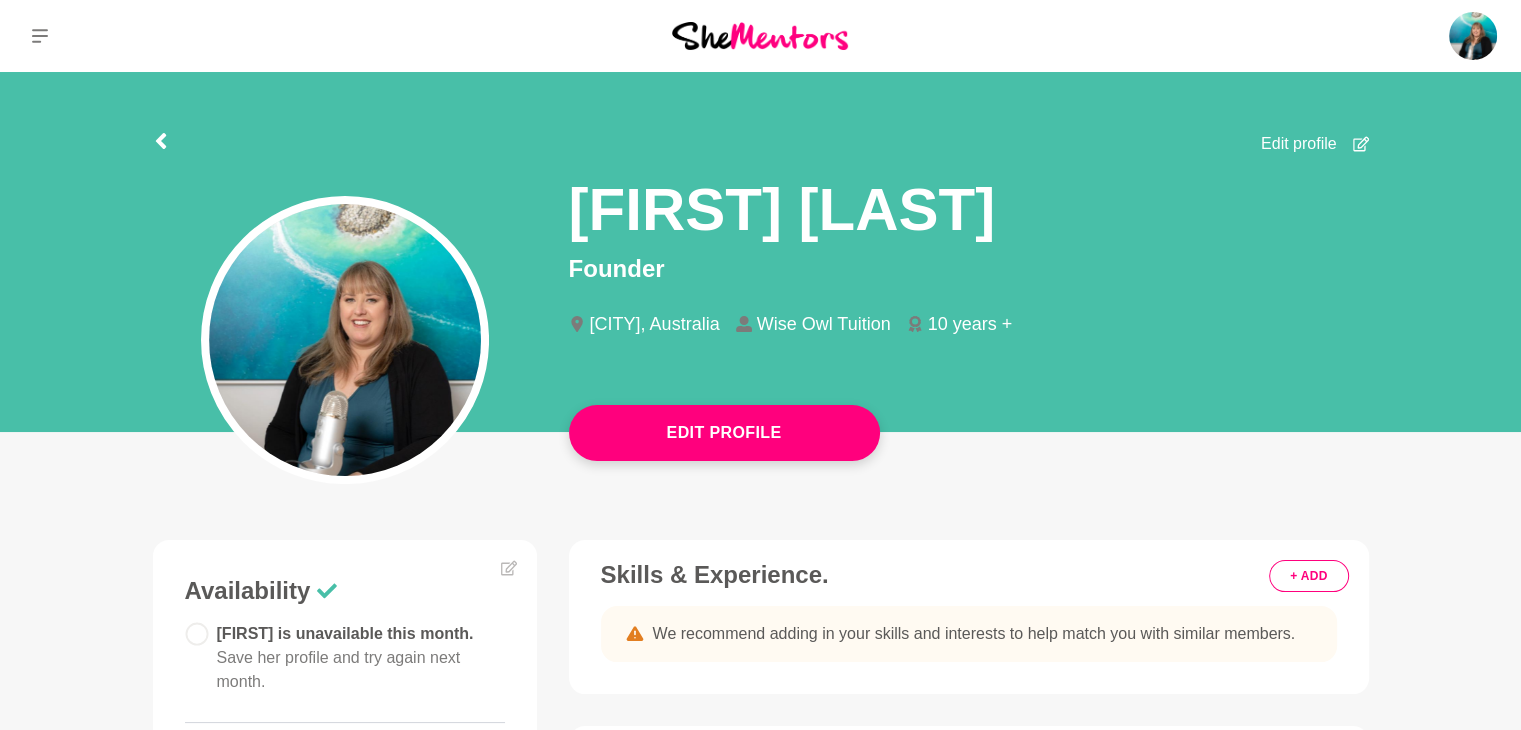 click on "+ ADD" at bounding box center (1308, 576) 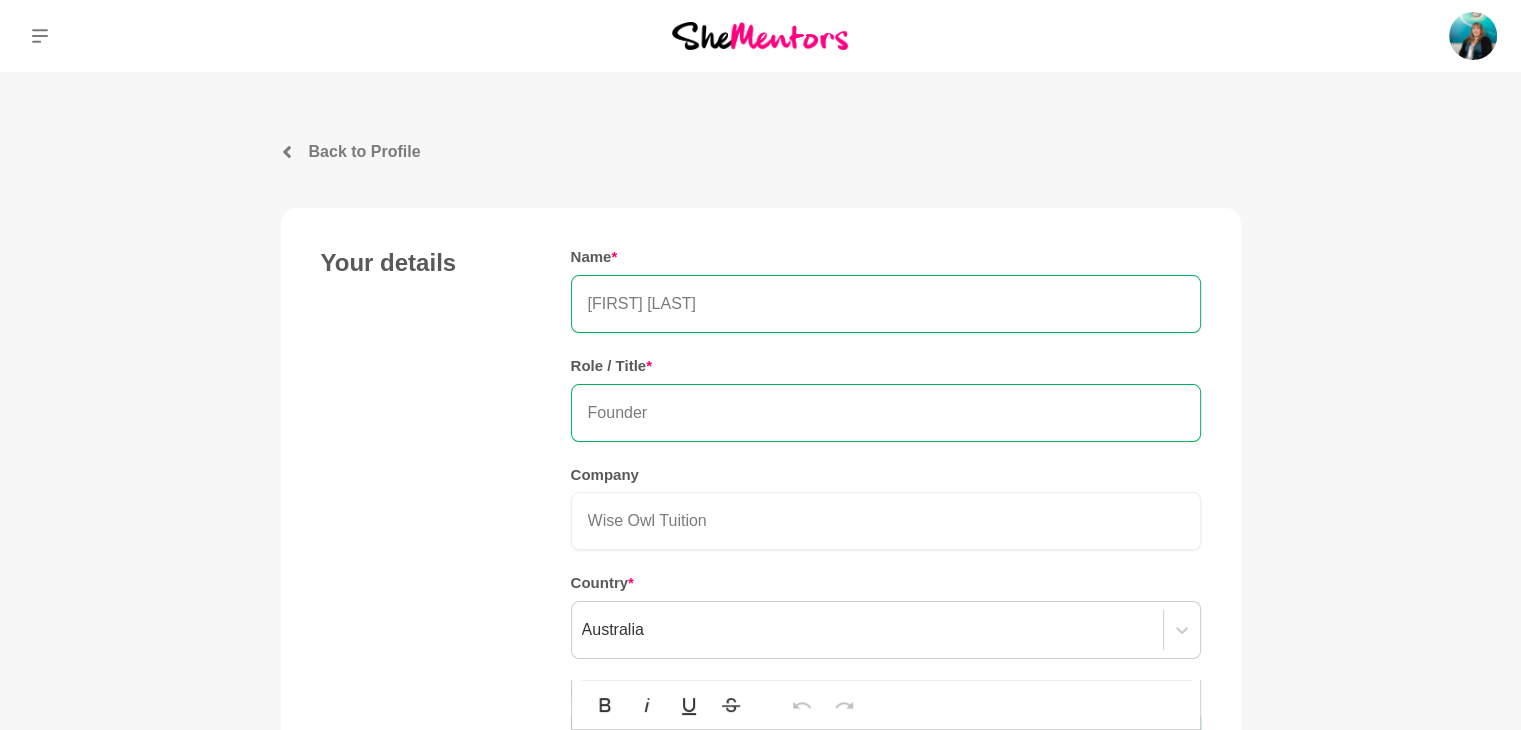 scroll, scrollTop: 638, scrollLeft: 0, axis: vertical 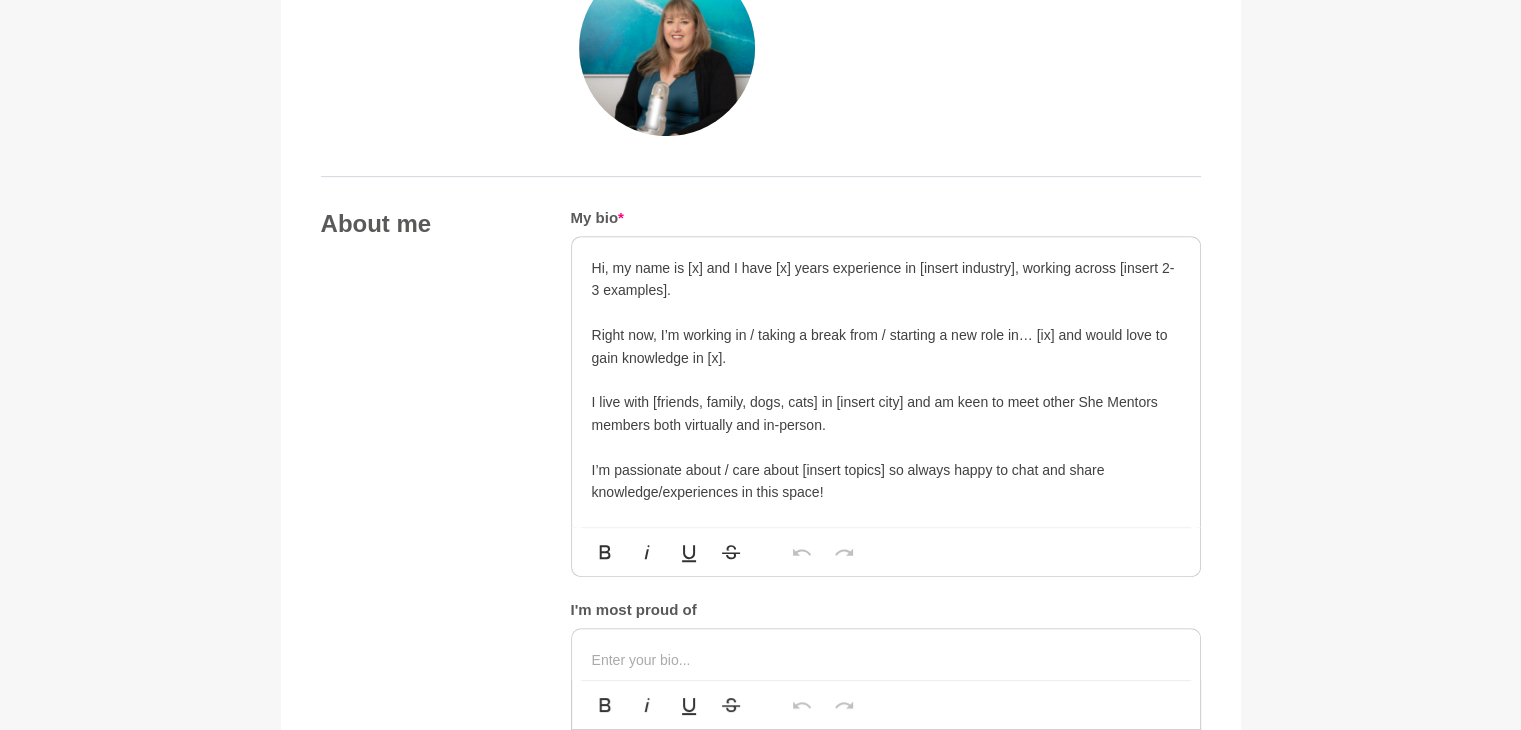 click on "Hi, my name is [x] and I have [x] years experience in [insert industry], working across [insert 2-3 examples]." at bounding box center (886, 279) 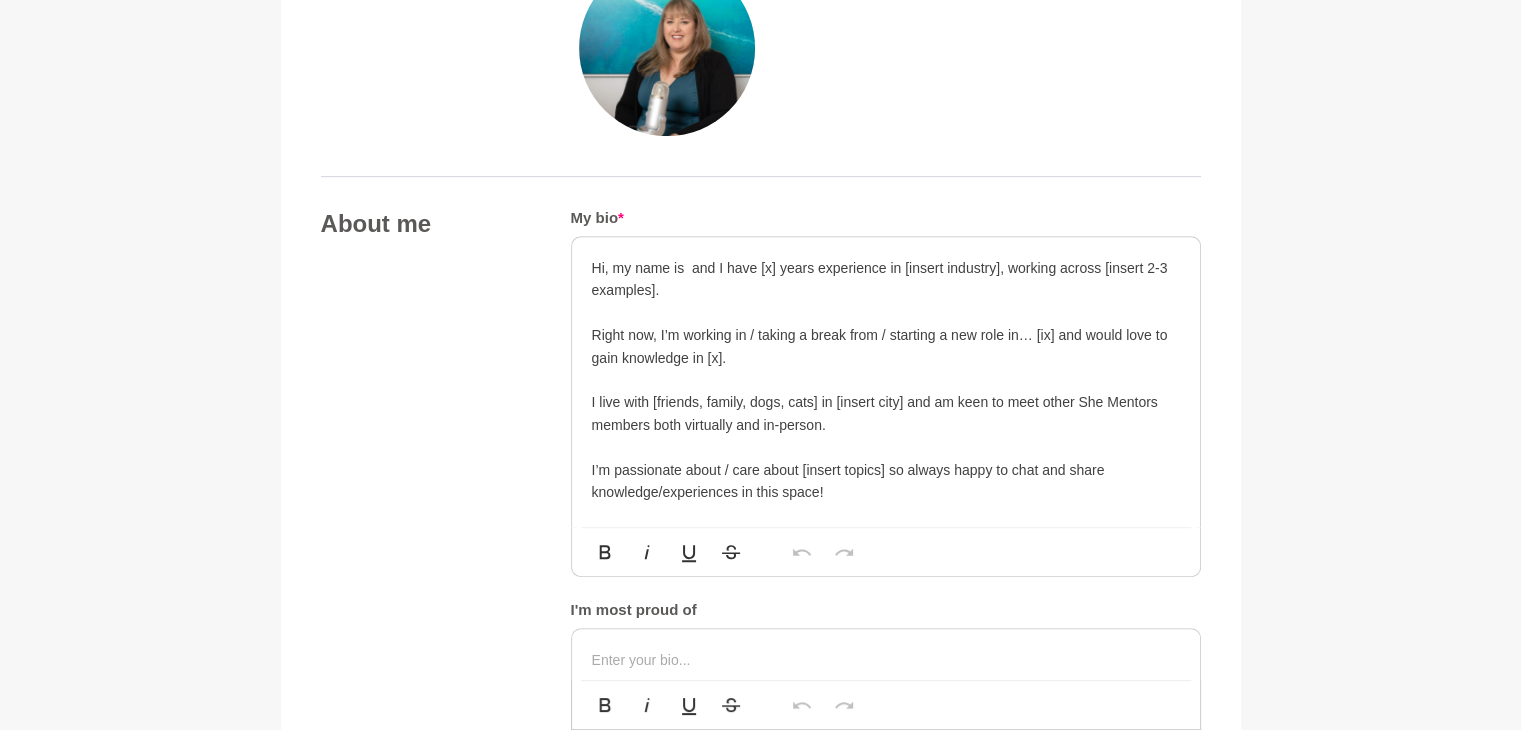 type 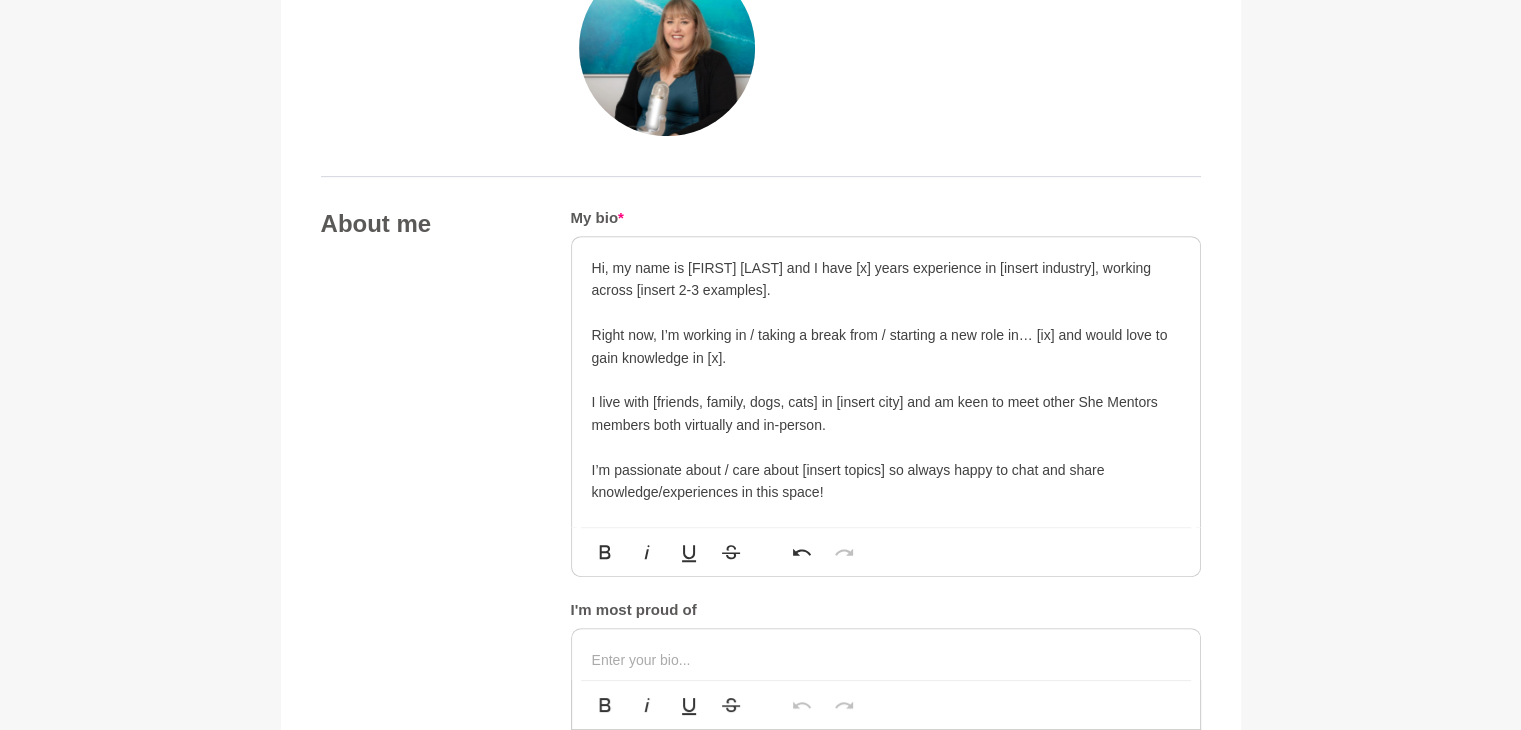 click on "Hi, my name is [FIRST] [LAST] and I have [x] years experience in [insert industry], working across [insert 2-3 examples]." at bounding box center [886, 279] 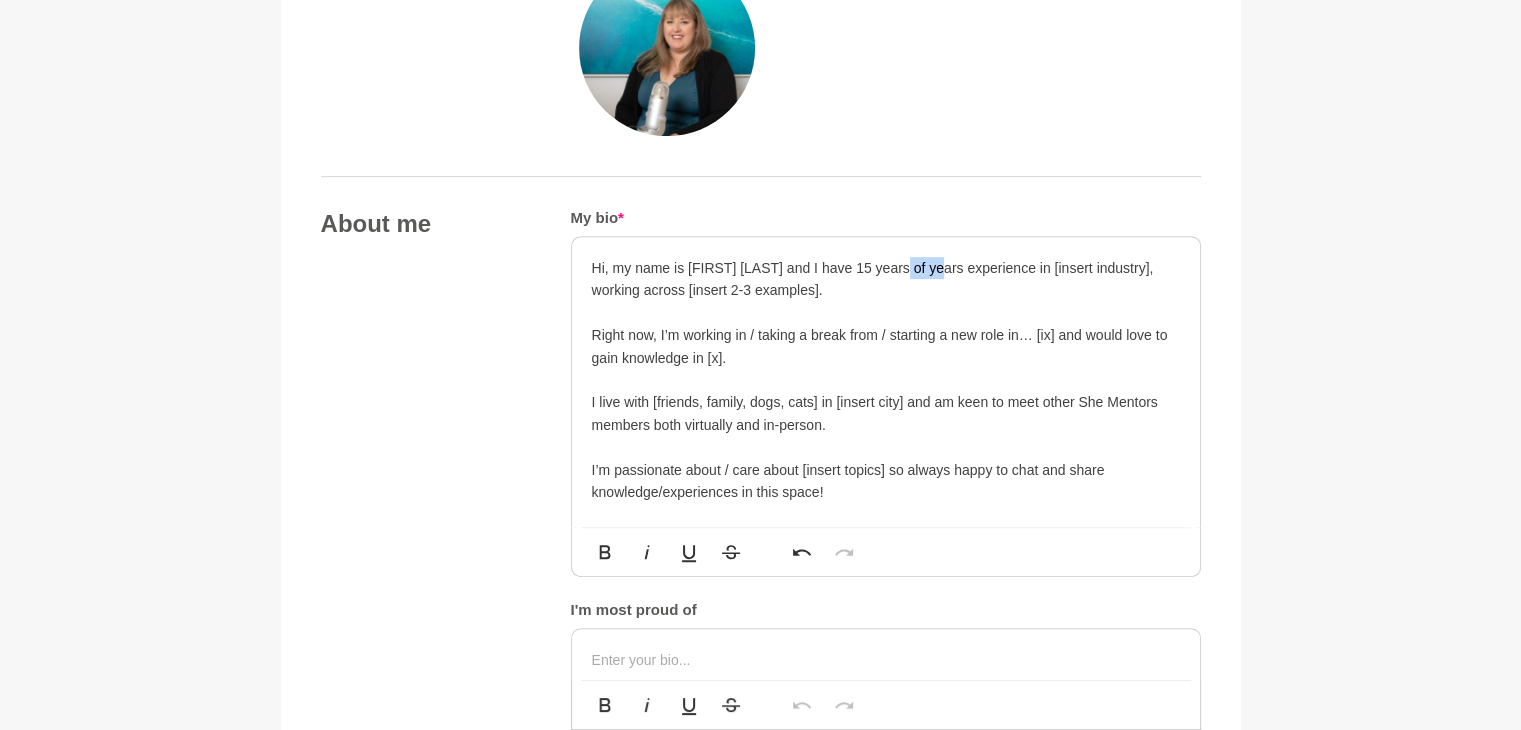 drag, startPoint x: 940, startPoint y: 265, endPoint x: 906, endPoint y: 265, distance: 34 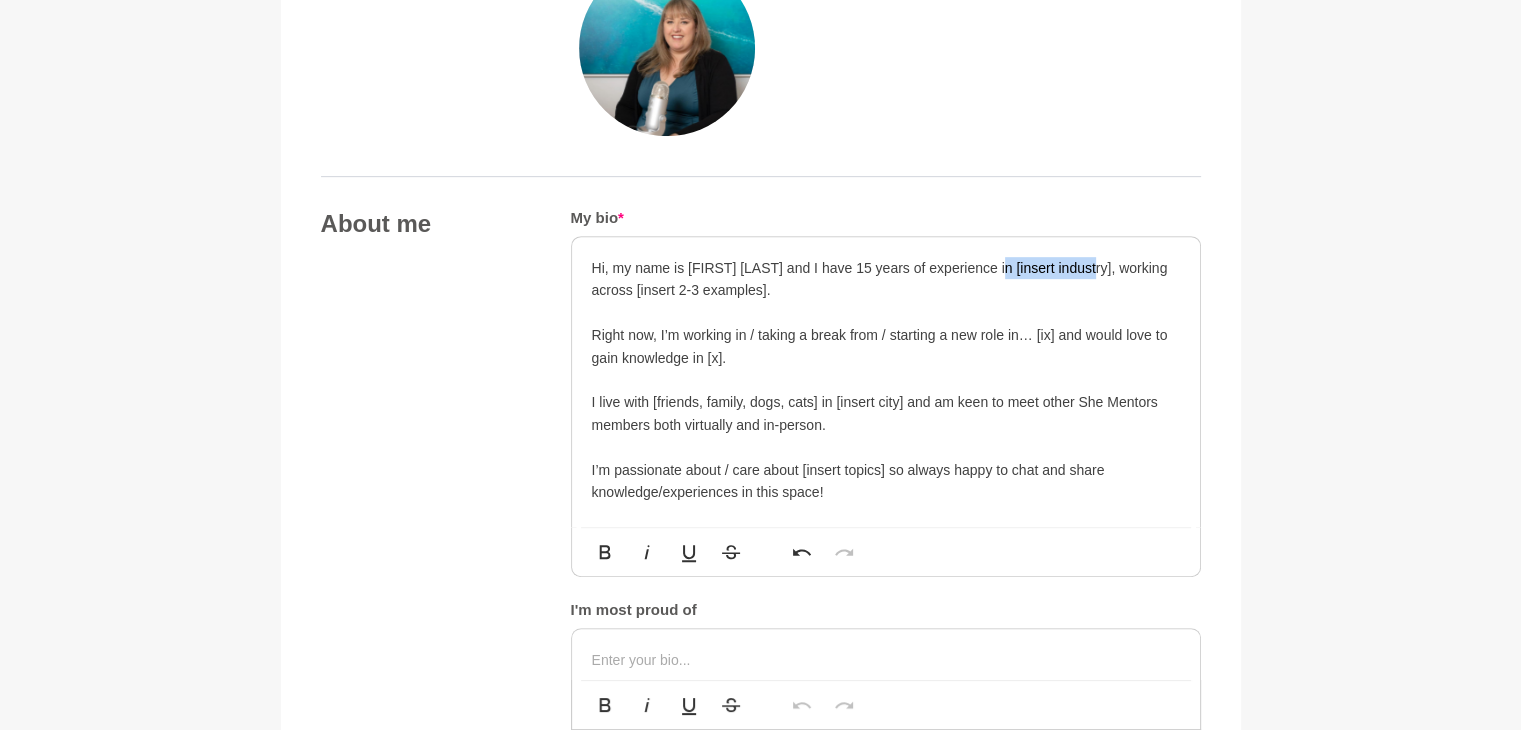drag, startPoint x: 1088, startPoint y: 265, endPoint x: 996, endPoint y: 271, distance: 92.19544 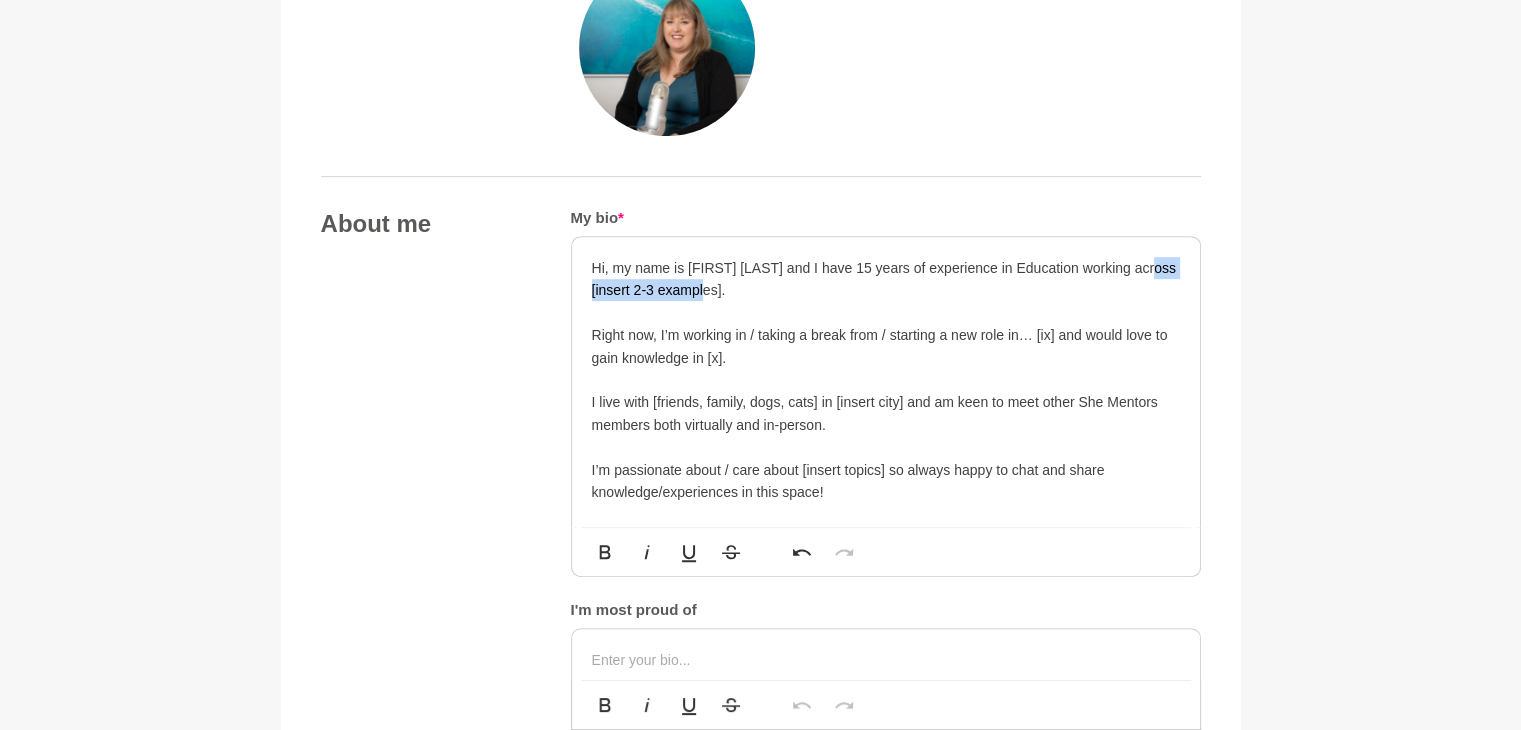 drag, startPoint x: 1058, startPoint y: 294, endPoint x: 574, endPoint y: 285, distance: 484.08368 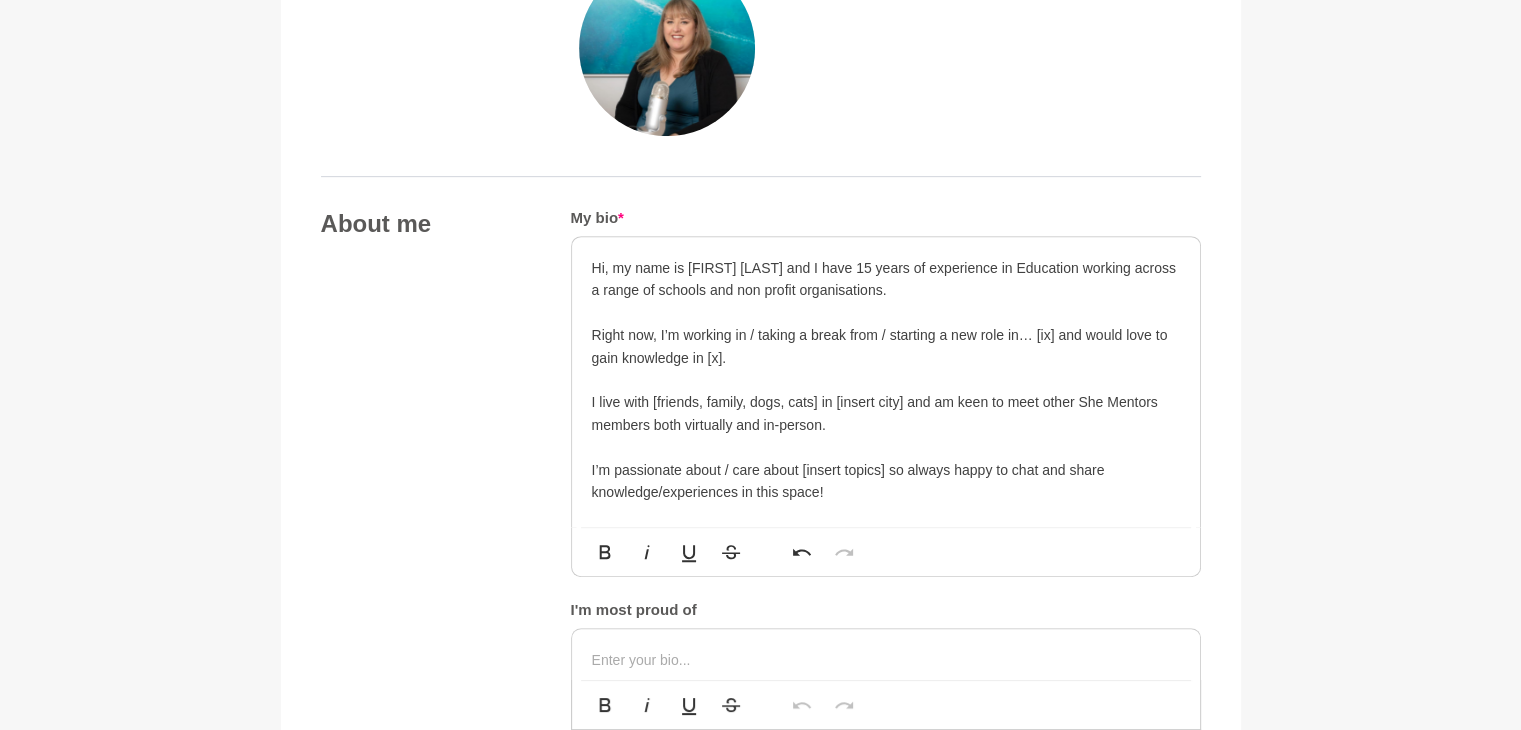 click on "Right now, I’m working in / taking a break from / starting a new role in… [ix] and would love to gain knowledge in [x]." at bounding box center (886, 346) 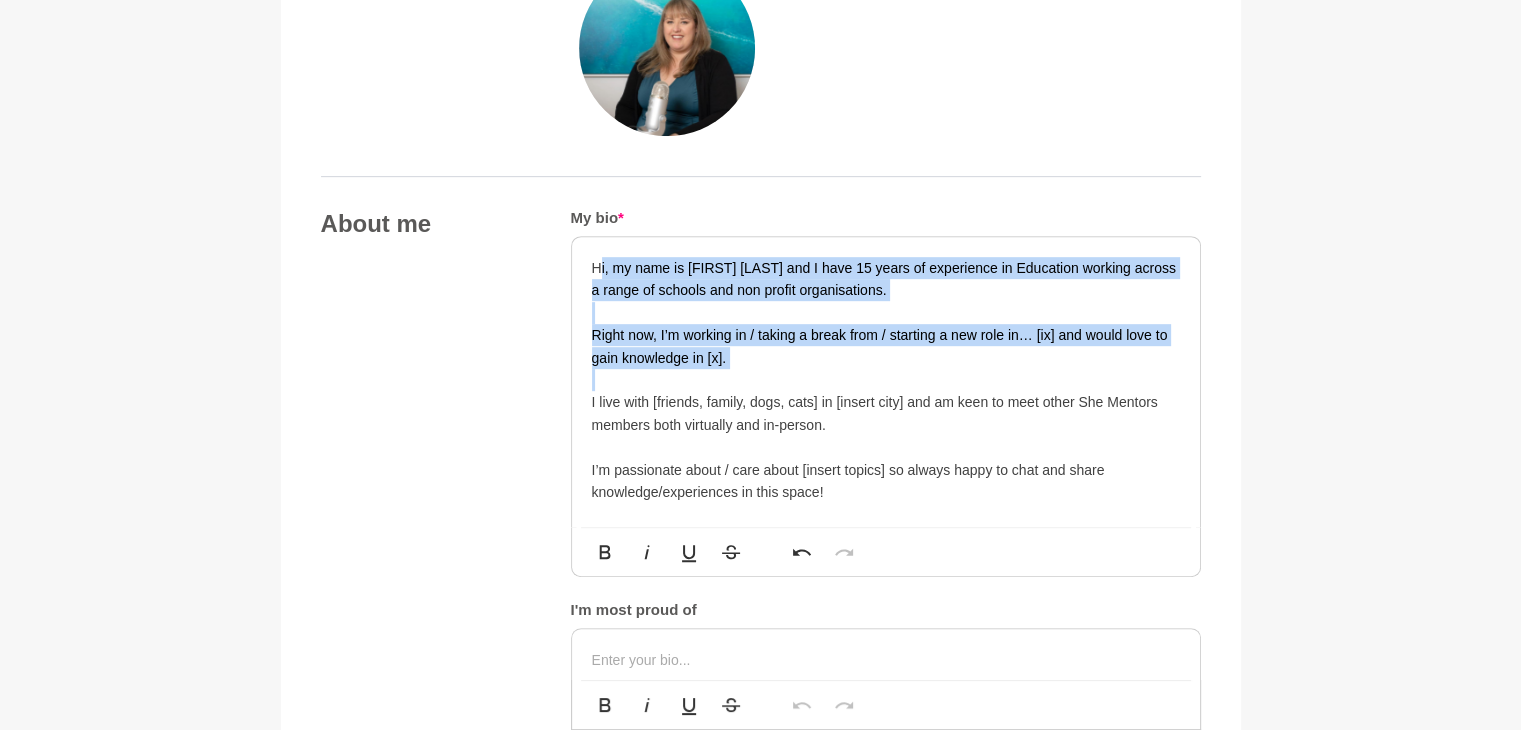 drag, startPoint x: 719, startPoint y: 367, endPoint x: 600, endPoint y: 257, distance: 162.05246 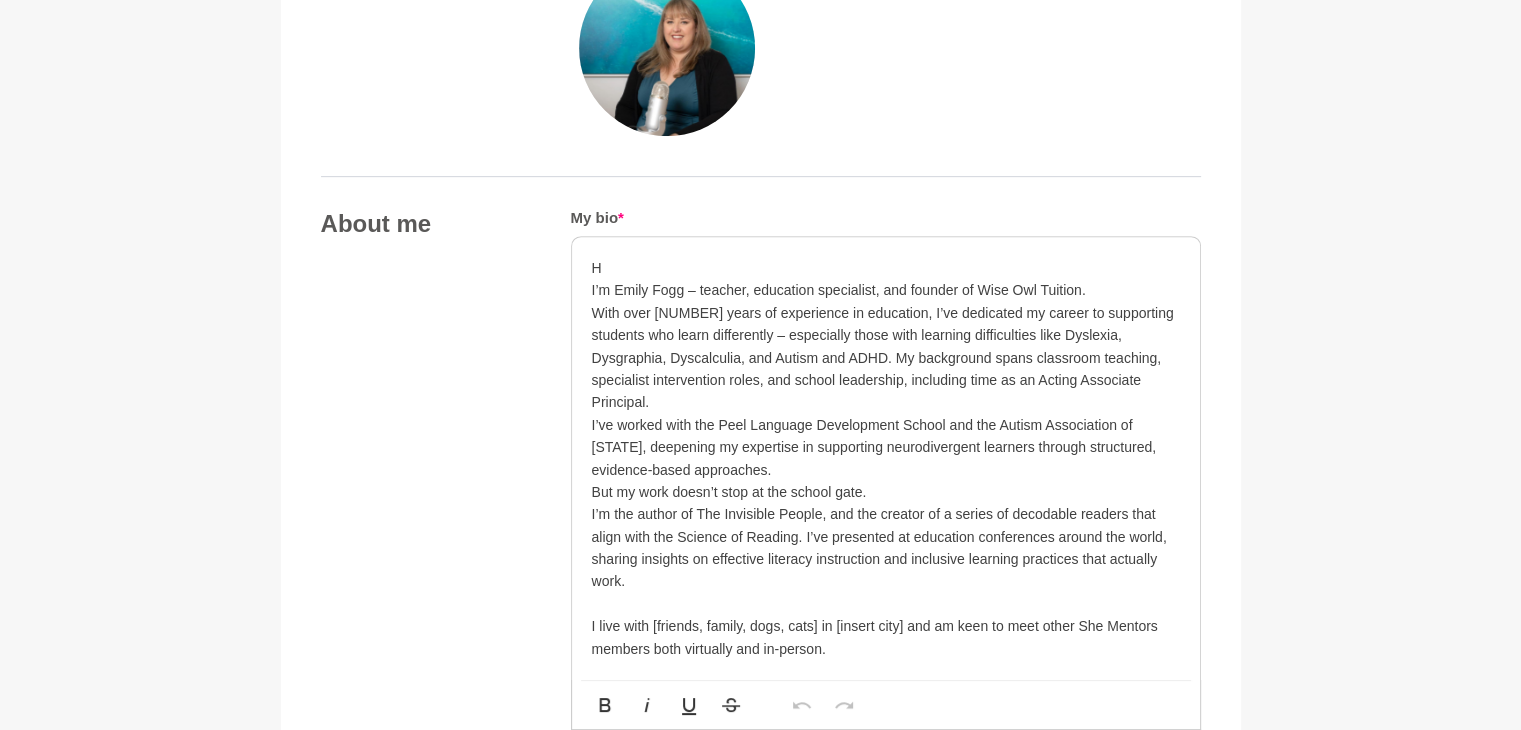click on "H" at bounding box center (886, 268) 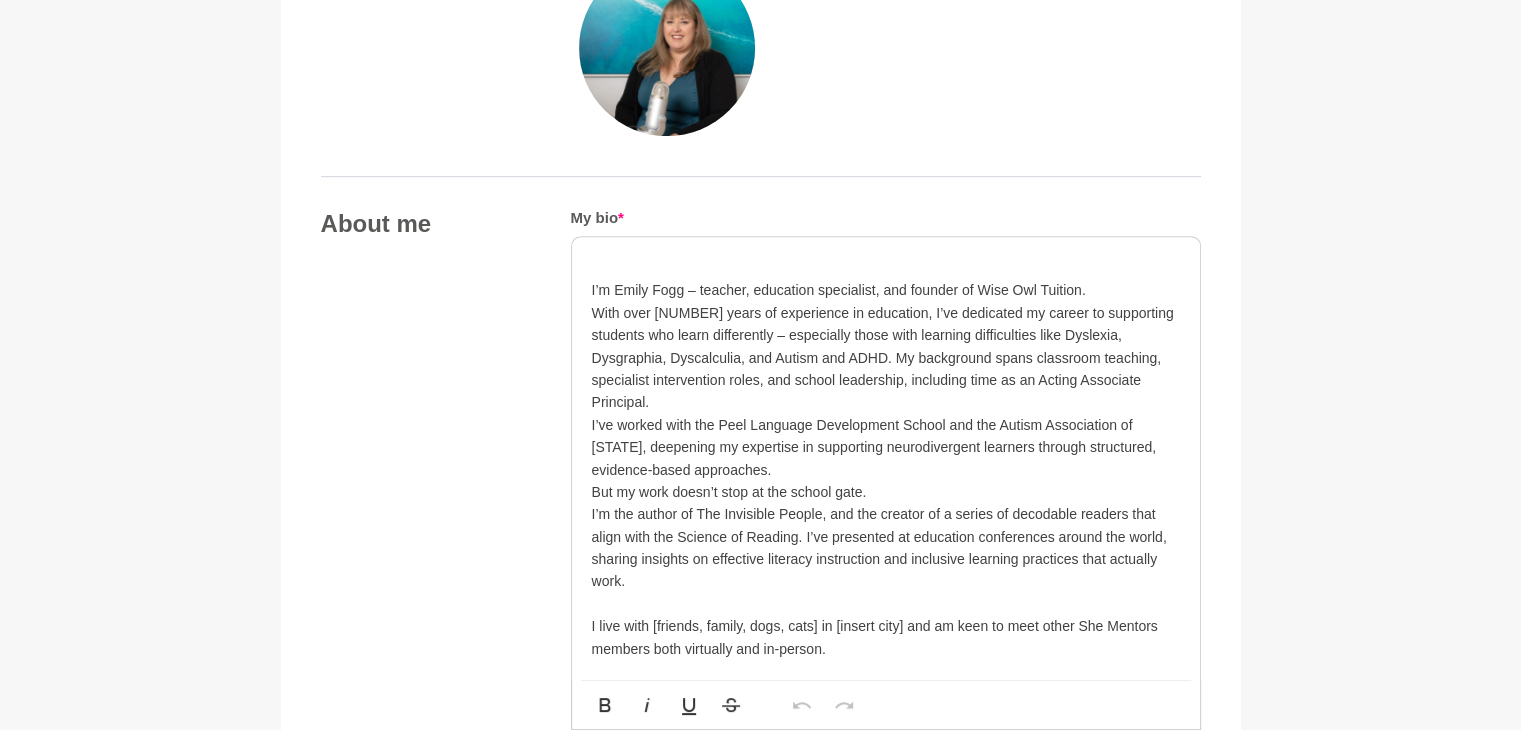 click on "​ I’m Emily Fogg – teacher, education specialist, and founder of Wise Owl Tuition. With over 15 years of experience in education, I’ve dedicated my career to supporting students who learn differently – especially those with learning difficulties like Dyslexia, Dysgraphia, Dyscalculia, and Autism and ADHD. My background spans classroom teaching, specialist intervention roles, and school leadership, including time as an Acting Associate Principal. I’ve worked with the Peel Language Development School and the Autism Association of Western Australia, deepening my expertise in supporting neurodivergent learners through structured, evidence-based approaches. But my work doesn’t stop at the school gate. I’m the author of The Invisible People, and the creator of a series of decodable readers that align with the Science of Reading. I’ve presented at education conferences around the world, sharing insights on effective literacy instruction and inclusive learning practices that actually work." at bounding box center [886, 492] 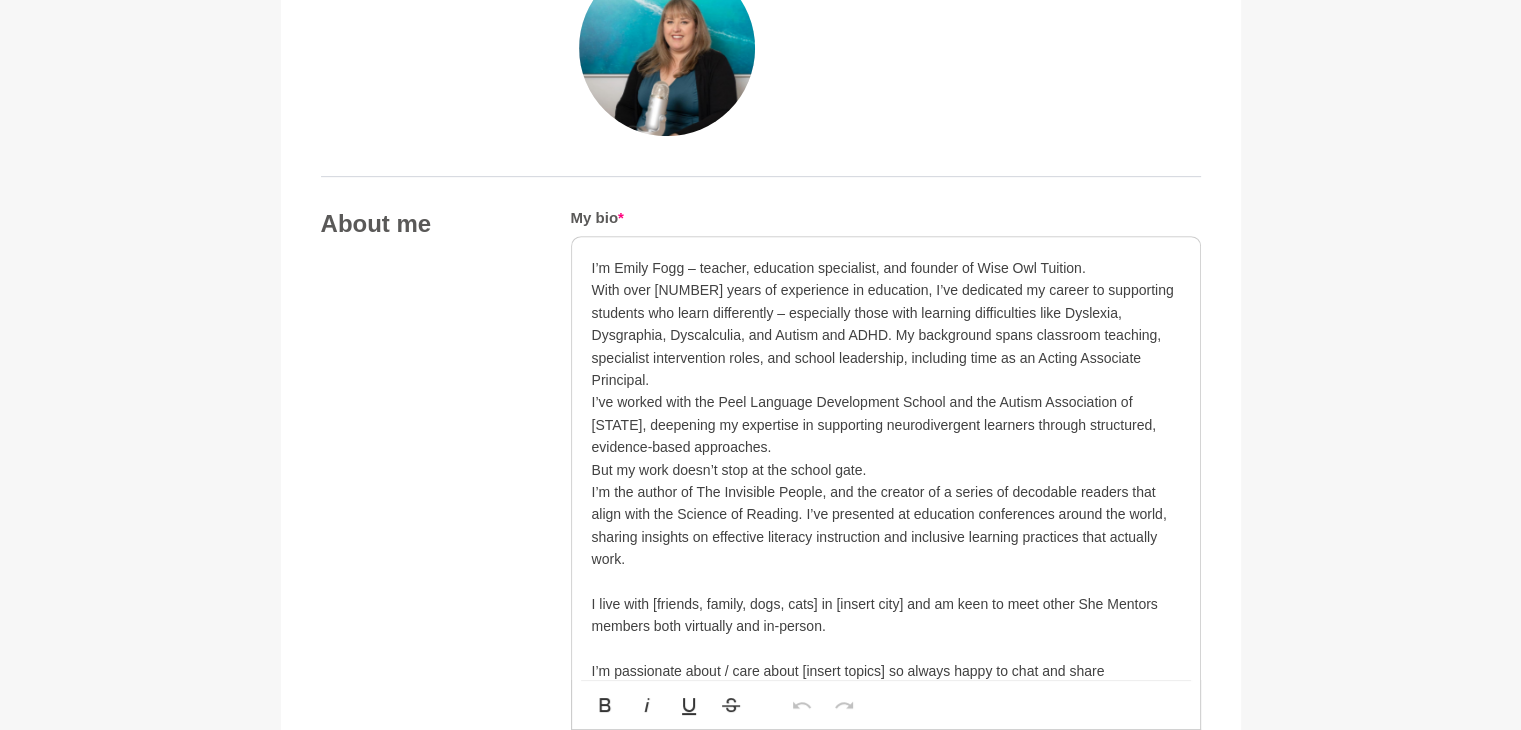 click on "With over [NUMBER] years of experience in education, I’ve dedicated my career to supporting students who learn differently – especially those with learning difficulties like Dyslexia, Dysgraphia, Dyscalculia, and Autism and ADHD. My background spans classroom teaching, specialist intervention roles, and school leadership, including time as an Acting Associate Principal." at bounding box center [886, 335] 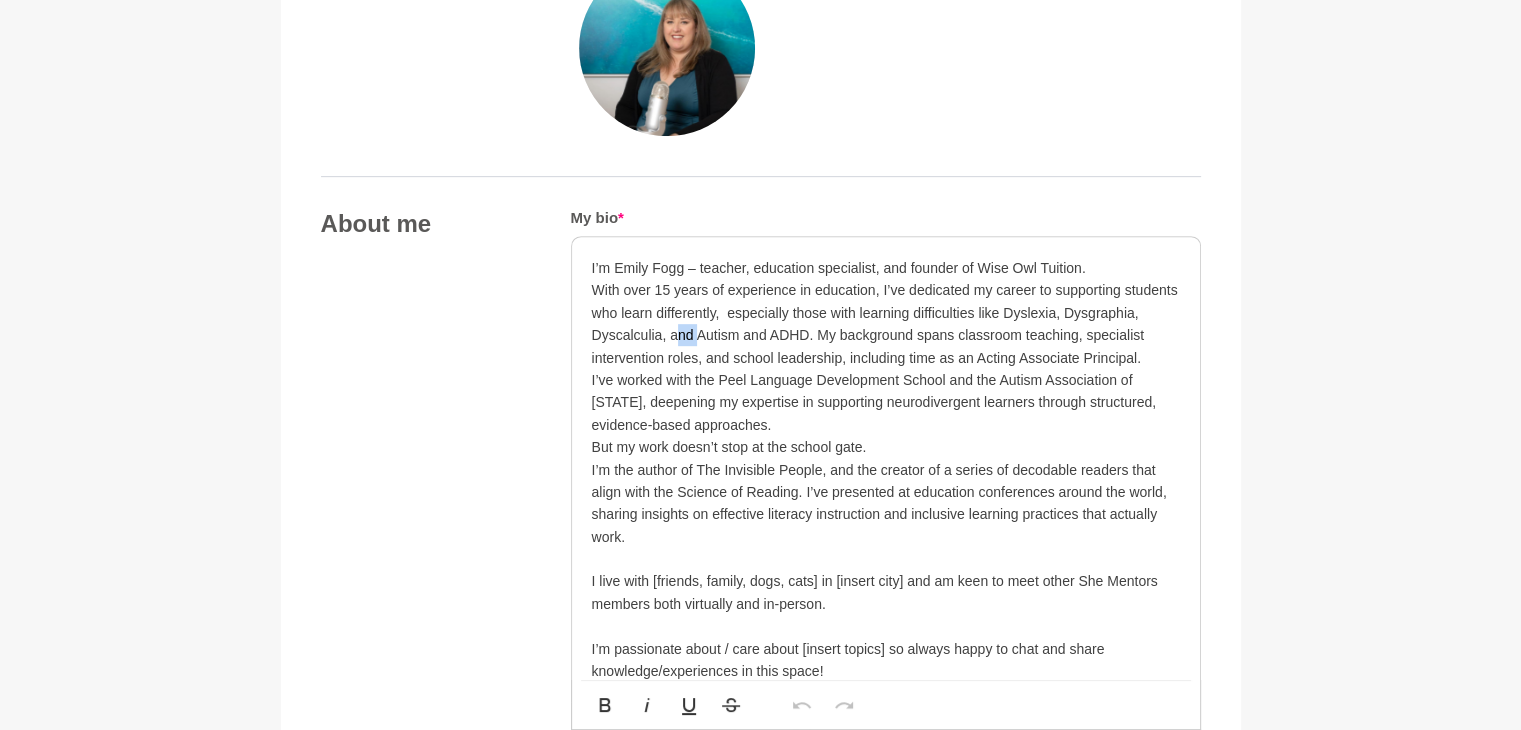 drag, startPoint x: 695, startPoint y: 333, endPoint x: 675, endPoint y: 333, distance: 20 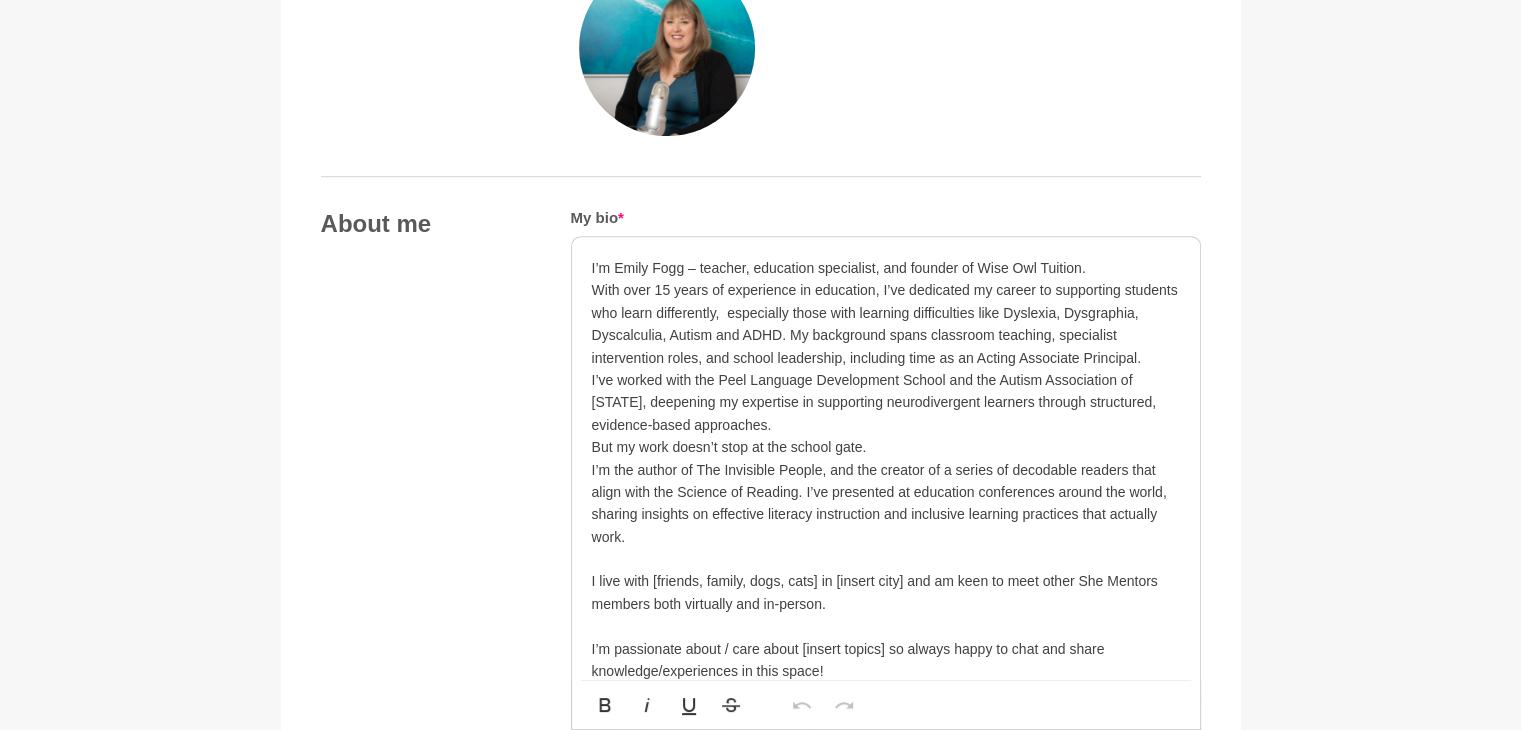 click on "With over 15 years of experience in education, I’ve dedicated my career to supporting students who learn differently,  especially those with learning difficulties like Dyslexia, Dysgraphia, Dyscalculia, Autism and ADHD. My background spans classroom teaching, specialist intervention roles, and school leadership, including time as an Acting Associate Principal." at bounding box center (886, 324) 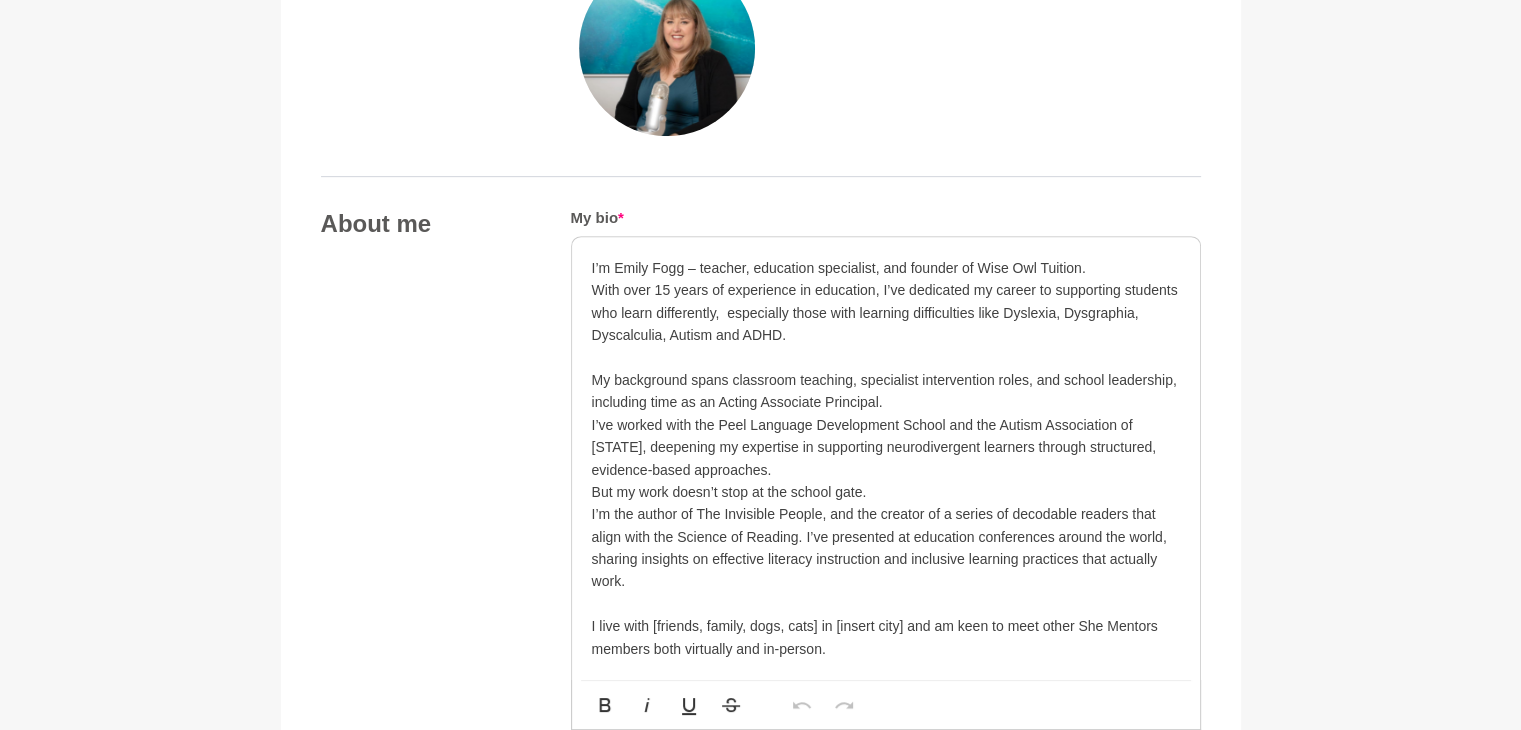 click on "My background spans classroom teaching, specialist intervention roles, and school leadership, including time as an Acting Associate Principal." at bounding box center [886, 391] 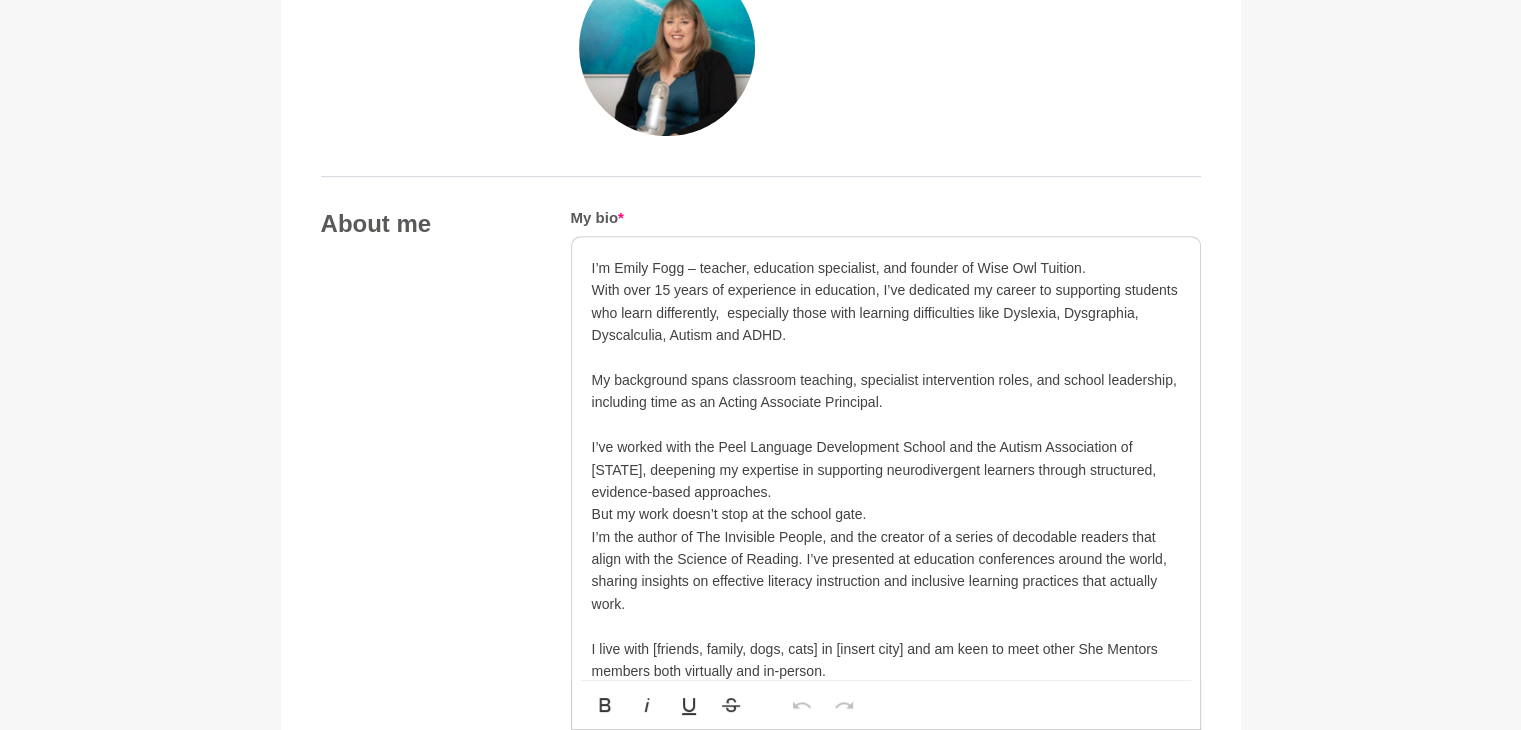 click on "I’ve worked with the Peel Language Development School and the Autism Association of [STATE], deepening my expertise in supporting neurodivergent learners through structured, evidence-based approaches." at bounding box center [886, 469] 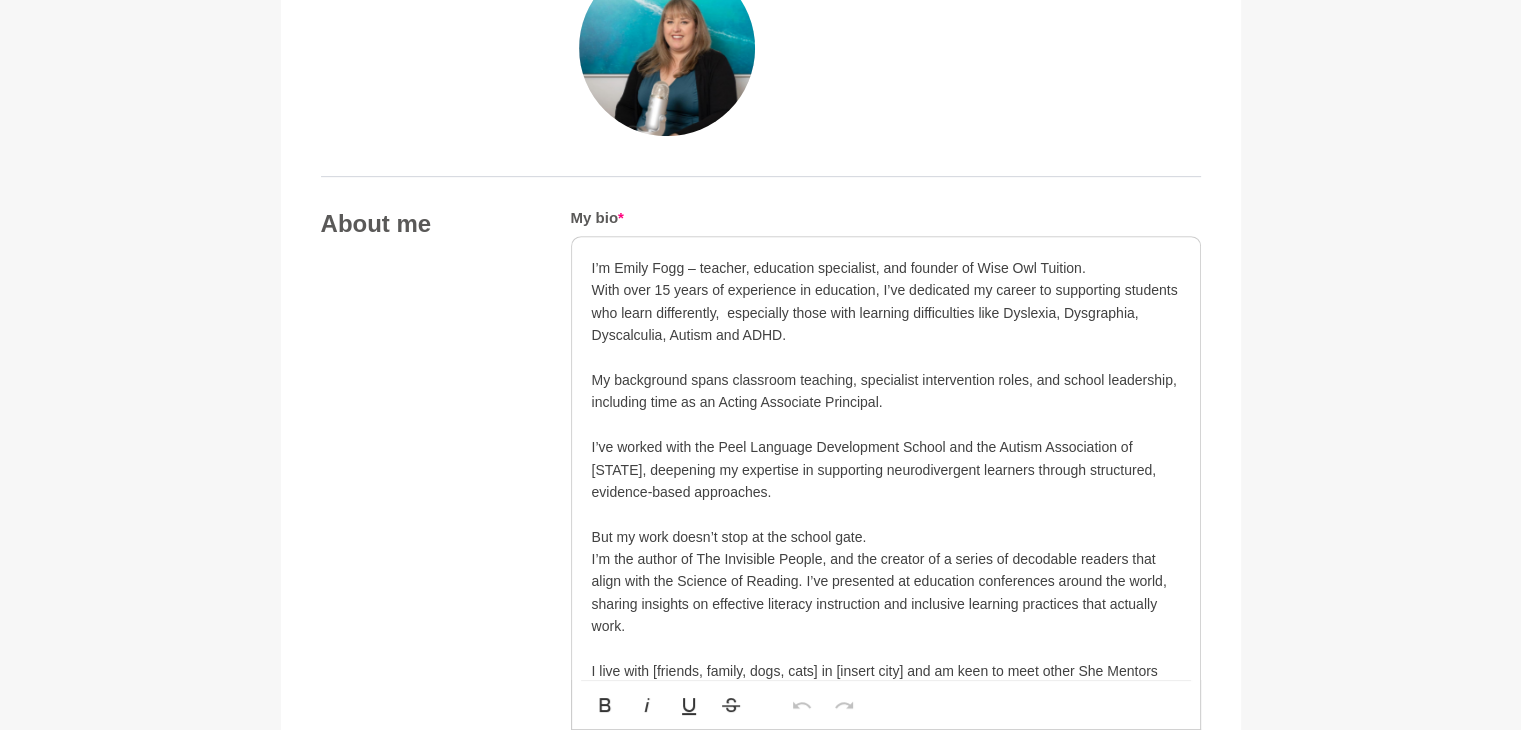 click on "But my work doesn’t stop at the school gate." at bounding box center [886, 537] 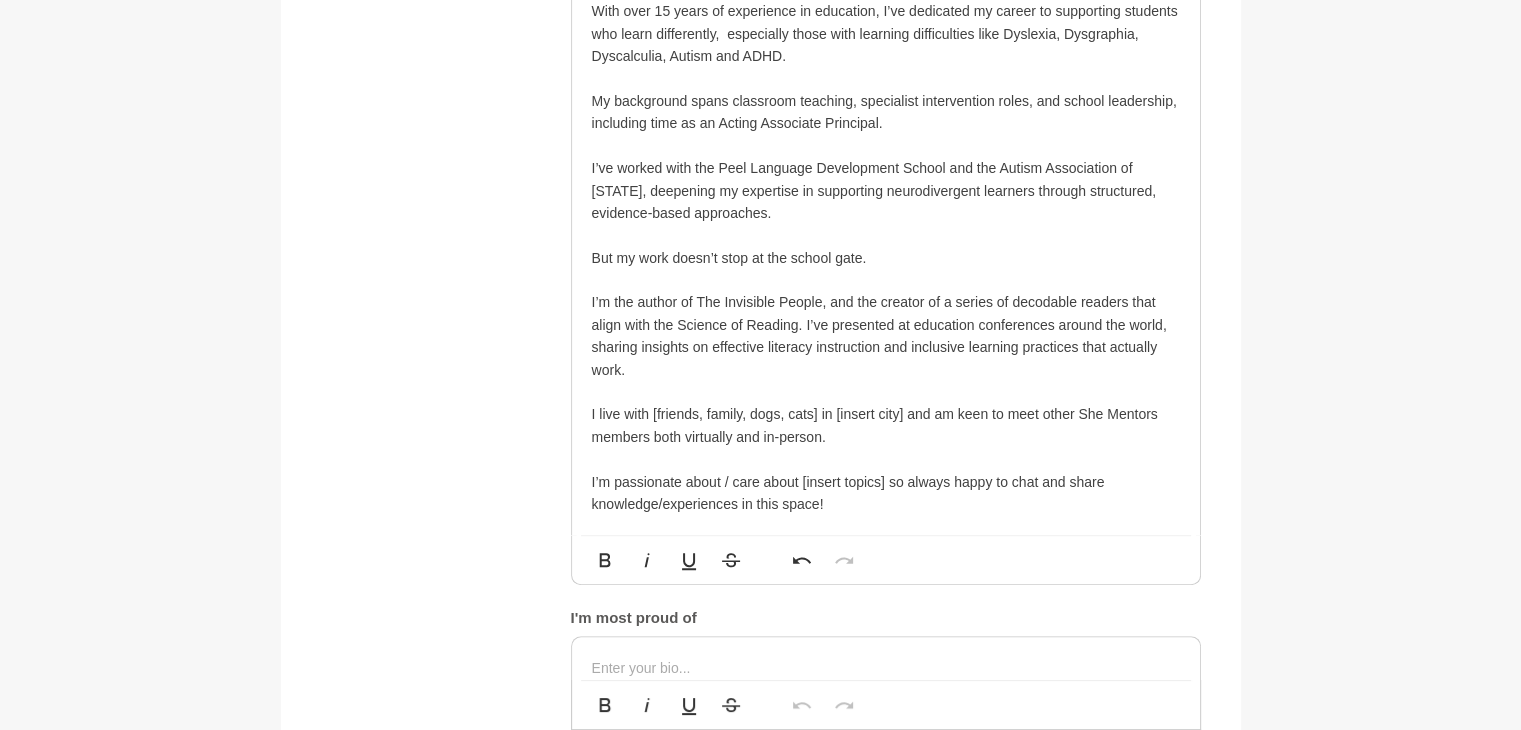 scroll, scrollTop: 1202, scrollLeft: 0, axis: vertical 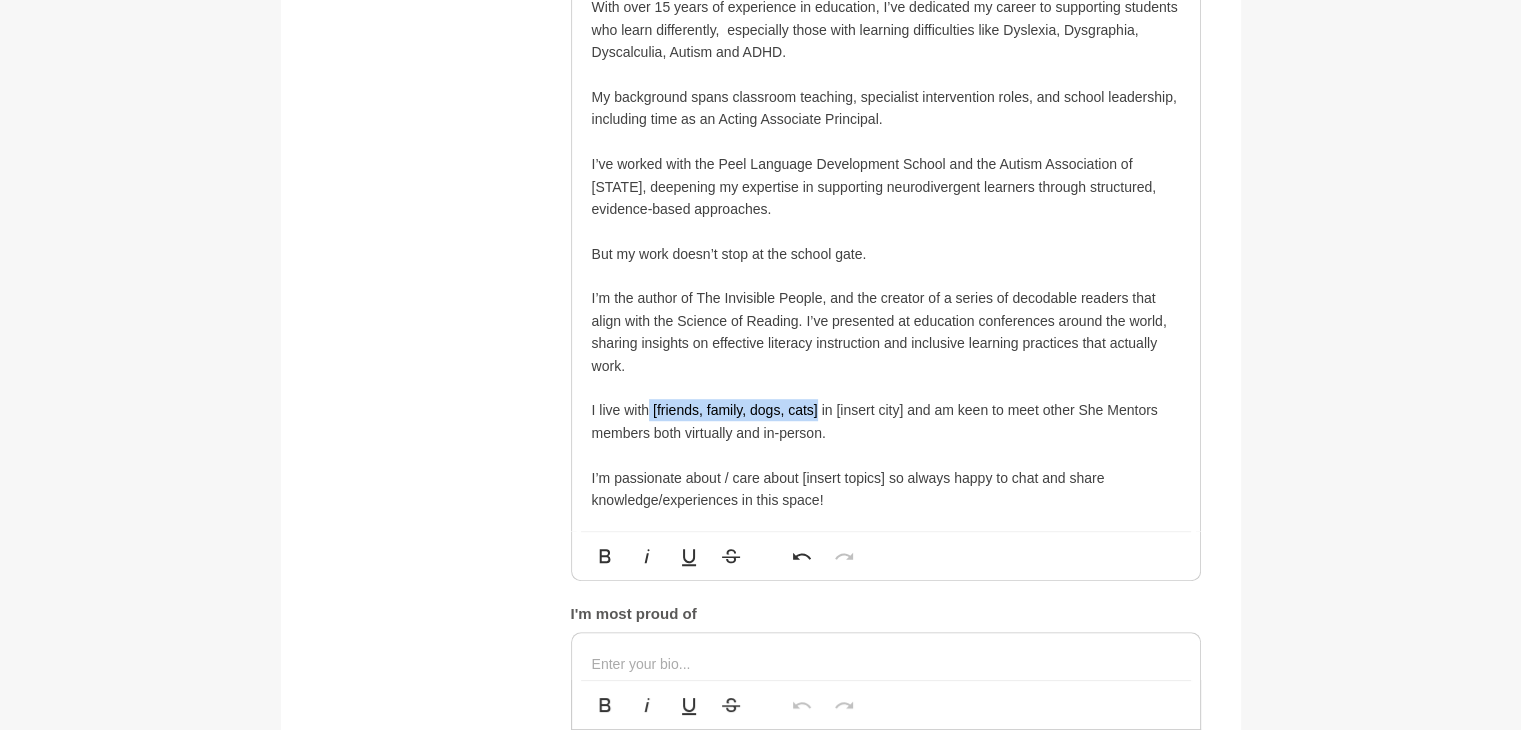 drag, startPoint x: 818, startPoint y: 410, endPoint x: 648, endPoint y: 409, distance: 170.00294 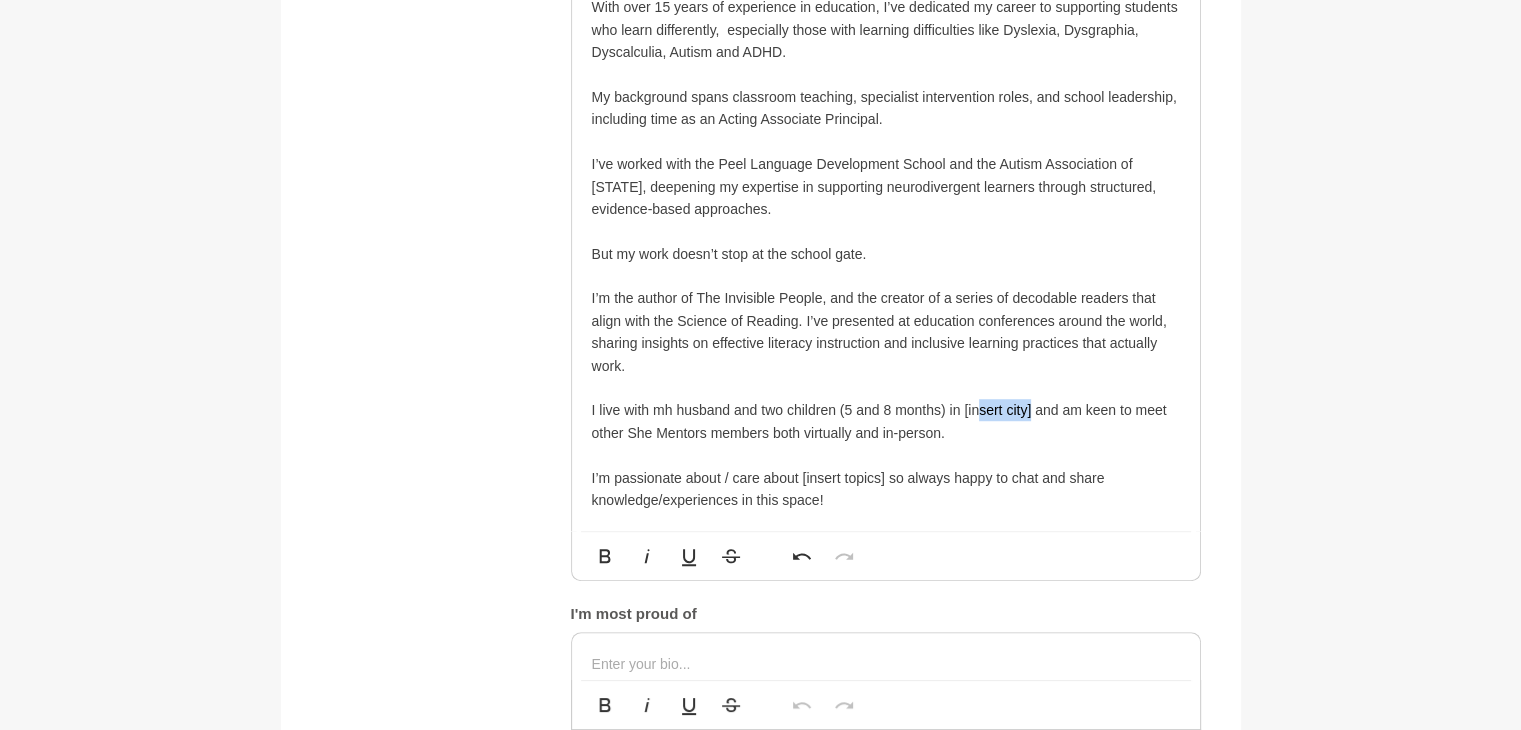drag, startPoint x: 1032, startPoint y: 404, endPoint x: 972, endPoint y: 407, distance: 60.074955 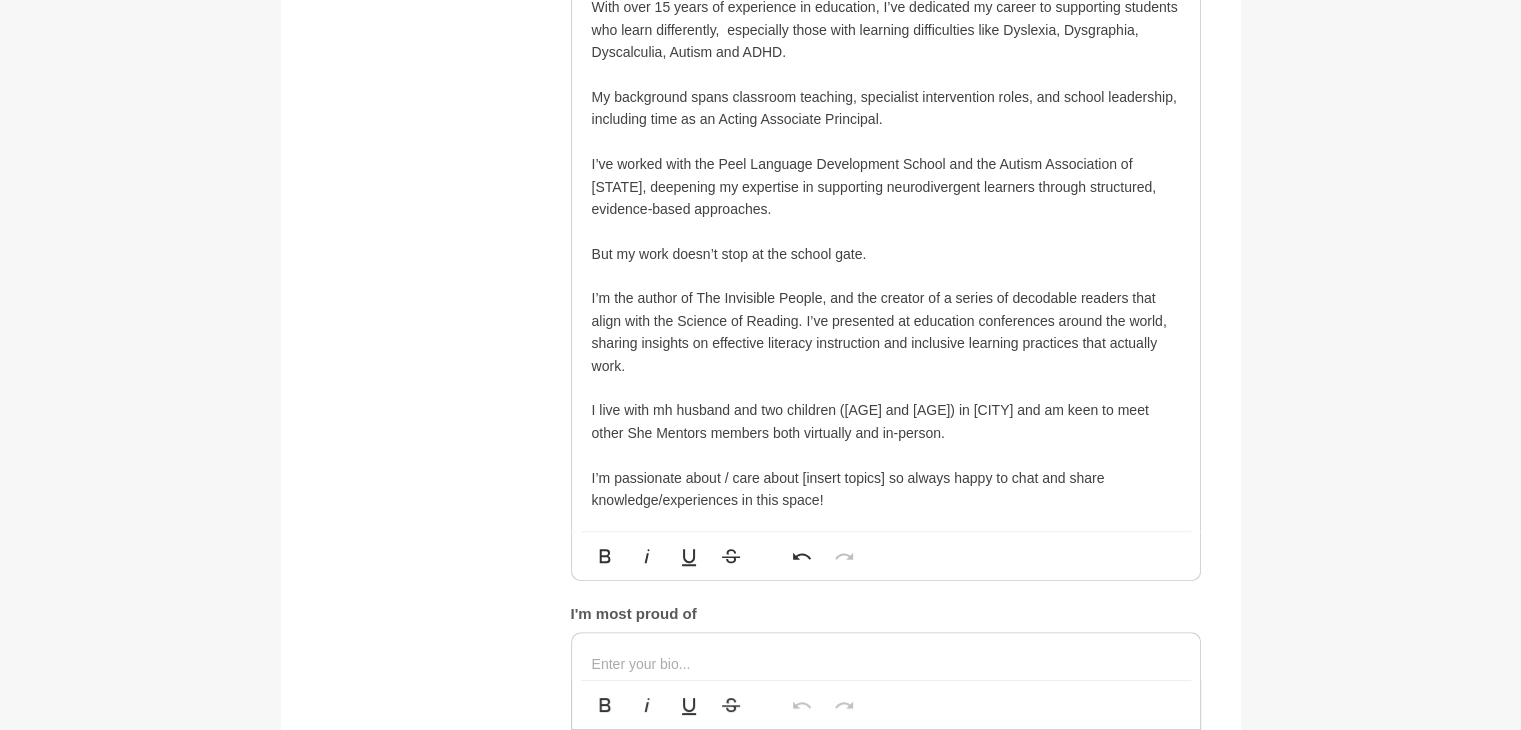 click on "I live with mh husband and two children ([AGE] and [AGE]) in [CITY] and am keen to meet other She Mentors members both virtually and in-person." at bounding box center (886, 421) 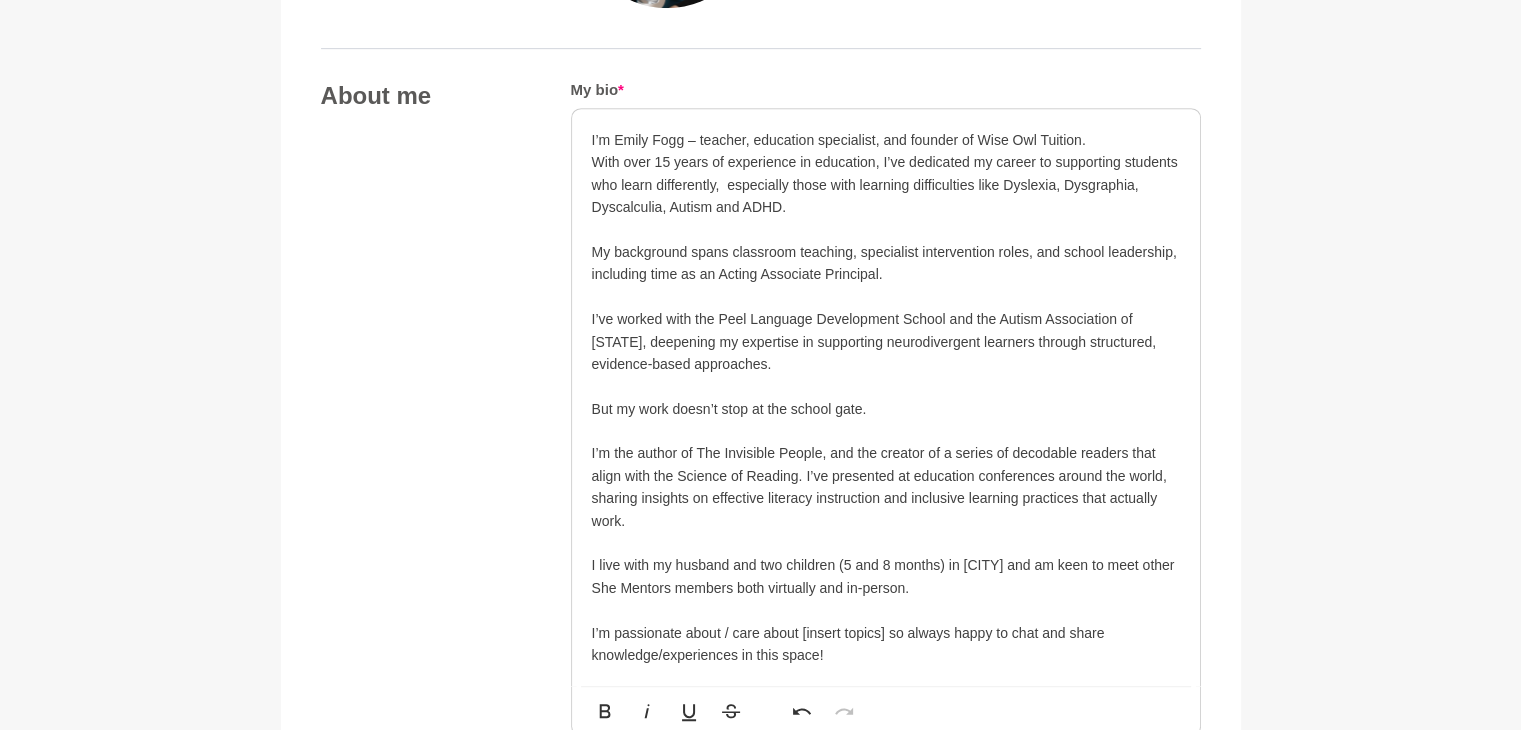 scroll, scrollTop: 912, scrollLeft: 0, axis: vertical 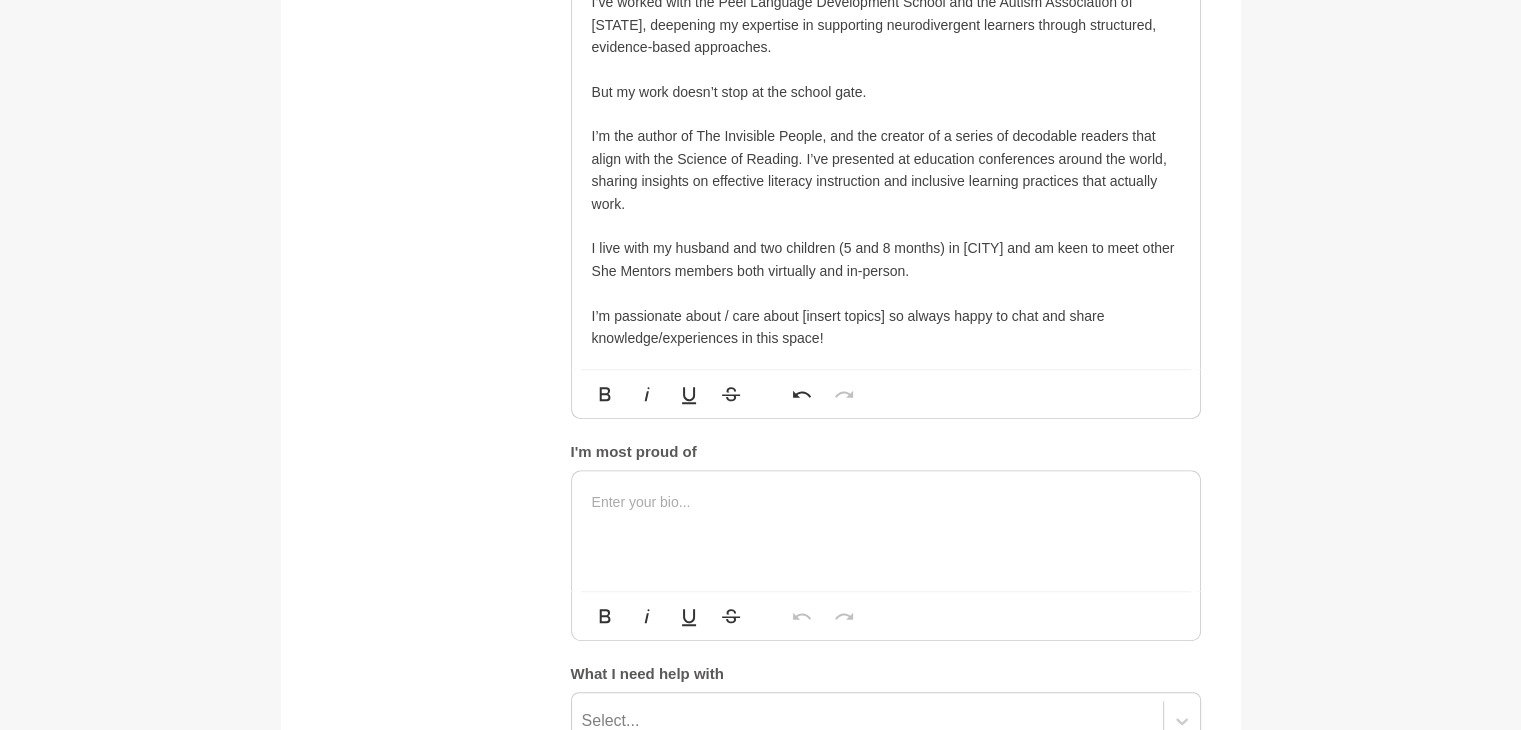 drag, startPoint x: 824, startPoint y: 337, endPoint x: 856, endPoint y: 329, distance: 32.984844 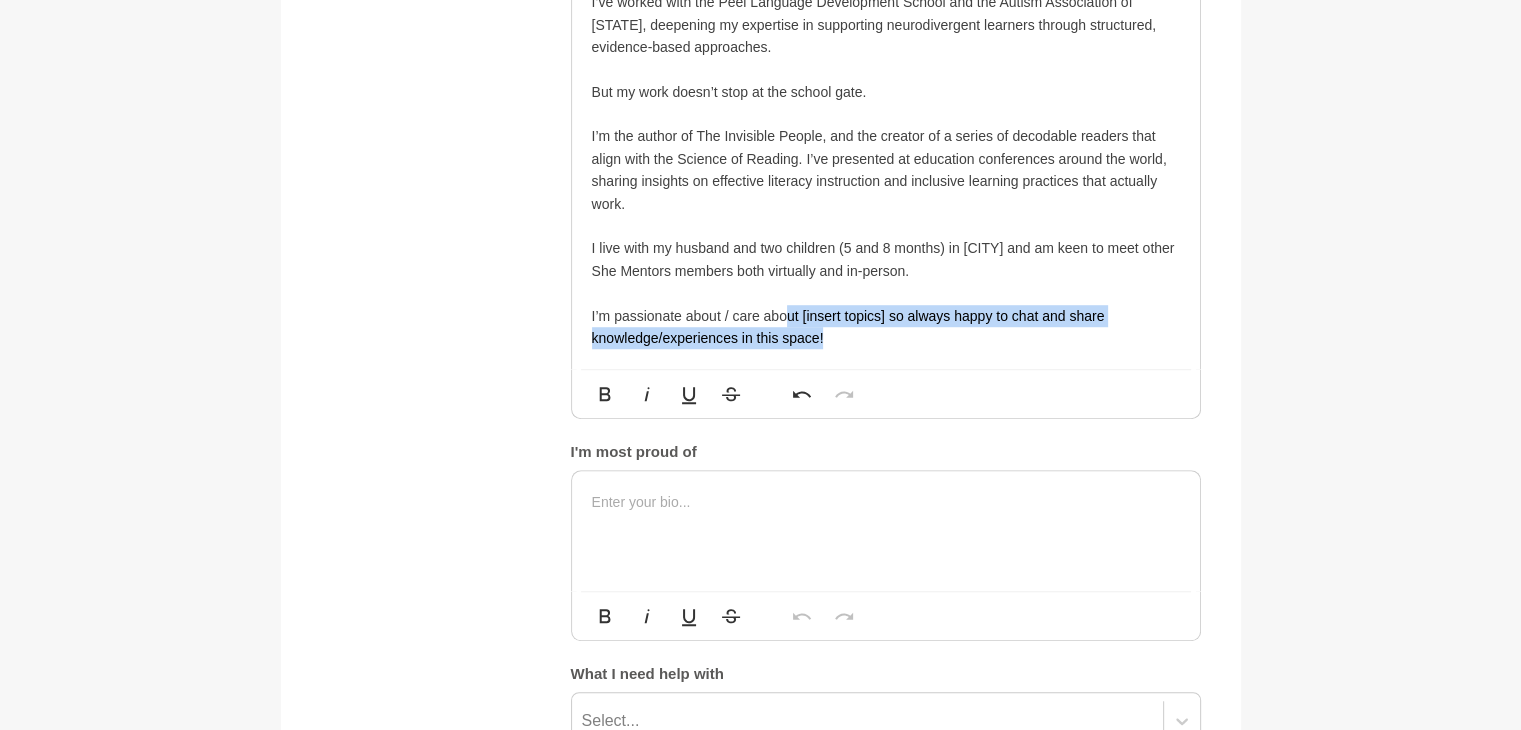 drag, startPoint x: 856, startPoint y: 329, endPoint x: 785, endPoint y: 321, distance: 71.44928 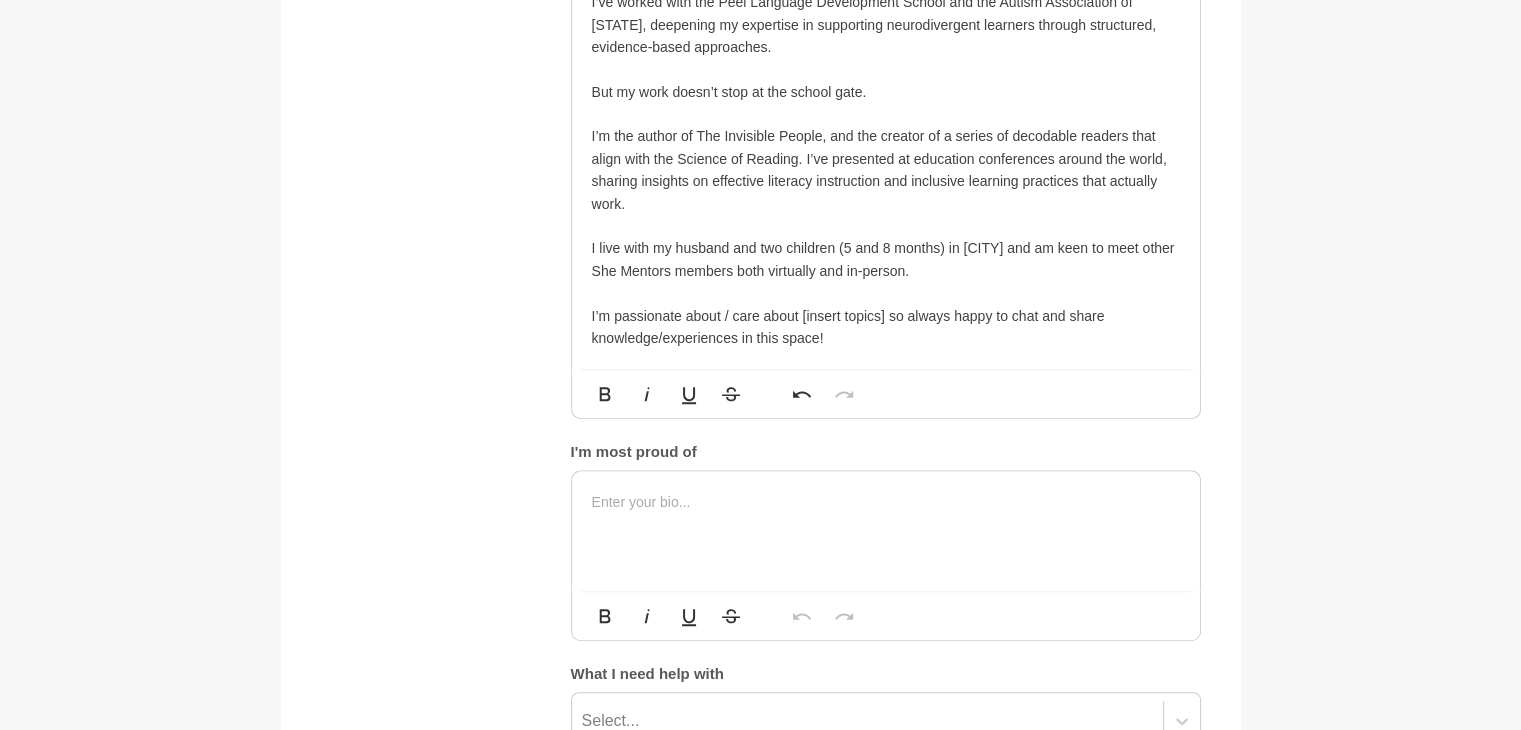 click on "I’m passionate about / care about [insert topics] so always happy to chat and share knowledge/experiences in this space!" at bounding box center (886, 327) 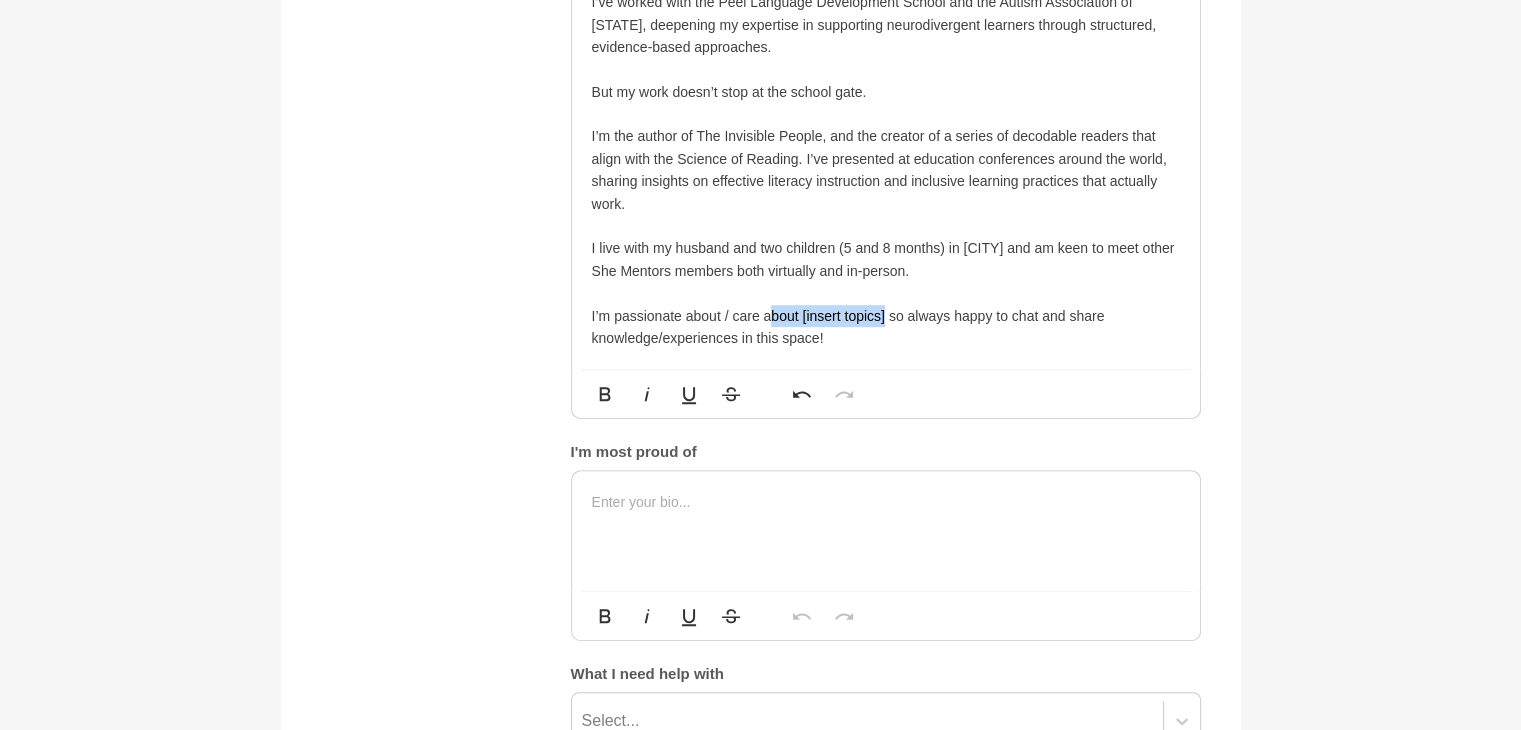 drag, startPoint x: 883, startPoint y: 311, endPoint x: 772, endPoint y: 317, distance: 111.16204 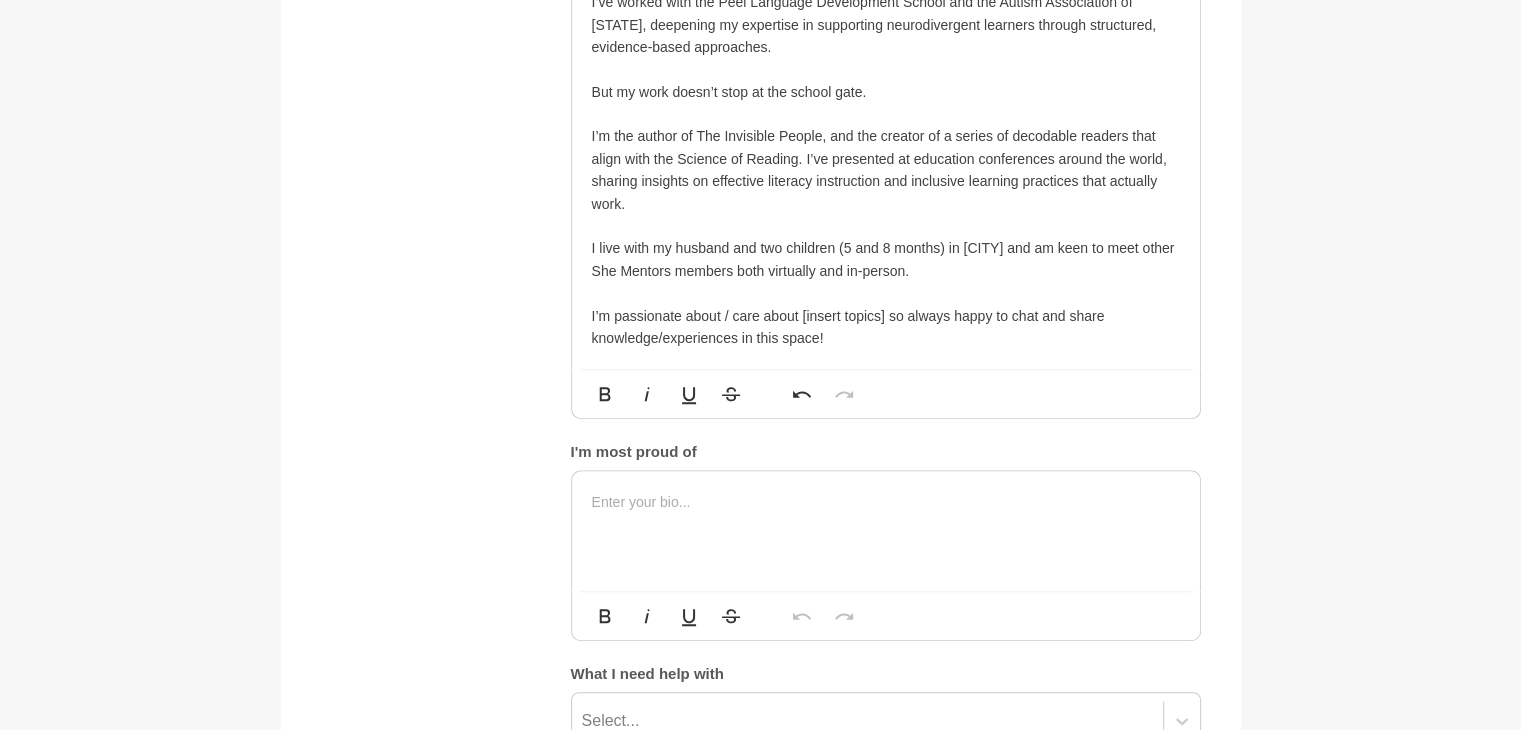 click on "I’m passionate about / care about [insert topics] so always happy to chat and share knowledge/experiences in this space!" at bounding box center [886, 327] 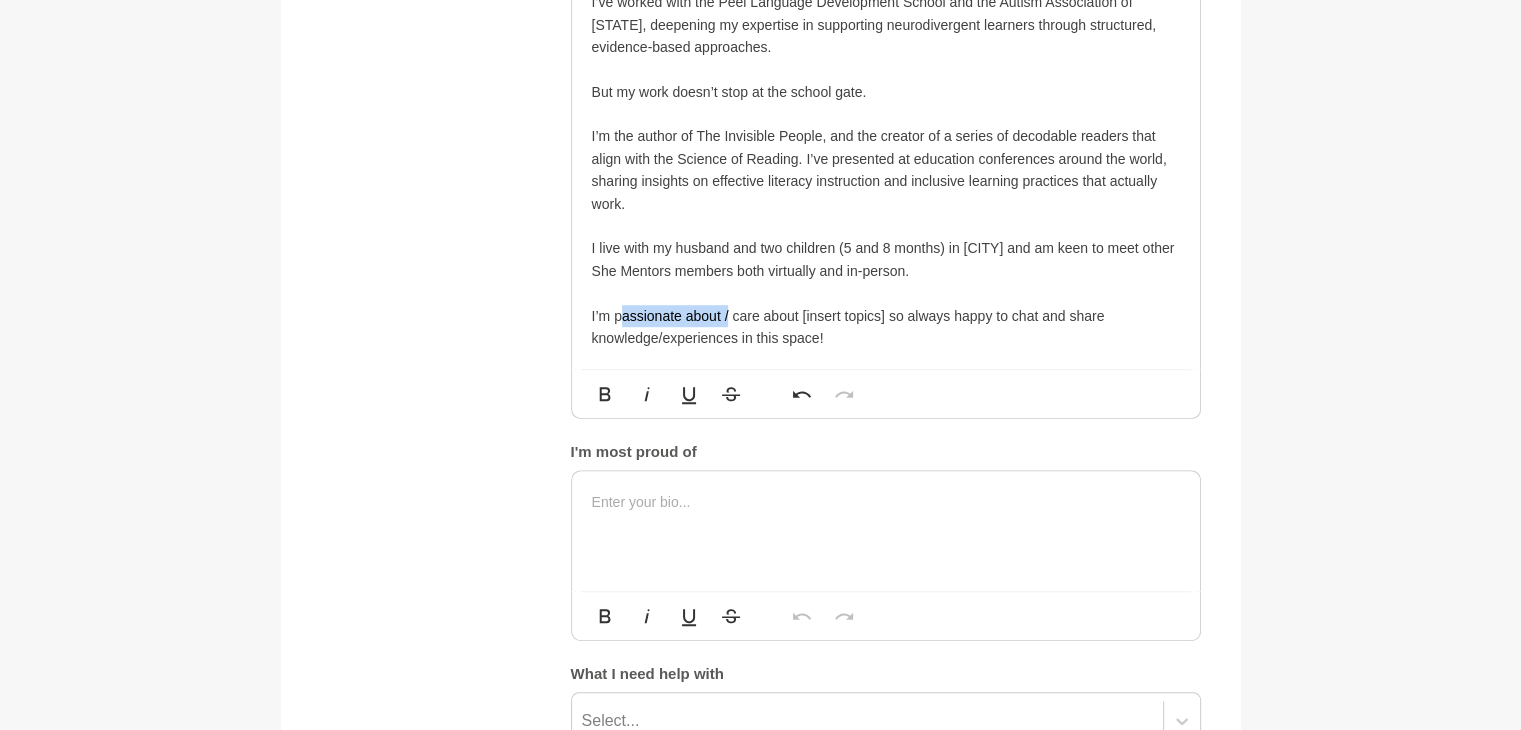 drag, startPoint x: 728, startPoint y: 316, endPoint x: 616, endPoint y: 317, distance: 112.00446 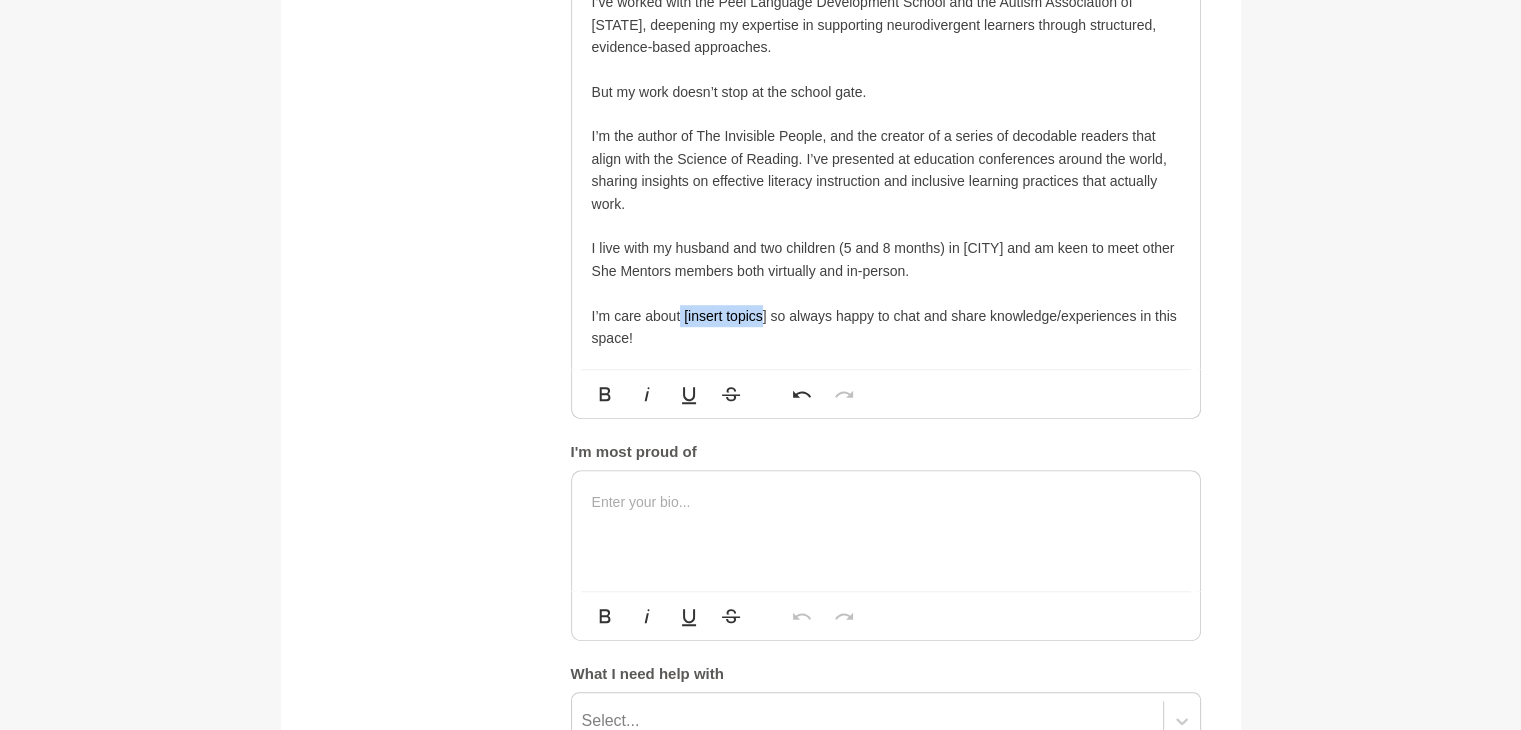 drag, startPoint x: 764, startPoint y: 313, endPoint x: 677, endPoint y: 315, distance: 87.02299 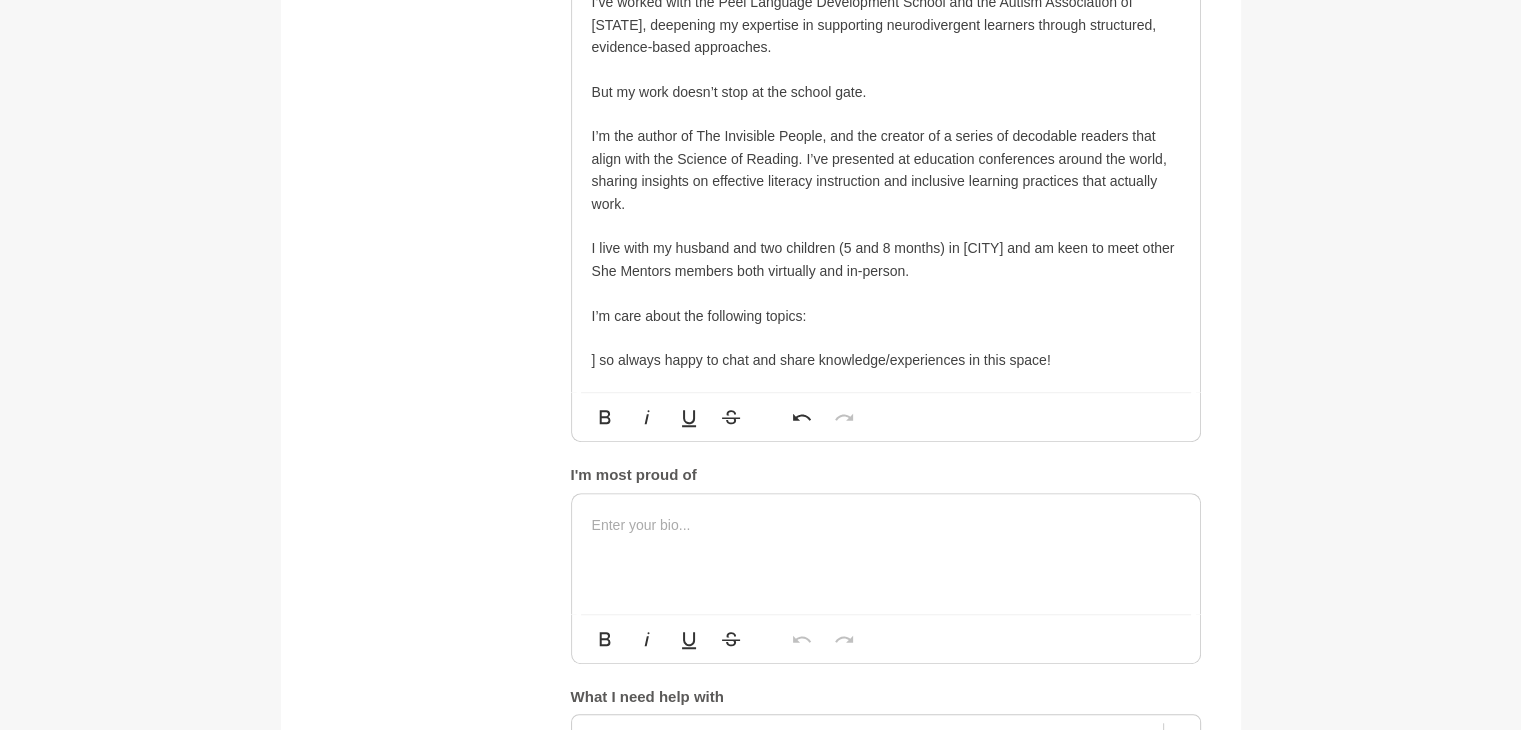 click on "] so always happy to chat and share knowledge/experiences in this space!" at bounding box center [886, 360] 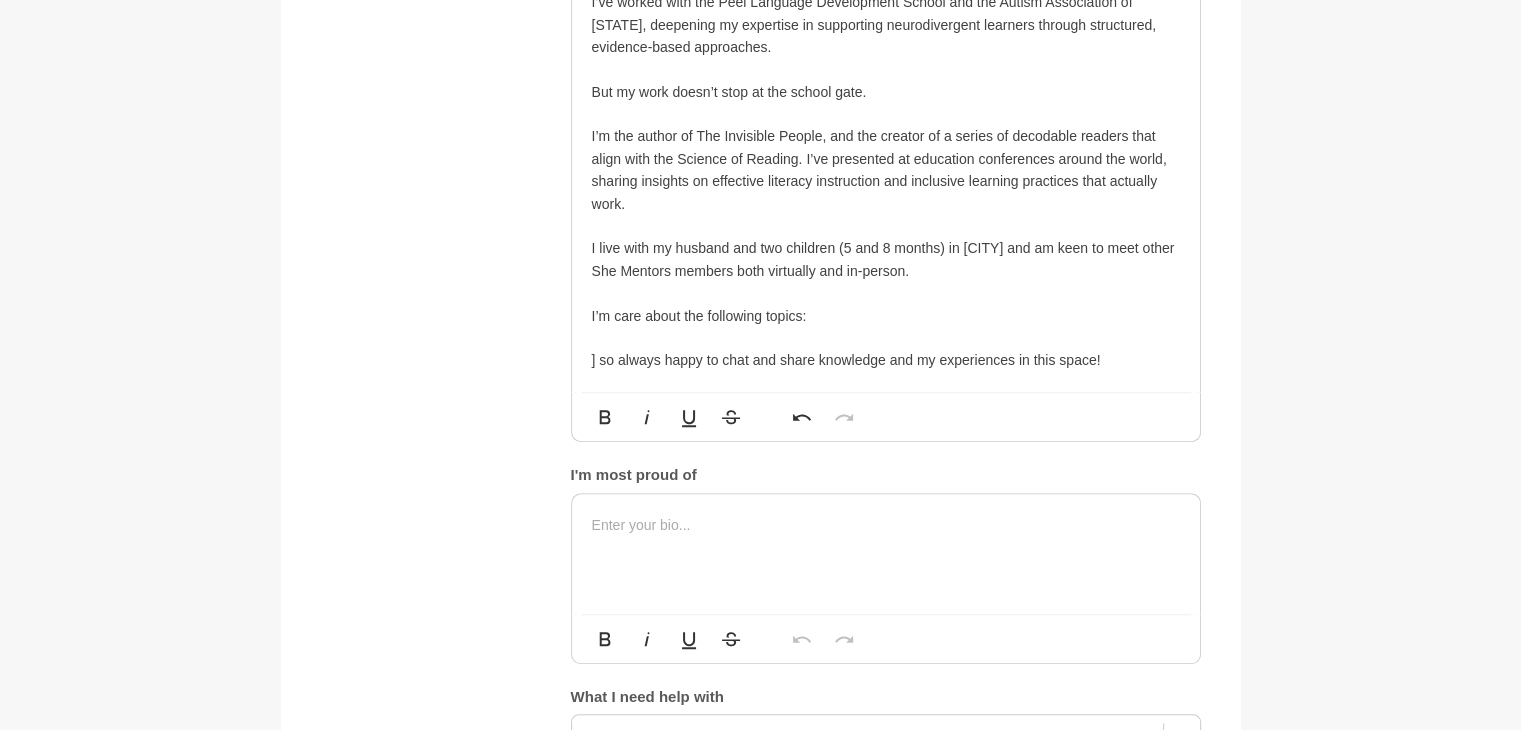 click on "] so always happy to chat and share knowledge and my experiences in this space!" at bounding box center [886, 360] 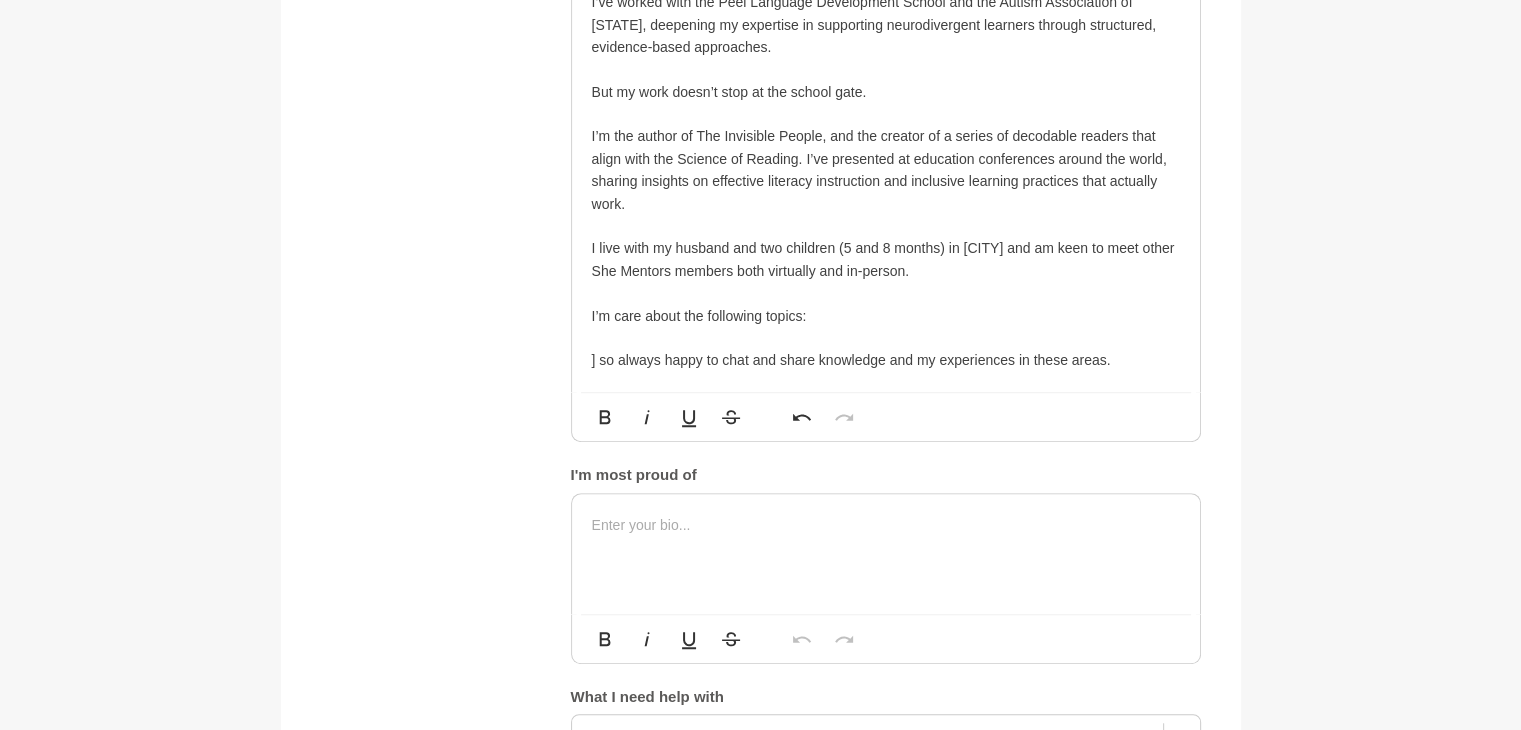 click on "I’m care about the following topics:" at bounding box center (886, 316) 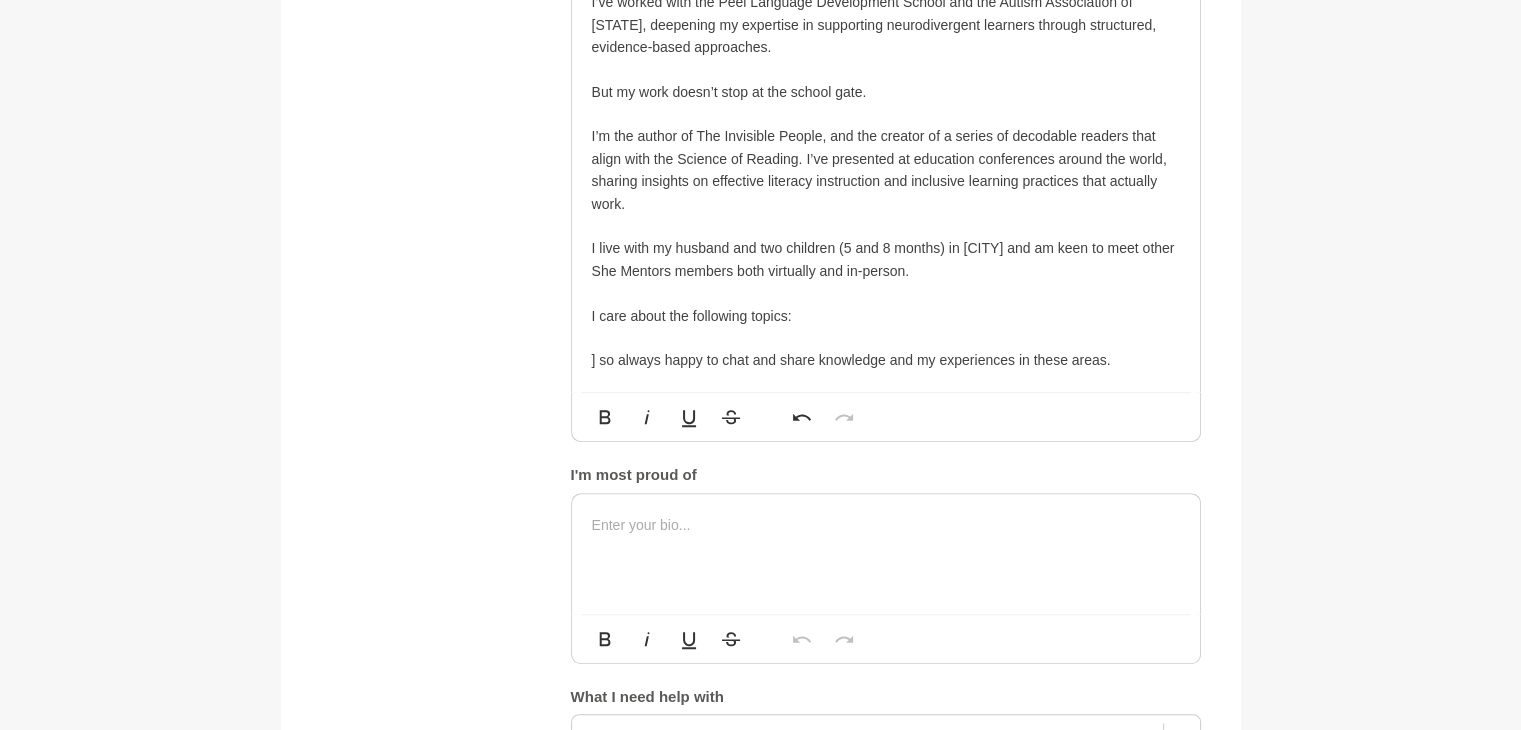 click on "] so always happy to chat and share knowledge and my experiences in these areas." at bounding box center [886, 360] 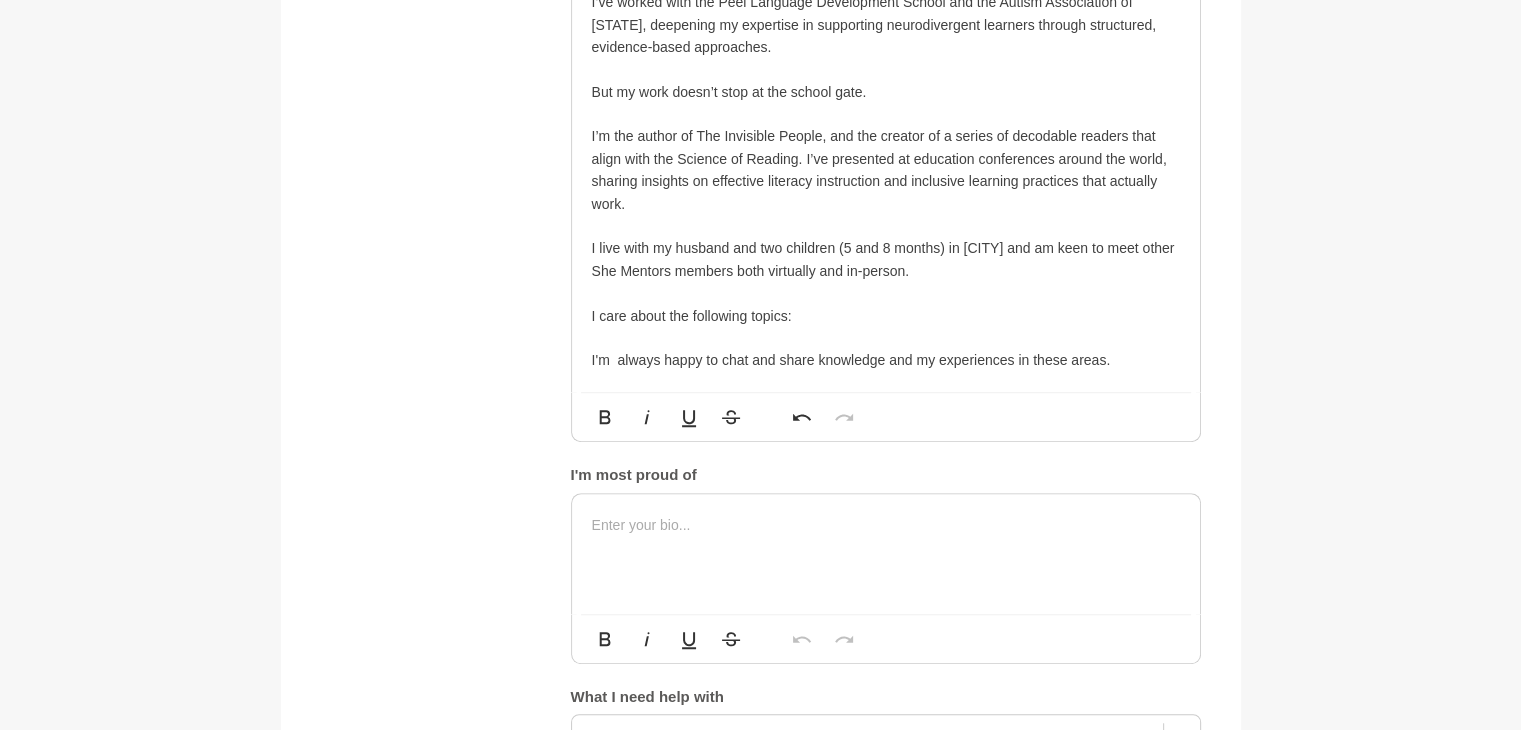 click at bounding box center (886, 338) 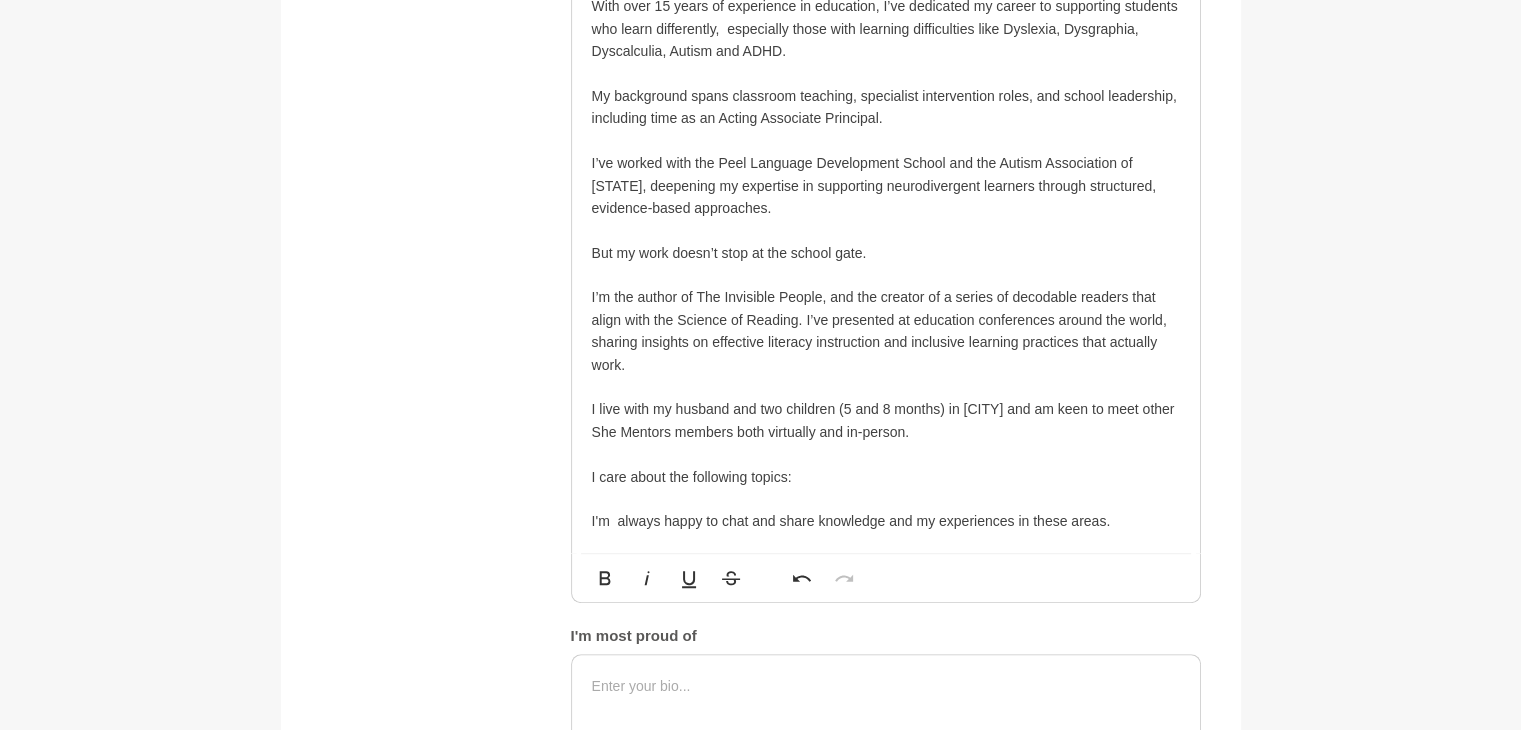 scroll, scrollTop: 1057, scrollLeft: 0, axis: vertical 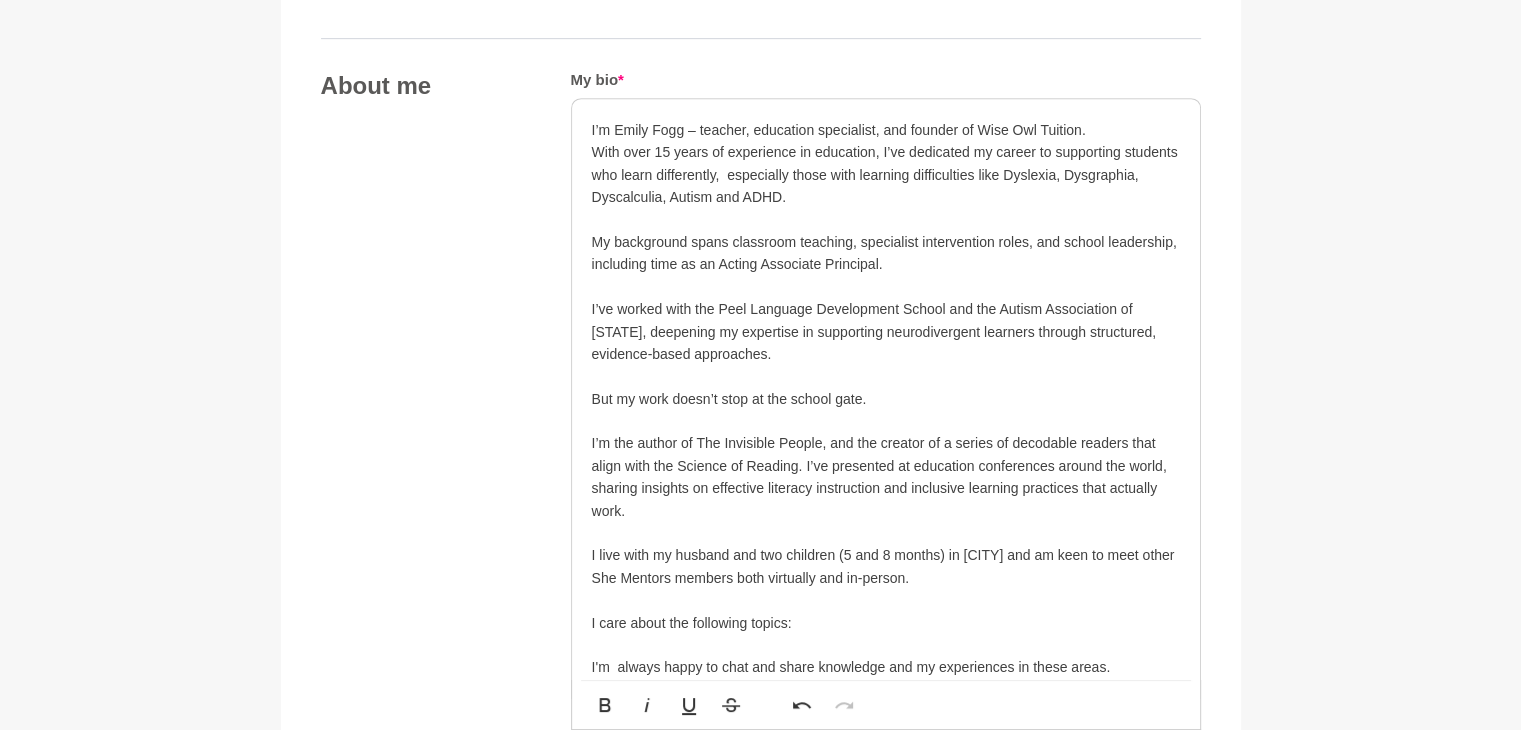 click on "My background spans classroom teaching, specialist intervention roles, and school leadership, including time as an Acting Associate Principal." at bounding box center [886, 253] 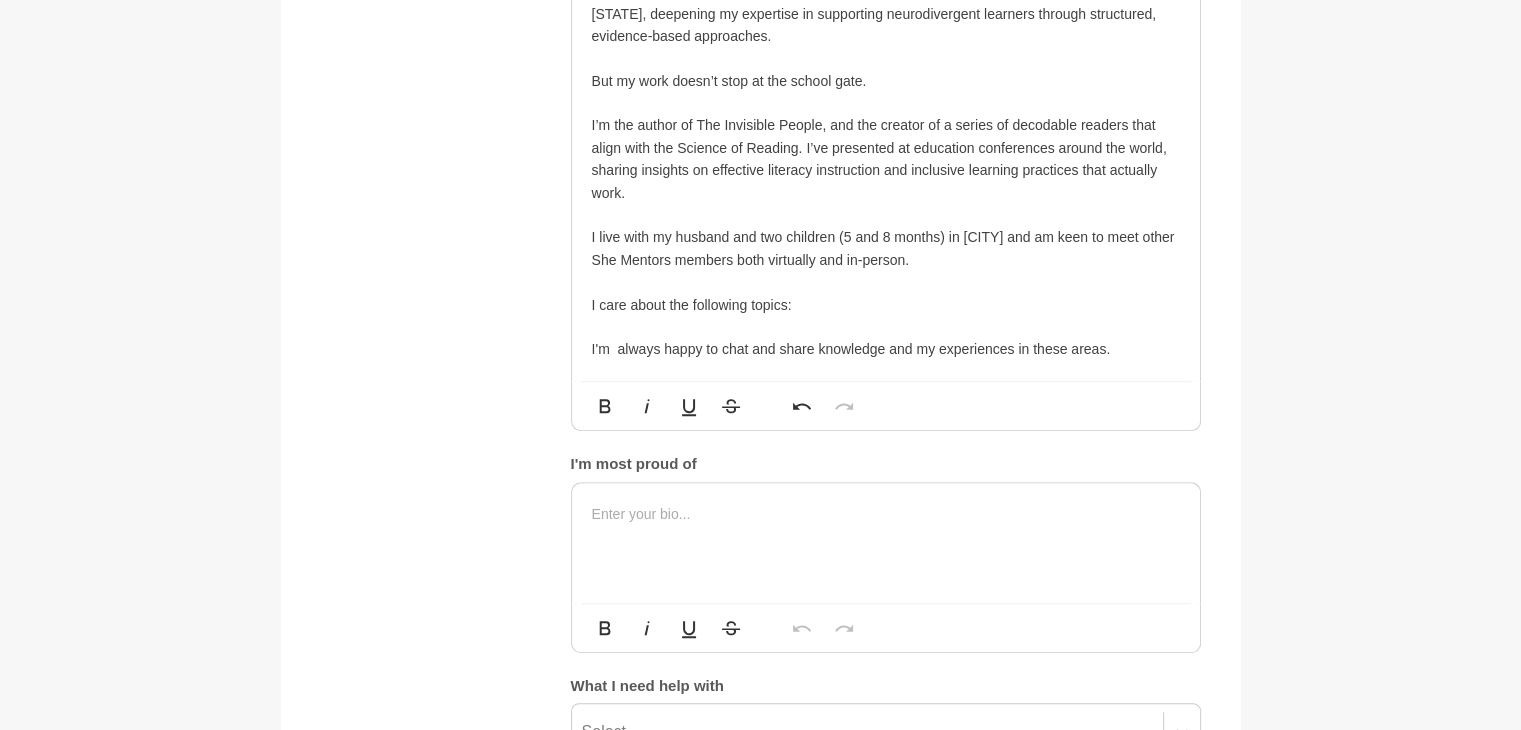 scroll, scrollTop: 1404, scrollLeft: 0, axis: vertical 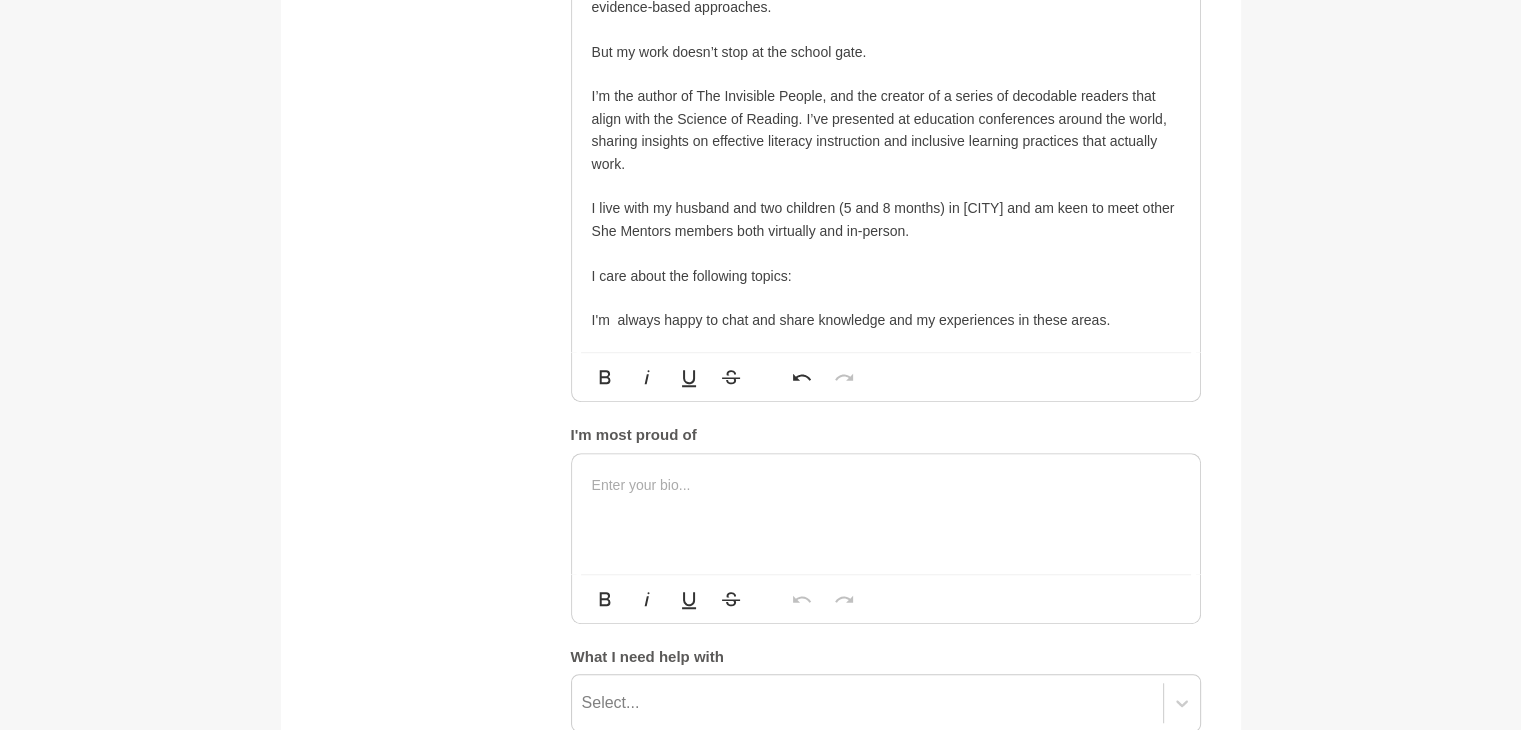 click on "I care about the following topics:" at bounding box center (886, 276) 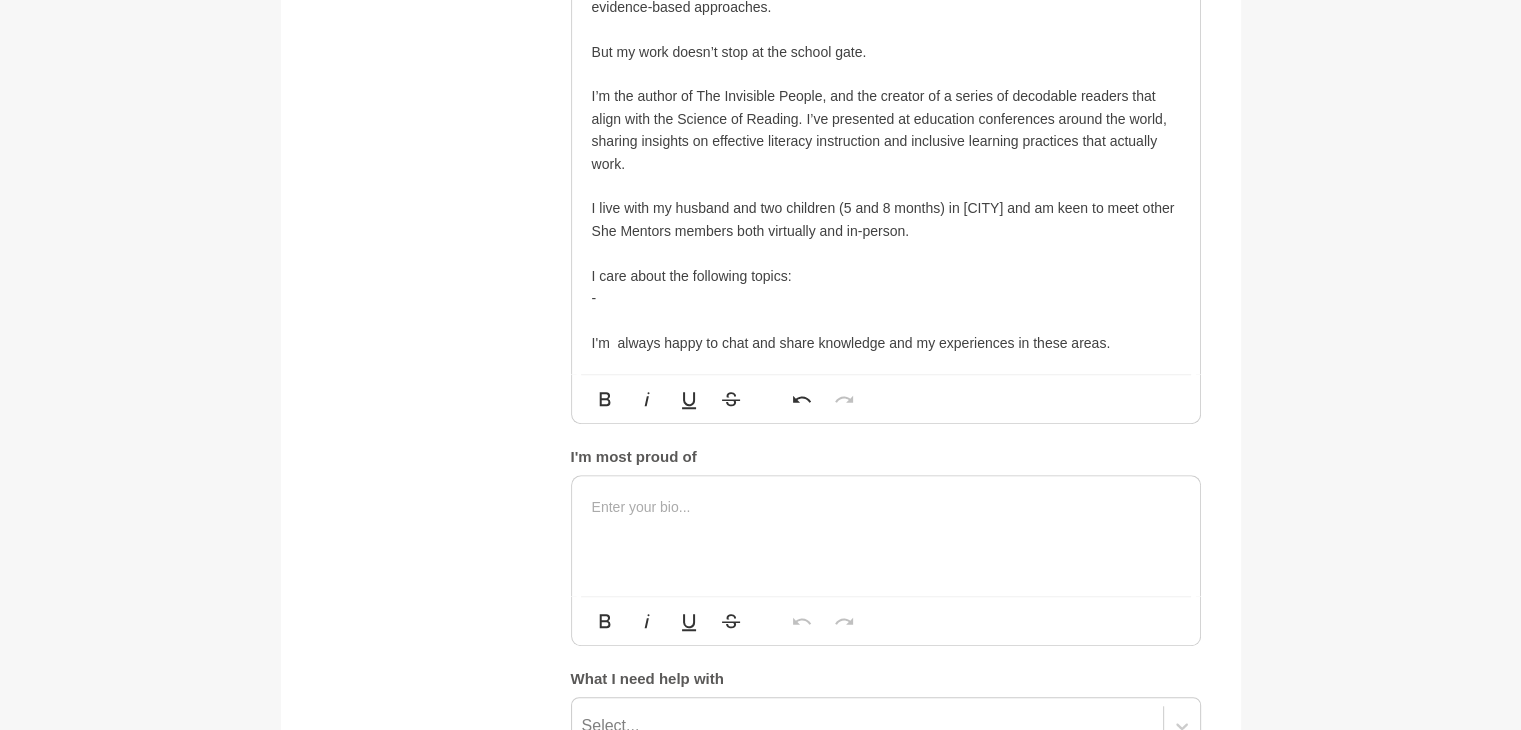 click at bounding box center [886, 507] 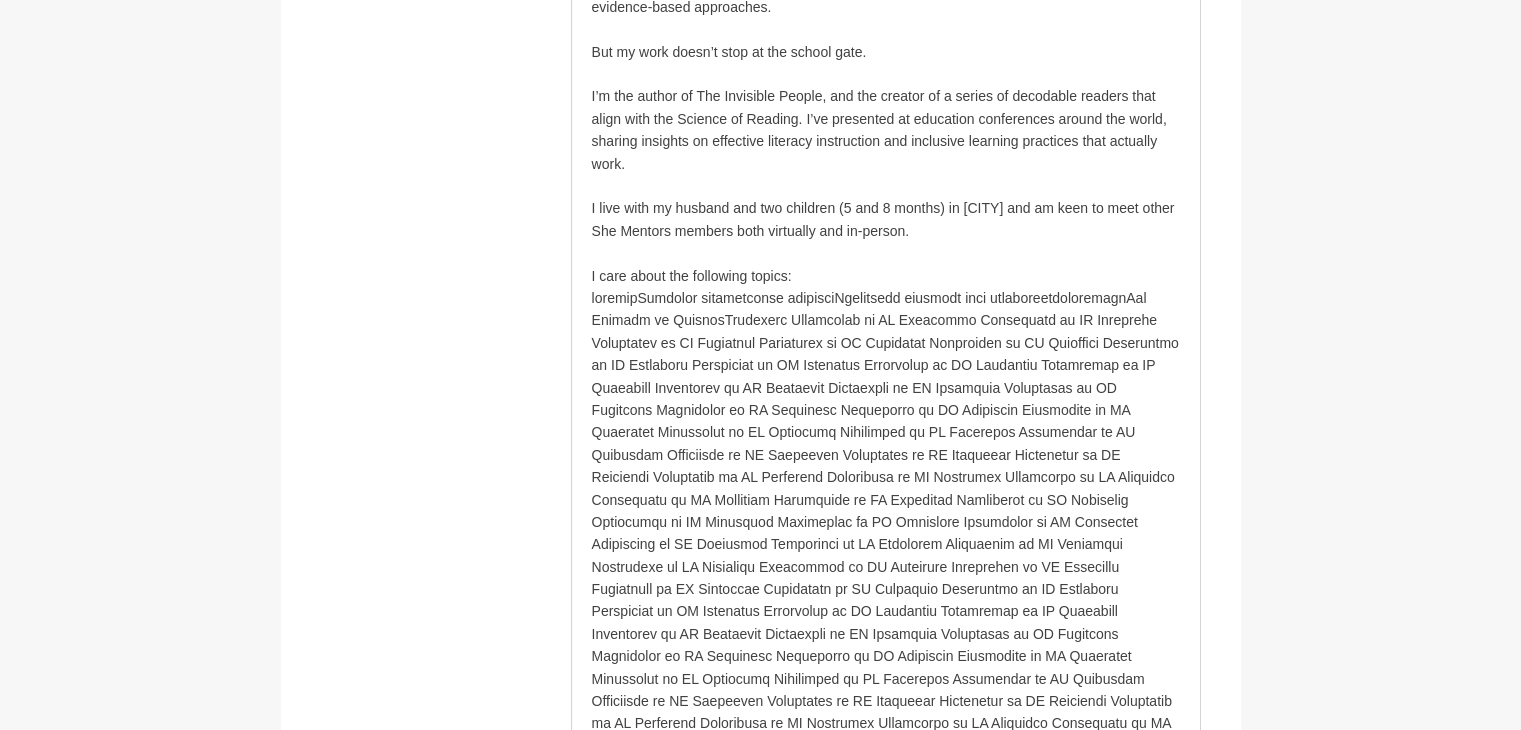 scroll, scrollTop: 48749, scrollLeft: 7, axis: both 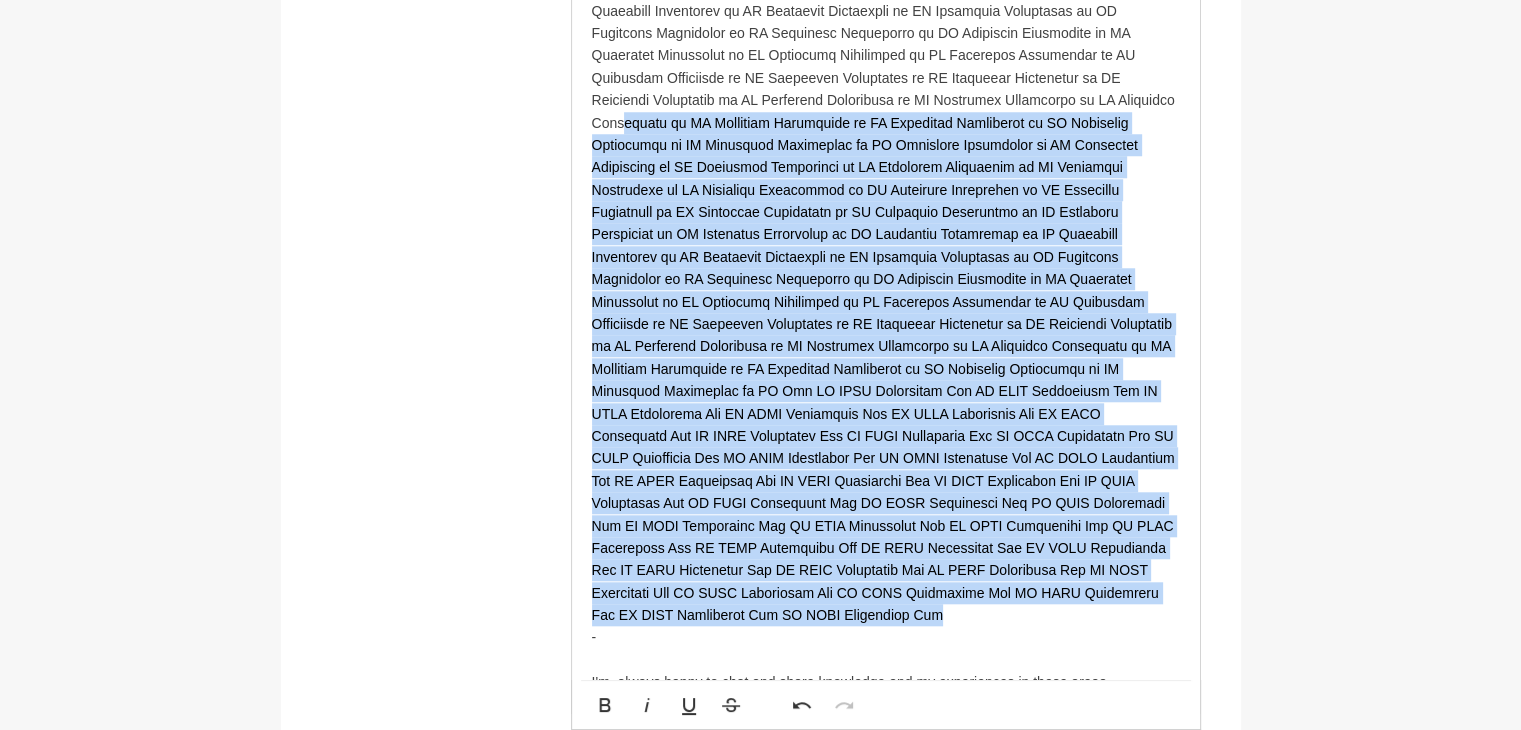 drag, startPoint x: 867, startPoint y: 630, endPoint x: 688, endPoint y: 125, distance: 535.7854 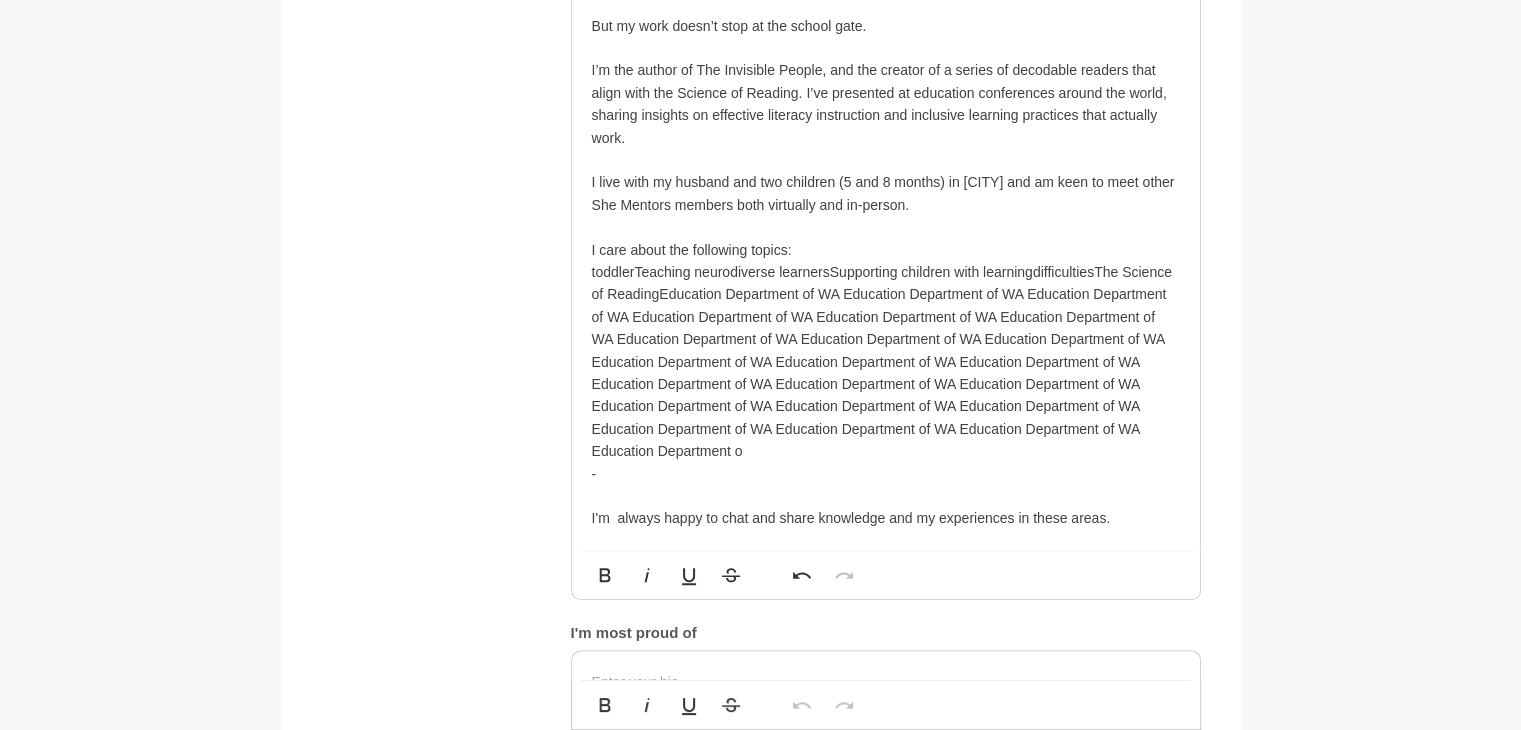 scroll, scrollTop: 1420, scrollLeft: 0, axis: vertical 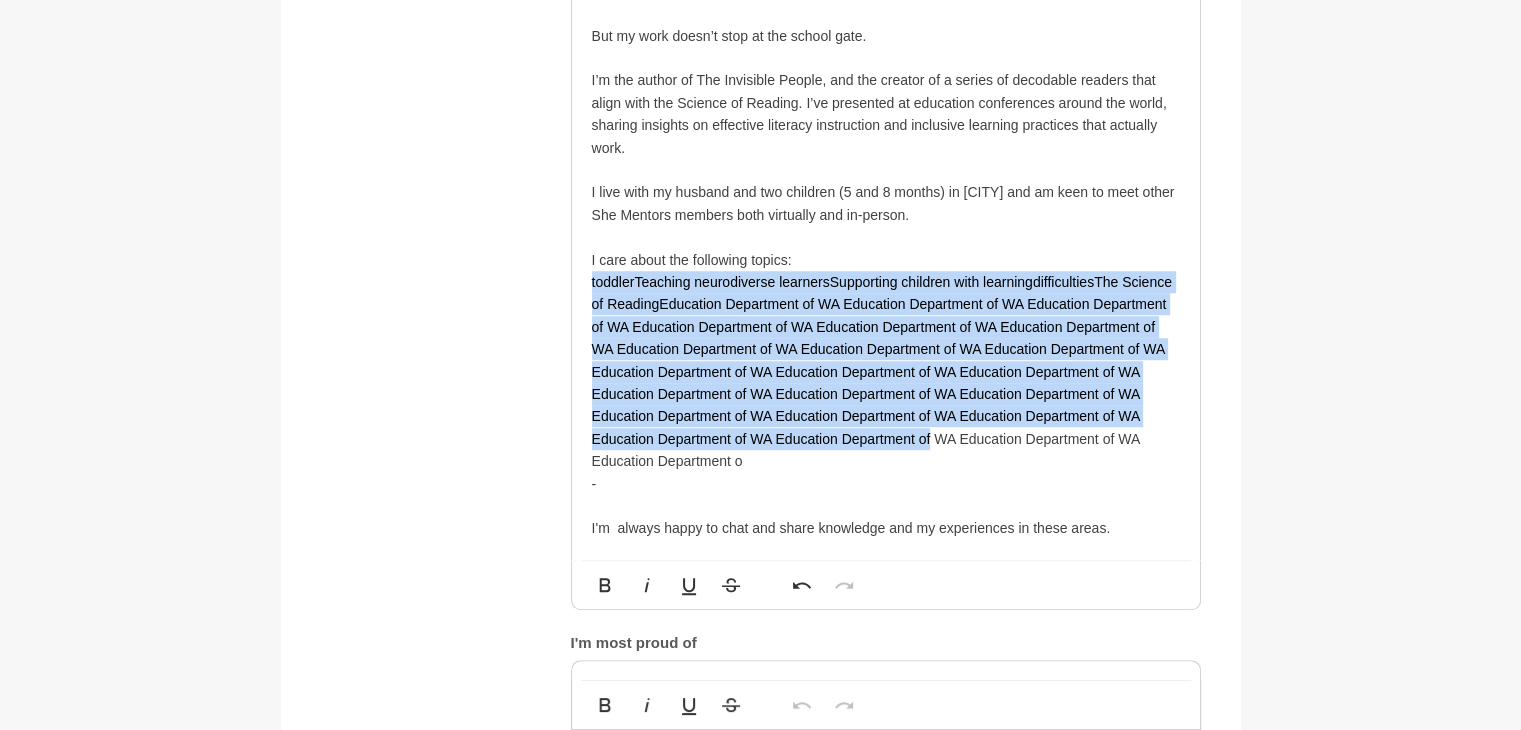 drag, startPoint x: 939, startPoint y: 435, endPoint x: 588, endPoint y: 283, distance: 382.49835 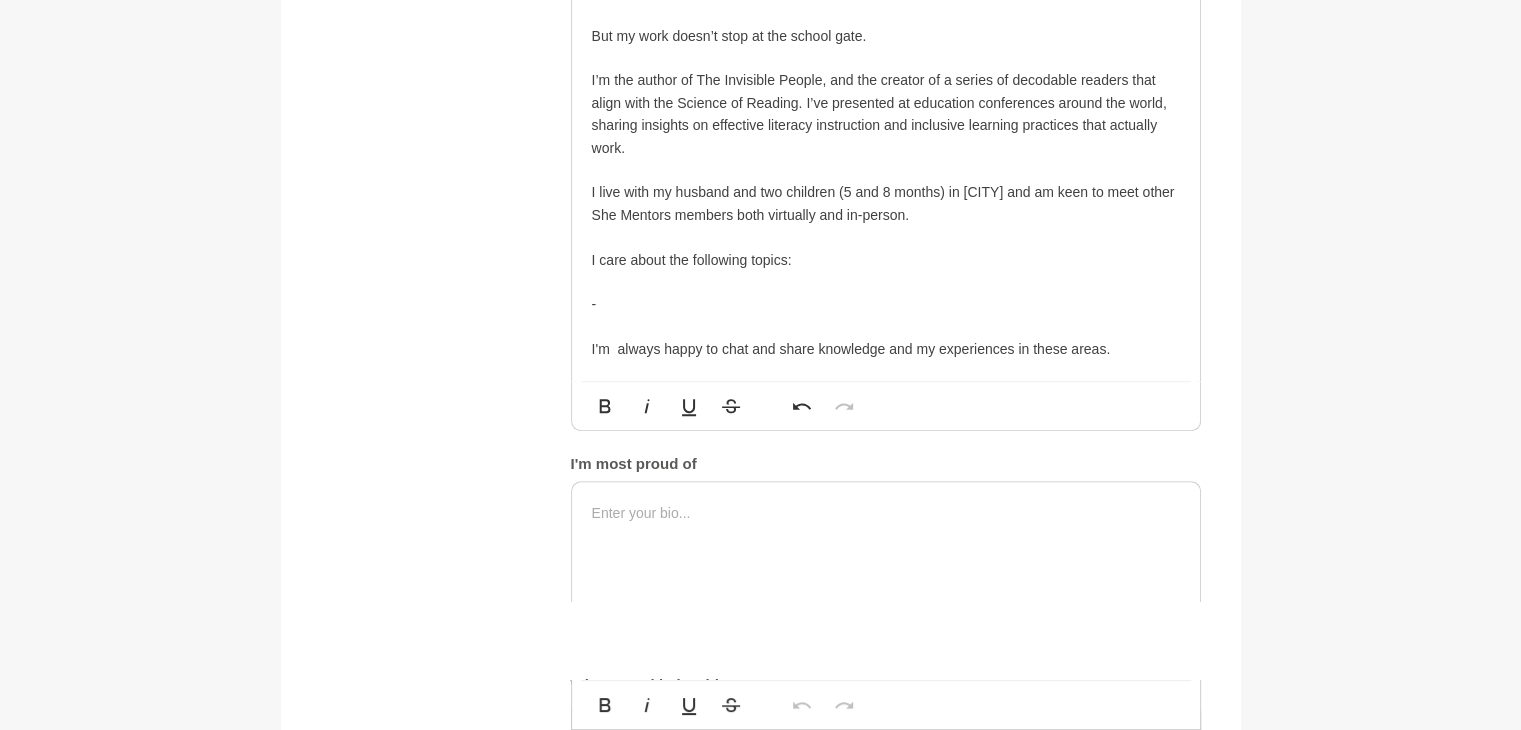 click on "-" at bounding box center [886, 304] 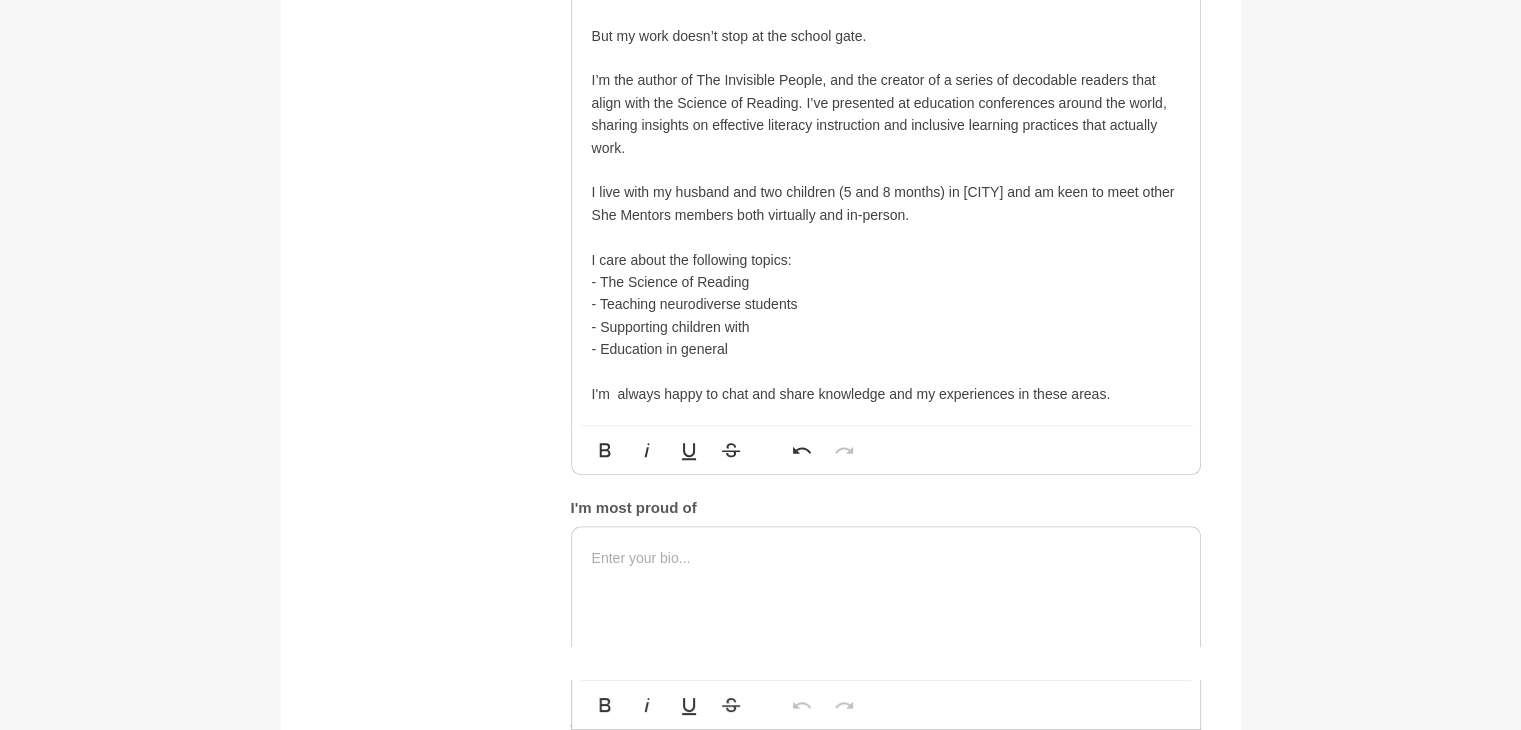 click on "​- Supporting children with" at bounding box center (886, 327) 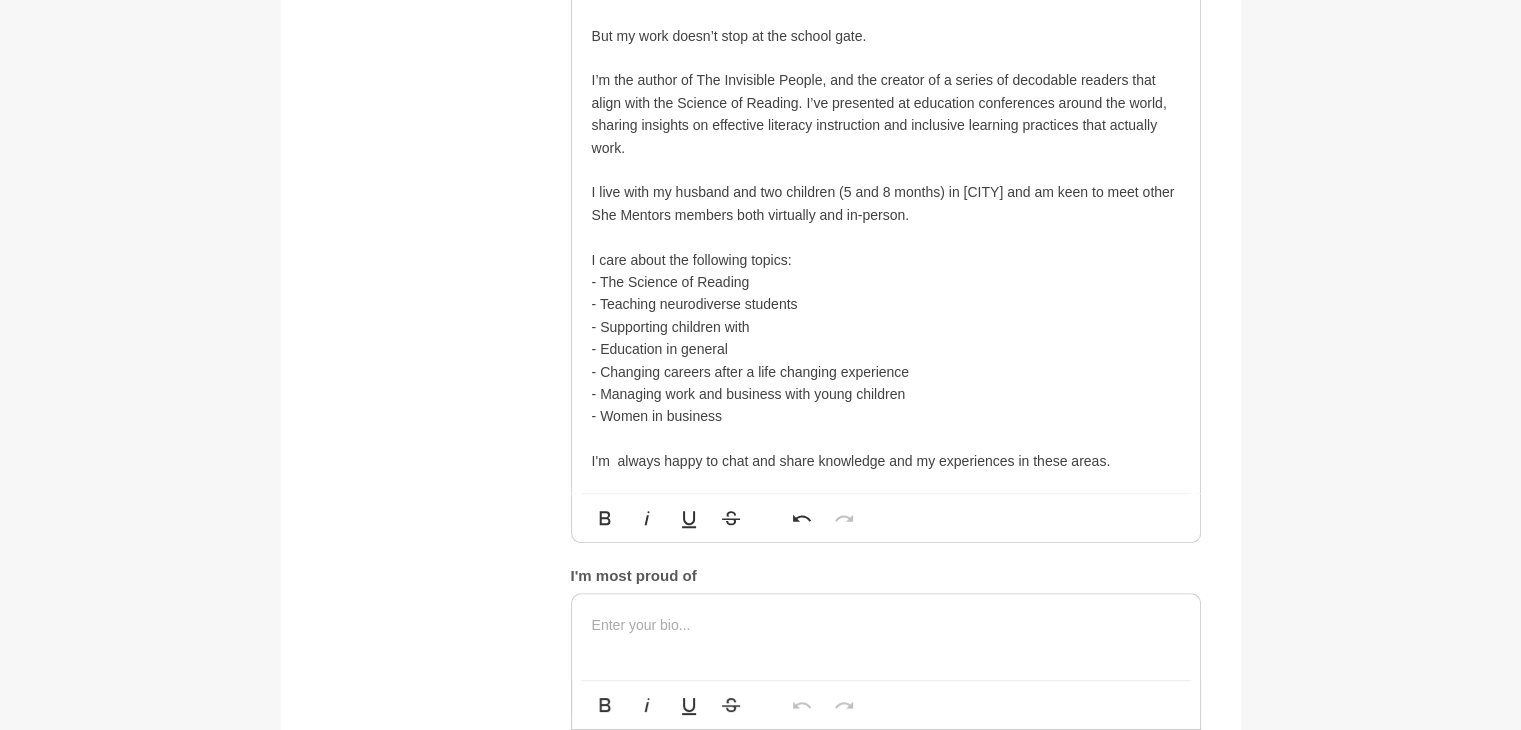 click on "I care about the following topics:" at bounding box center [886, 260] 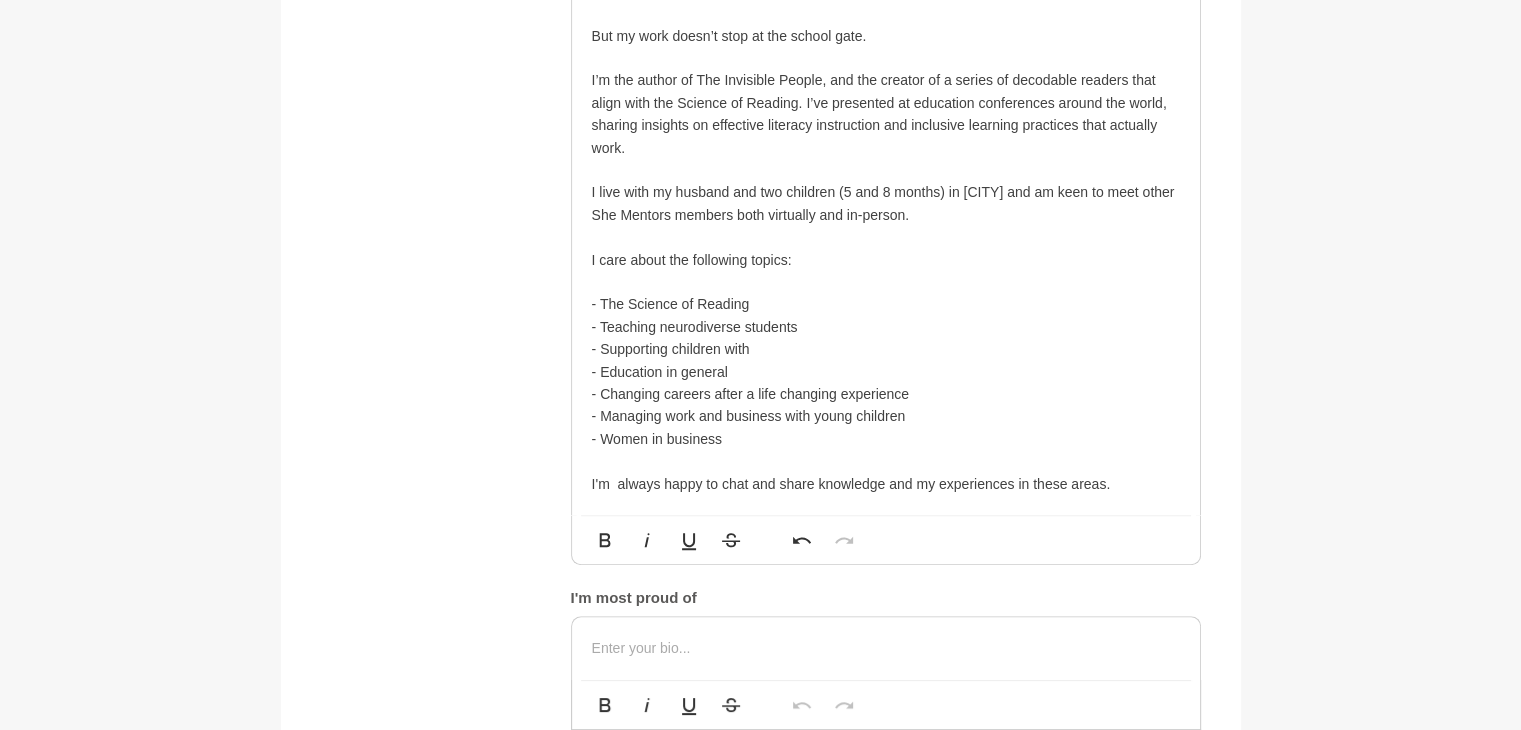 click on "- Changing careers after a life changing experience" at bounding box center (886, 394) 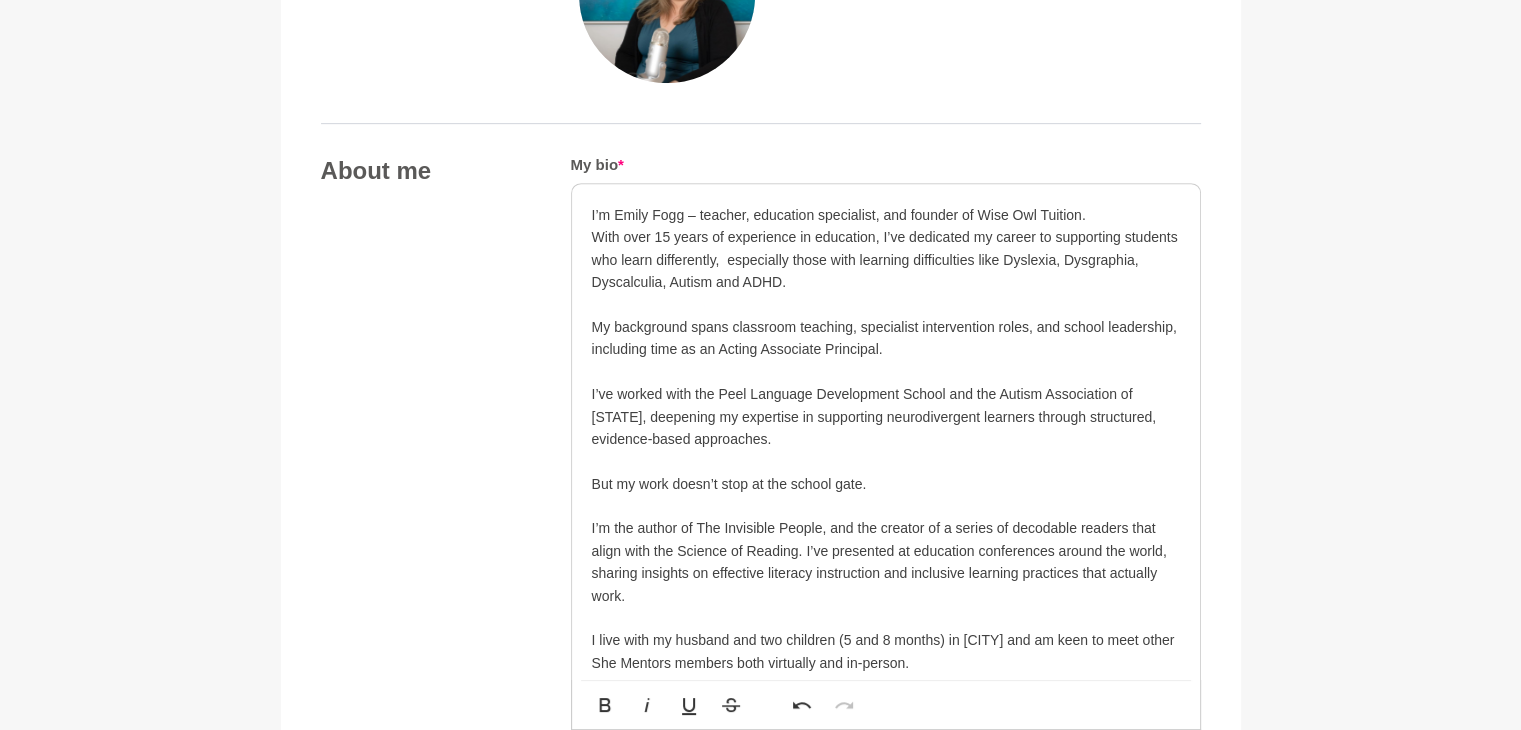 scroll, scrollTop: 953, scrollLeft: 0, axis: vertical 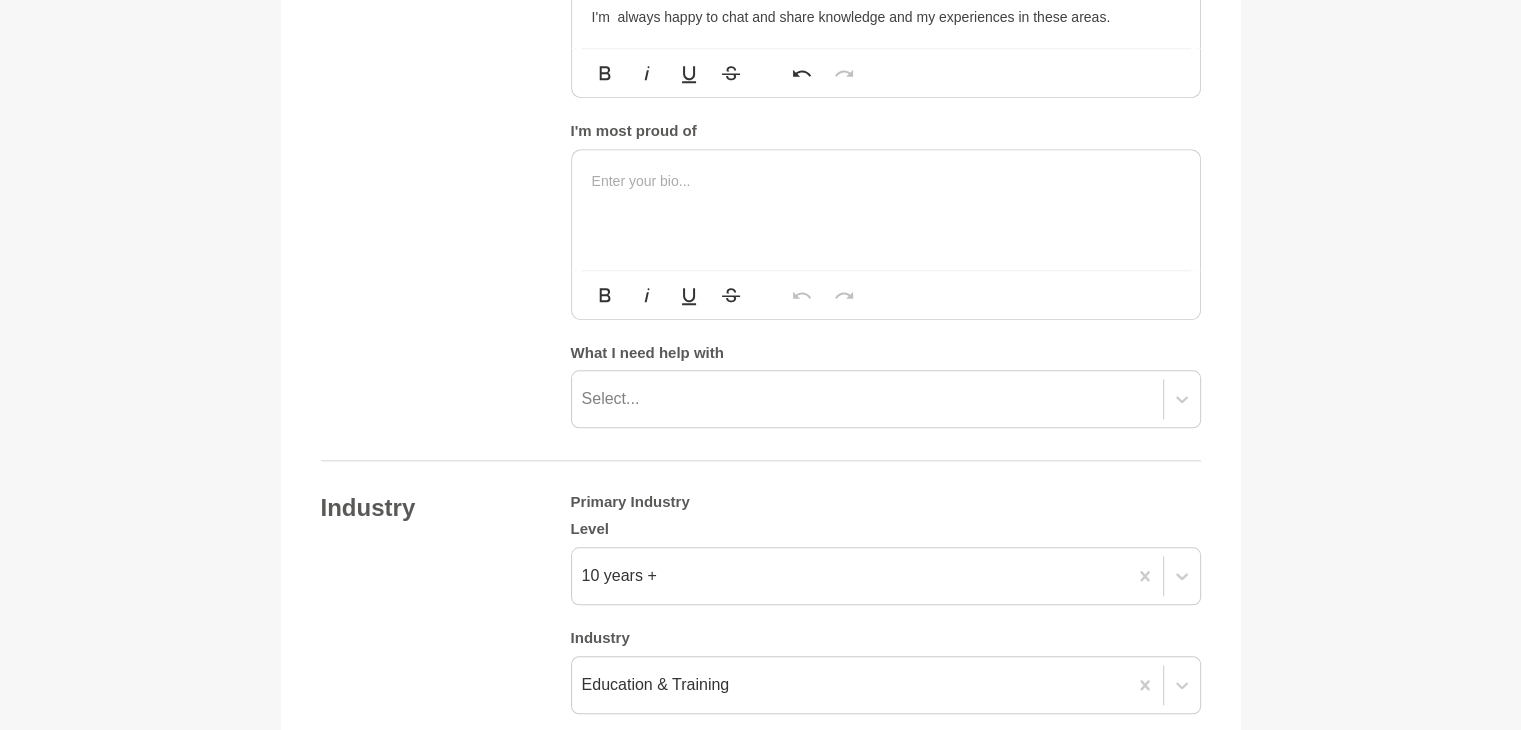 click at bounding box center (886, 181) 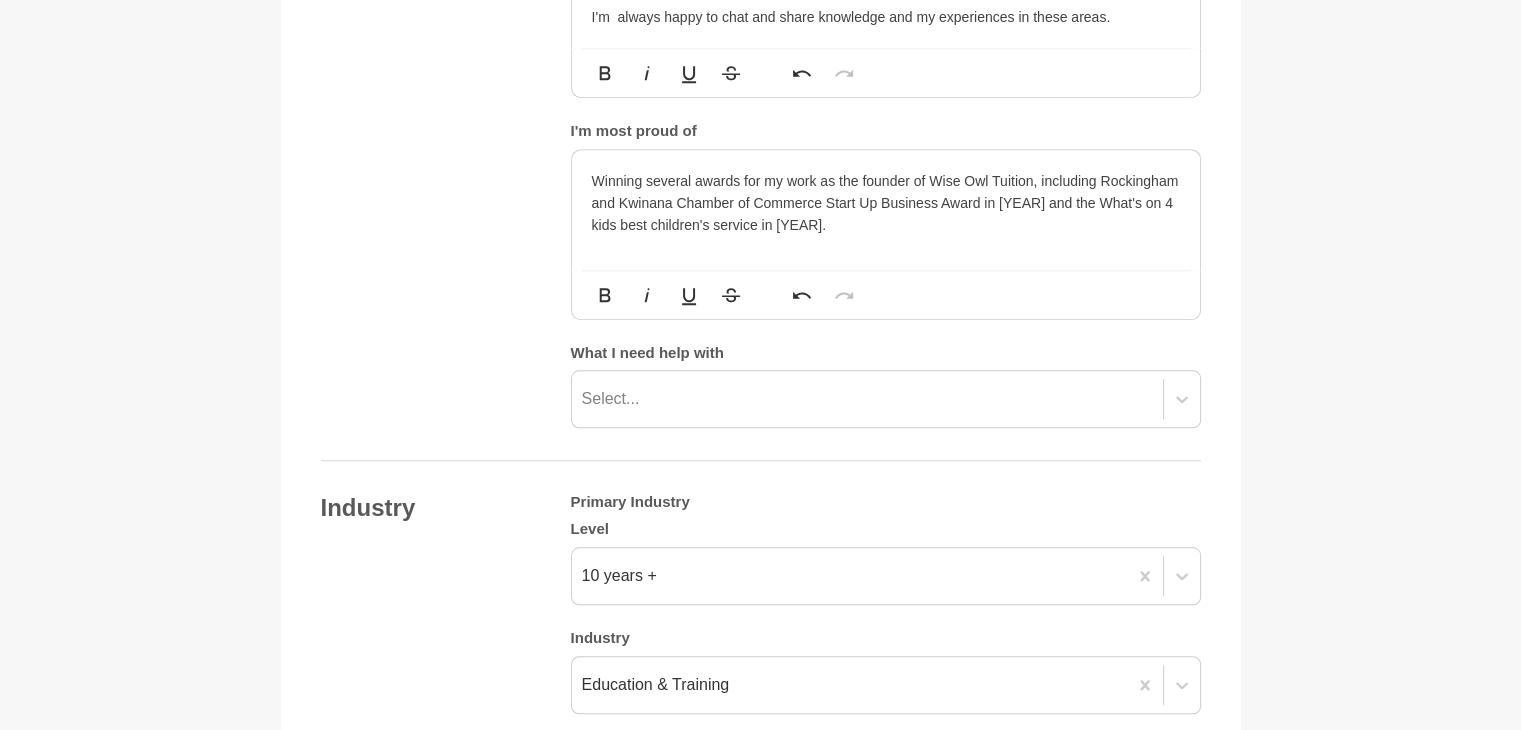 click on "Winning several awards for my work as the founder of Wise Owl Tuition, including Rockingham and Kwinana Chamber of Commerce Start Up Business Award in [YEAR] and the What's on 4 kids best children's service in [YEAR]." at bounding box center [886, 203] 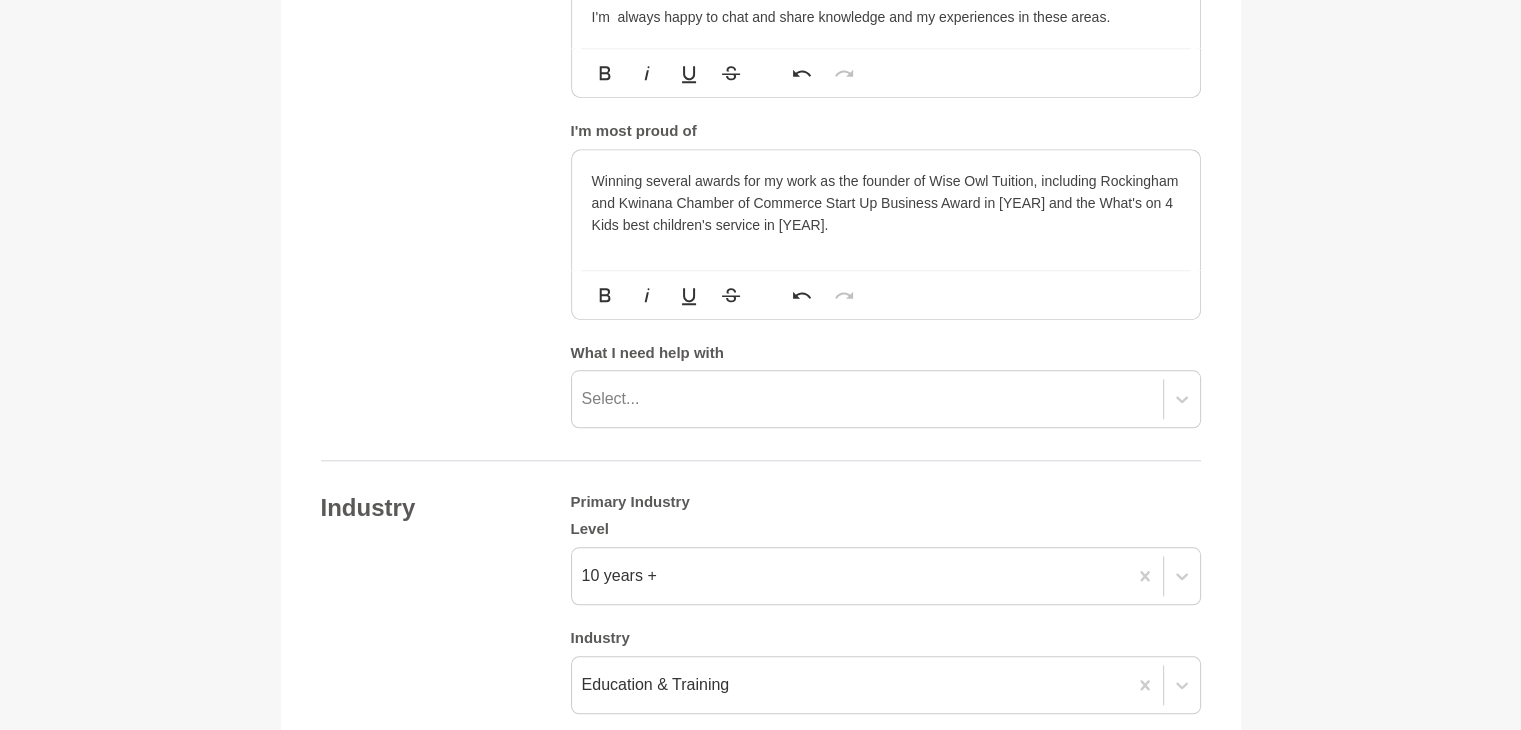 click on "Winning several awards for my work as the founder of Wise Owl Tuition, including Rockingham and Kwinana Chamber of Commerce Start Up Business Award in [YEAR] and the What's on 4 Kids best children's service in [YEAR]." at bounding box center (886, 203) 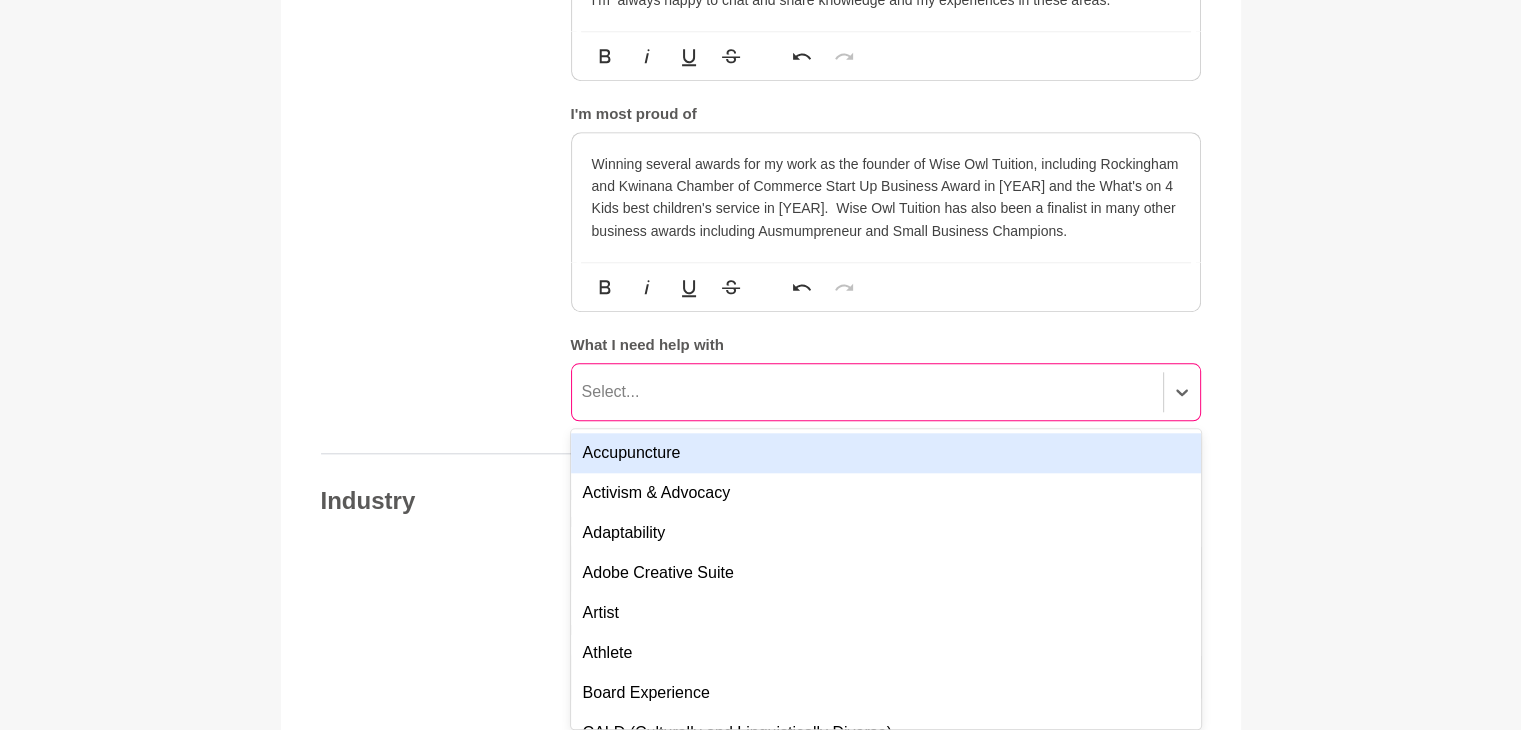 click on "option Accupuncture focused, 1 of 201. 201 results available. Use Up and Down to choose options, press Enter to select the currently focused option, press Escape to exit the menu, press Tab to select the option and exit the menu. Select... Accupuncture Activism & Advocacy Adaptability Adobe Creative Suite Artist Athlete Board Experience CALD (Culturally and Linguistically Diverse) Career Development Collaboration Communication Confidence Creativity Critical Thinking CVs & Resume Writing Cybersecurity Dietician Dubsado Emotional Intelligence Empathy Environmental, Social & Governance (ESG) Hall Of Fame Human Design Influence Innovation Interior Design Inventor LGBTQIA+ Management Motivation Museums and Heritage Negotiation Networking Opportunities Partnerships Personal Branding Persuasion Politics & International Relations Presentation Skills Problem Solving Productivity Public Speaking Redundancy Resilience Self Development Side Hustle Spirituality Stakeholder Management Storytelling Team Building FMCG" at bounding box center (886, 392) 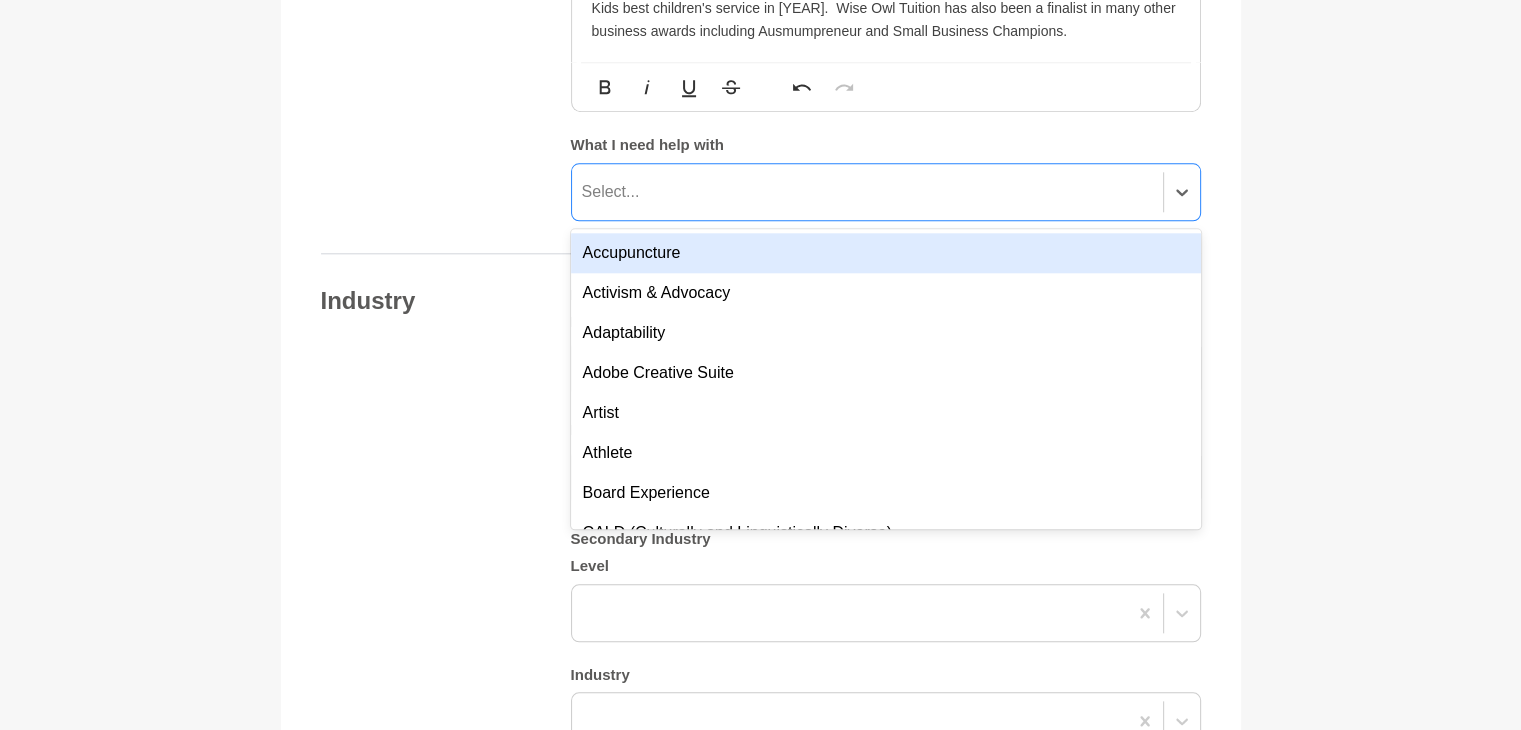 scroll, scrollTop: 2119, scrollLeft: 0, axis: vertical 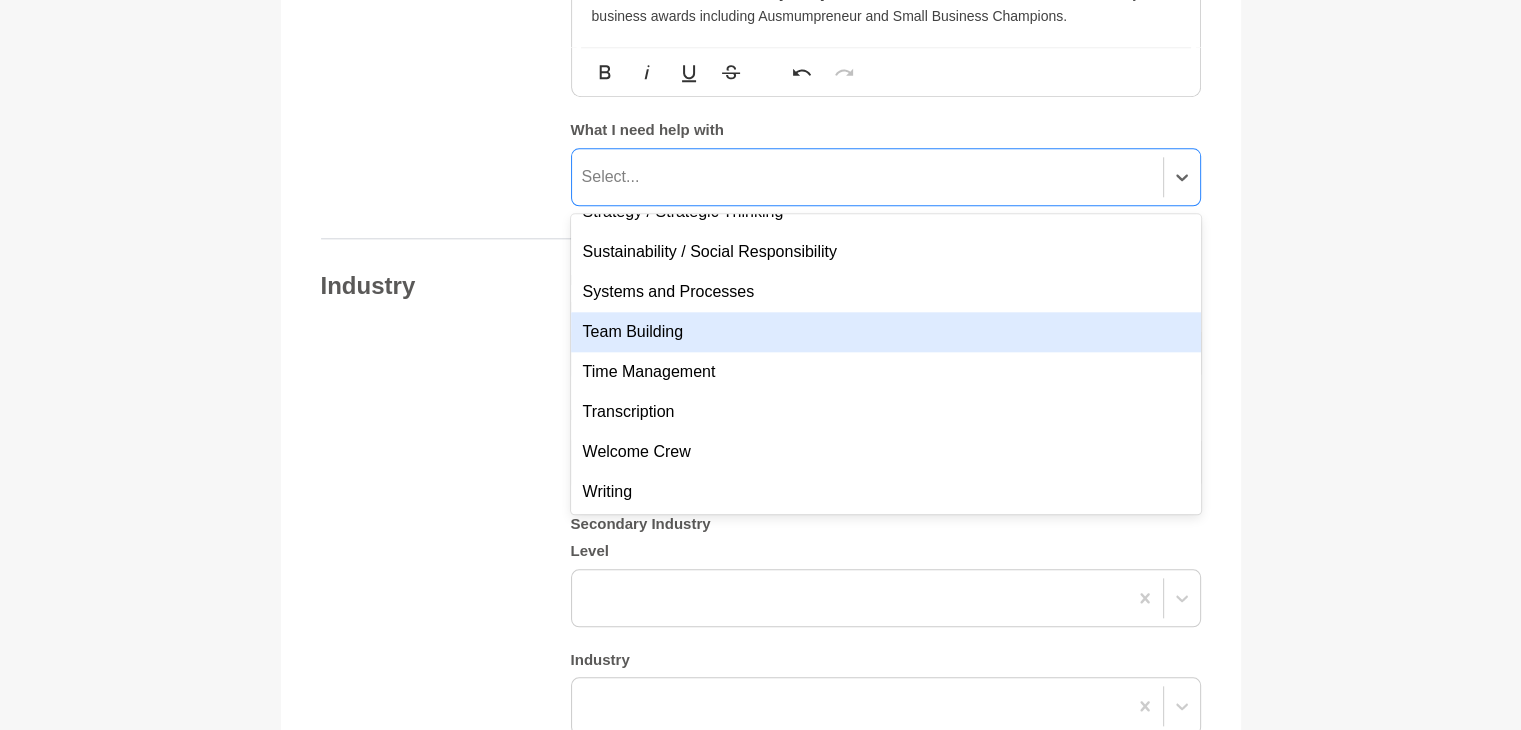 click on "Team Building" at bounding box center (886, 332) 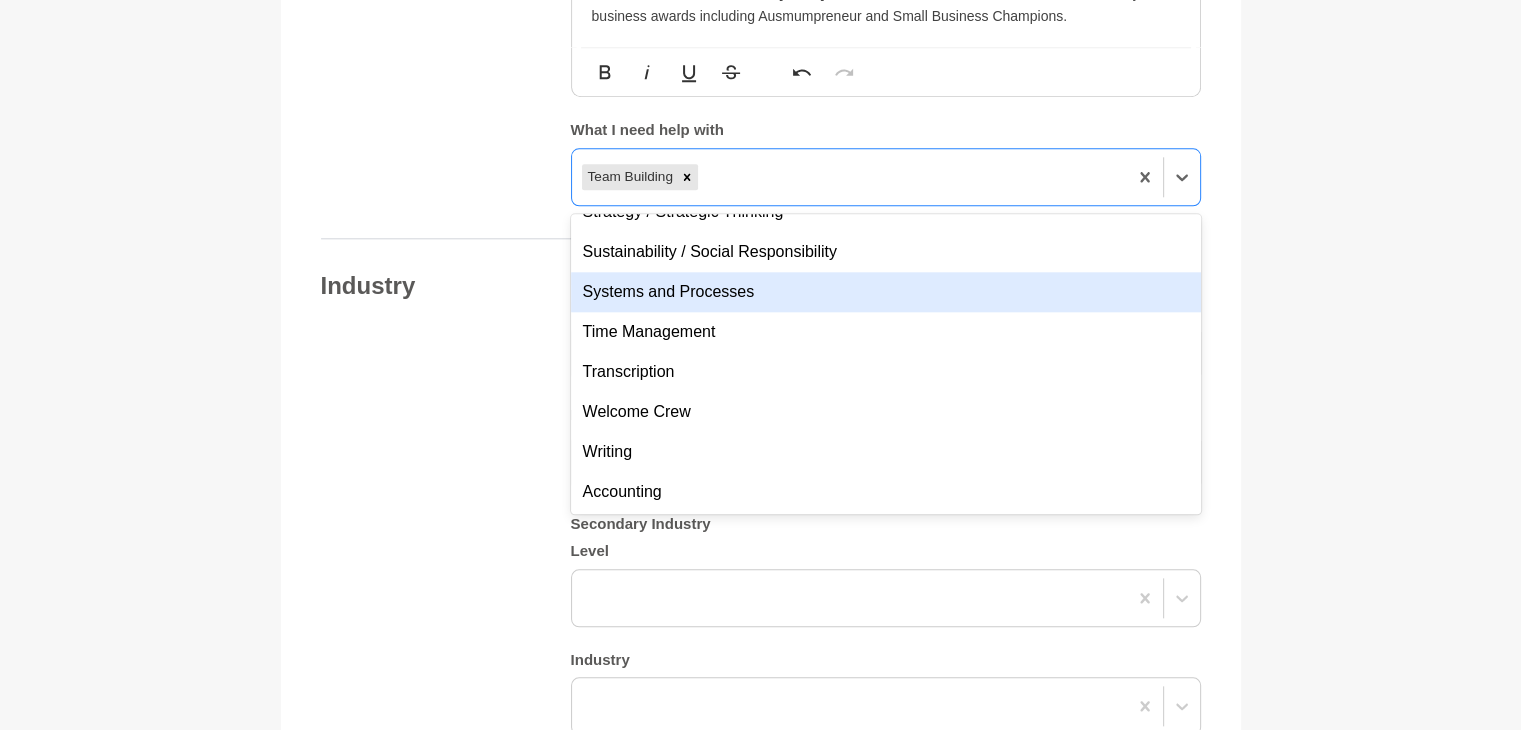 click on "Systems and Processes" at bounding box center (886, 292) 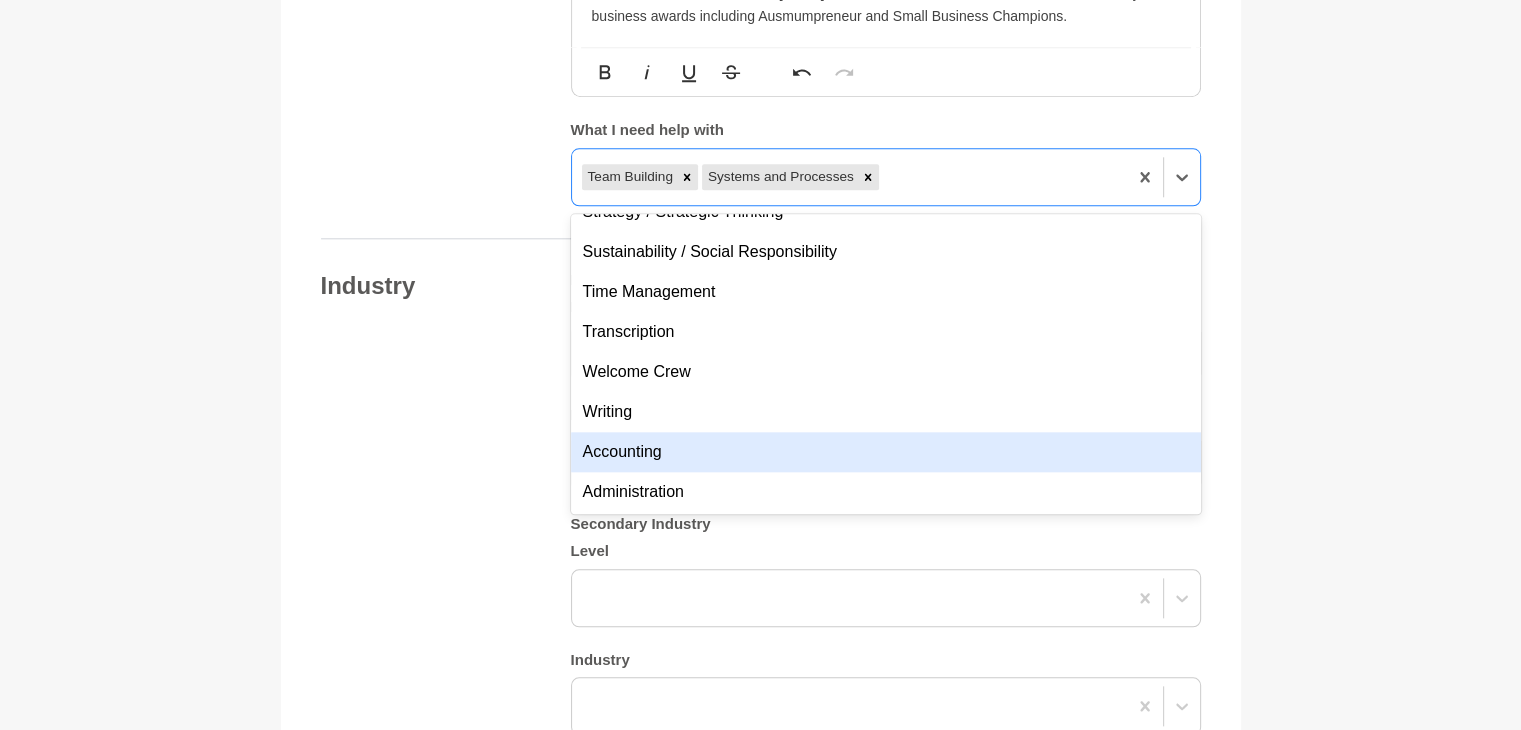 click on "Accounting" at bounding box center (886, 452) 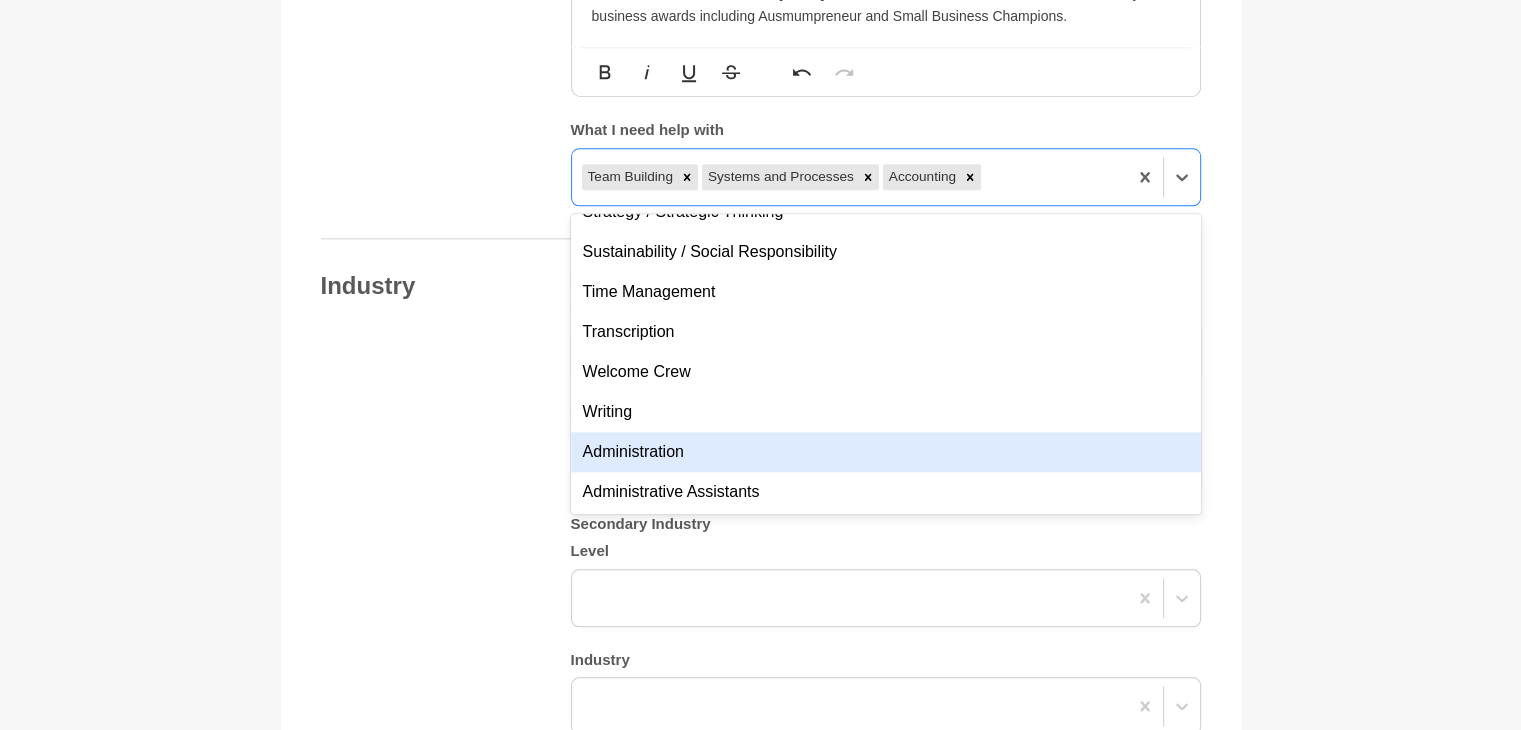 click on "Administration" at bounding box center (886, 452) 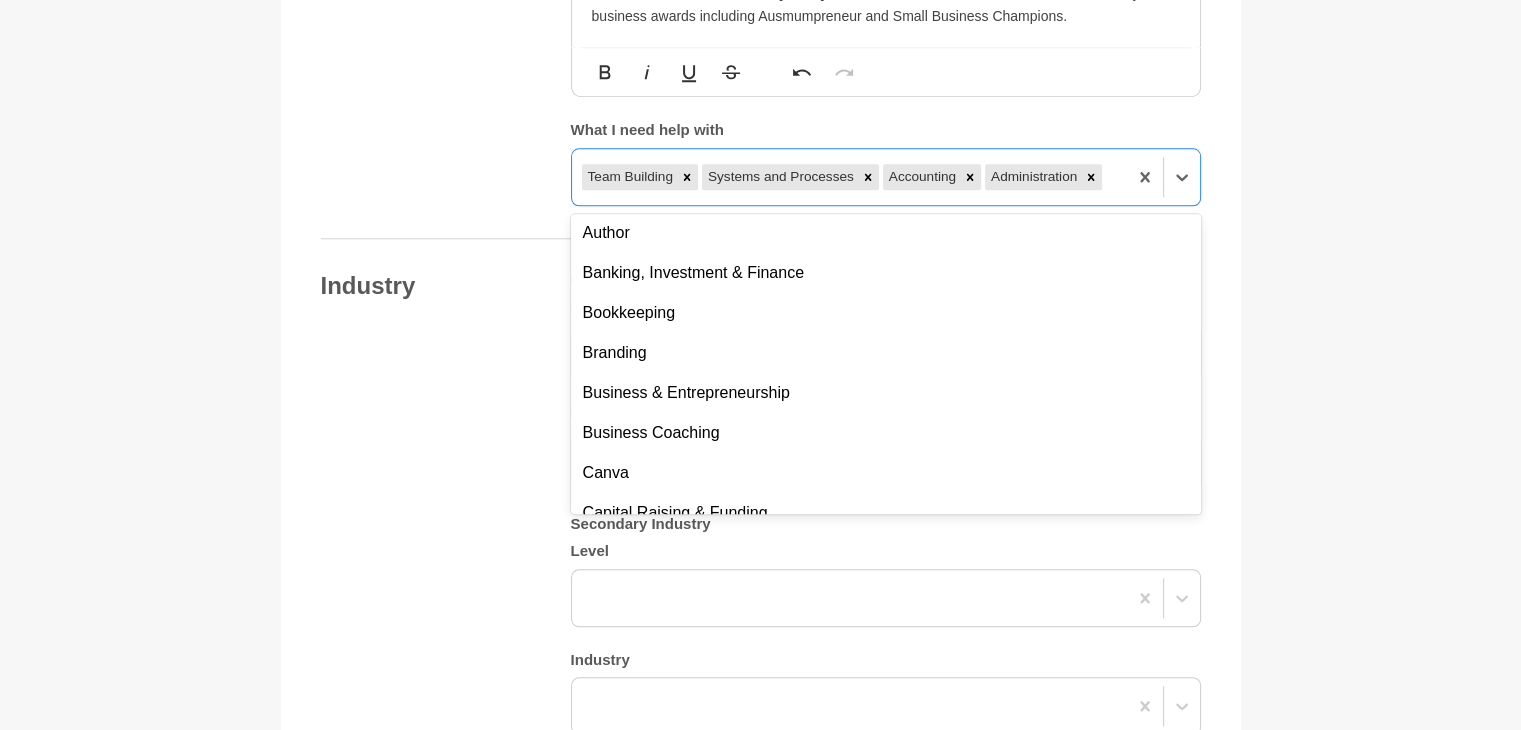 scroll, scrollTop: 2453, scrollLeft: 0, axis: vertical 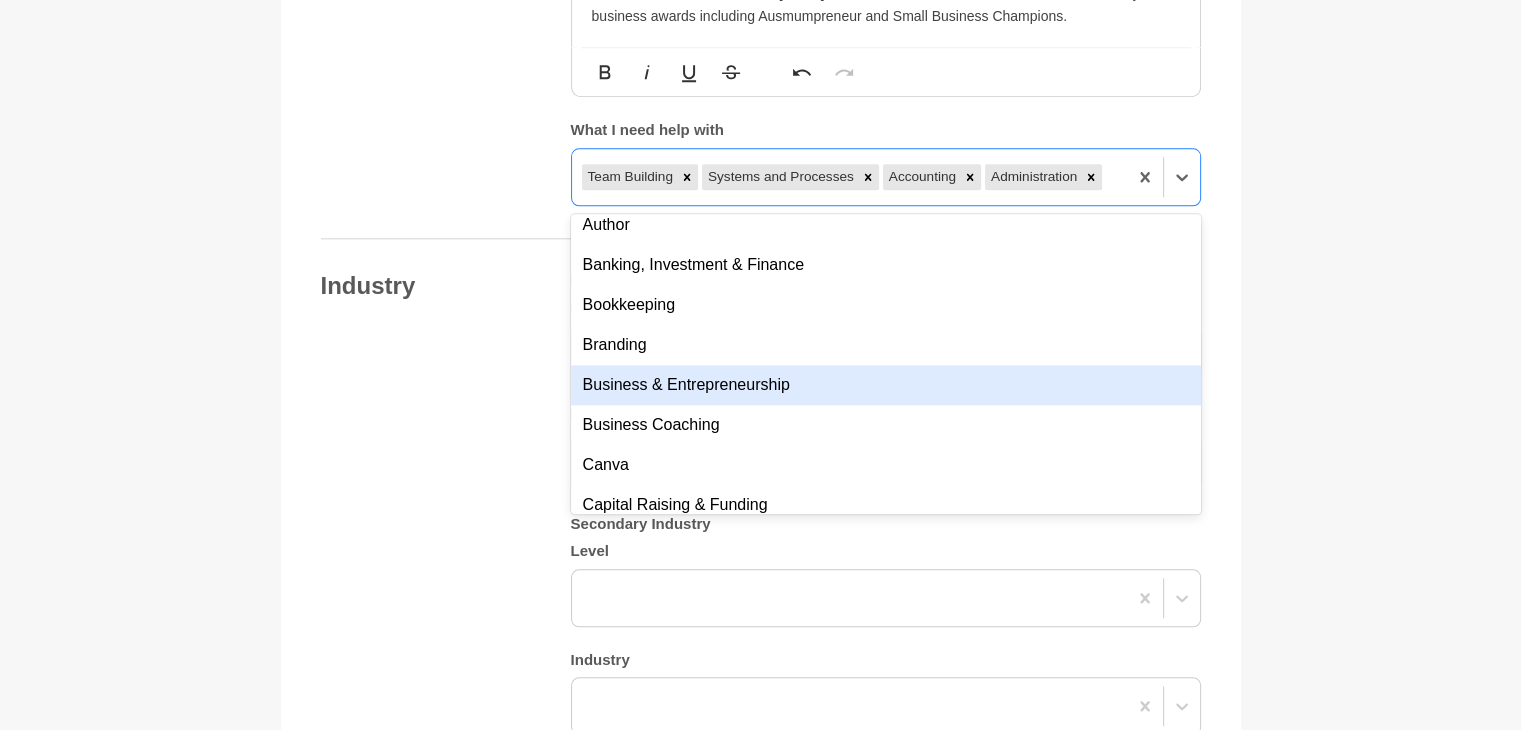 click on "Business & Entrepreneurship" at bounding box center [886, 385] 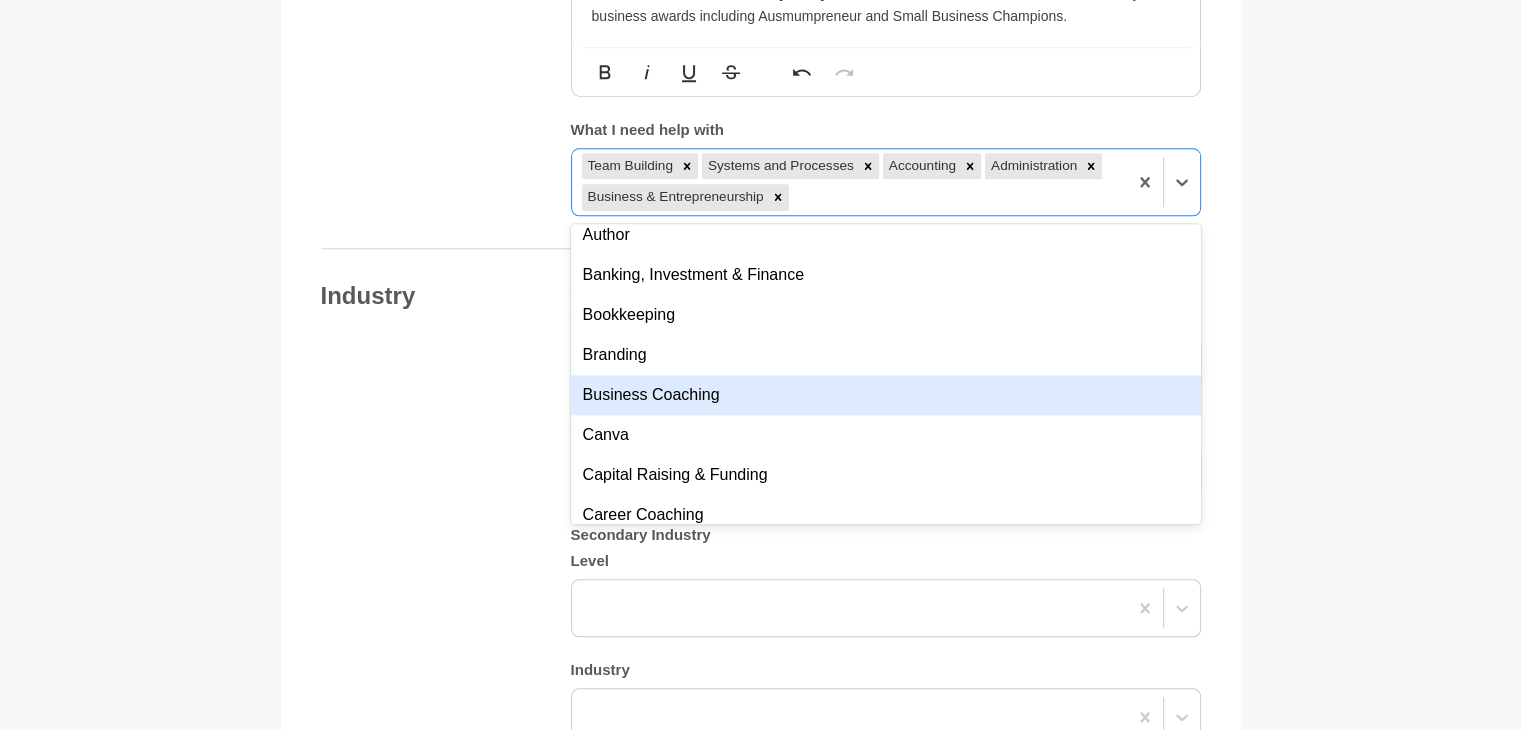 click on "Business Coaching" at bounding box center [886, 395] 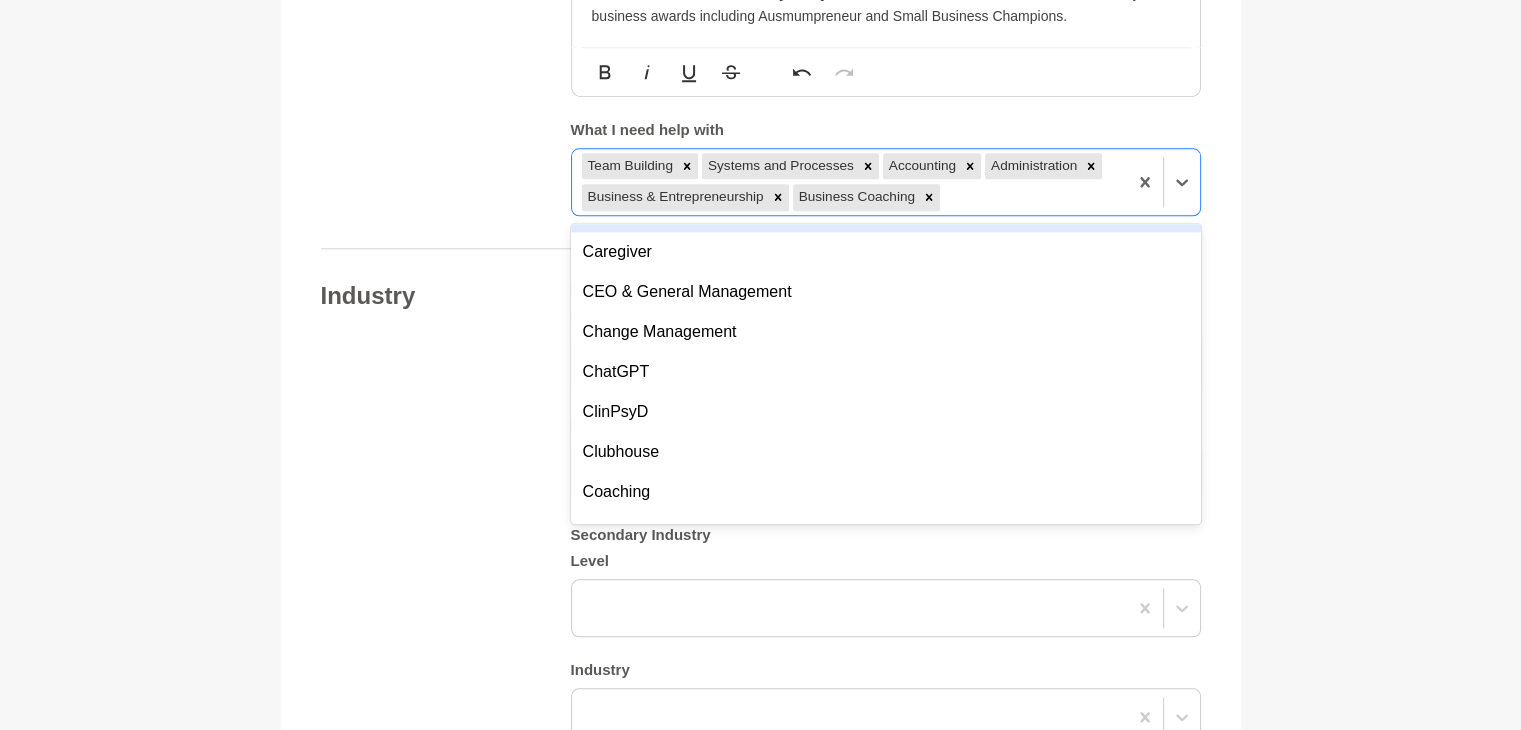 scroll, scrollTop: 2733, scrollLeft: 0, axis: vertical 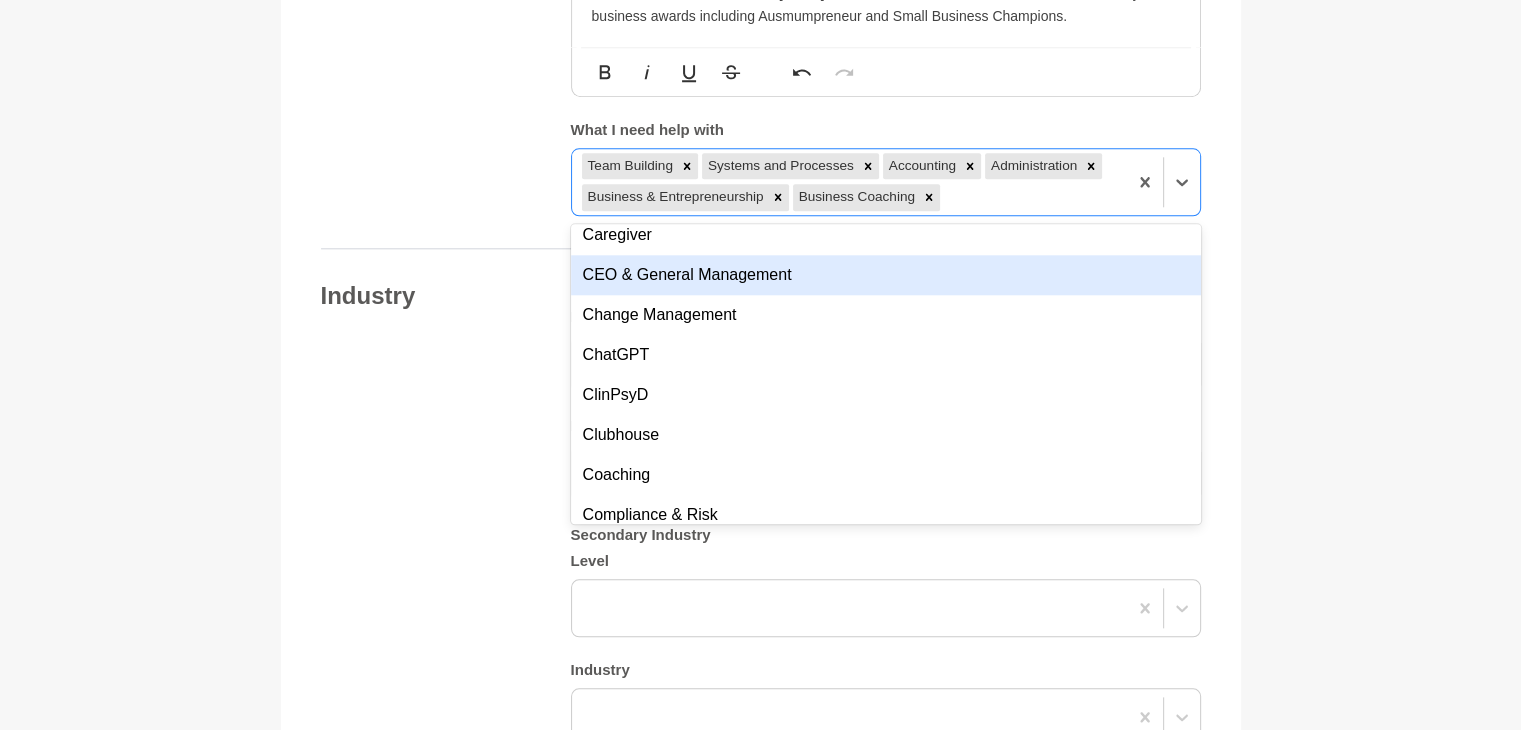 drag, startPoint x: 844, startPoint y: 250, endPoint x: 844, endPoint y: 263, distance: 13 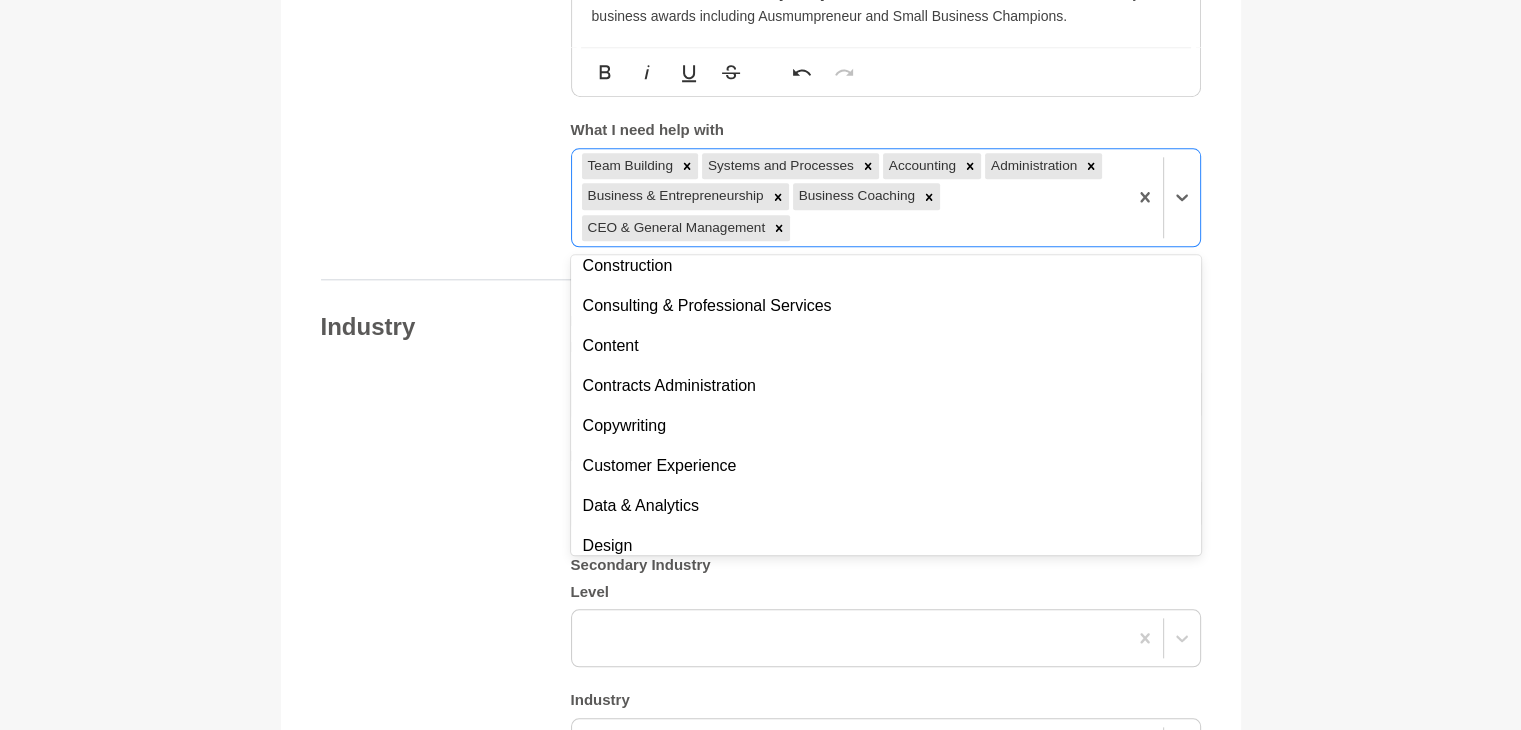 scroll, scrollTop: 3053, scrollLeft: 0, axis: vertical 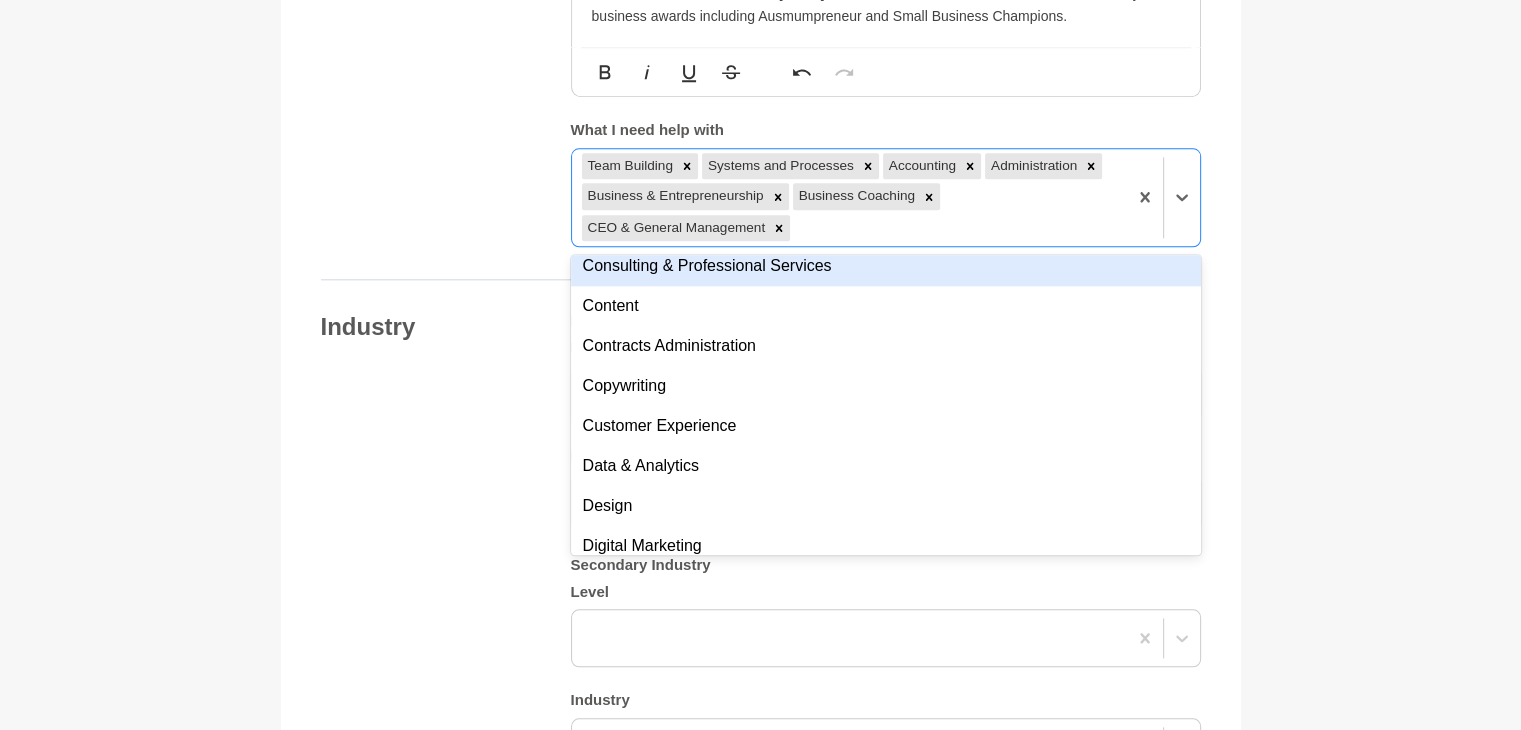 click on "Consulting & Professional Services" at bounding box center [886, 266] 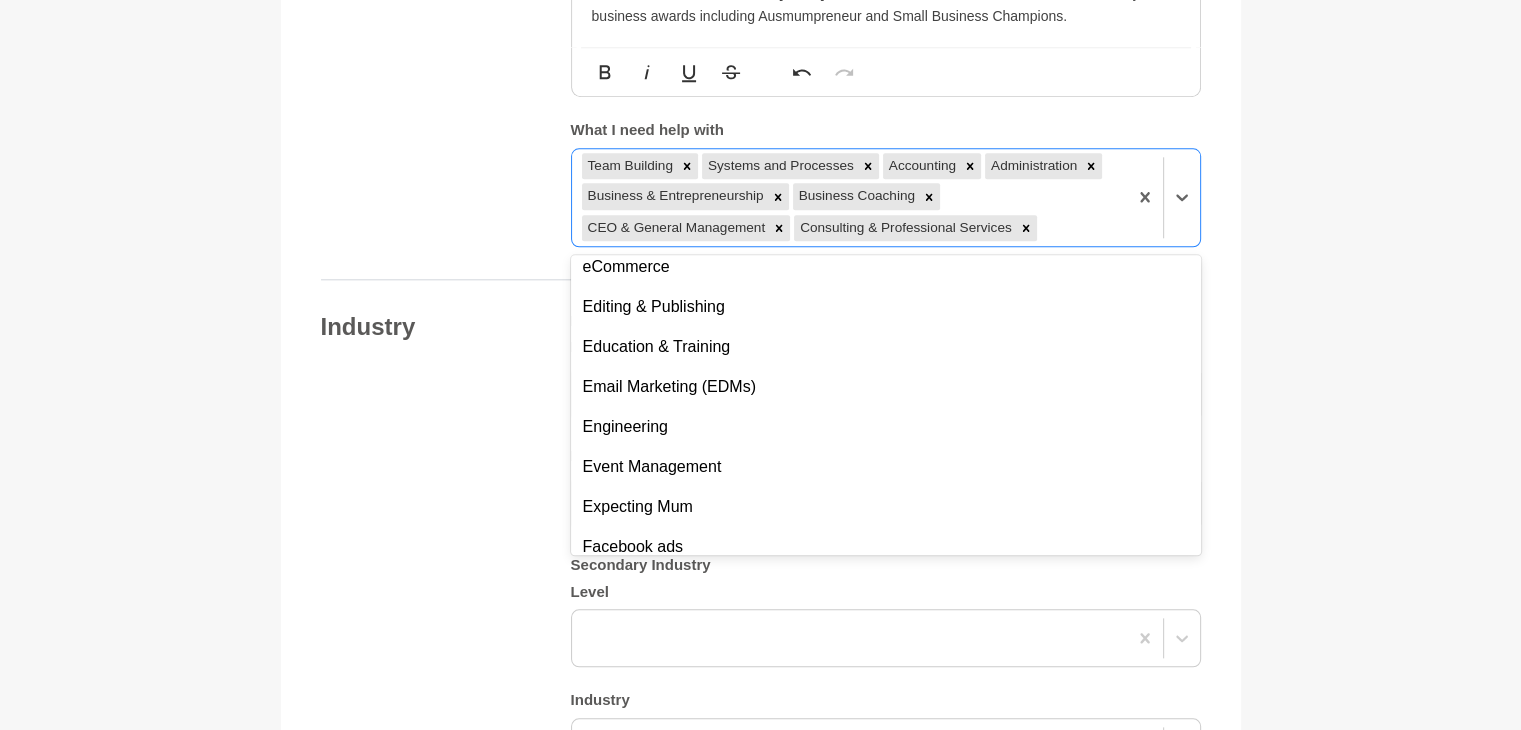 scroll, scrollTop: 3413, scrollLeft: 0, axis: vertical 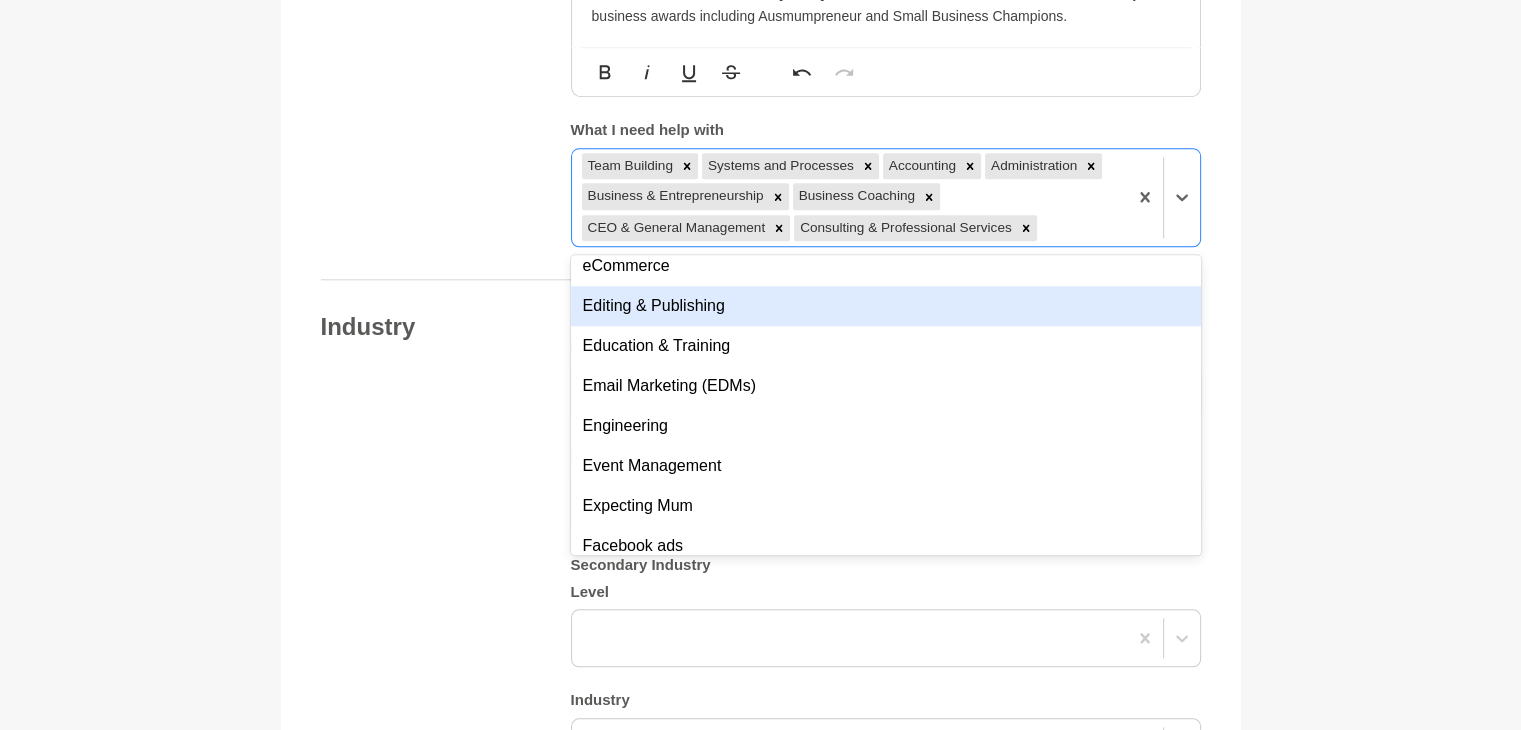 click on "Editing & Publishing" at bounding box center [886, 306] 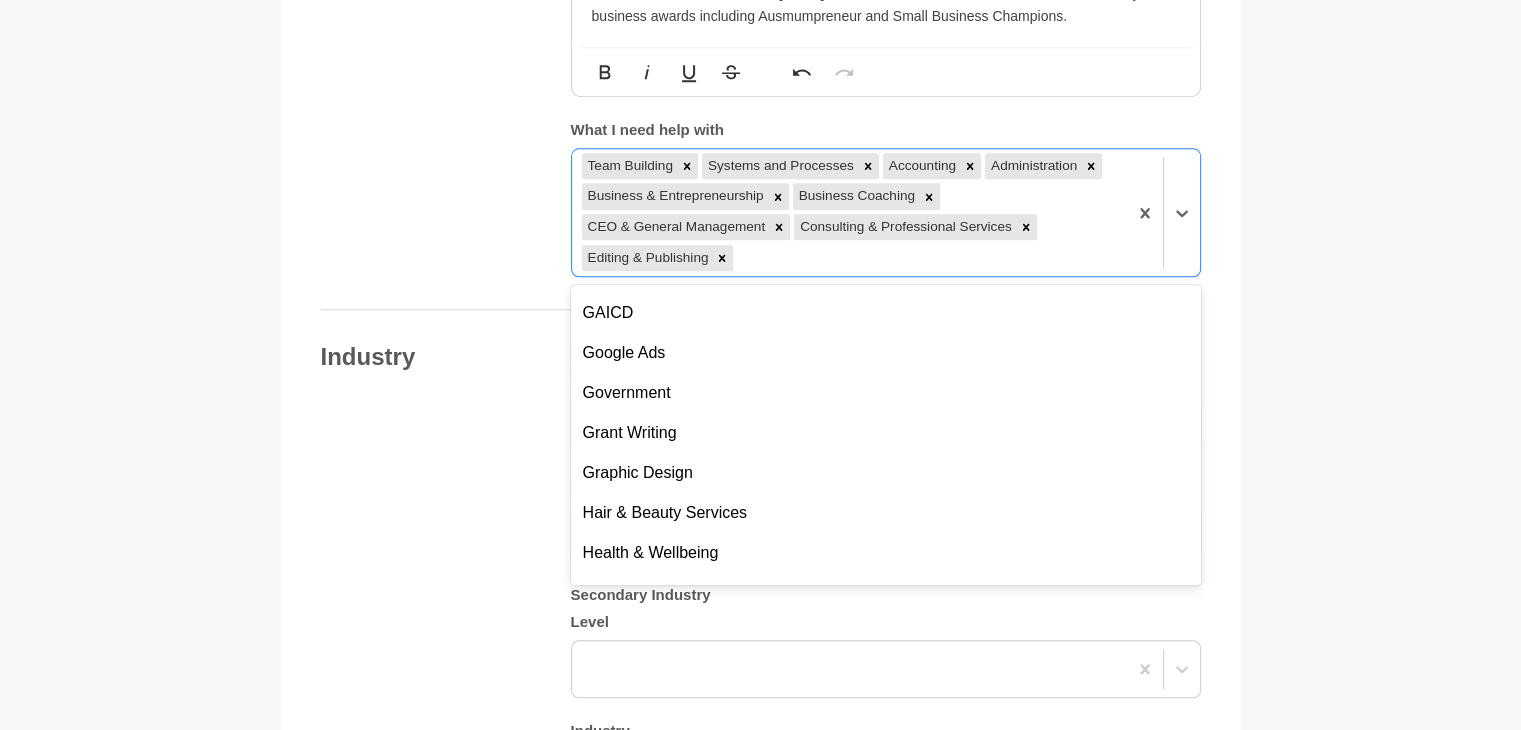 scroll, scrollTop: 3853, scrollLeft: 0, axis: vertical 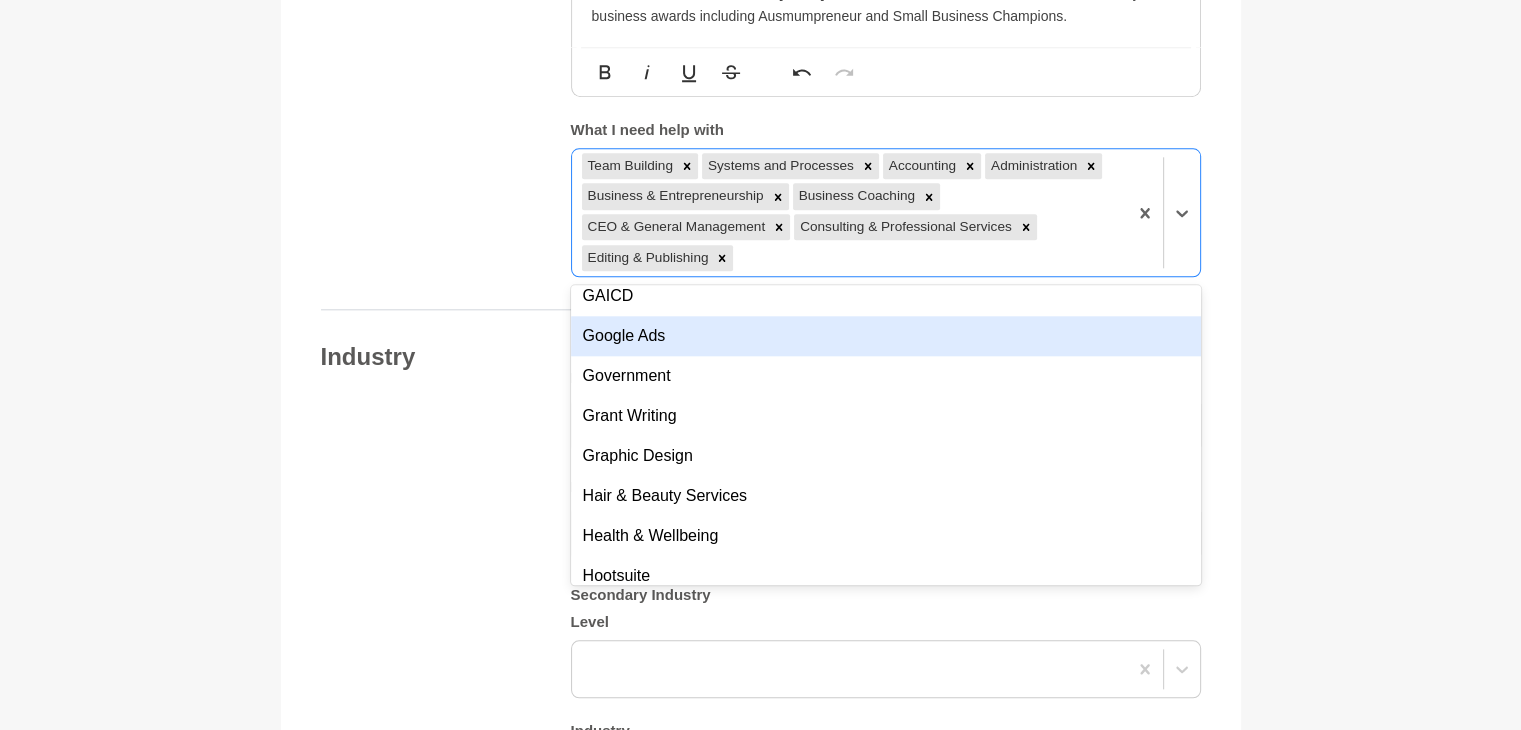 drag, startPoint x: 1084, startPoint y: 354, endPoint x: 1084, endPoint y: 338, distance: 16 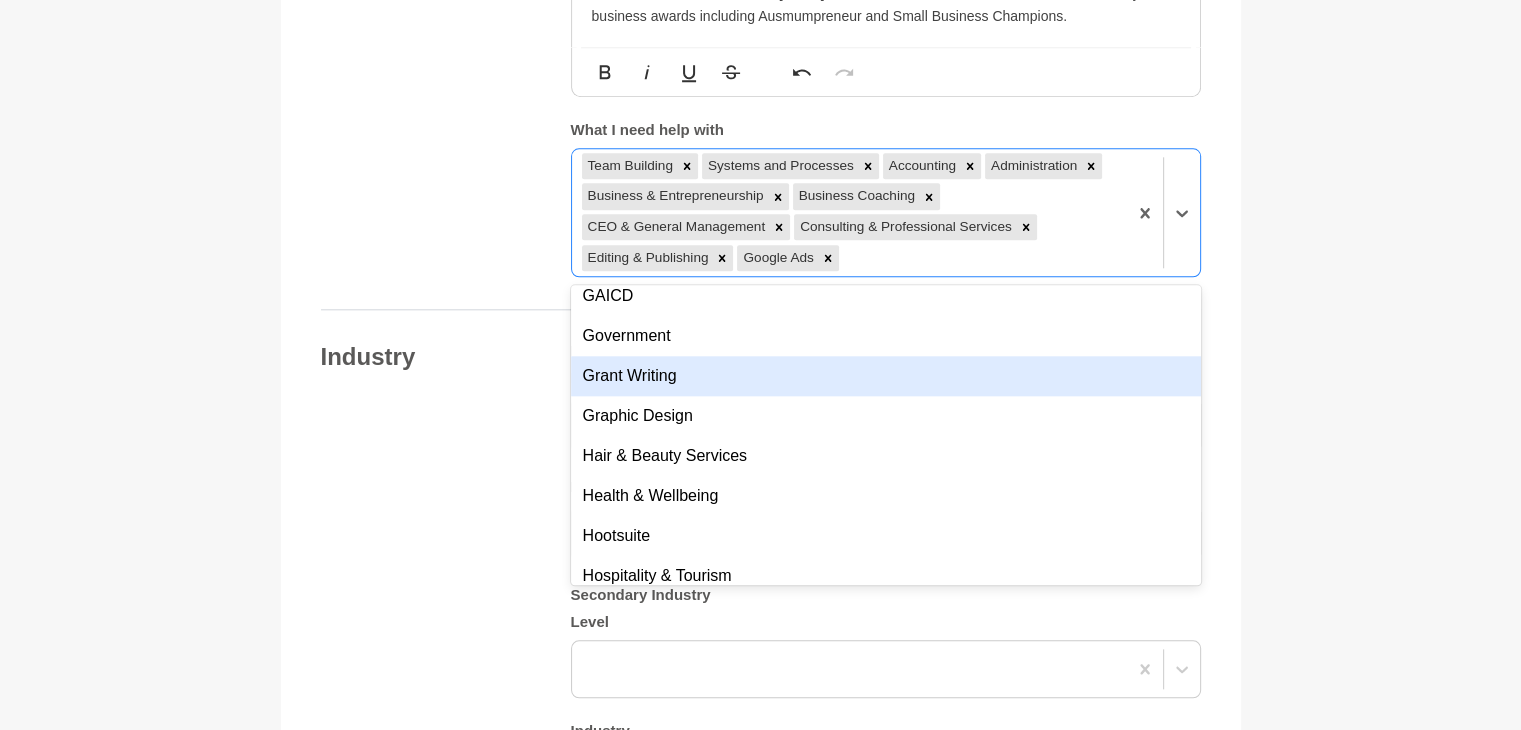 click on "Grant Writing" at bounding box center (886, 376) 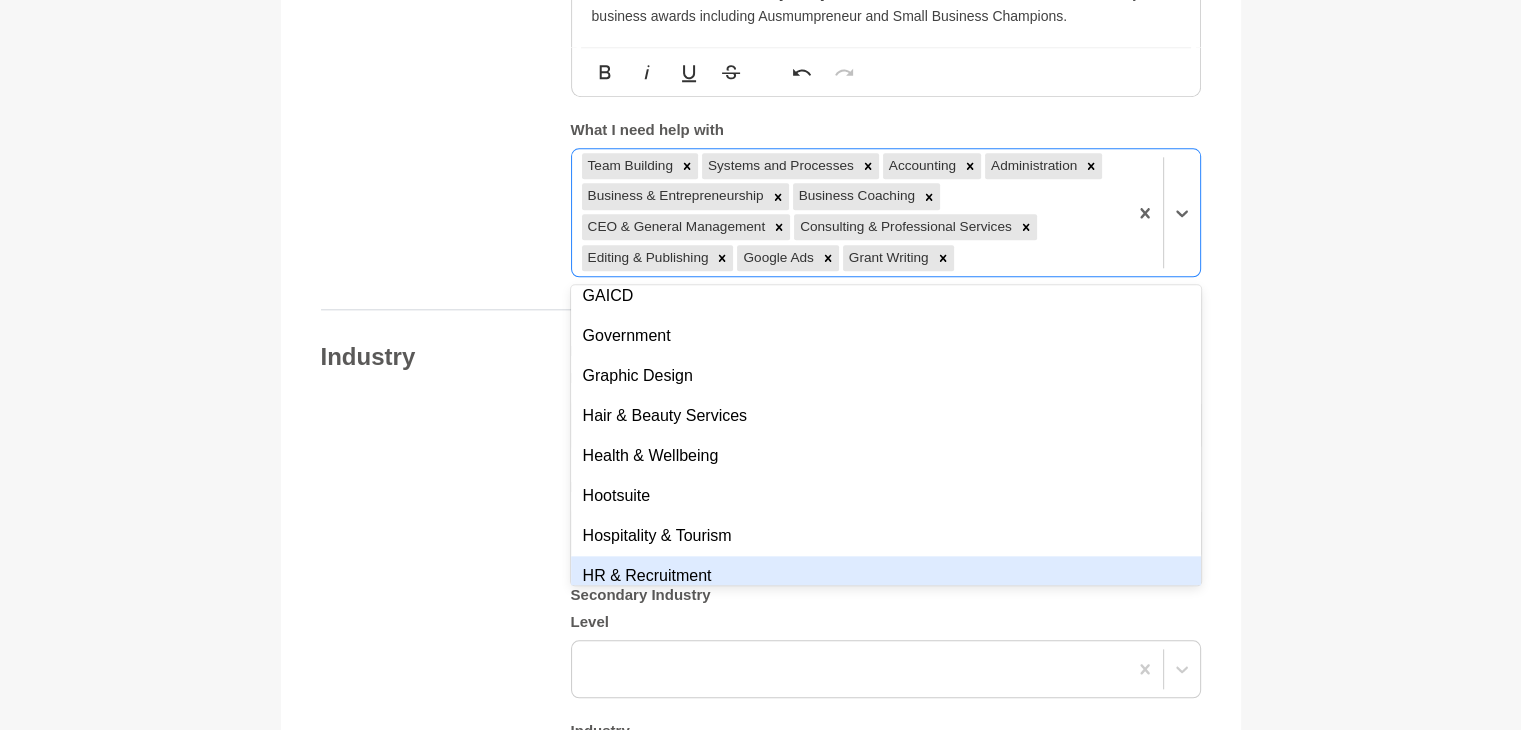 click on "HR & Recruitment" at bounding box center [886, 576] 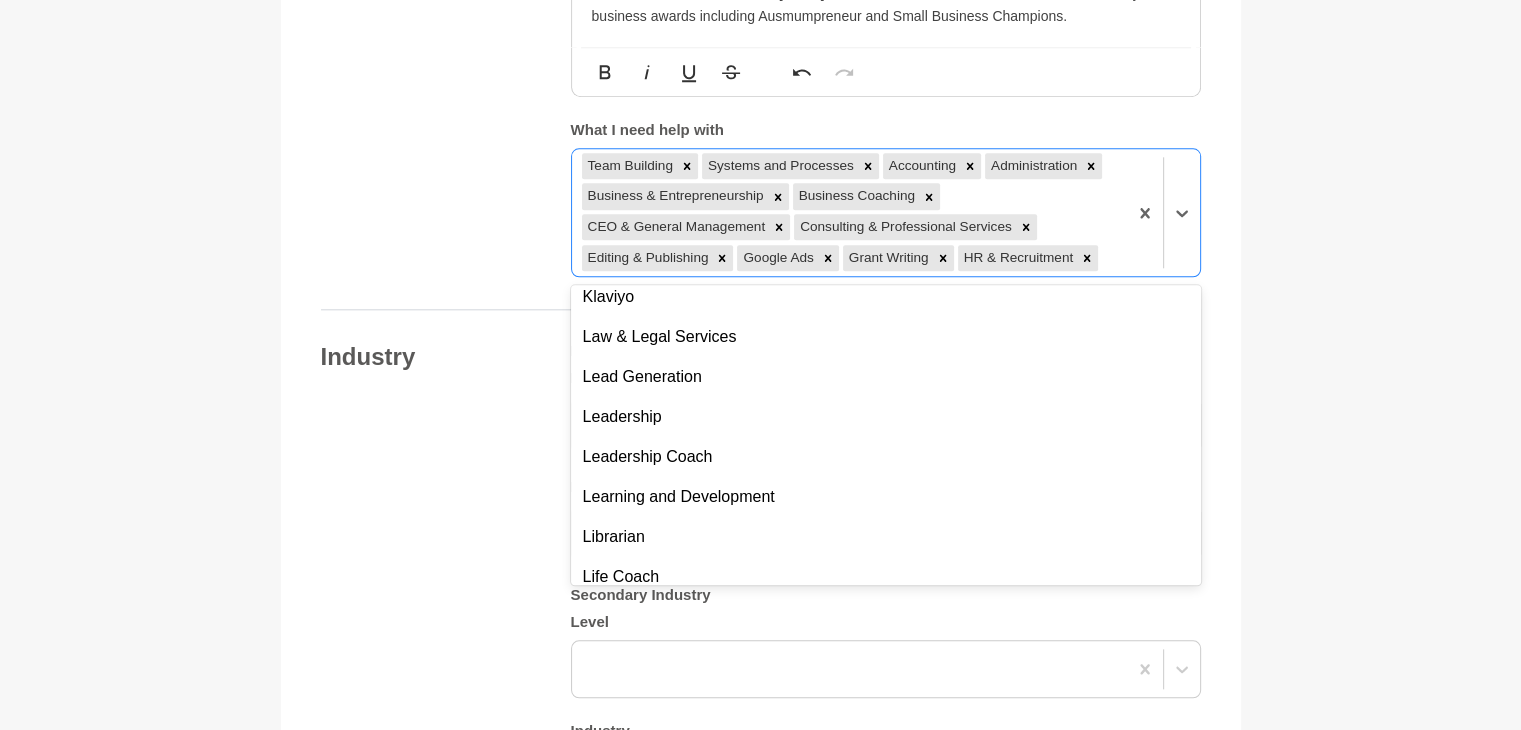 scroll, scrollTop: 4492, scrollLeft: 0, axis: vertical 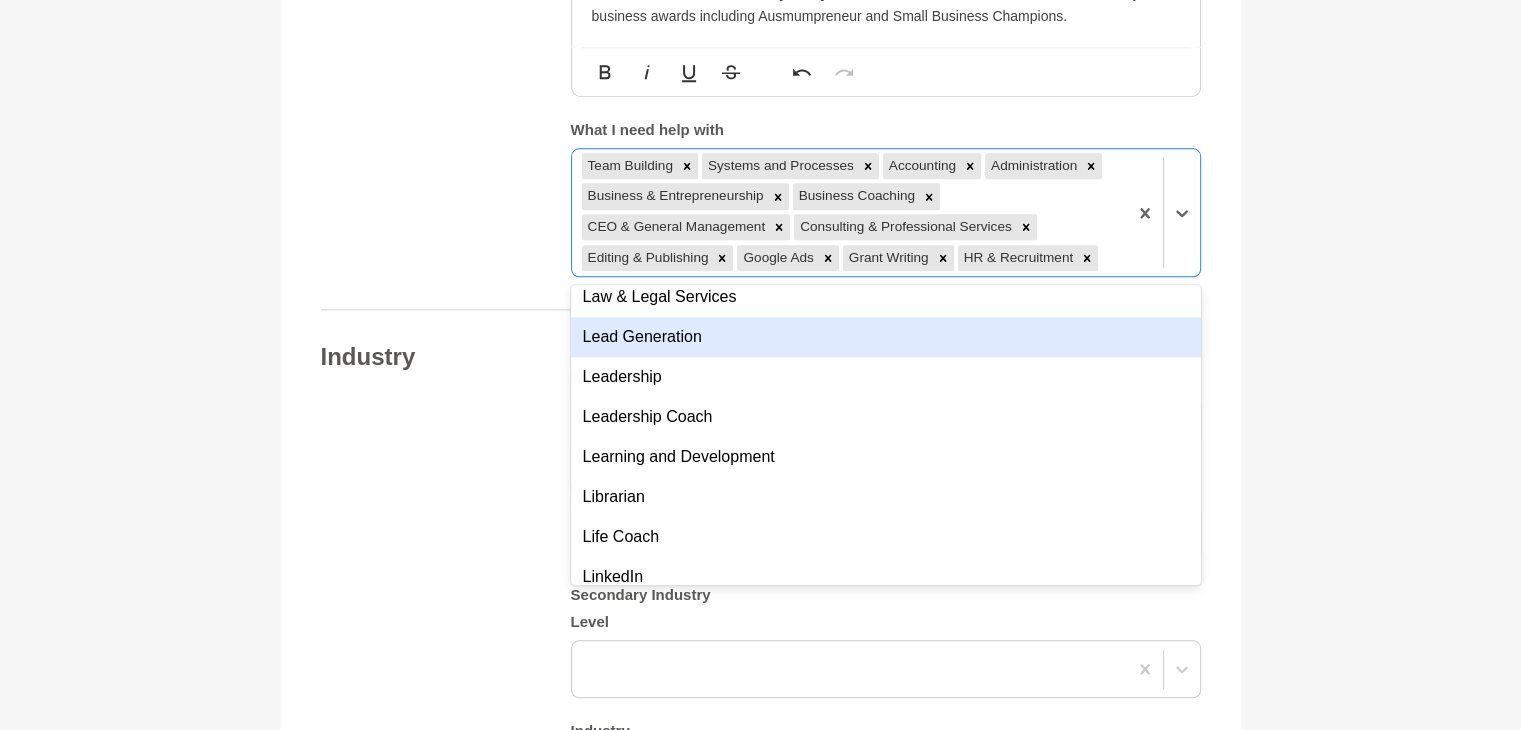 click on "Lead Generation" at bounding box center [886, 337] 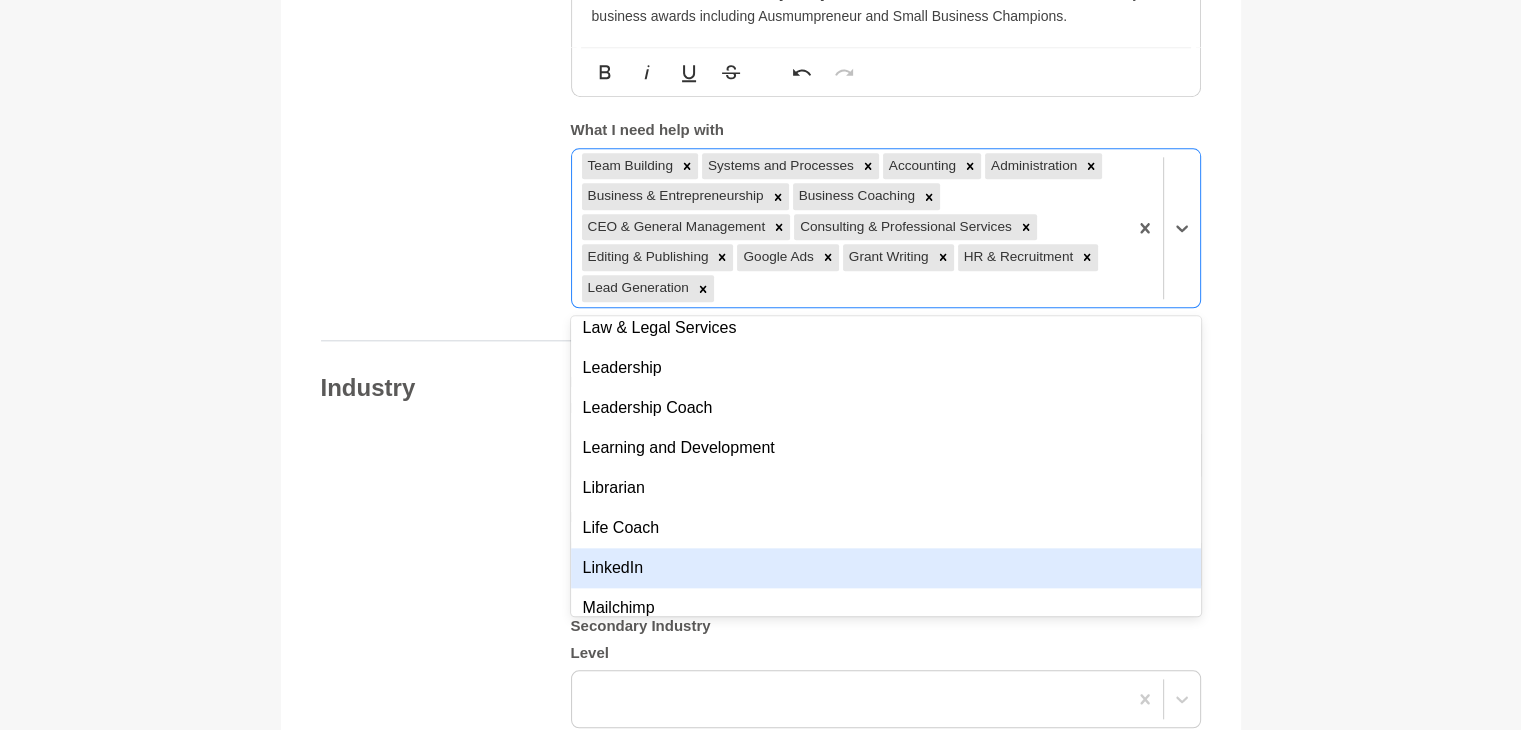 click on "LinkedIn" at bounding box center (886, 568) 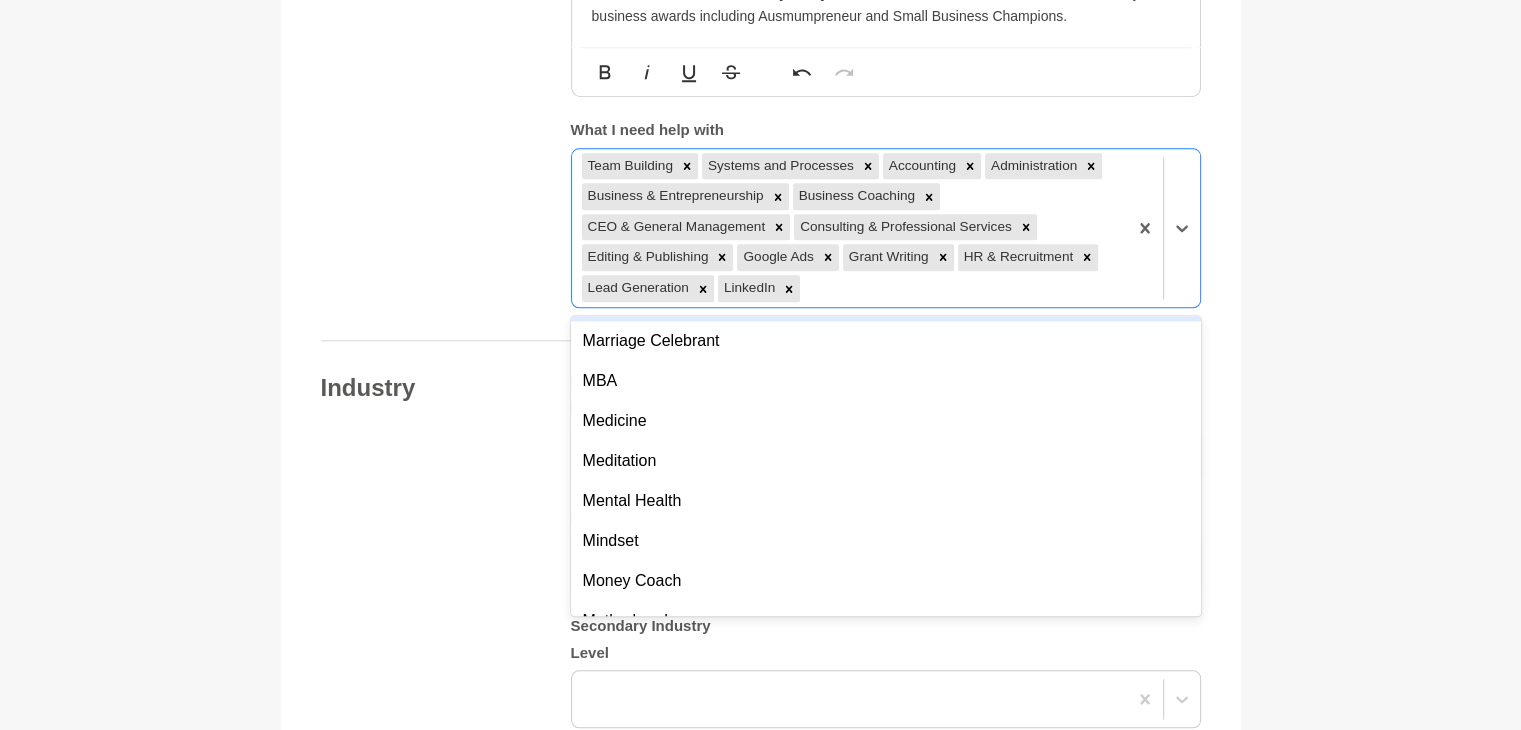 scroll, scrollTop: 4879, scrollLeft: 0, axis: vertical 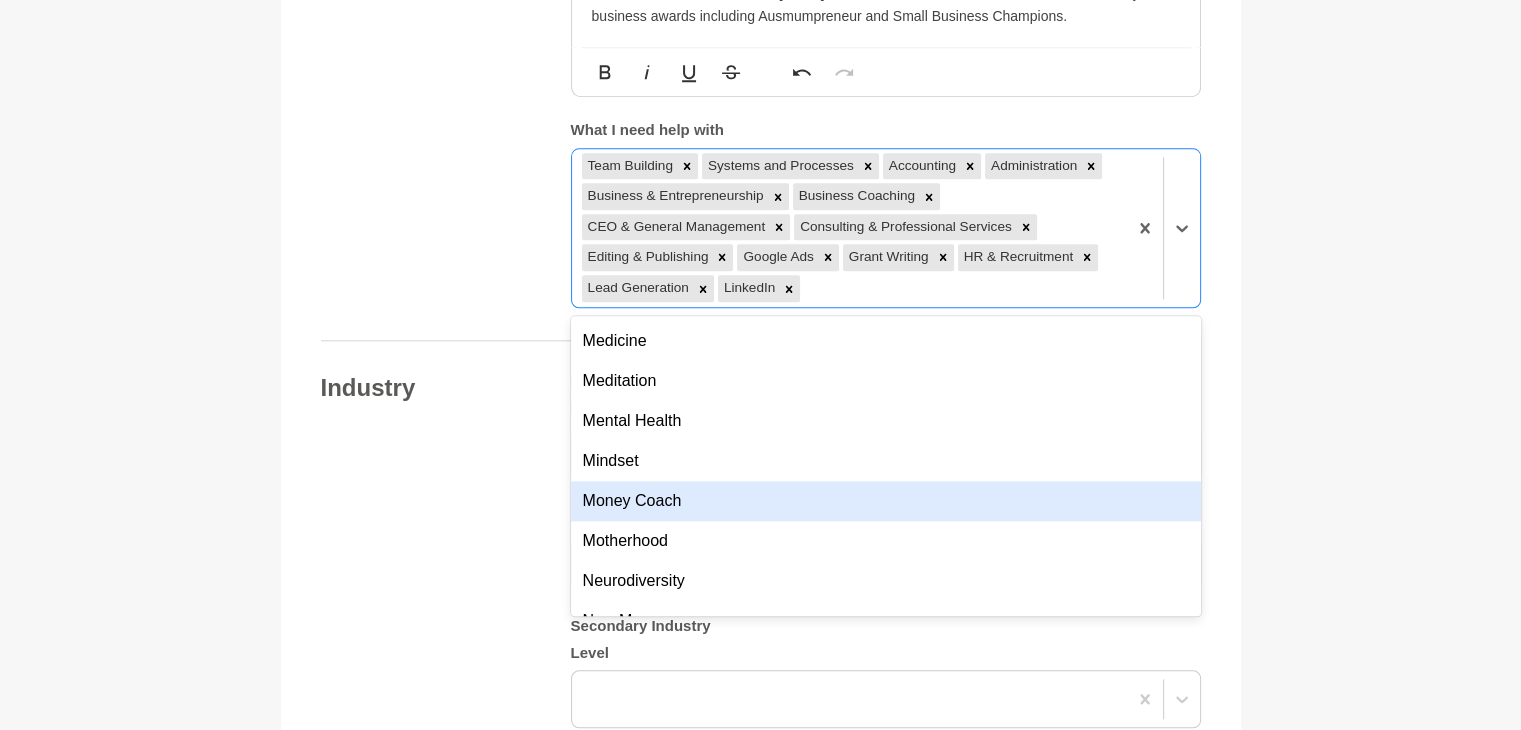 click on "Money Coach" at bounding box center [886, 501] 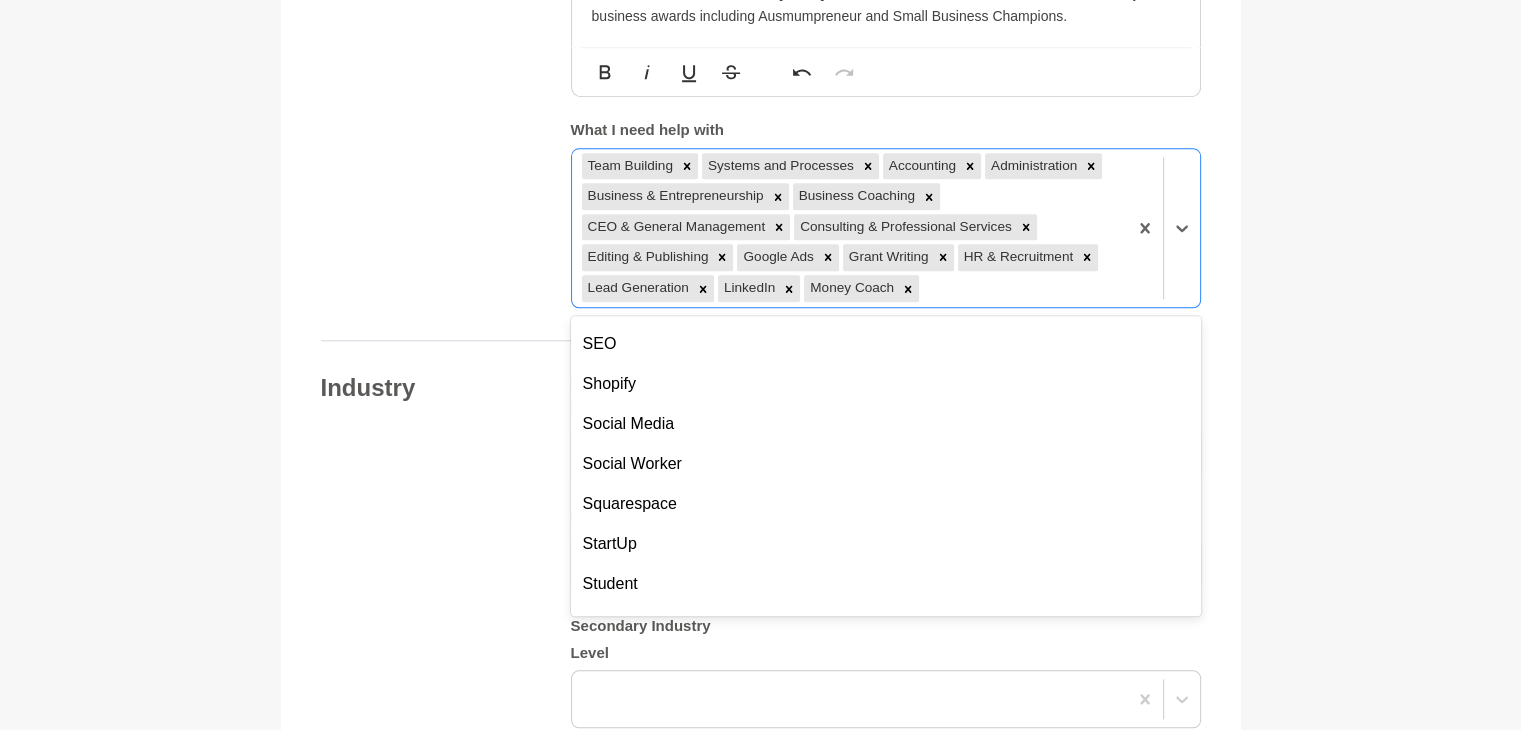 scroll, scrollTop: 6319, scrollLeft: 0, axis: vertical 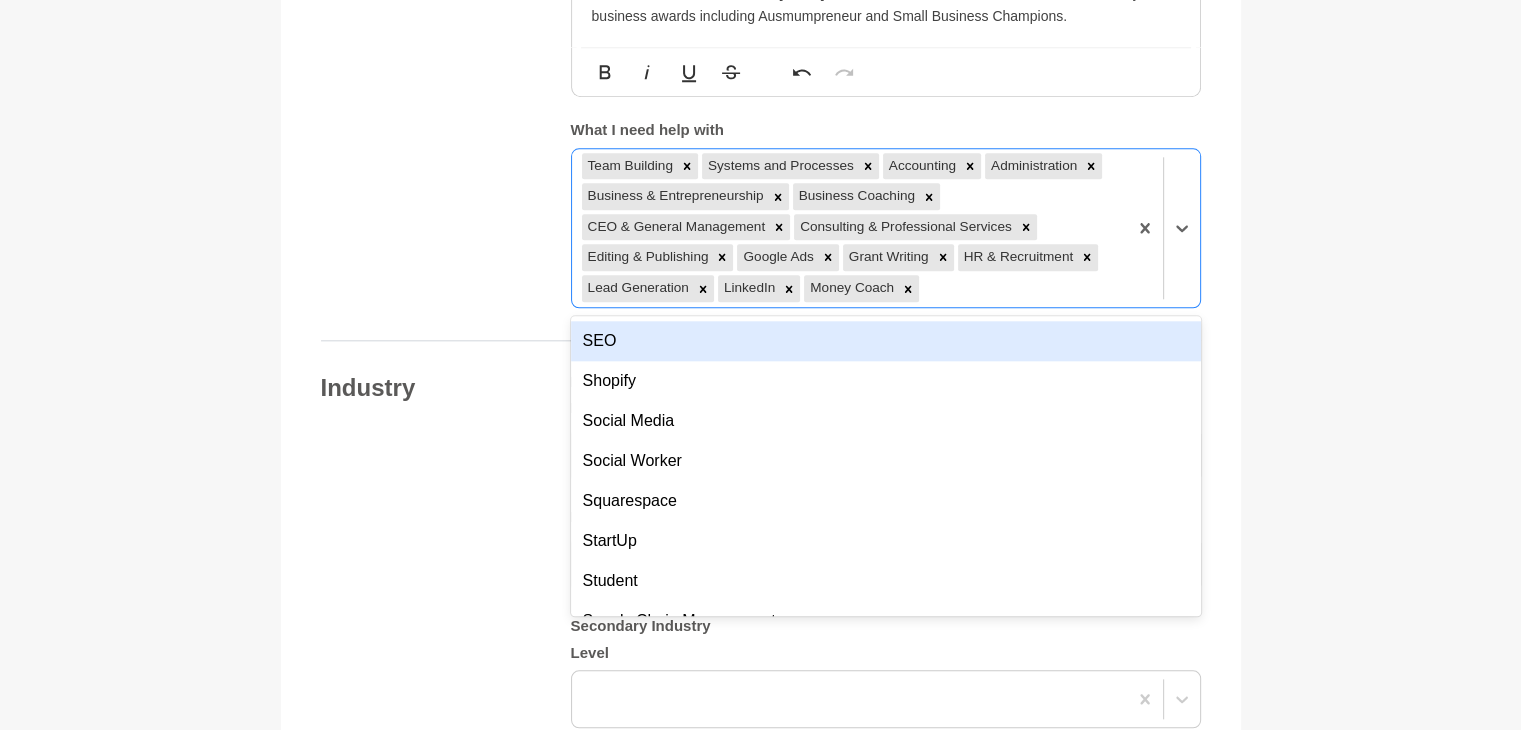 click on "SEO" at bounding box center [886, 341] 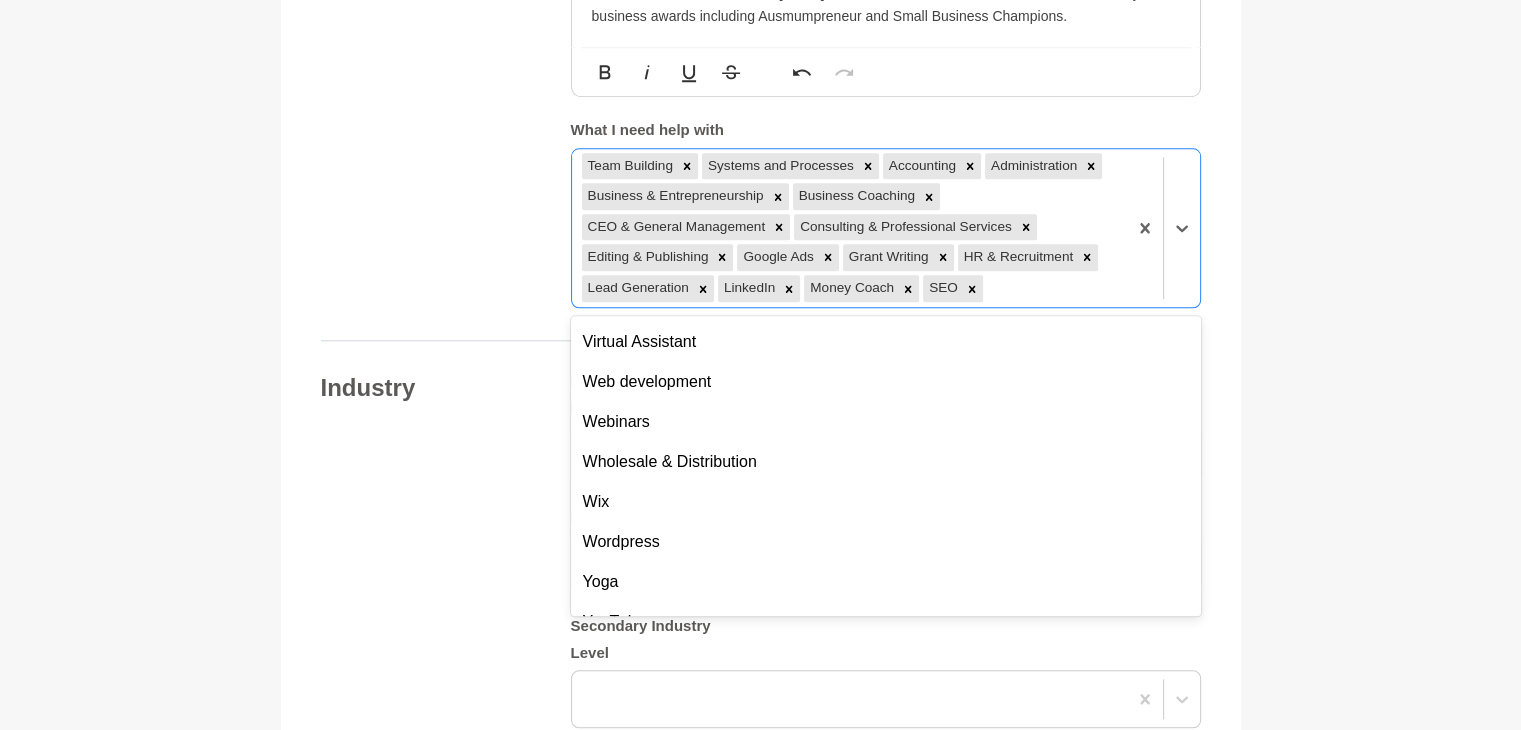 scroll, scrollTop: 7108, scrollLeft: 0, axis: vertical 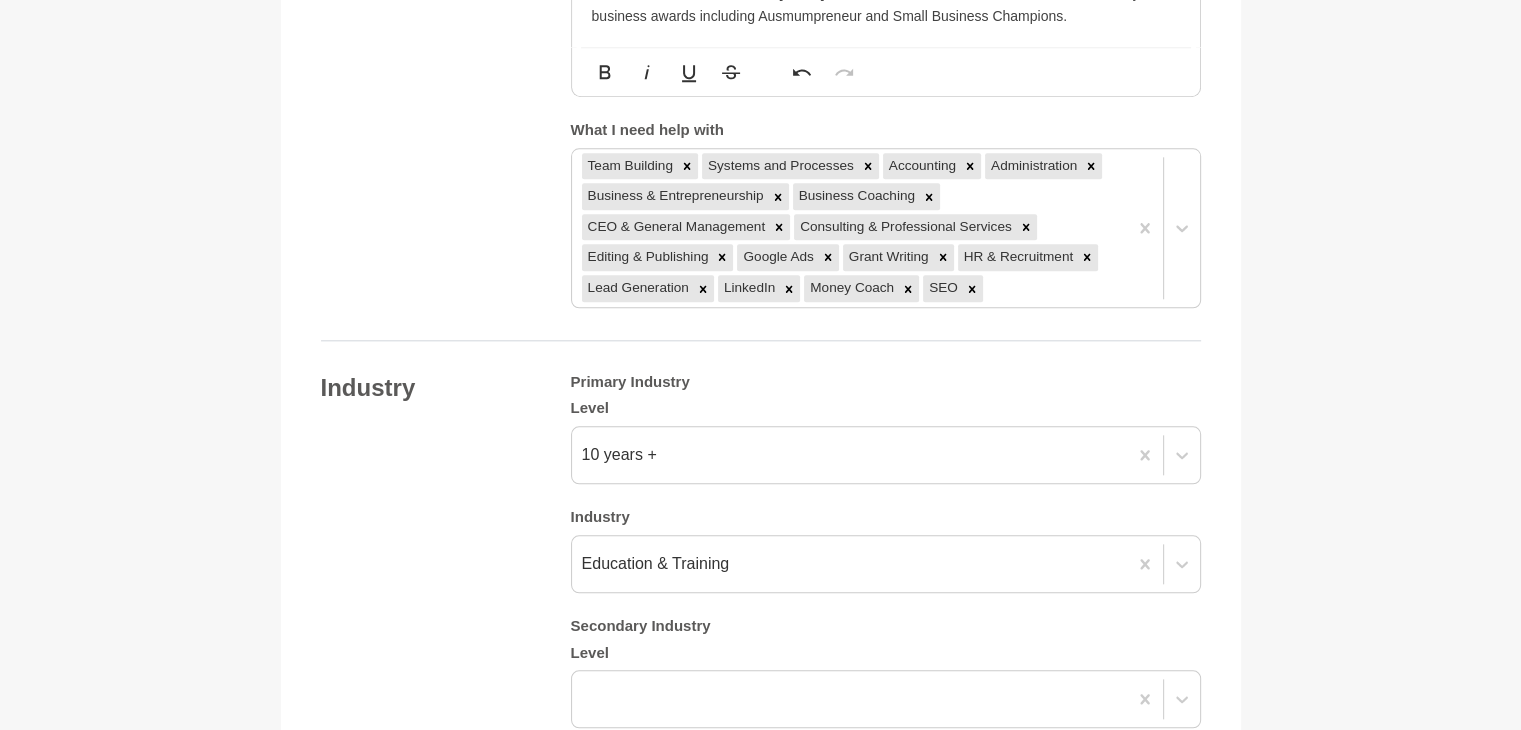 click on "Back to Profile Your details [FIRST] [LAST] Founder Wise Owl Tuition Australia 6169 Waikiki Photo  * About me I’m [FIRST] [LAST] – teacher, education specialist, and founder of Wise Owl Tuition. With over 15 years of experience in education, I’ve dedicated my career to supporting students who learn differently,  especially those with learning difficulties like Dyslexia, Dysgraphia, Dyscalculia, Autism and ADHD. My background spans classroom teaching, specialist intervention roles, and school leadership, including time as an Acting Associate Principal. I’ve worked with the Peel Language Development School and the Autism Association of Western Australia, deepening my expertise in supporting neurodivergent learners through structured, evidence-based approaches. But my work doesn’t stop at the school gate. I live with my husband and two children (5 and 8 months) in Perth and am keen to meet other She Mentors members both virtually and in-person. I care about the following topics:  - The Science of Reading *" at bounding box center (760, -22) 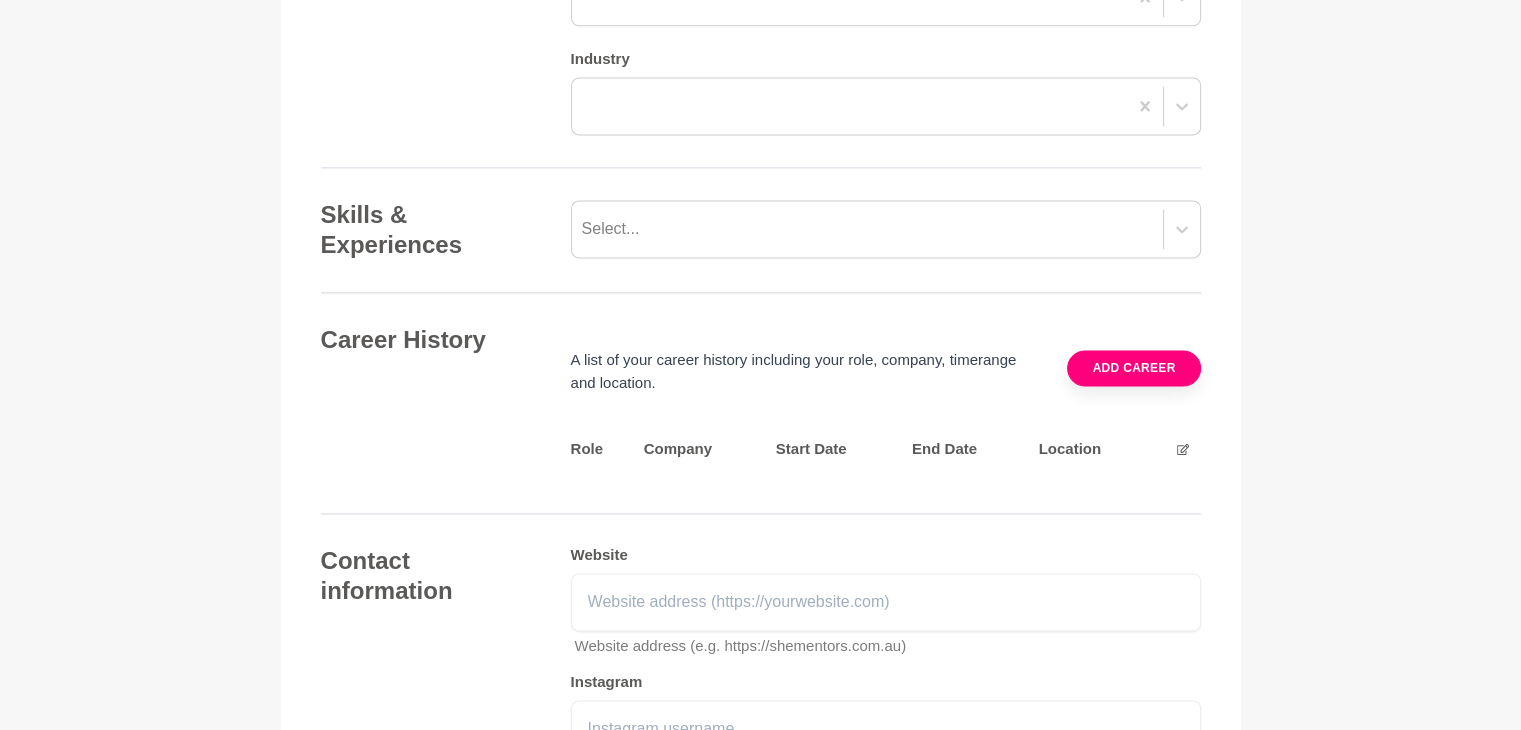 scroll, scrollTop: 2836, scrollLeft: 0, axis: vertical 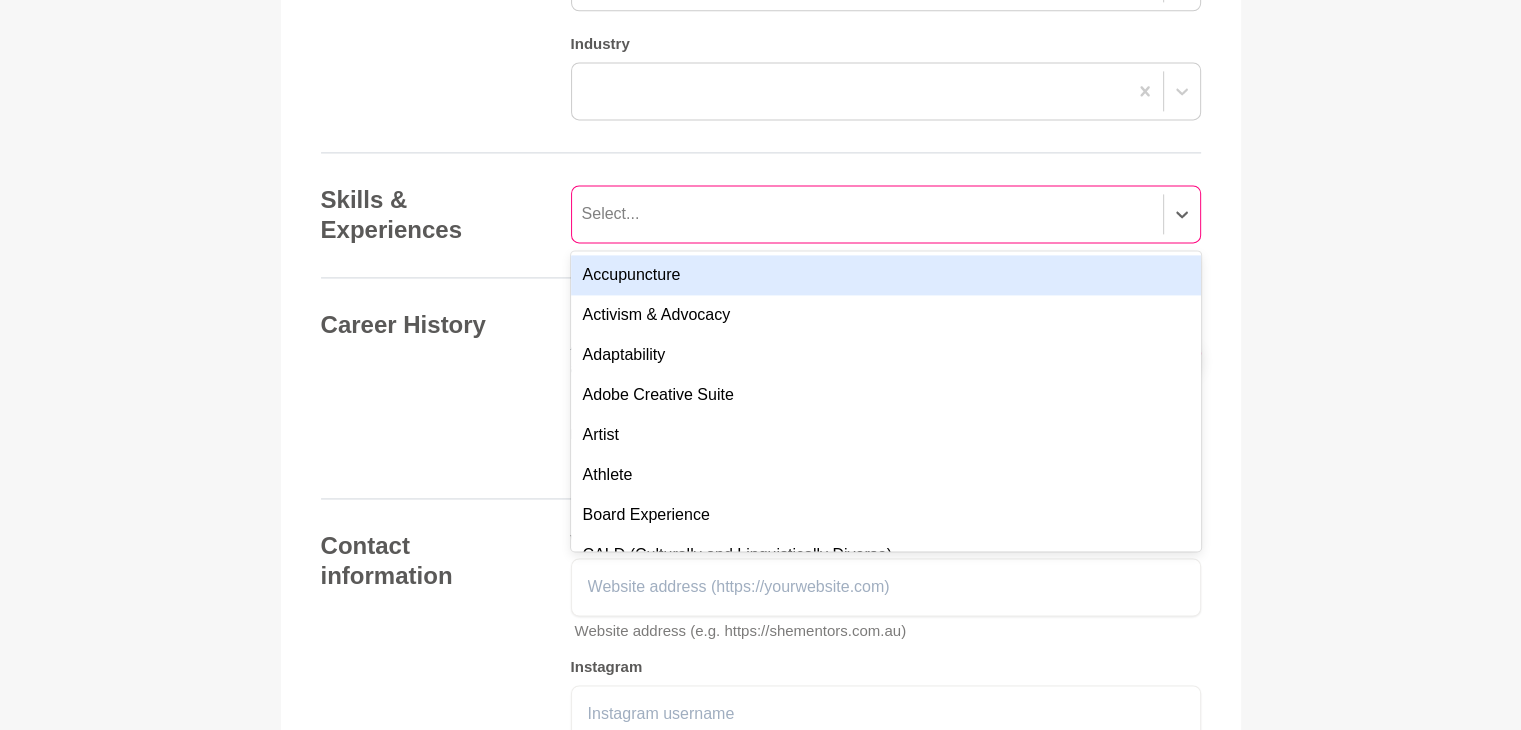 click on "Select..." at bounding box center [867, 214] 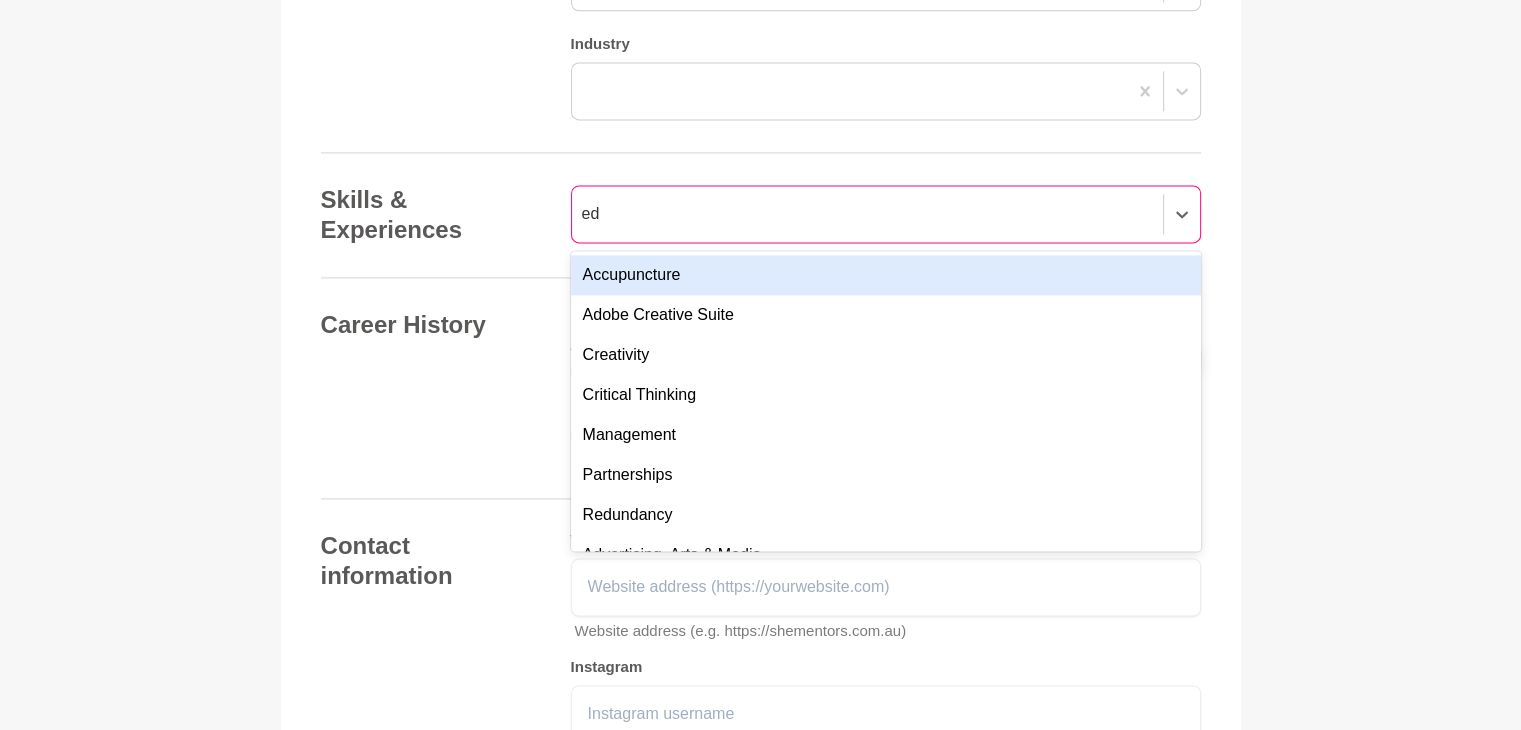 type on "edu" 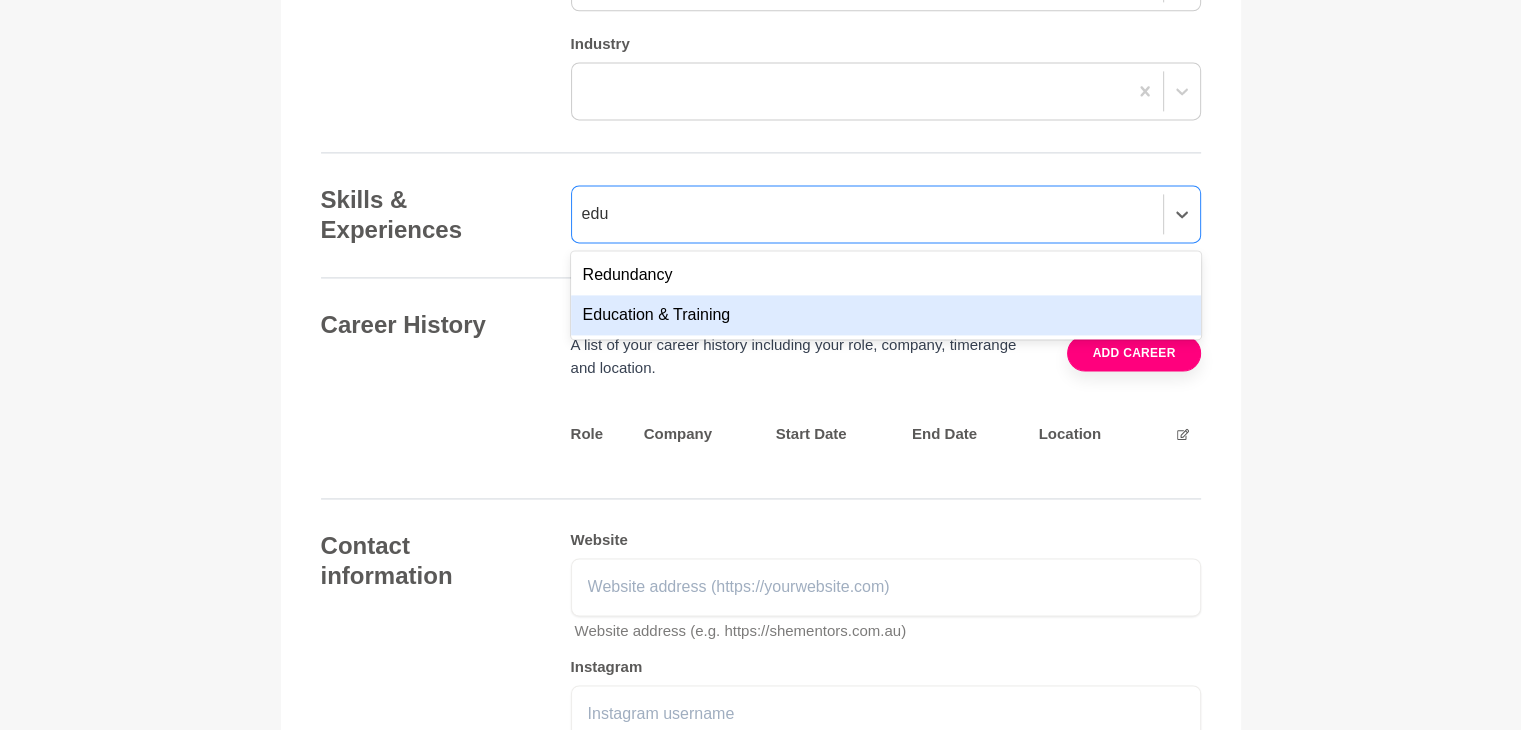 click on "Education & Training" at bounding box center [886, 315] 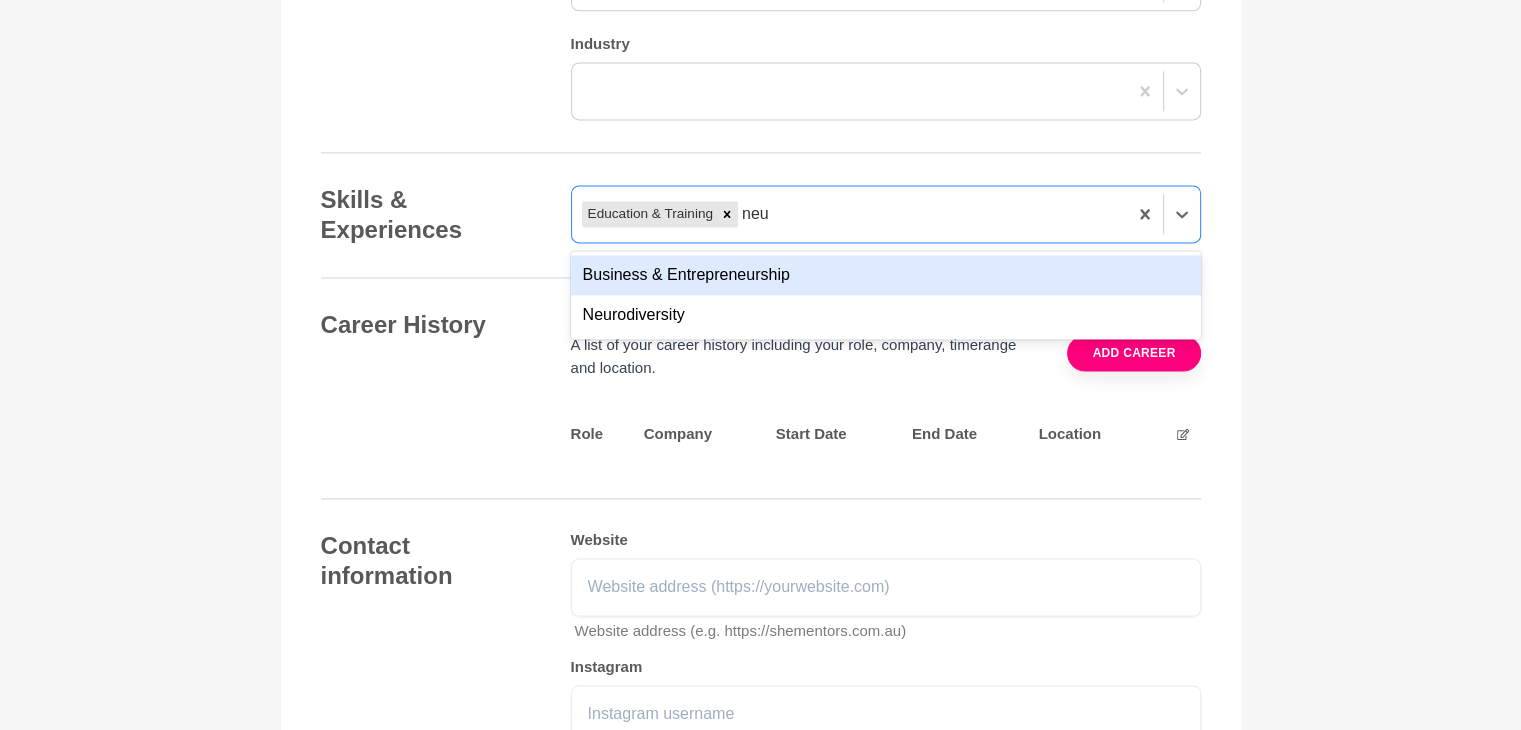 type on "neur" 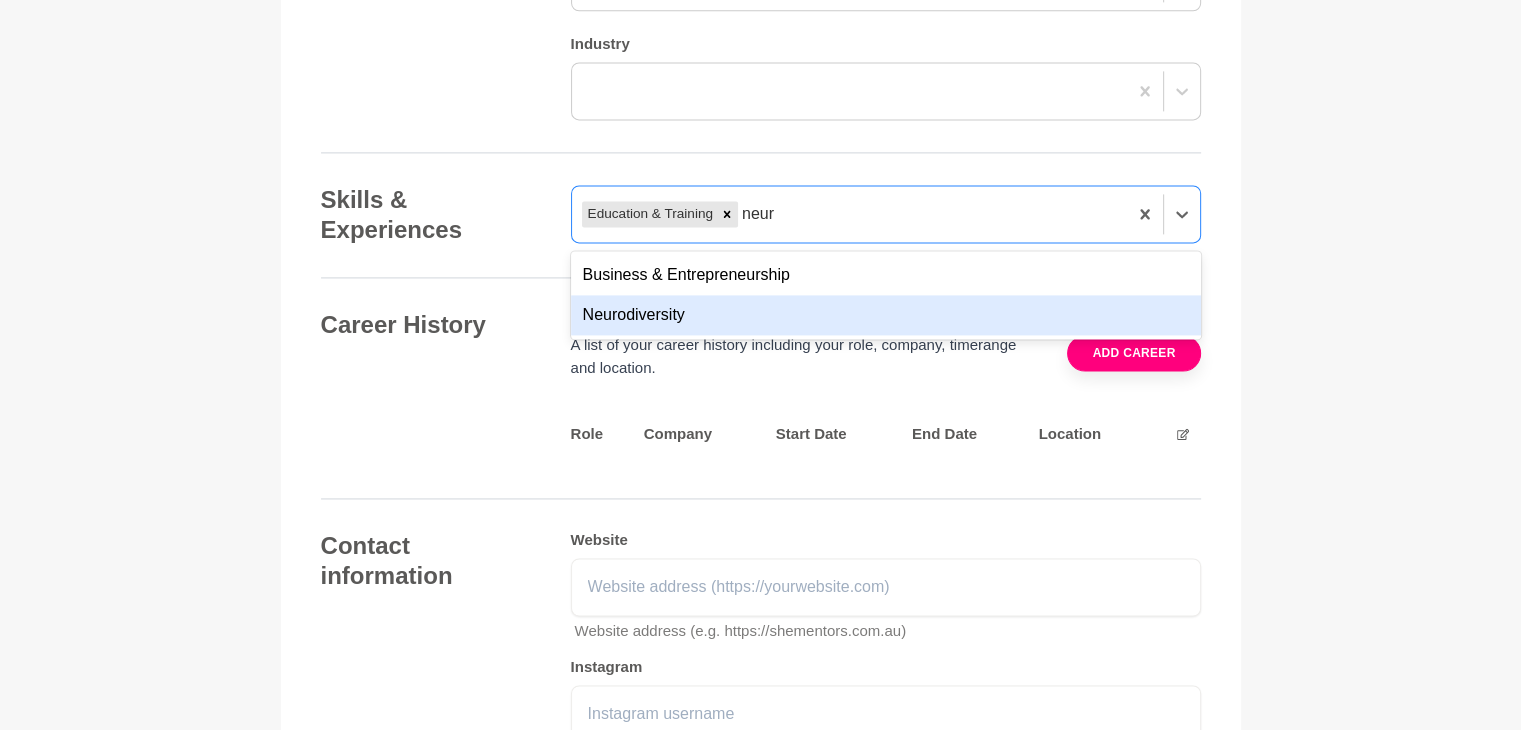 click on "Neurodiversity" at bounding box center [886, 315] 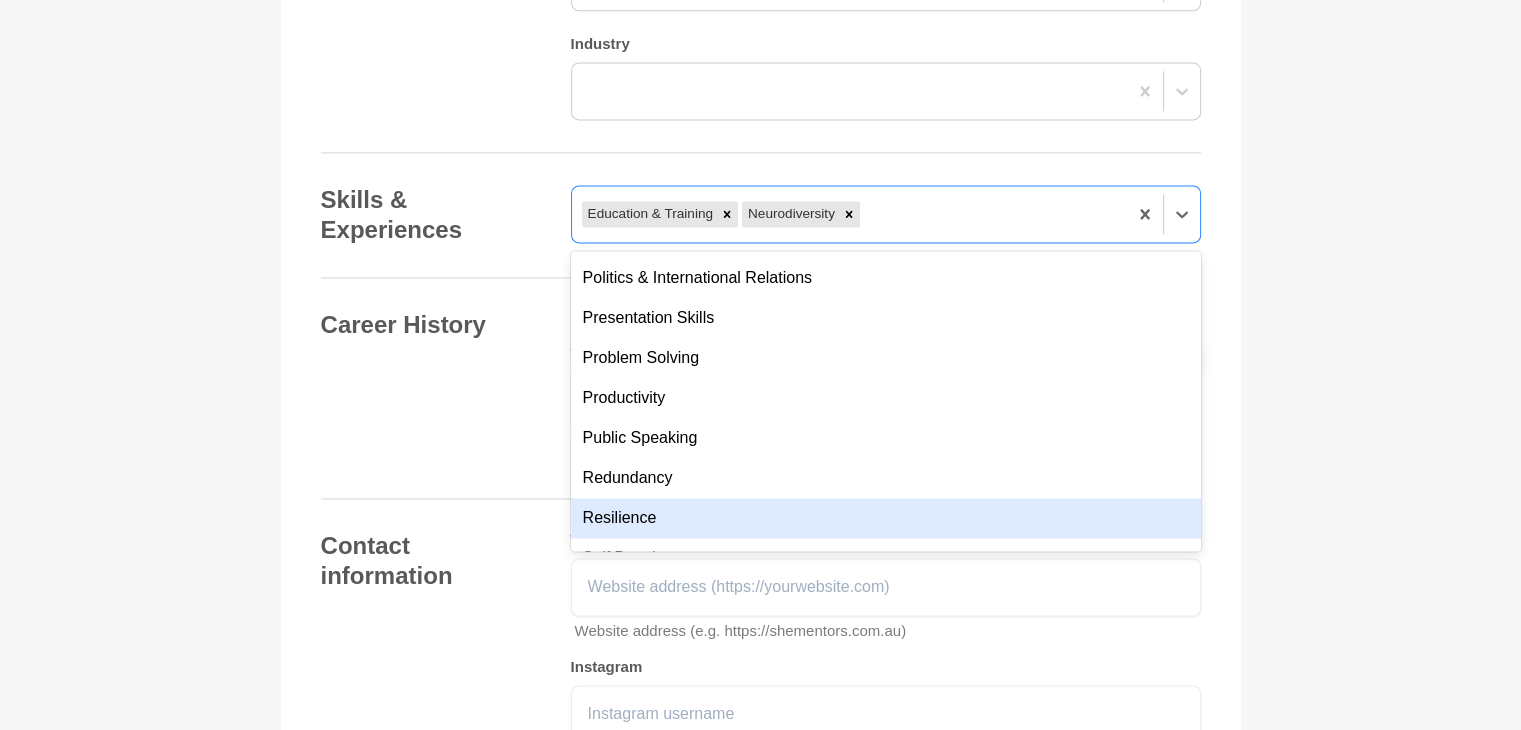 scroll, scrollTop: 1517, scrollLeft: 0, axis: vertical 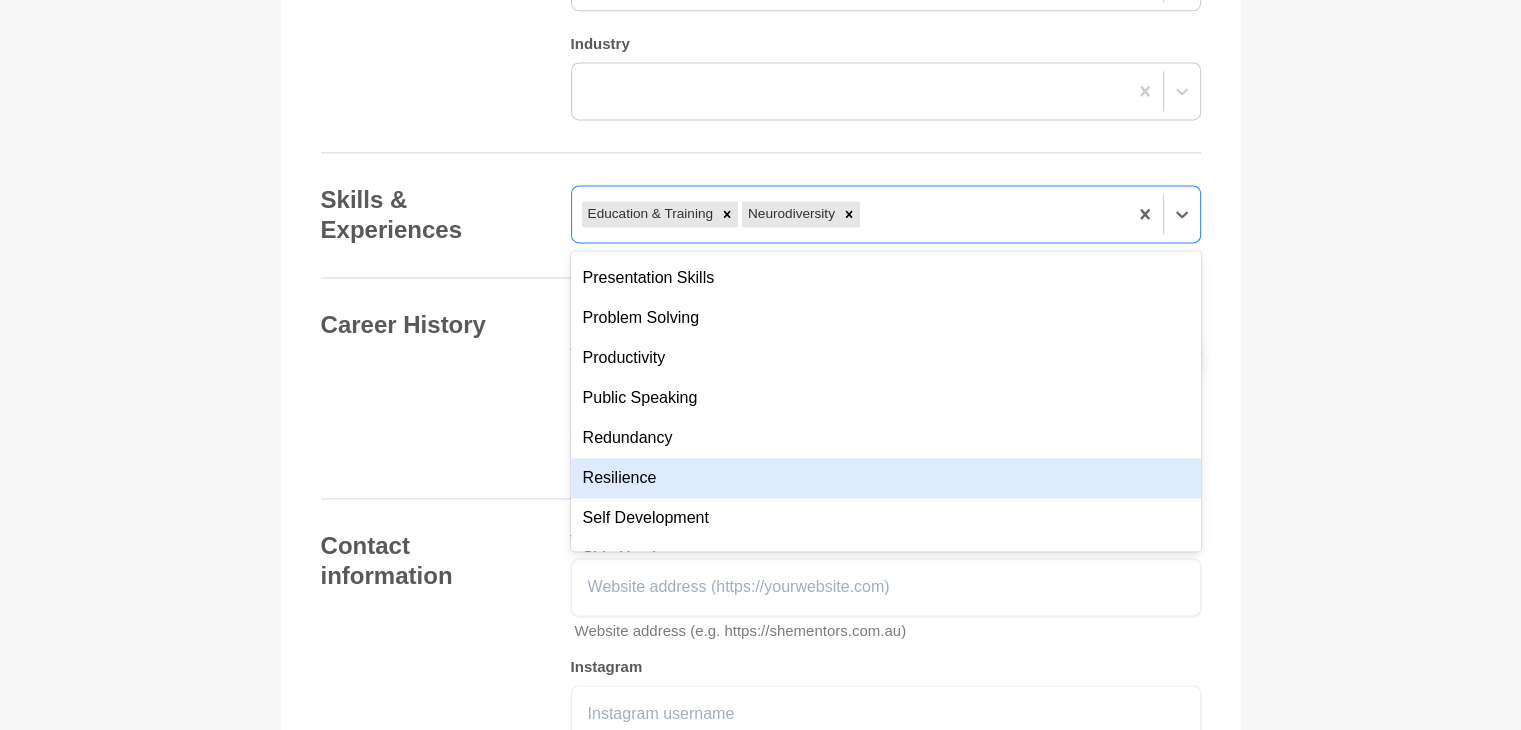 click on "Resilience" at bounding box center [886, 478] 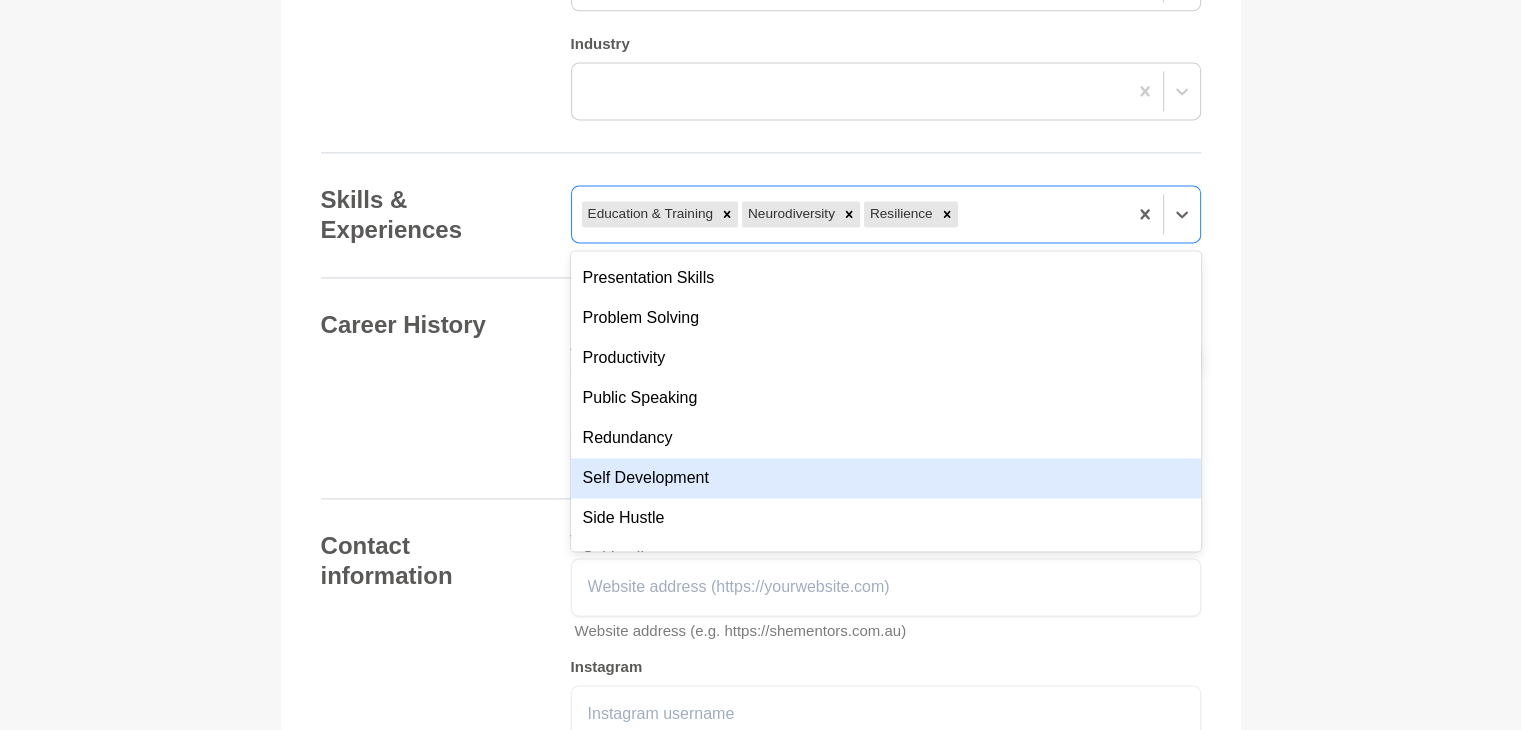 click on "Self Development" at bounding box center [886, 478] 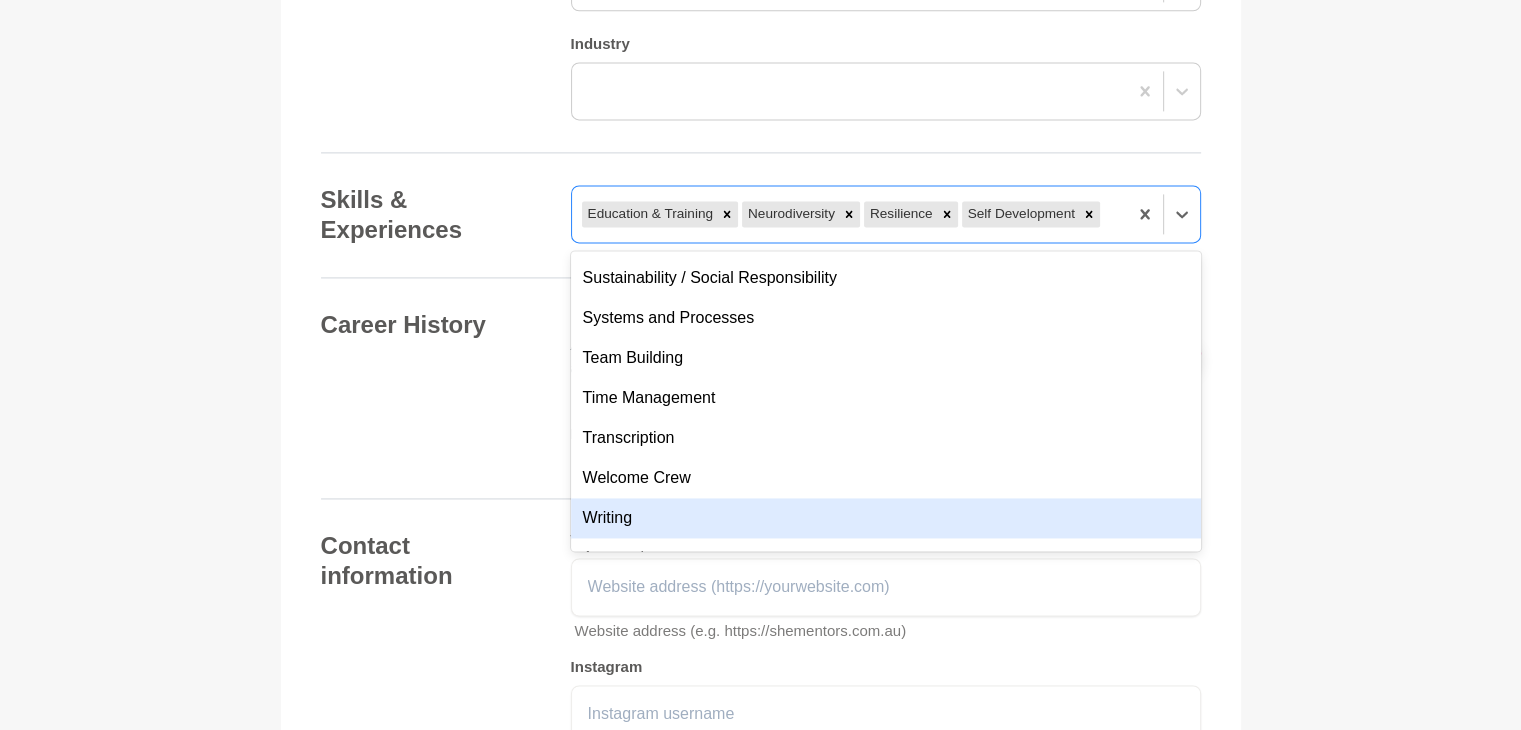 scroll, scrollTop: 1957, scrollLeft: 0, axis: vertical 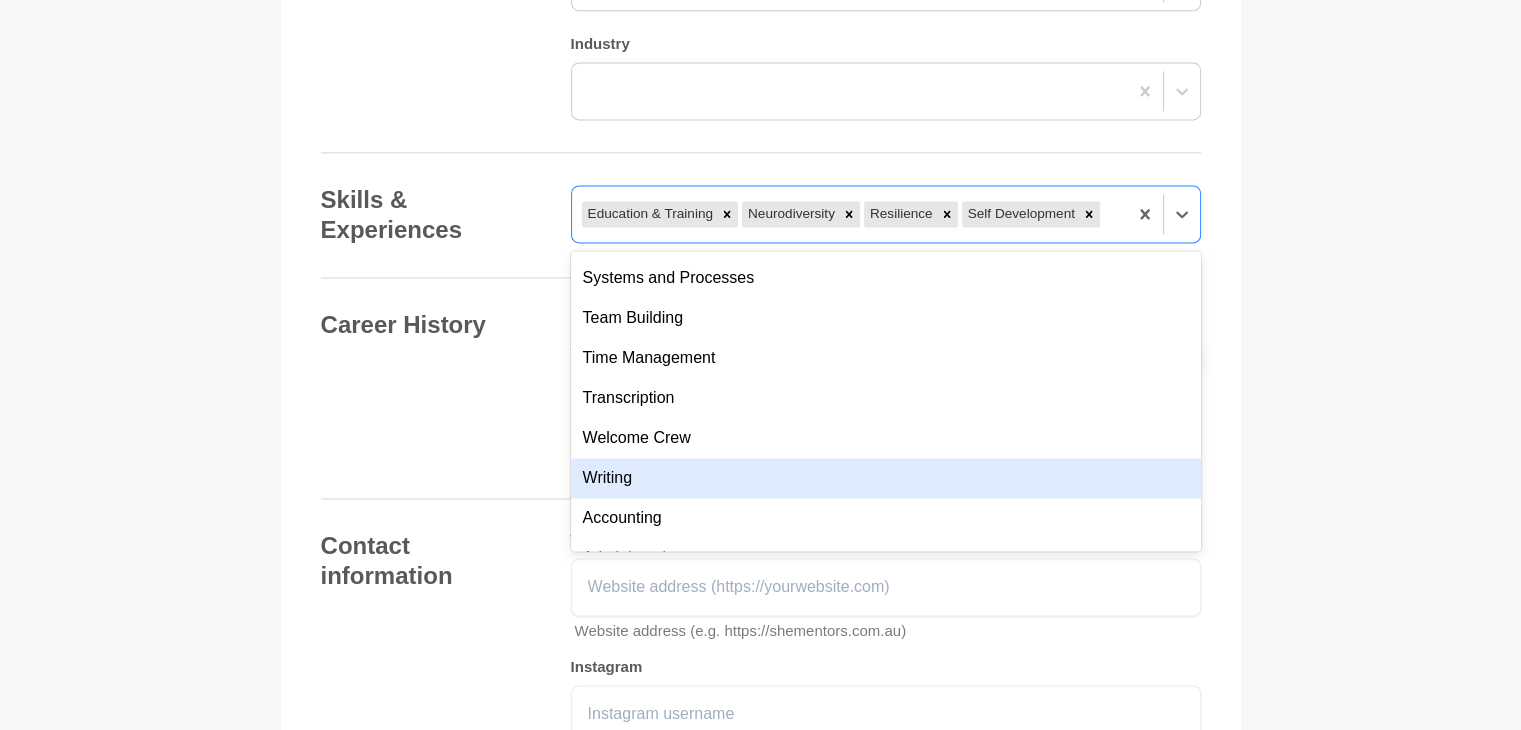 click on "Writing" at bounding box center [886, 478] 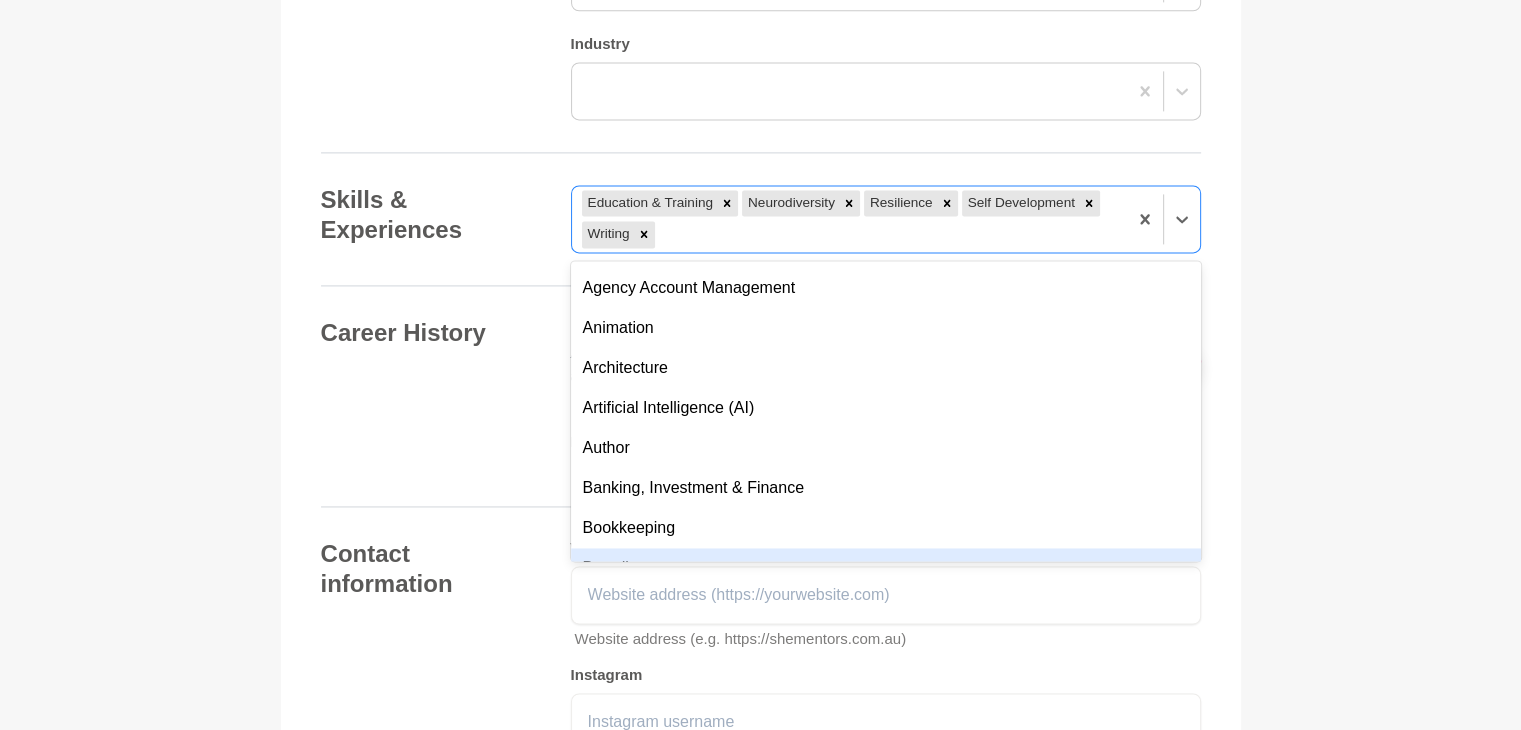 scroll, scrollTop: 2357, scrollLeft: 0, axis: vertical 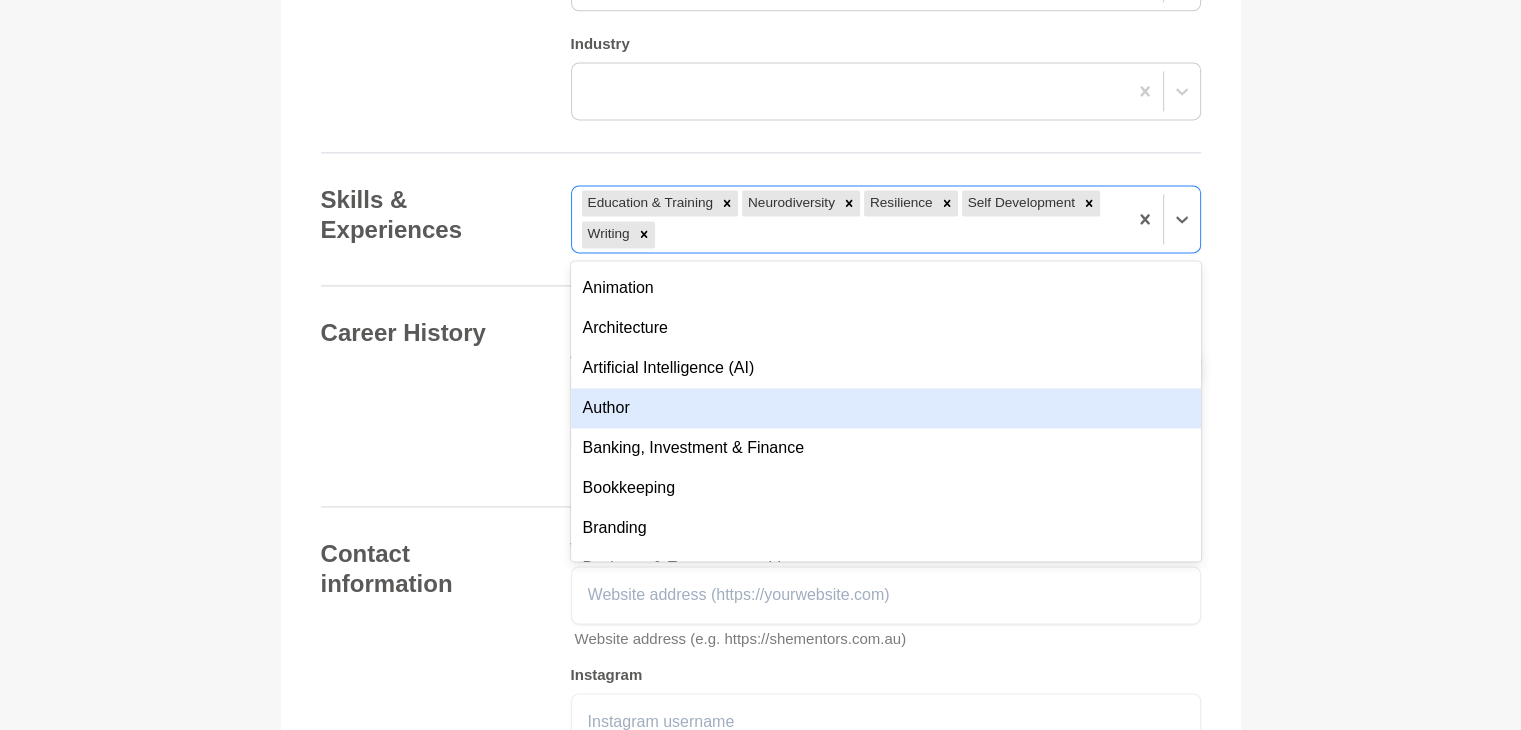 click on "Author" at bounding box center (886, 408) 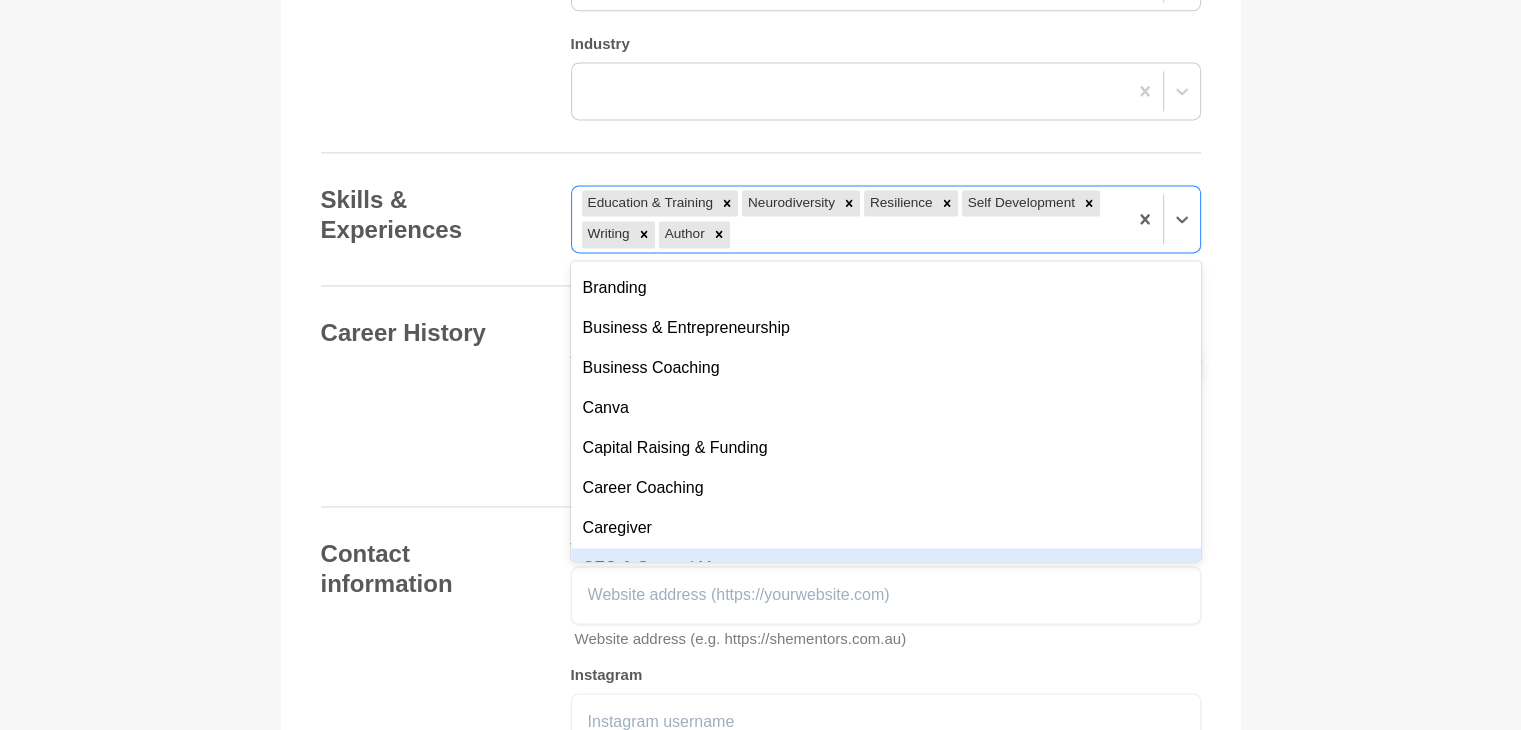 scroll, scrollTop: 2597, scrollLeft: 0, axis: vertical 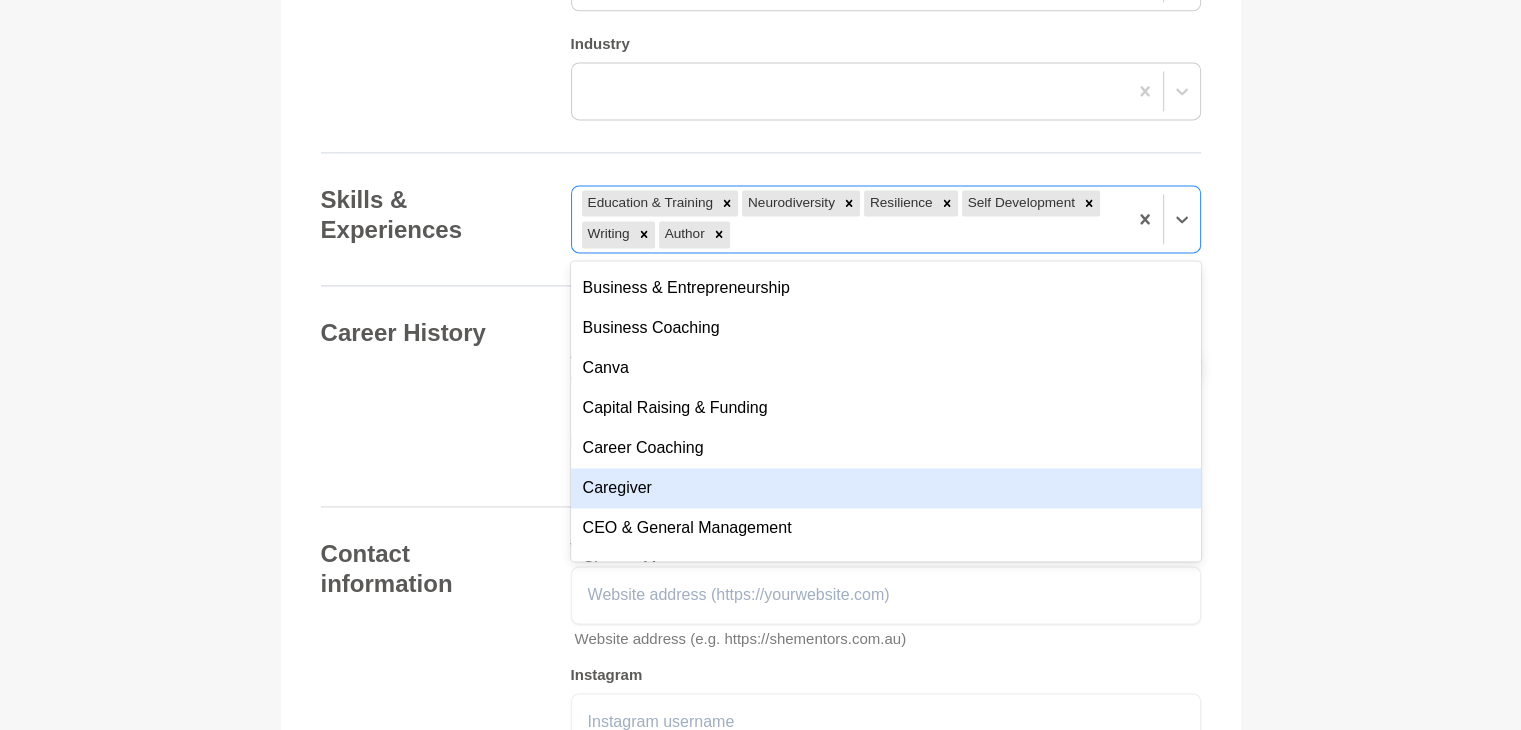 click on "Caregiver" at bounding box center (886, 488) 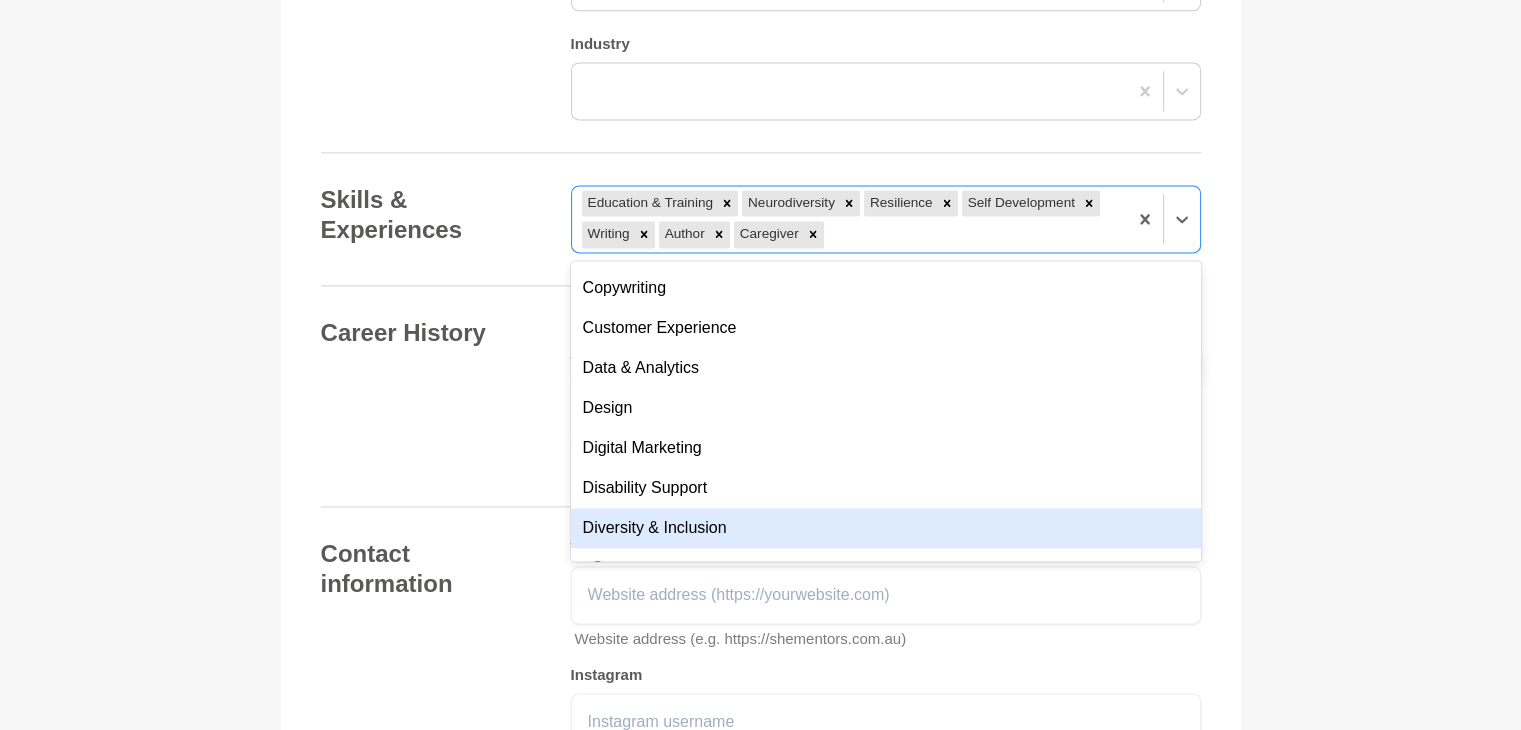 scroll, scrollTop: 3277, scrollLeft: 0, axis: vertical 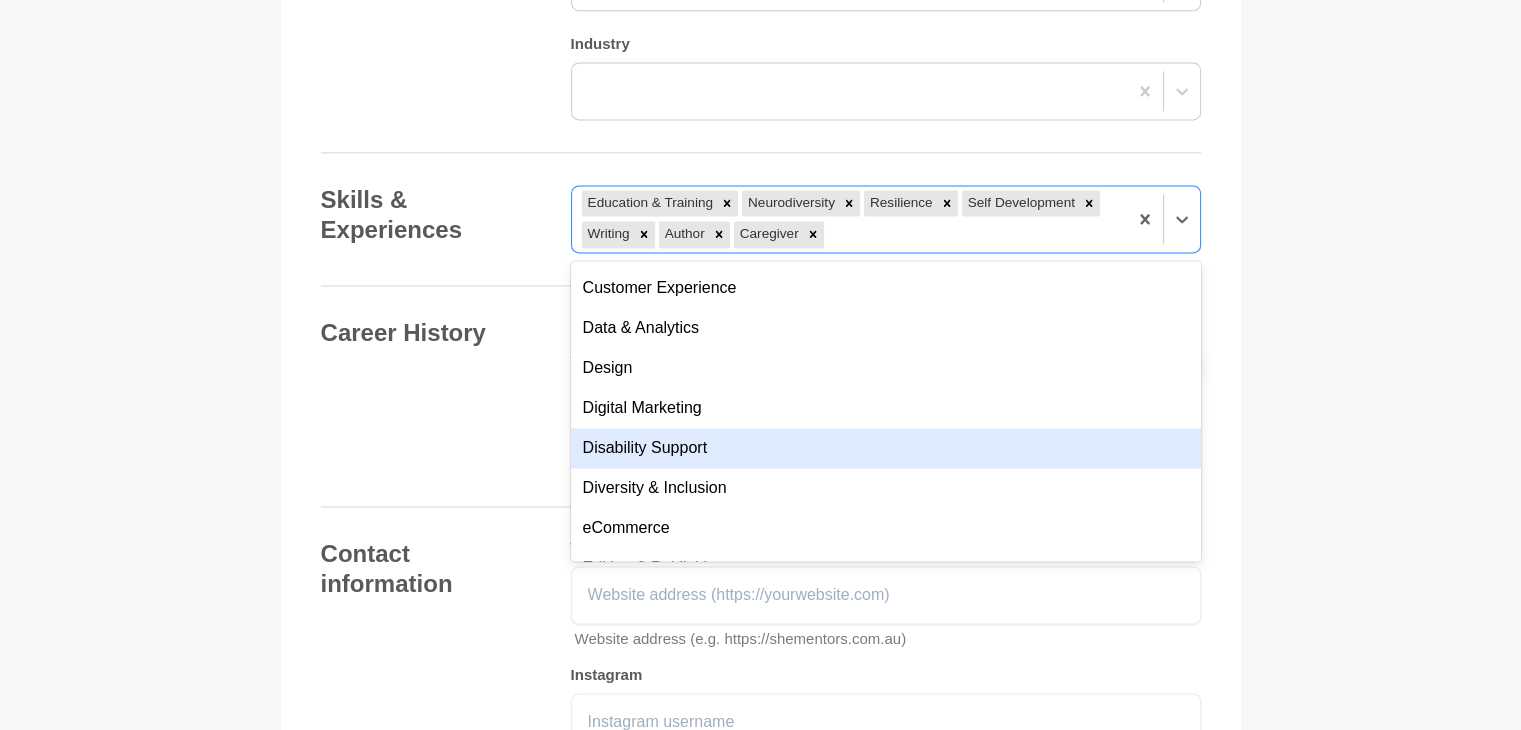 click on "Disability Support" at bounding box center (886, 448) 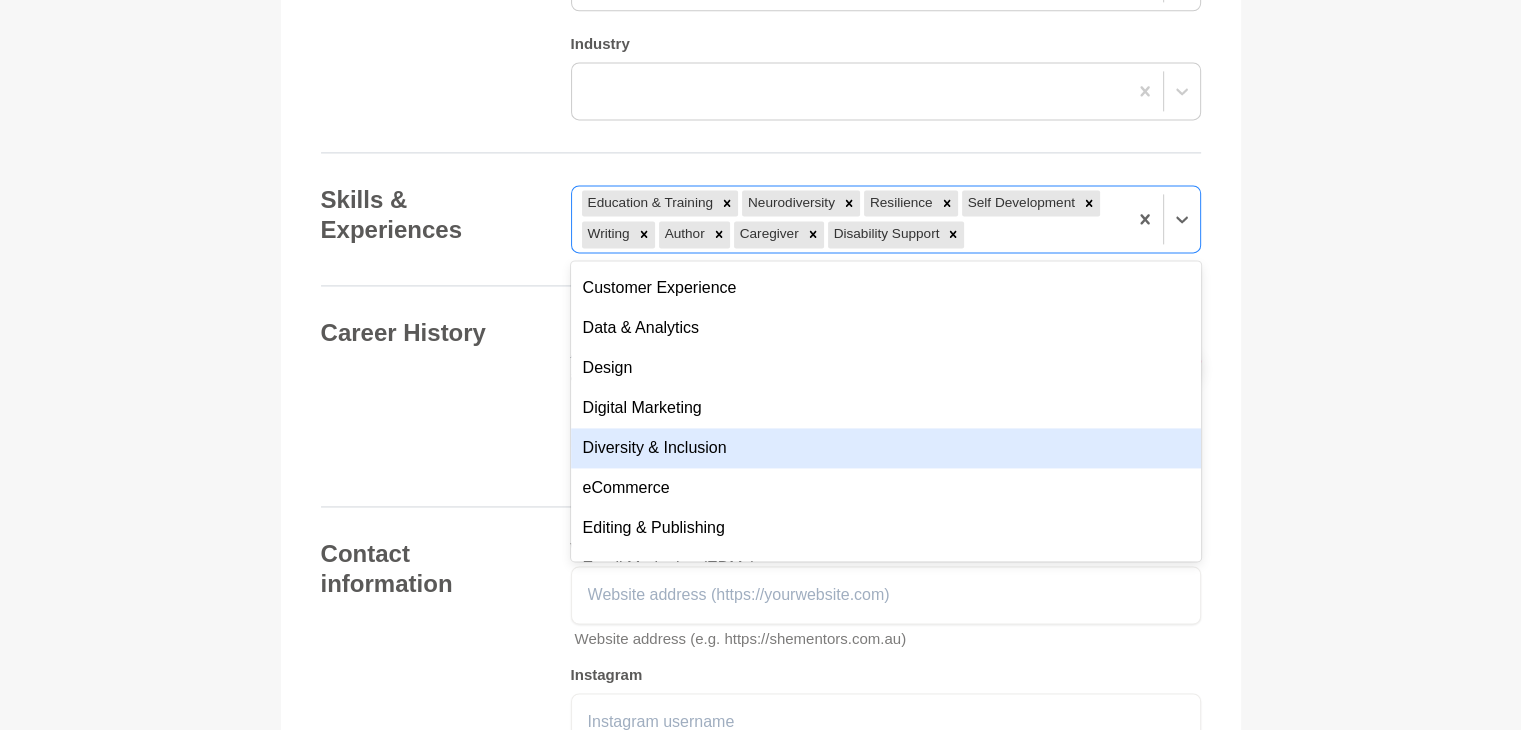 click on "Diversity & Inclusion" at bounding box center [886, 448] 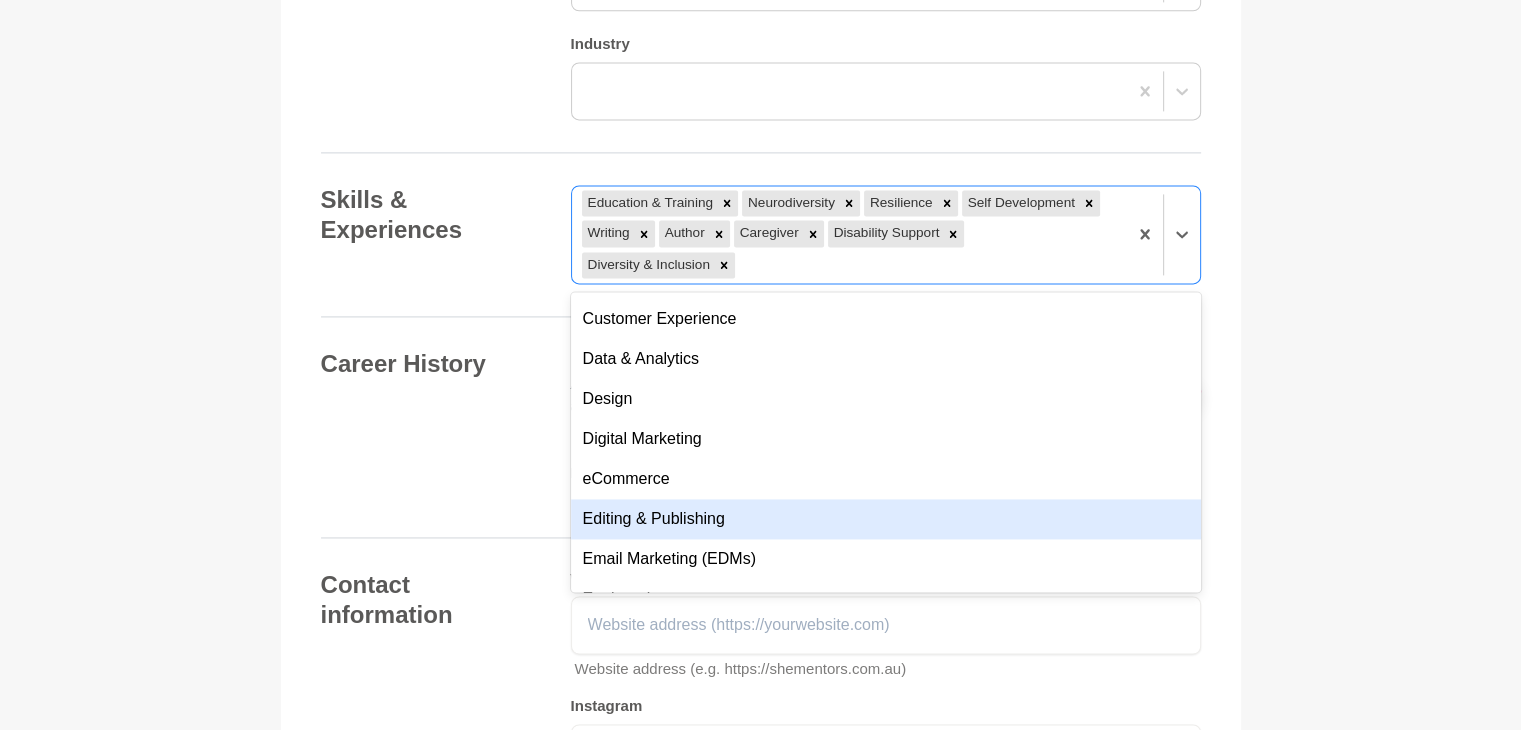click on "Editing & Publishing" at bounding box center [886, 519] 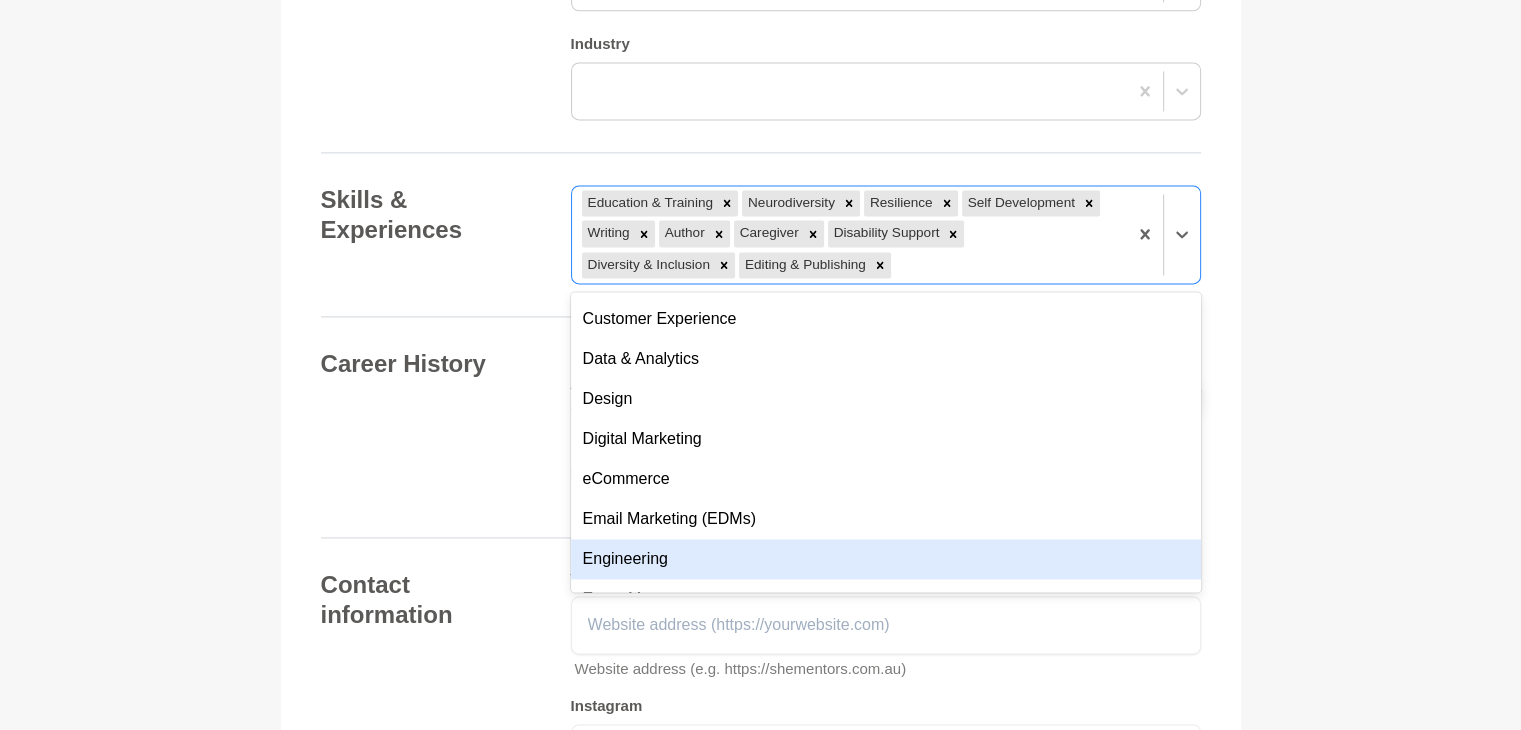 scroll, scrollTop: 3397, scrollLeft: 0, axis: vertical 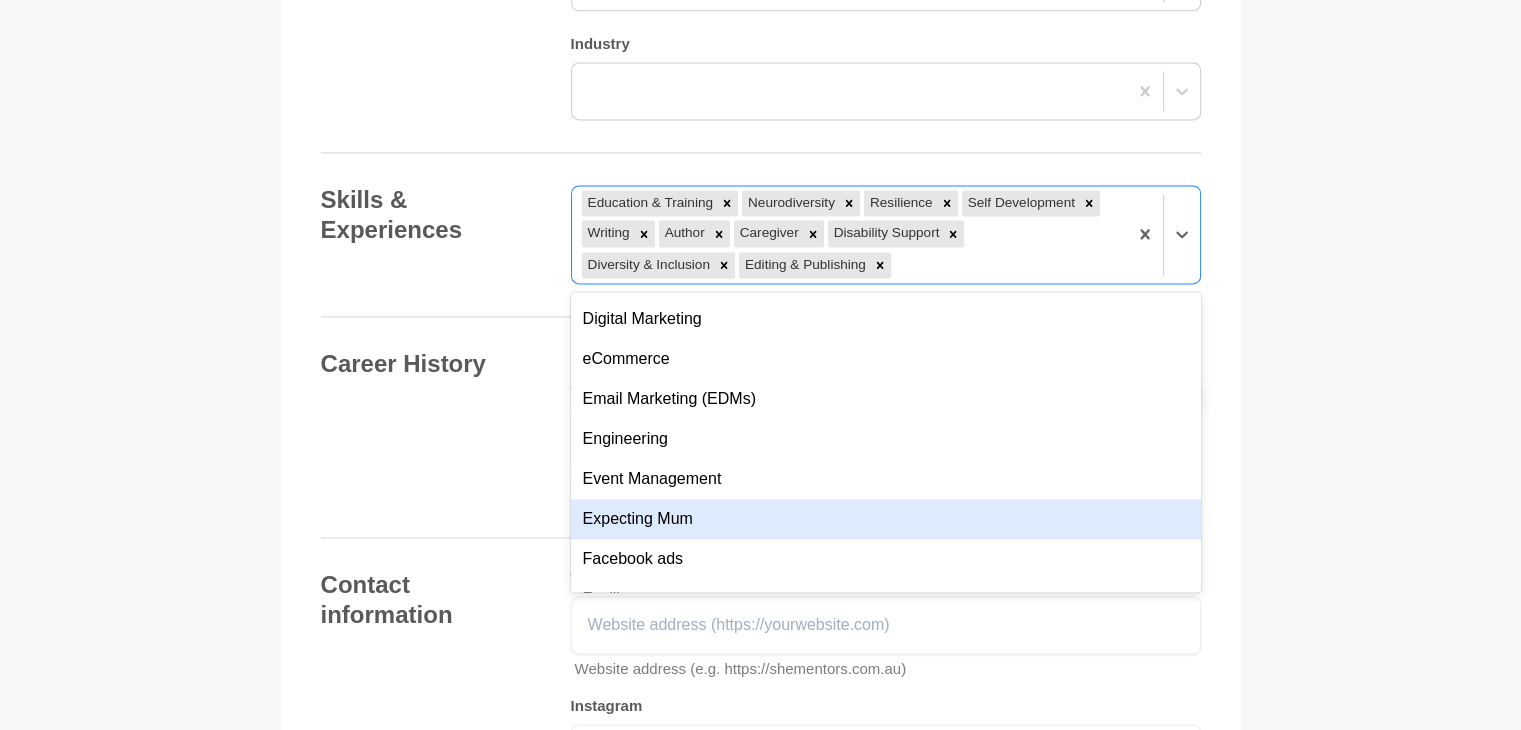 click on "Expecting Mum" at bounding box center (886, 519) 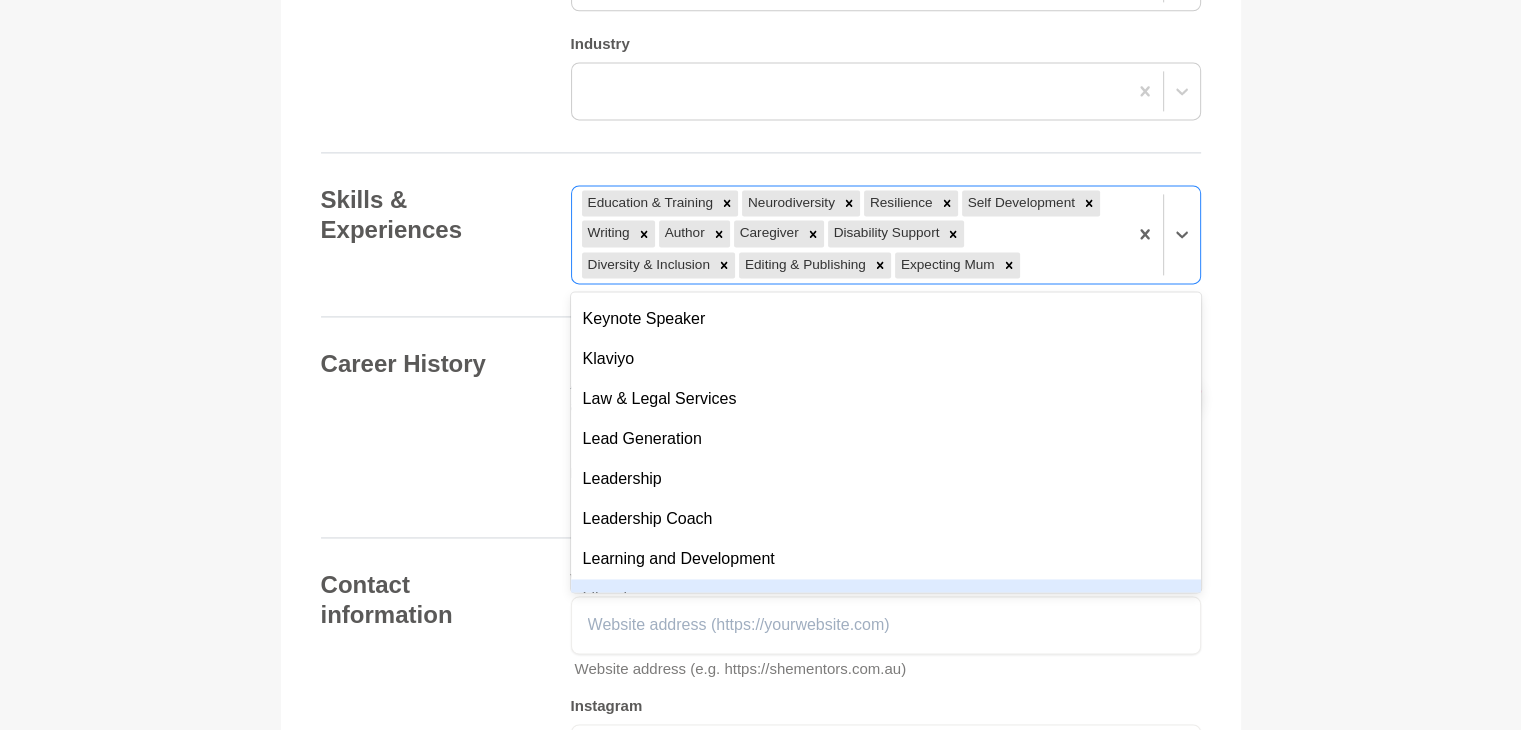 scroll, scrollTop: 4517, scrollLeft: 0, axis: vertical 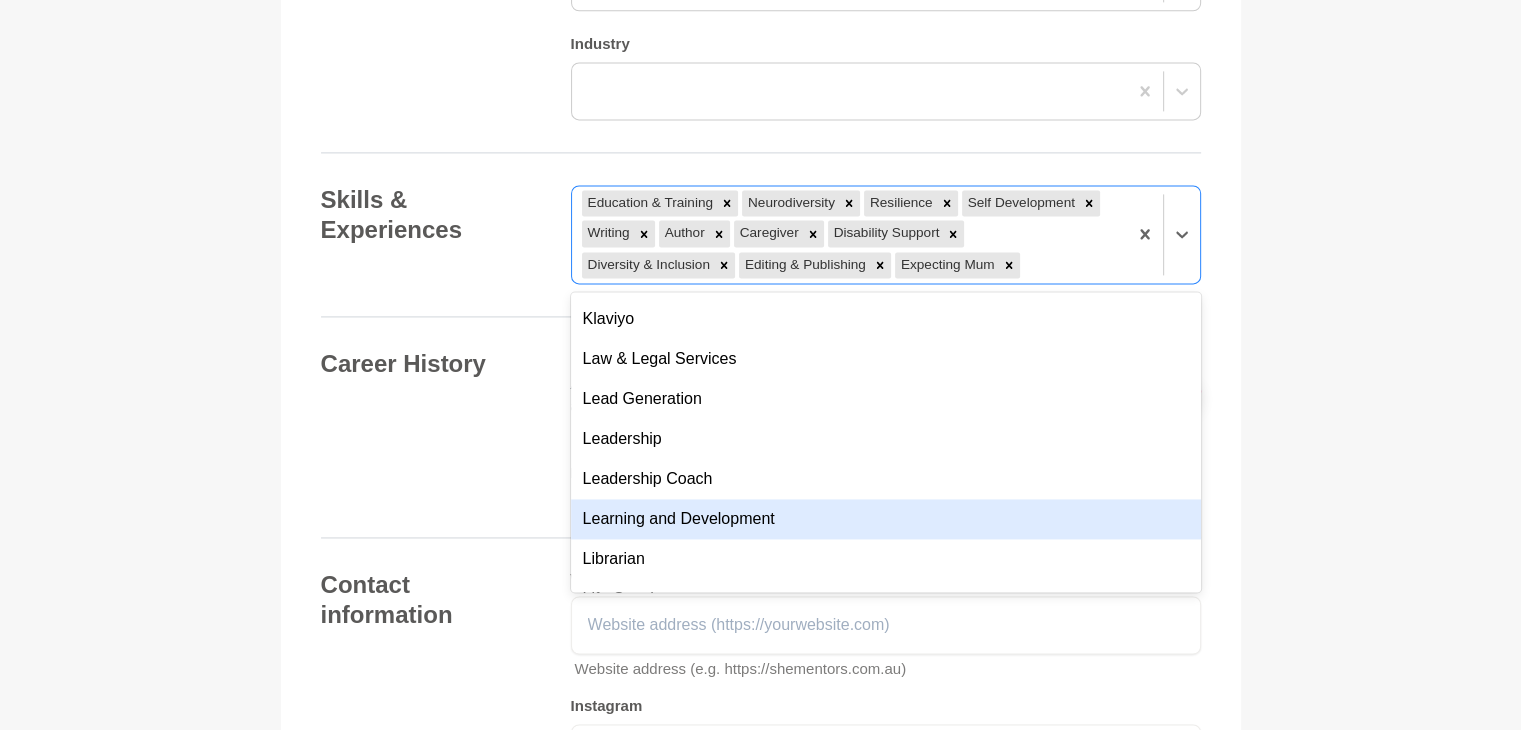 click on "Learning and Development" at bounding box center (886, 519) 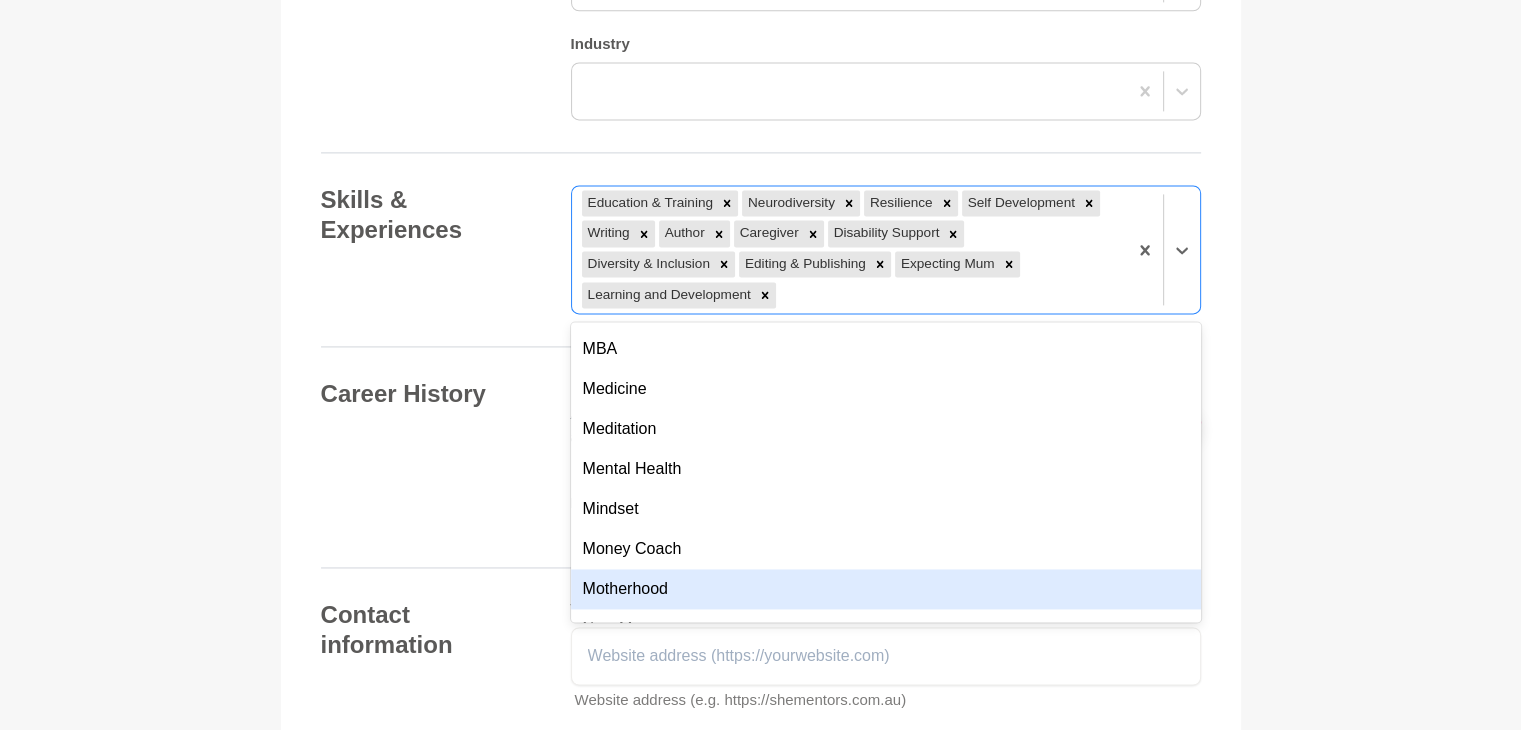 scroll, scrollTop: 4997, scrollLeft: 0, axis: vertical 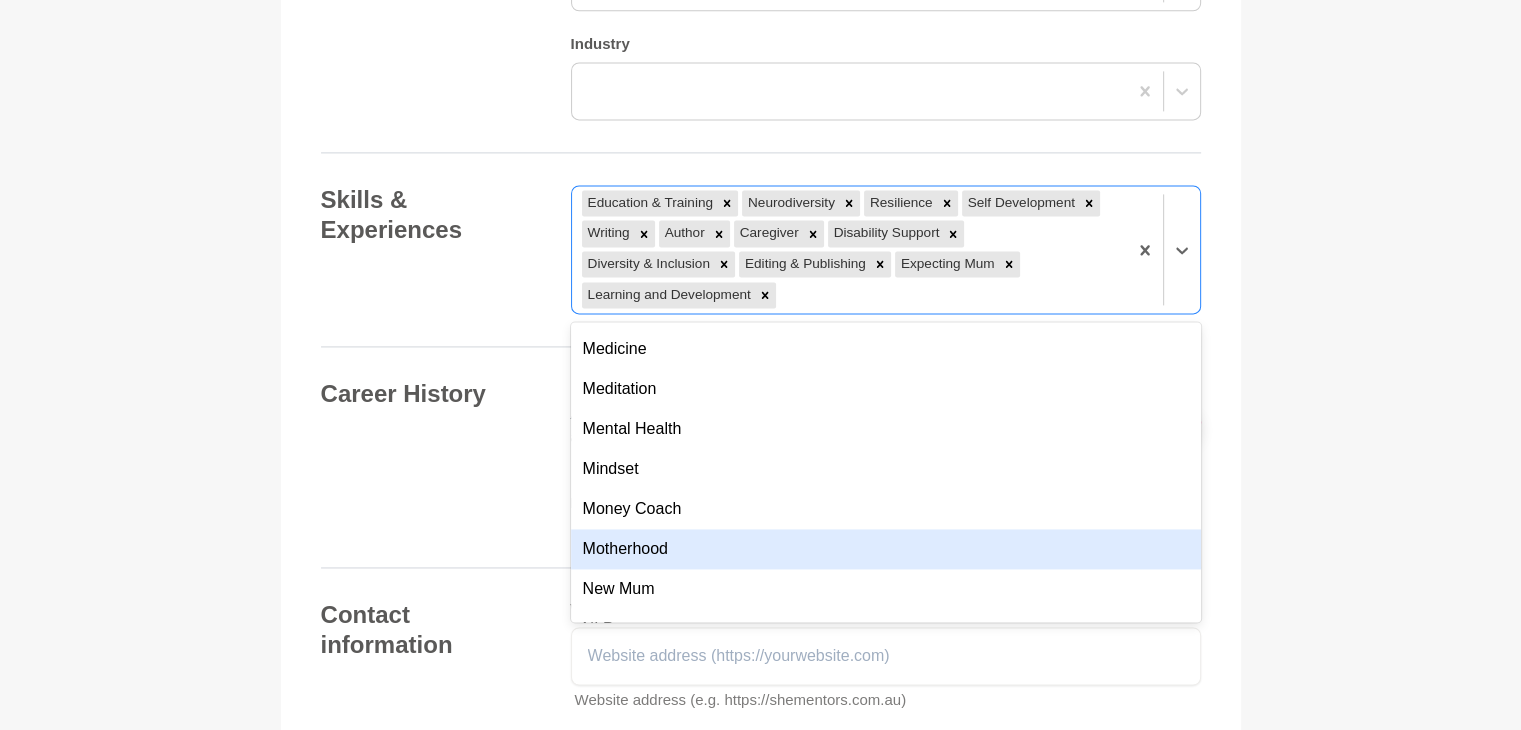 click on "Motherhood" at bounding box center [886, 549] 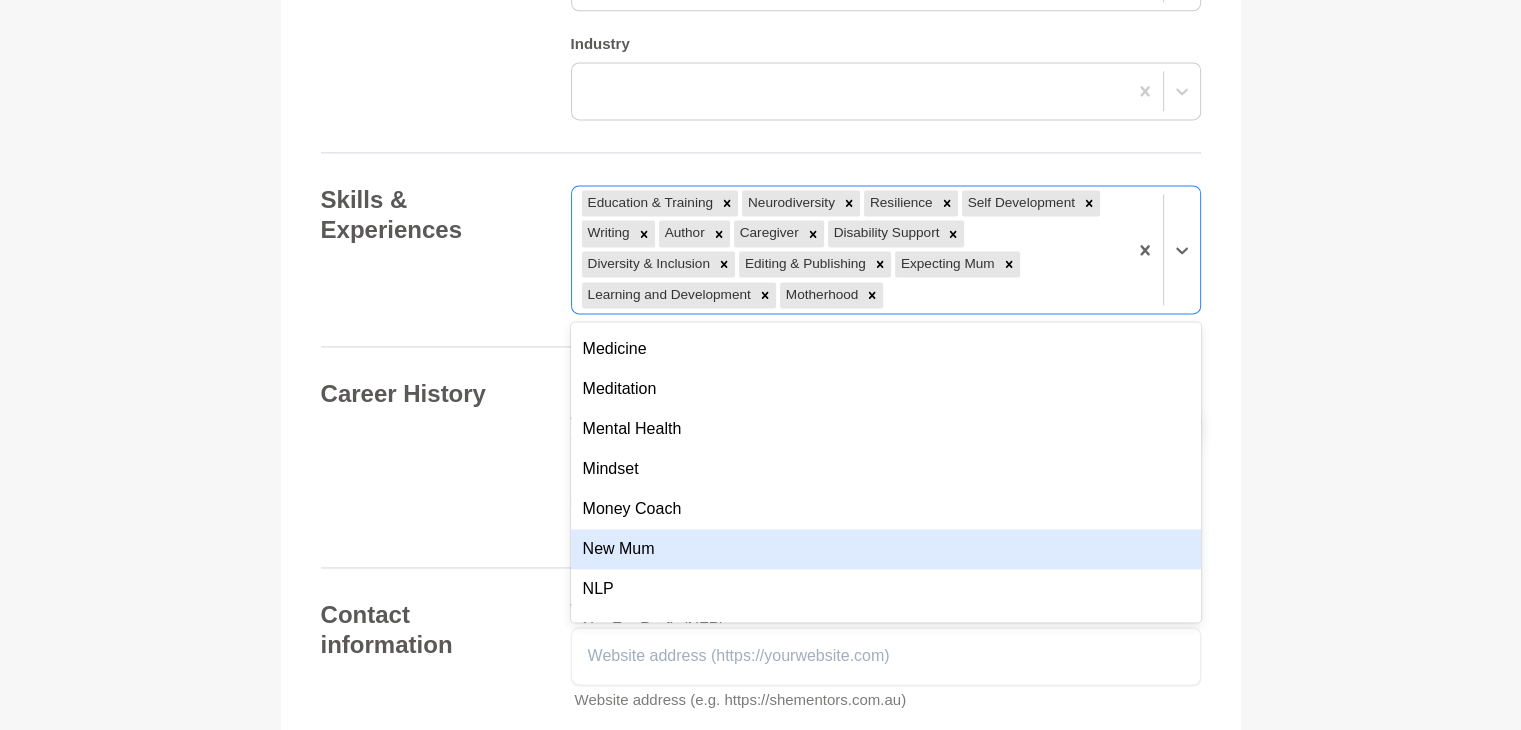 click on "New Mum" at bounding box center (886, 549) 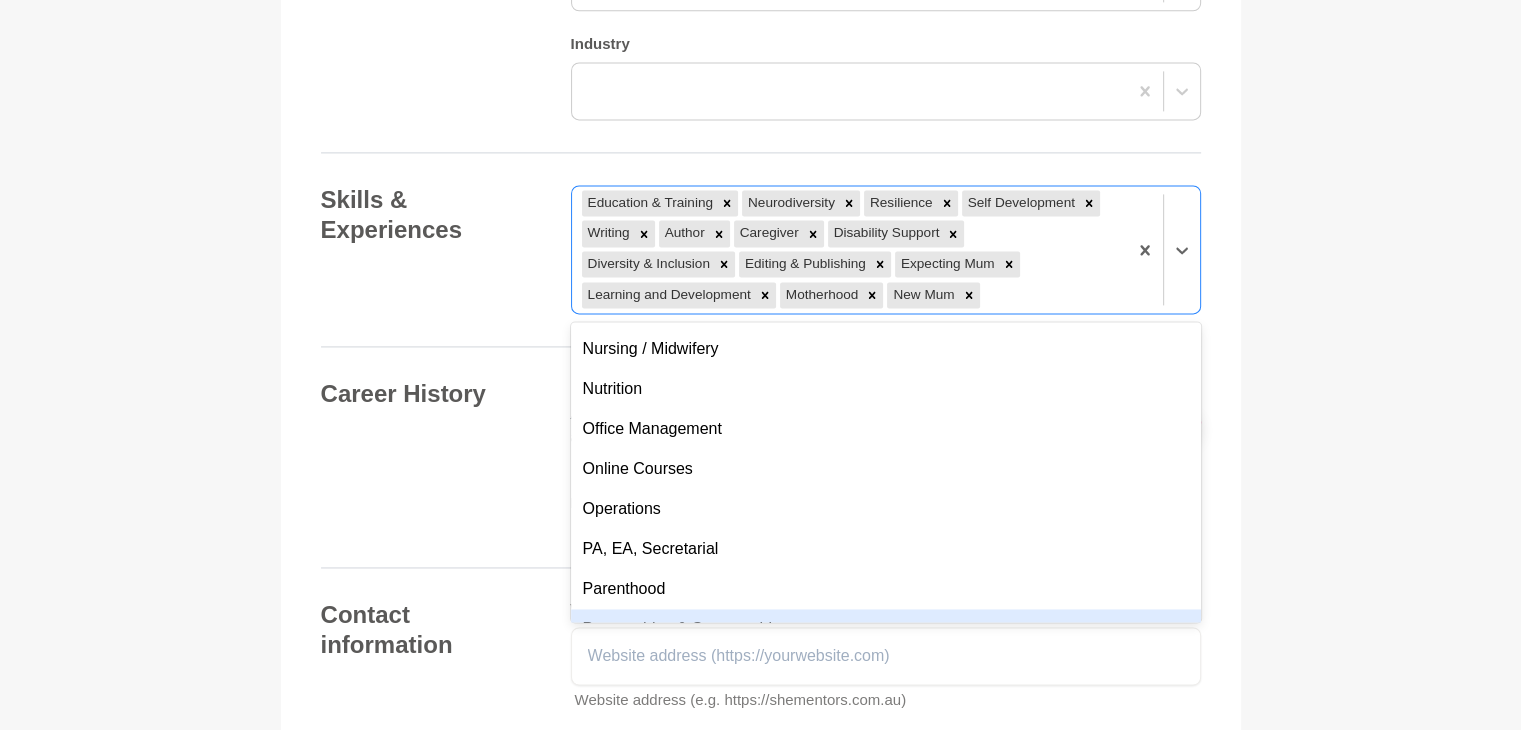 scroll, scrollTop: 5317, scrollLeft: 0, axis: vertical 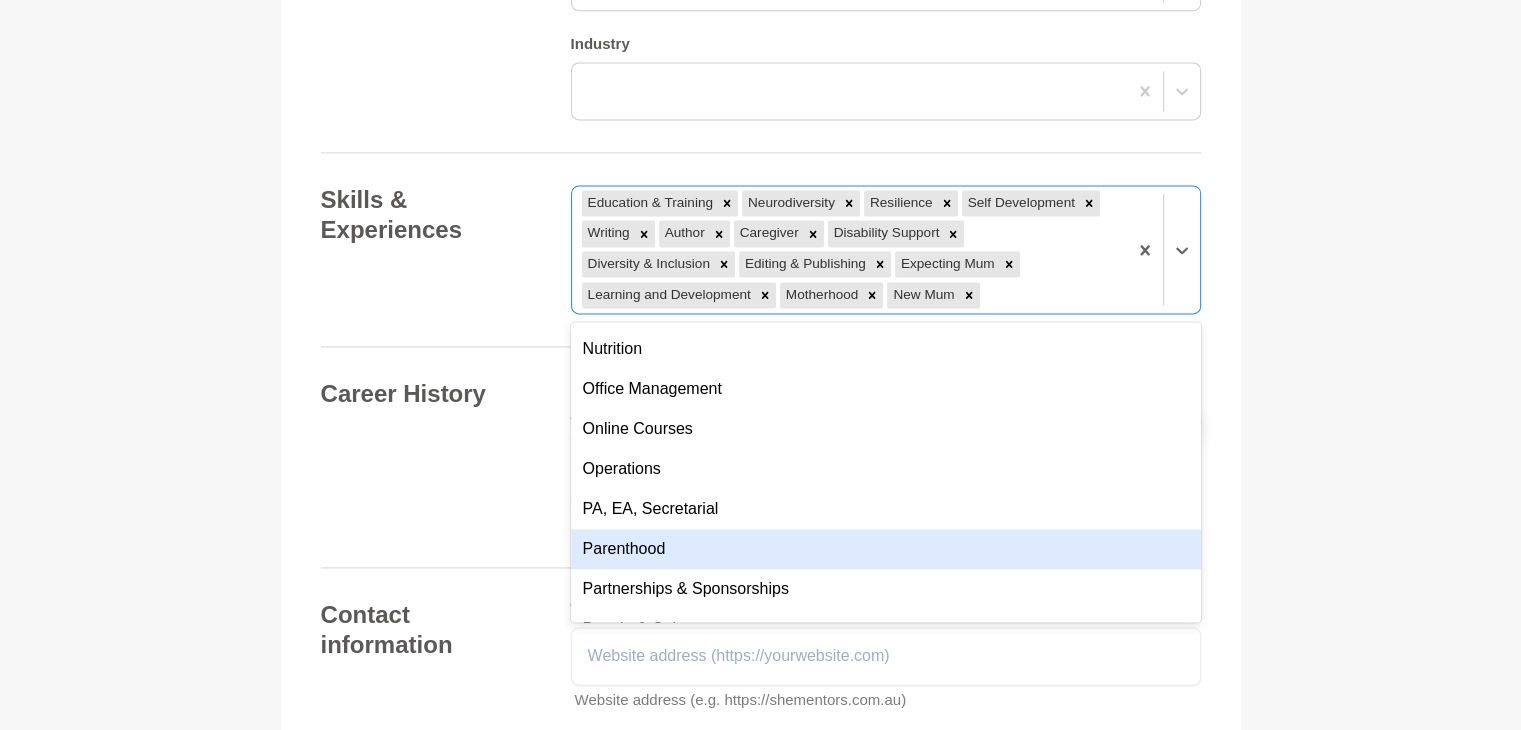 click on "Parenthood" at bounding box center [886, 549] 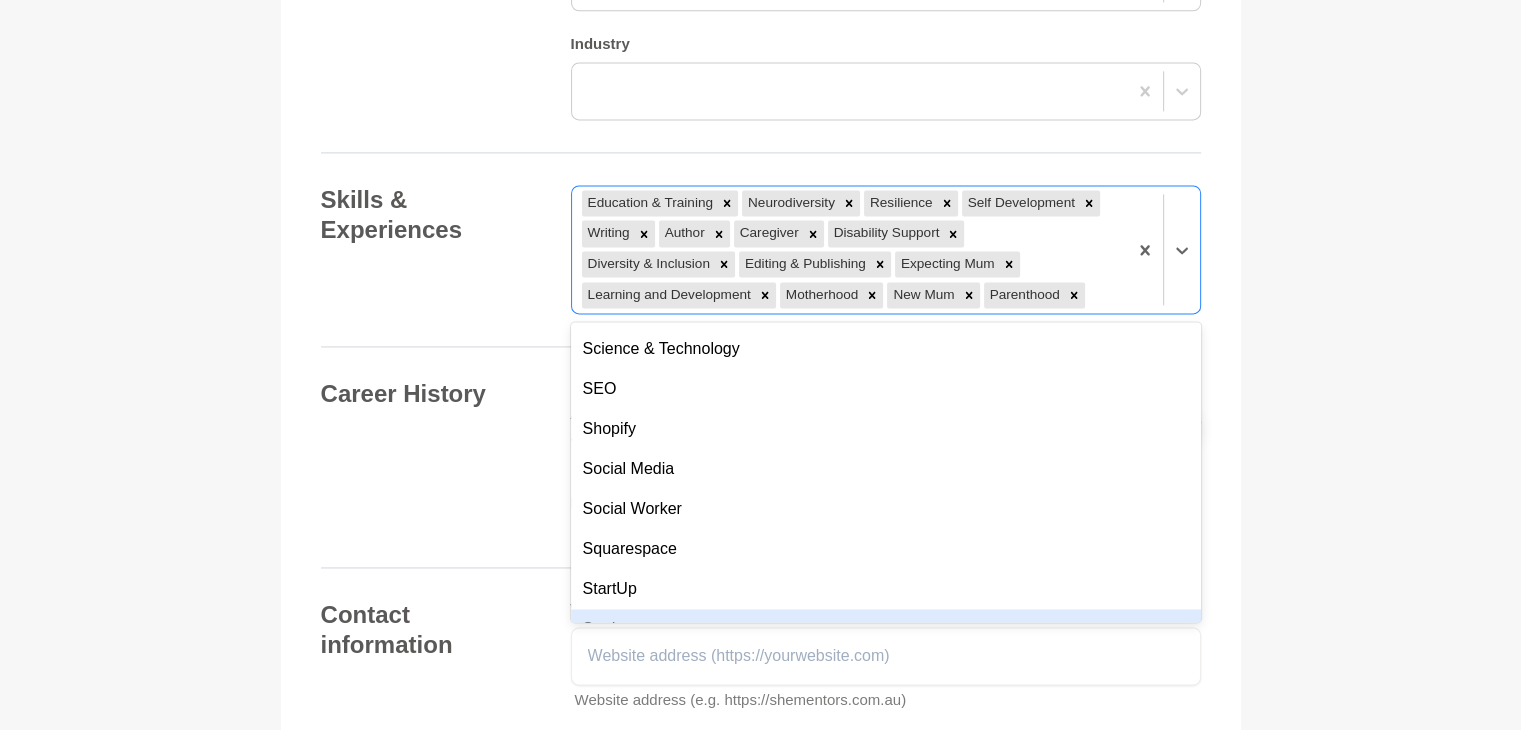 scroll, scrollTop: 6317, scrollLeft: 0, axis: vertical 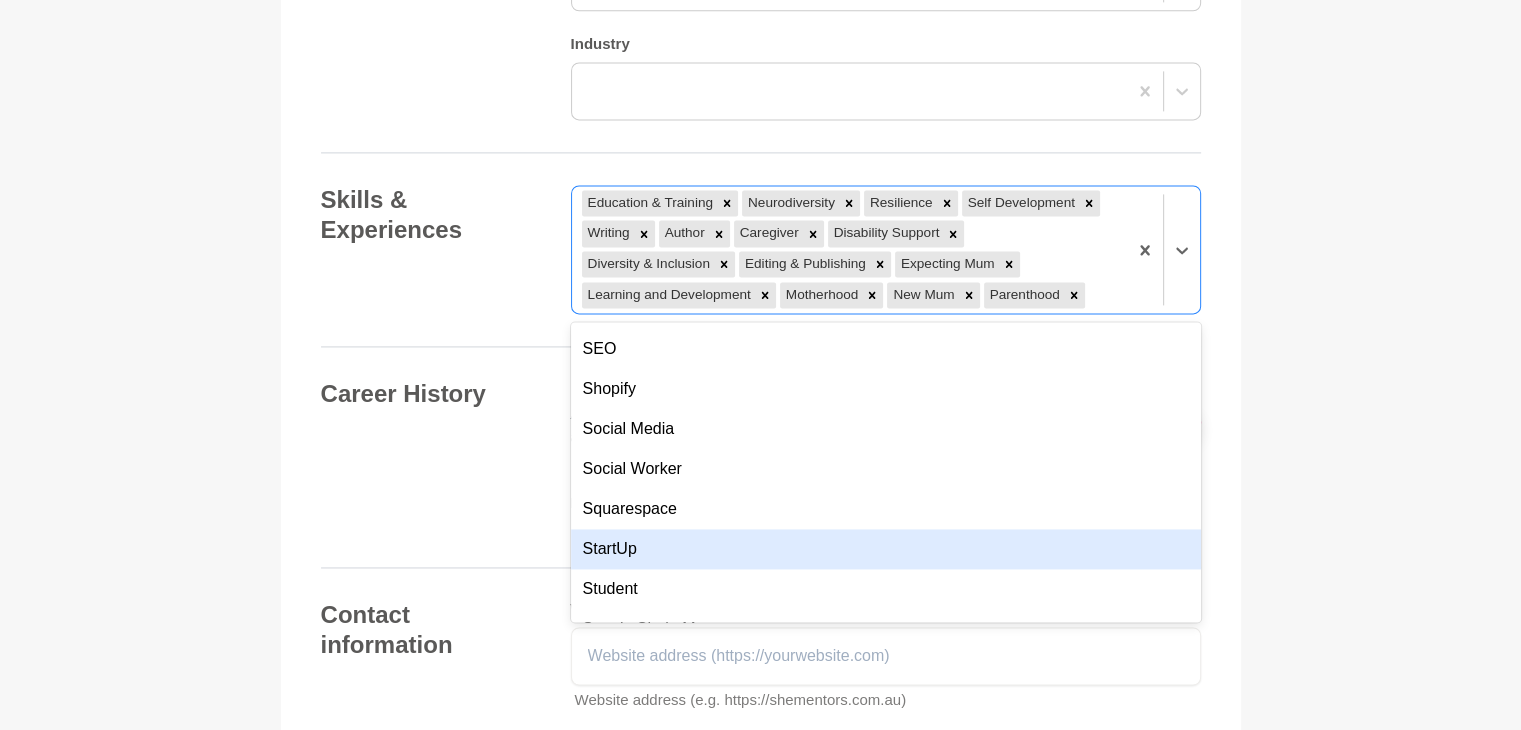click on "StartUp" at bounding box center (886, 549) 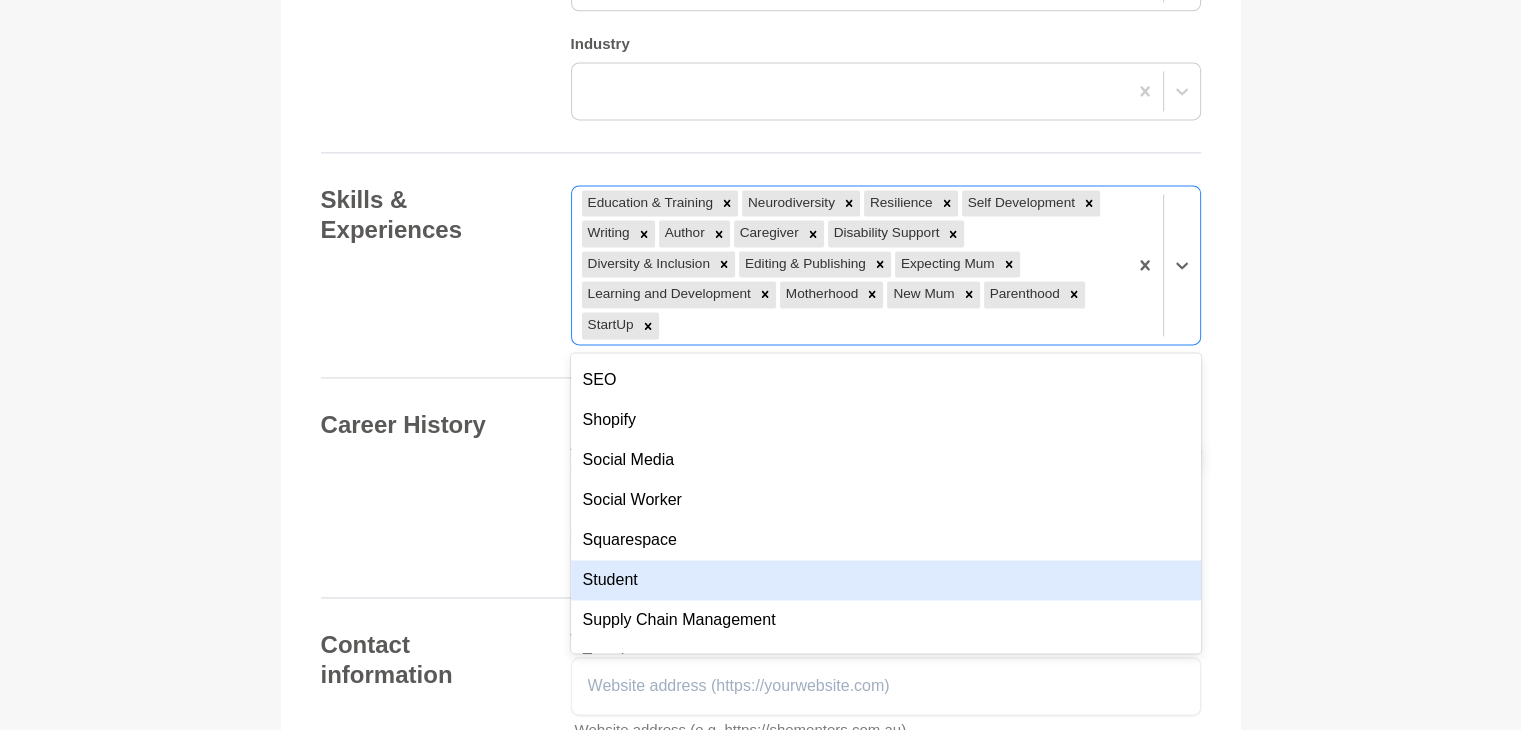 click on "Student" at bounding box center (886, 580) 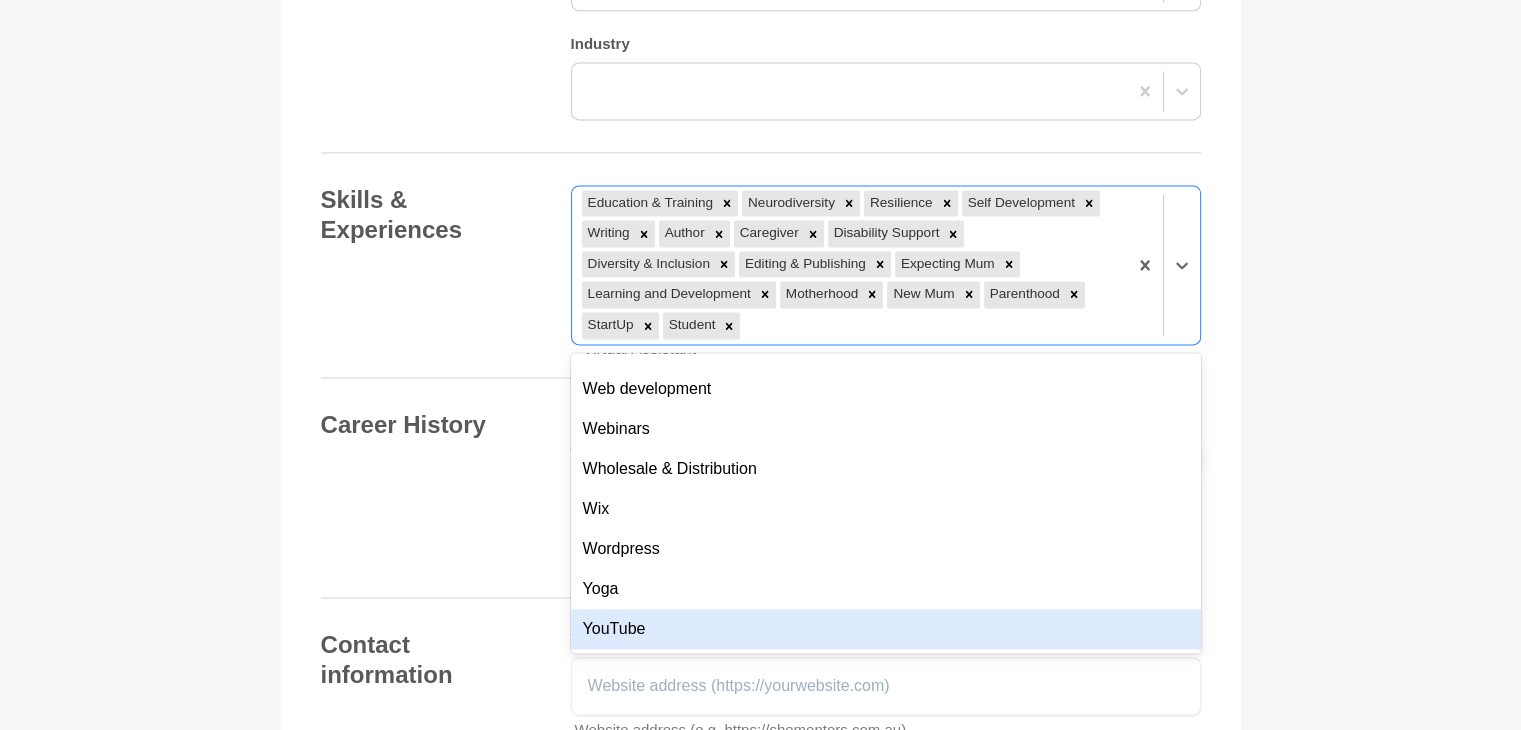 scroll, scrollTop: 0, scrollLeft: 0, axis: both 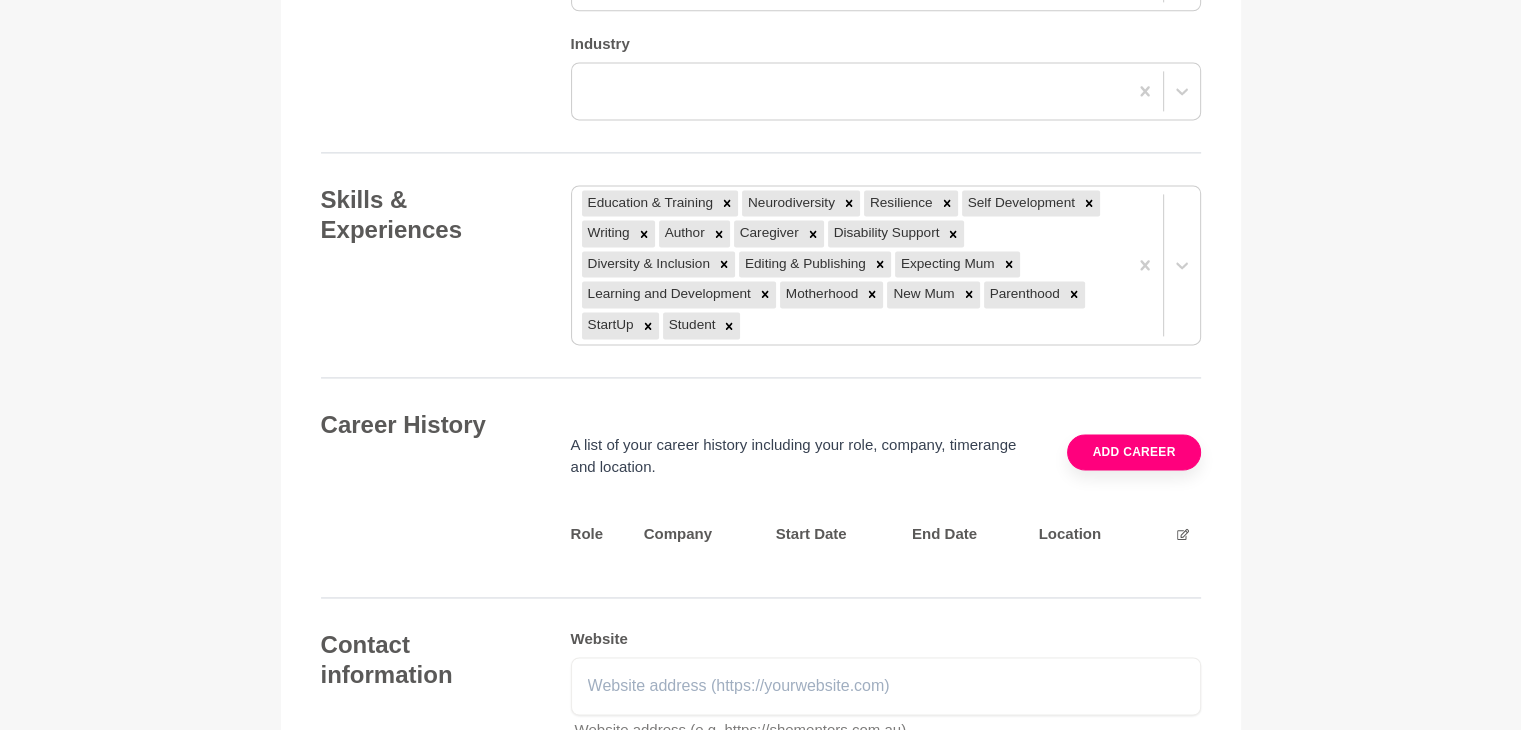 click on "Back to Profile Your details [FIRST] [LAST] Founder Wise Owl Tuition Australia 6169 Waikiki Photo  * About me I’m [FIRST] [LAST] – teacher, education specialist, and founder of Wise Owl Tuition. With over 15 years of experience in education, I’ve dedicated my career to supporting students who learn differently,  especially those with learning difficulties like Dyslexia, Dysgraphia, Dyscalculia, Autism and ADHD. My background spans classroom teaching, specialist intervention roles, and school leadership, including time as an Acting Associate Principal. I’ve worked with the Peel Language Development School and the Autism Association of Western Australia, deepening my expertise in supporting neurodivergent learners through structured, evidence-based approaches. But my work doesn’t stop at the school gate. I live with my husband and two children (5 and 8 months) in Perth and am keen to meet other She Mentors members both virtually and in-person. I care about the following topics:  - The Science of Reading *" at bounding box center [760, -690] 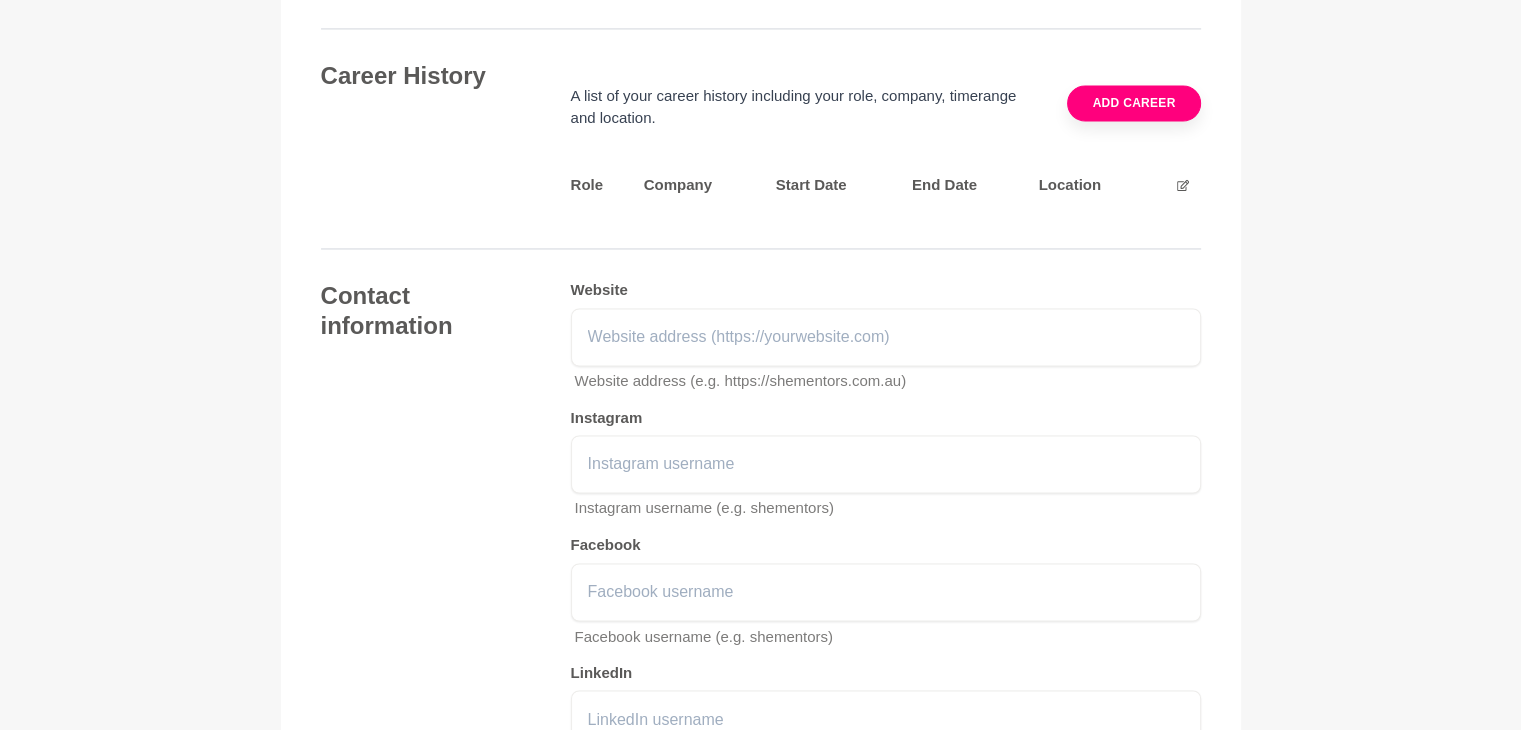 scroll, scrollTop: 3206, scrollLeft: 0, axis: vertical 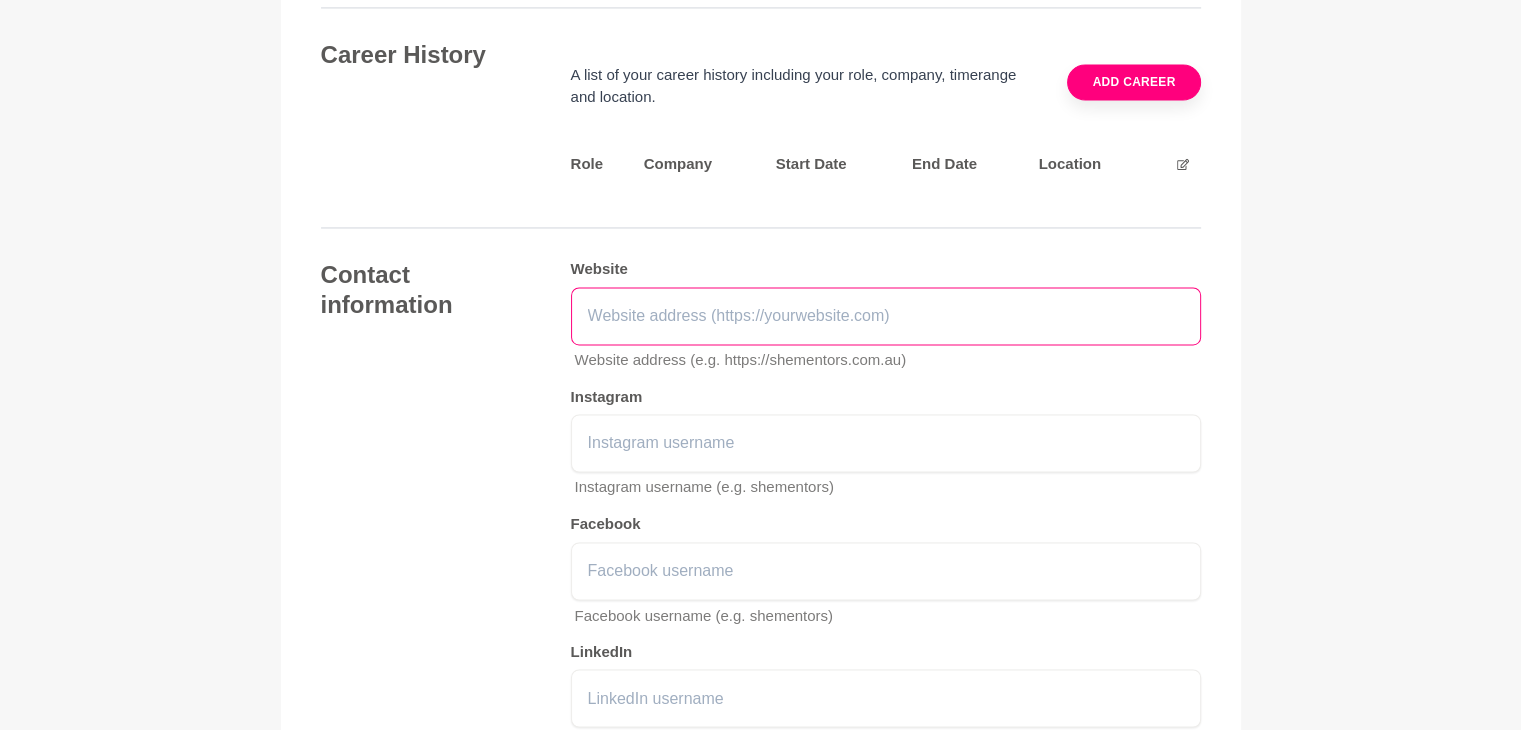 click at bounding box center (886, 316) 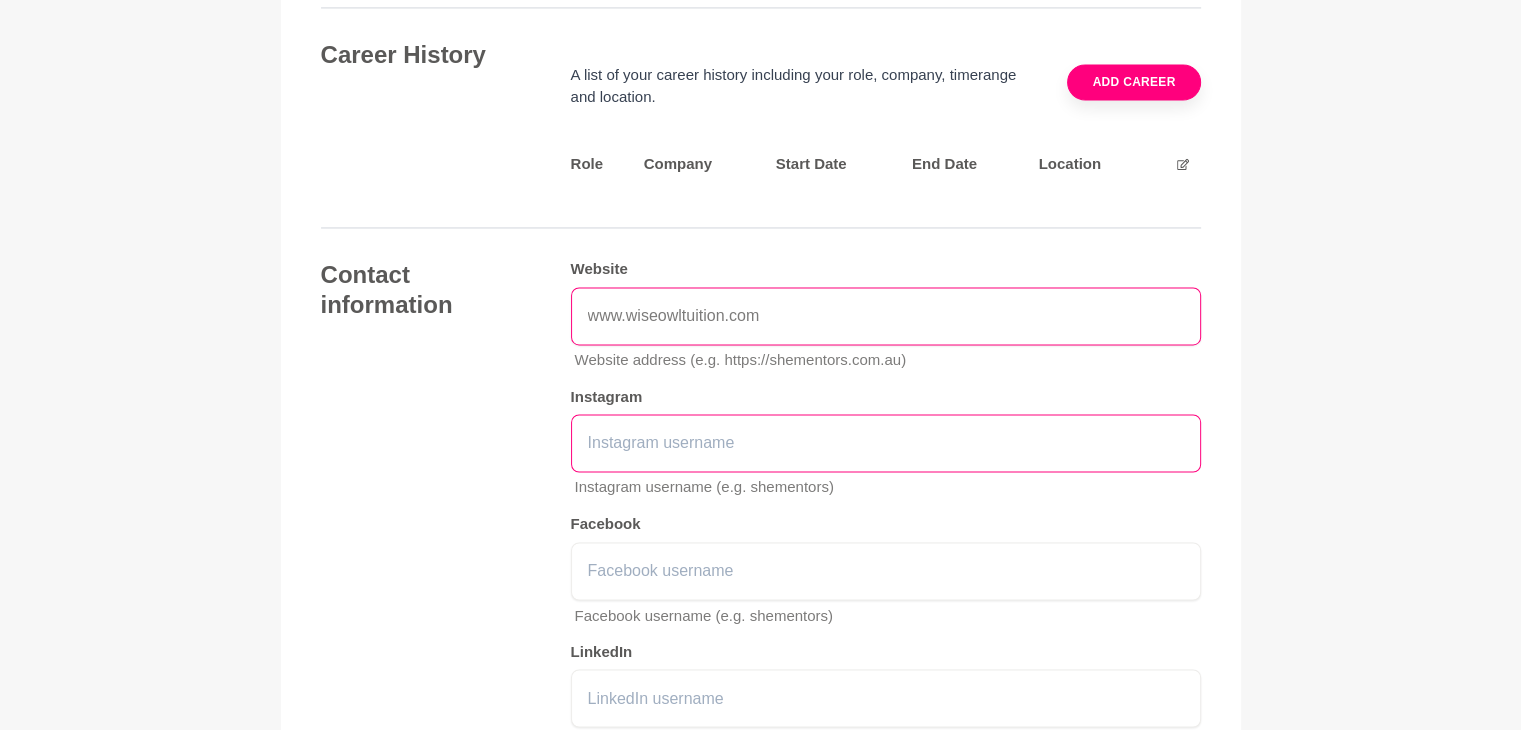 type on "www.wiseowltuition.com" 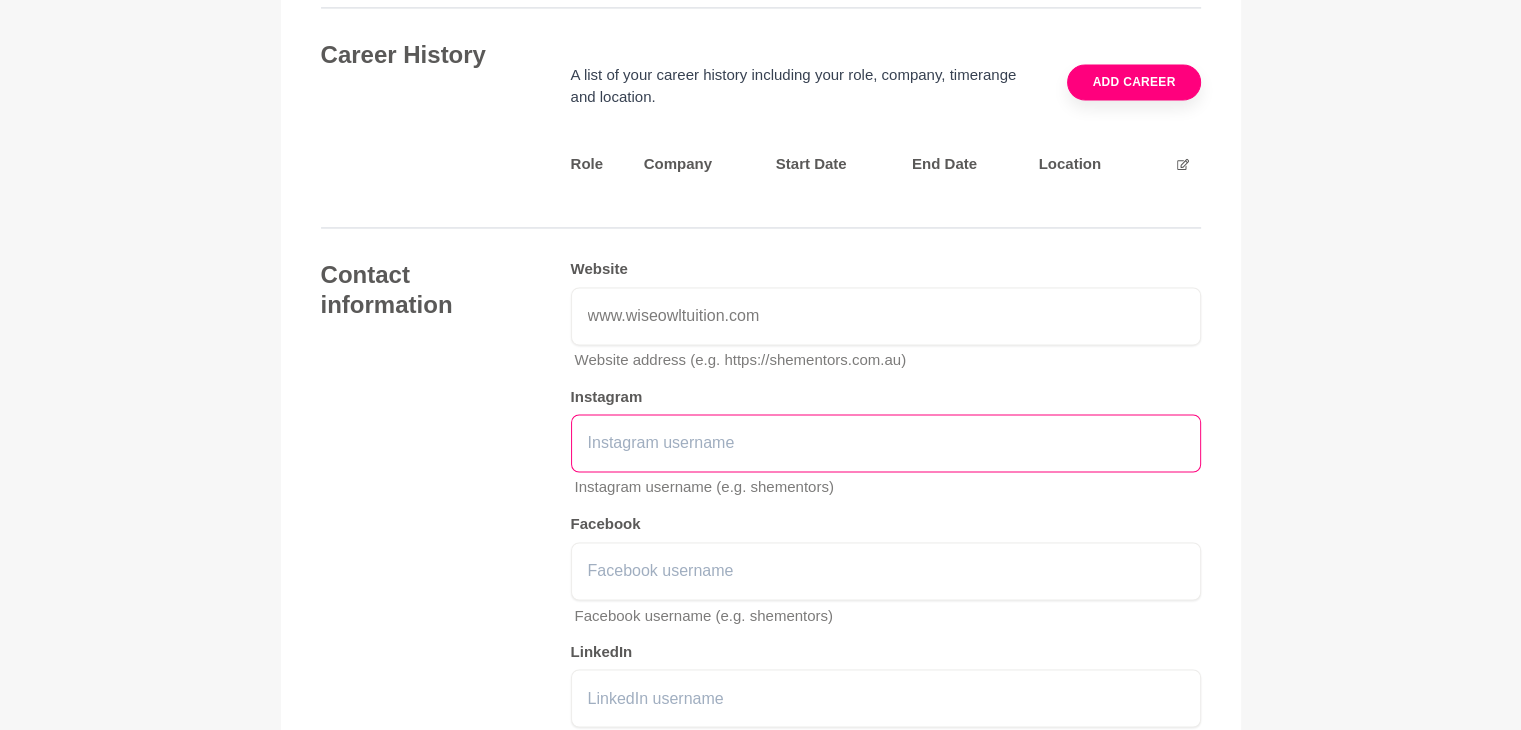 click at bounding box center [886, 443] 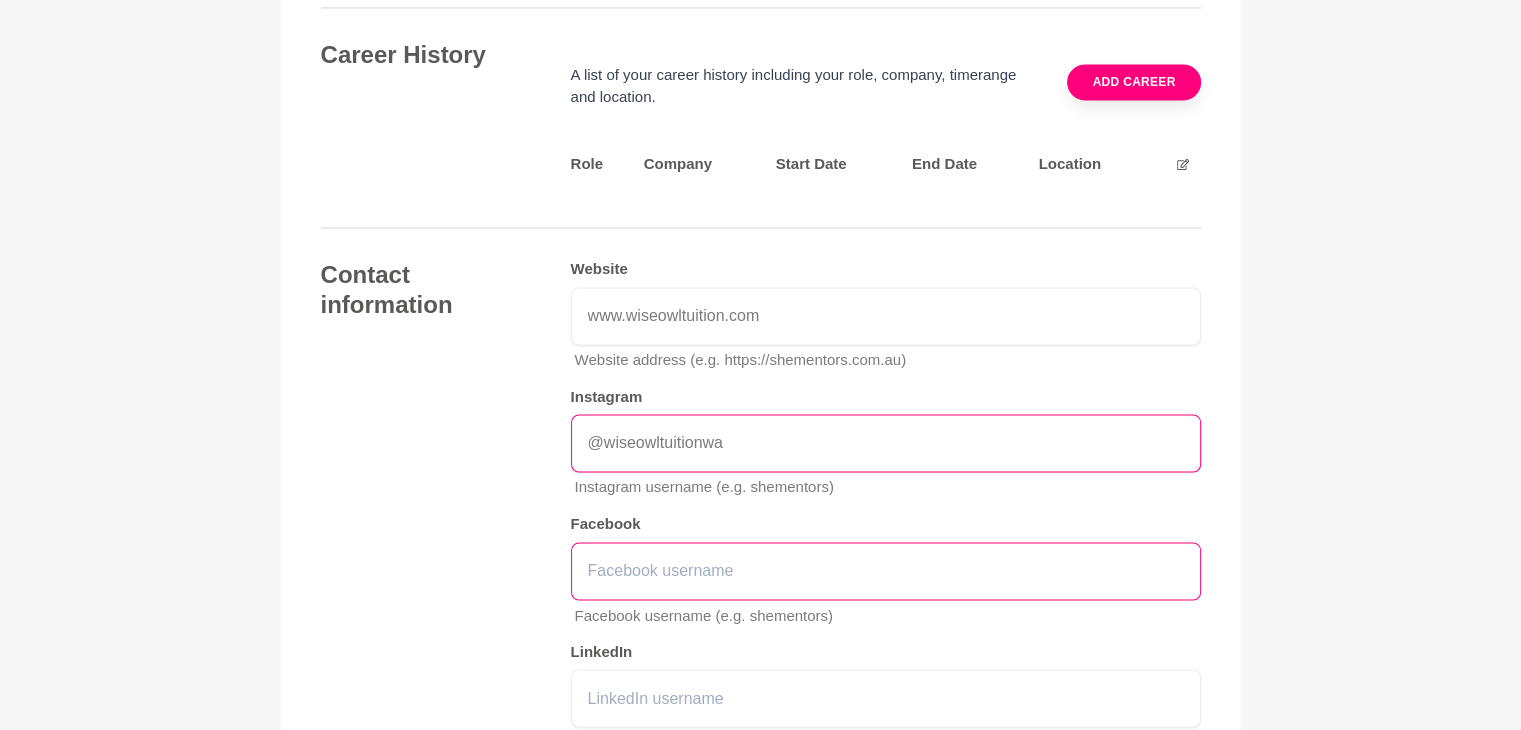type on "@wiseowltuitionwa" 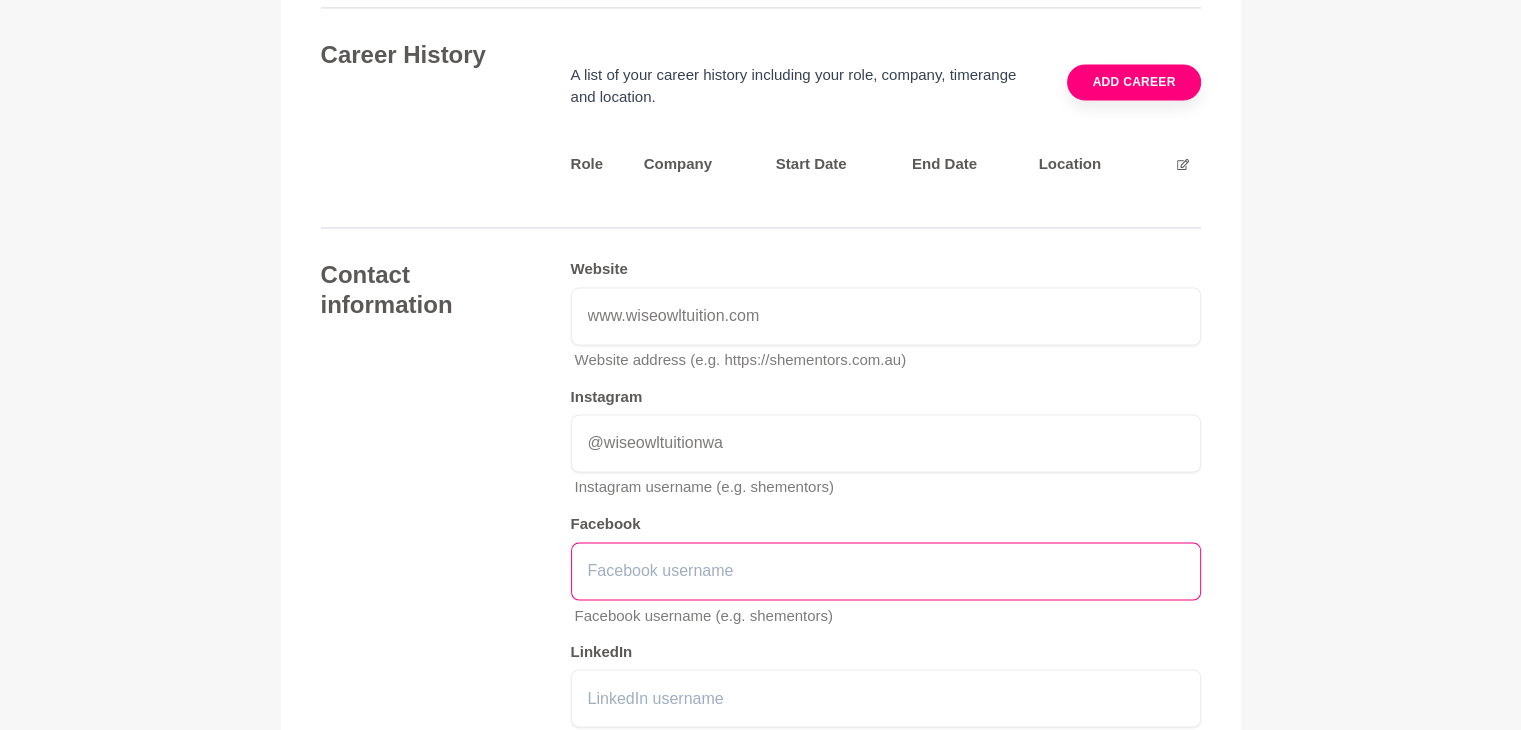 click at bounding box center (886, 571) 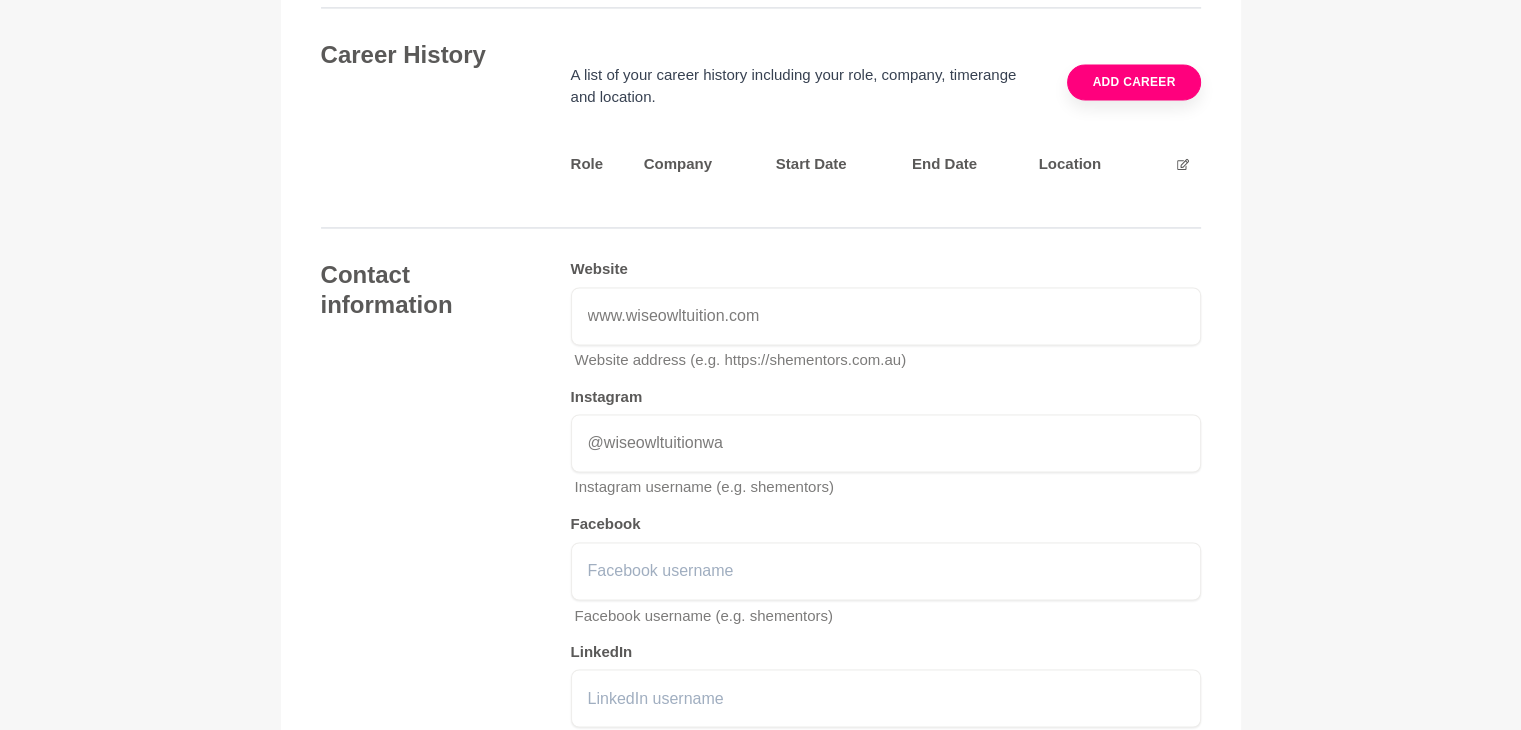 click on "Facebook" at bounding box center [886, 524] 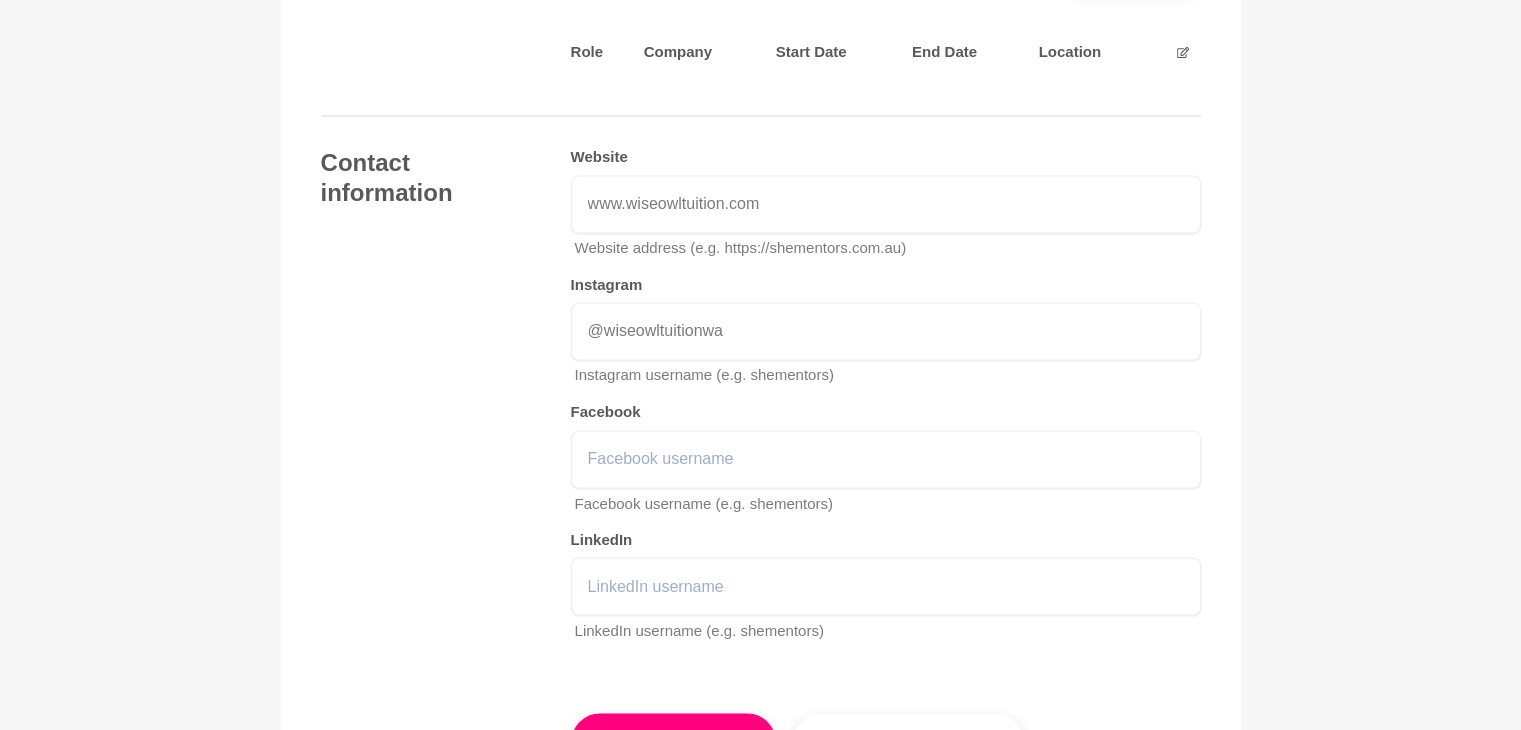 scroll, scrollTop: 3312, scrollLeft: 0, axis: vertical 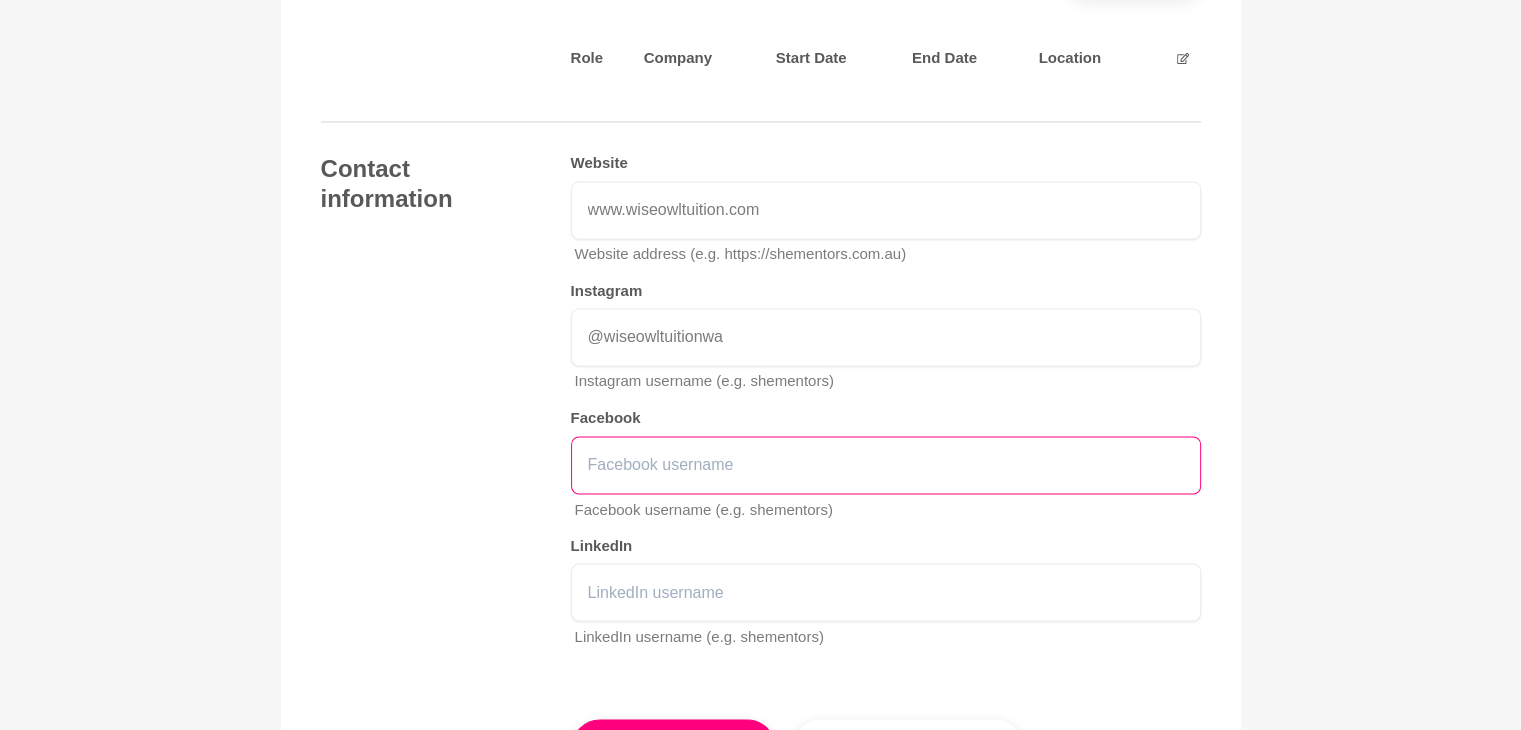 click at bounding box center [886, 465] 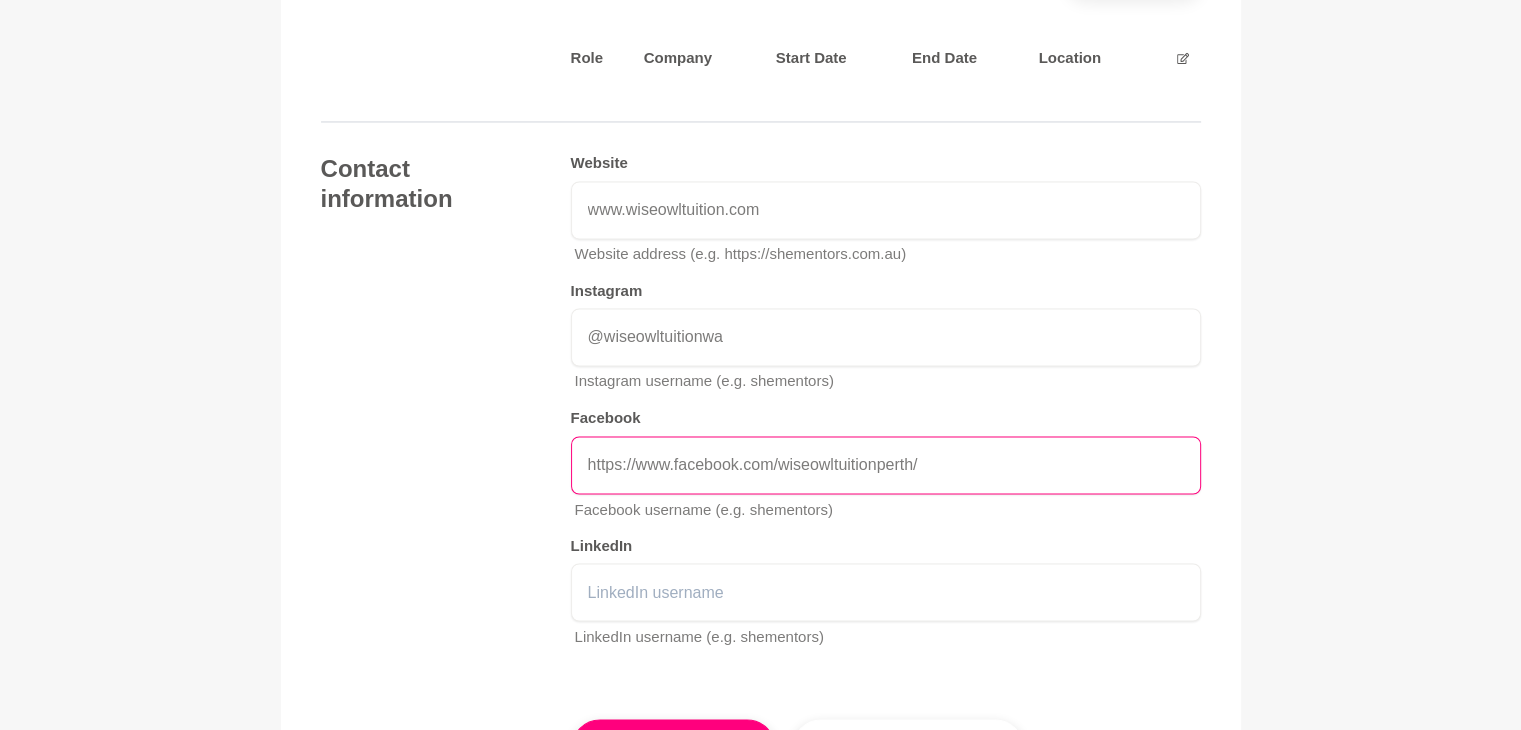 type on "https://www.facebook.com/wiseowltuitionperth/" 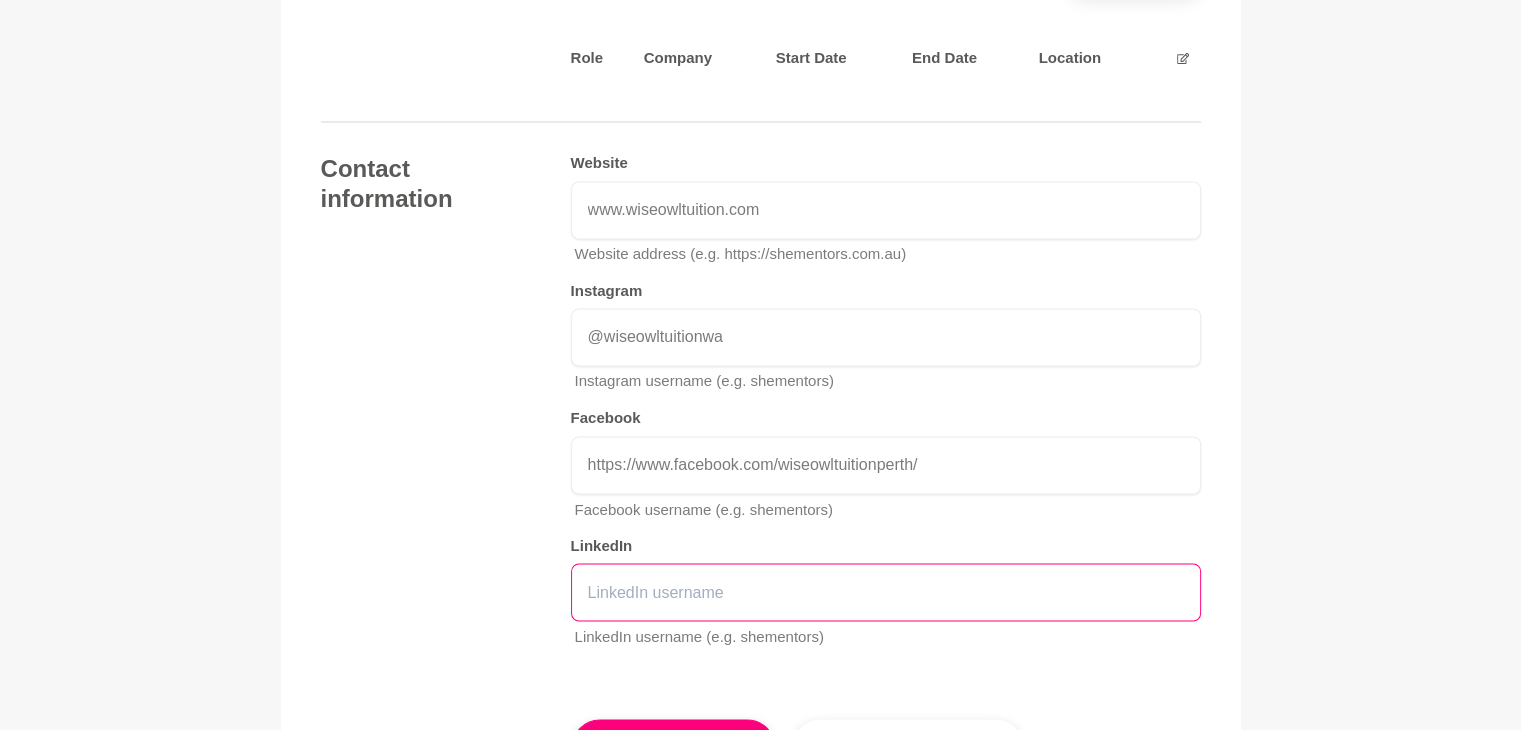 click at bounding box center [886, 592] 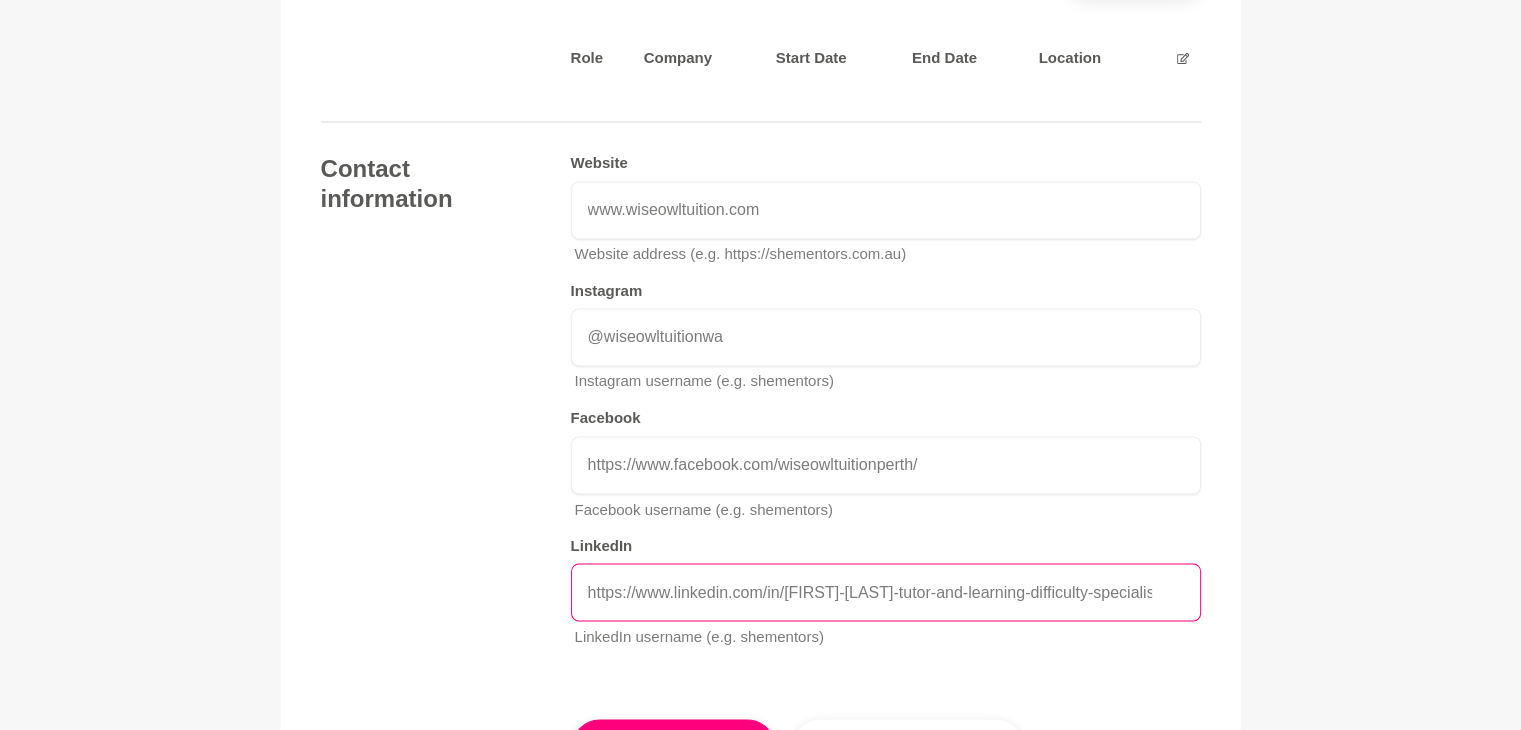 scroll, scrollTop: 0, scrollLeft: 229, axis: horizontal 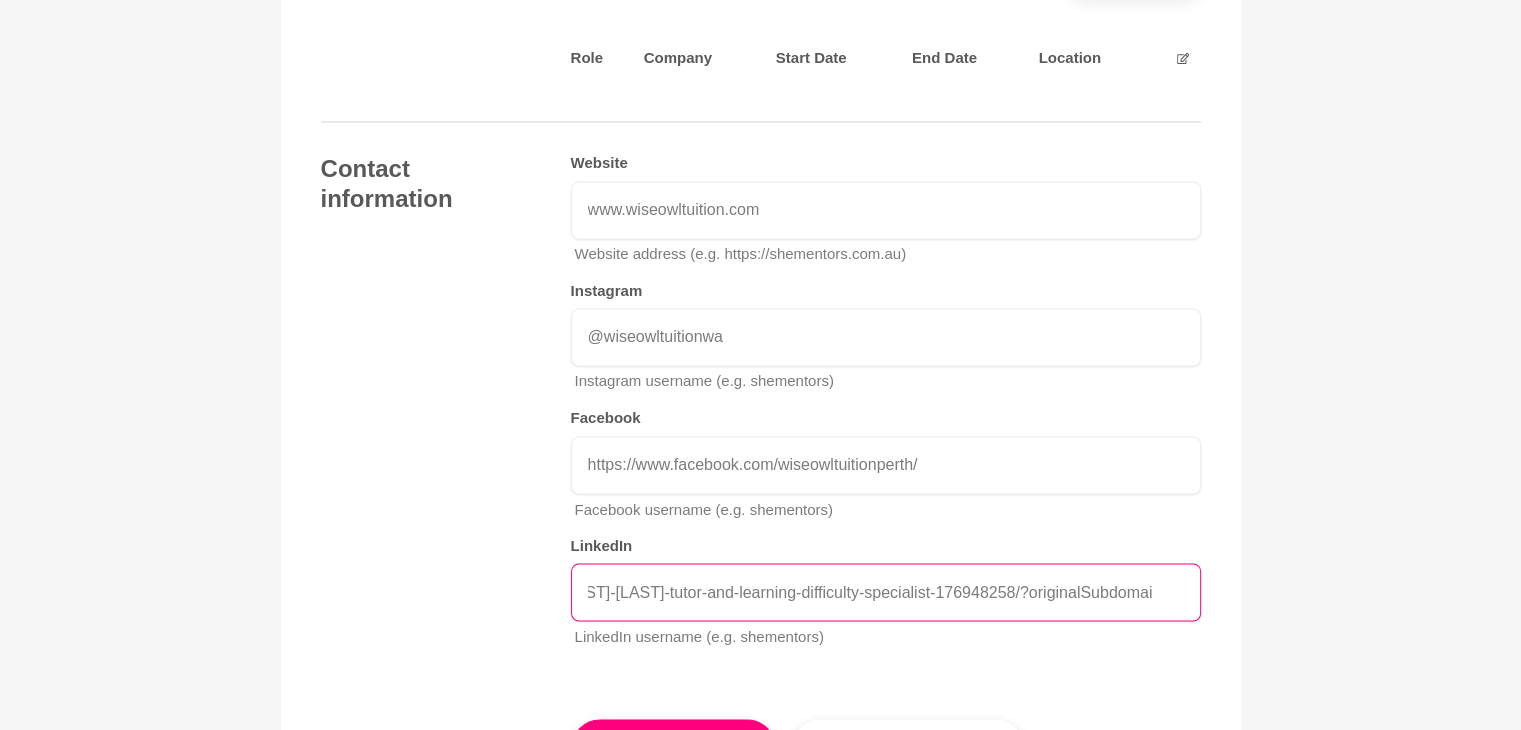 type on "https://www.linkedin.com/in/[FIRST]-[LAST]-tutor-and-learning-difficulty-specialist-176948258/?originalSubdomain=au" 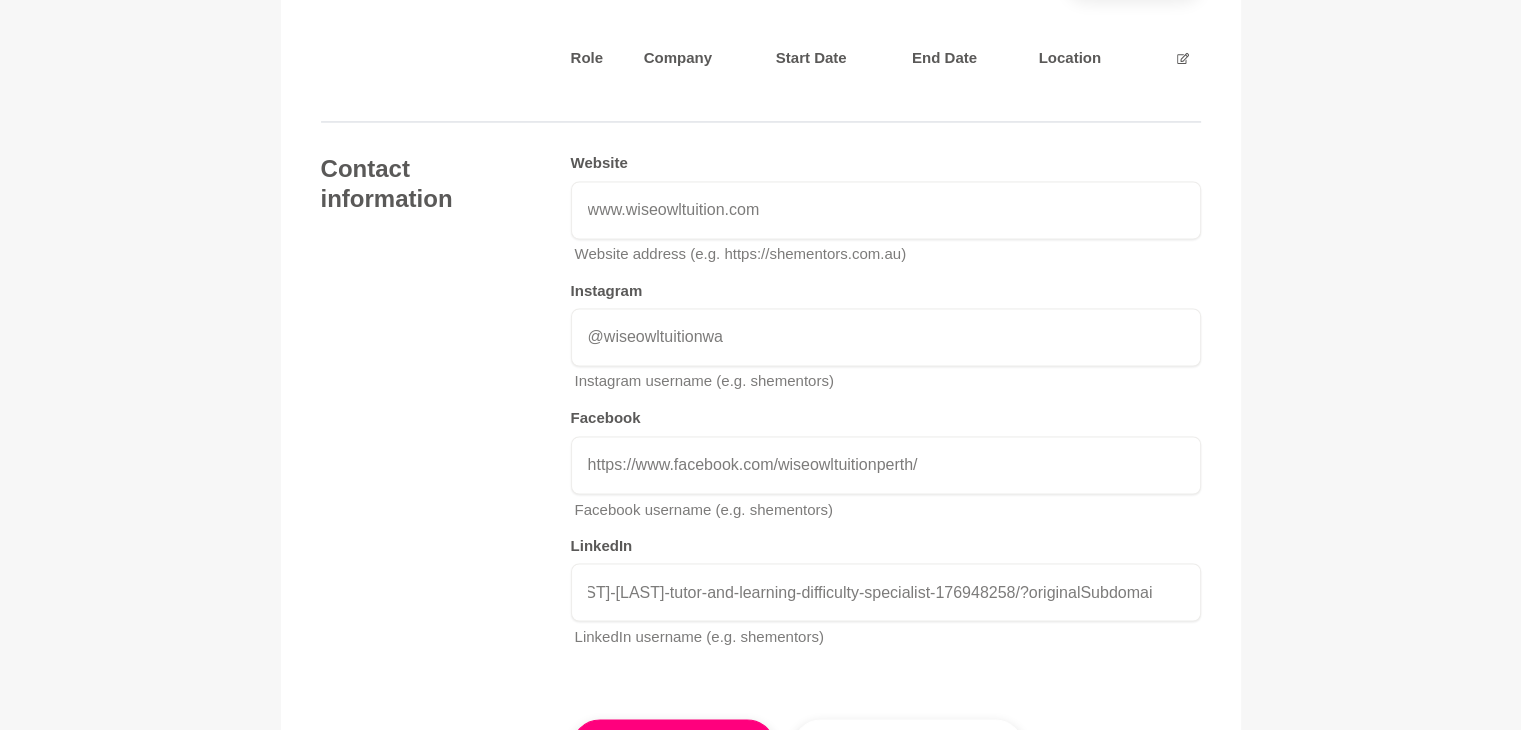scroll, scrollTop: 0, scrollLeft: 0, axis: both 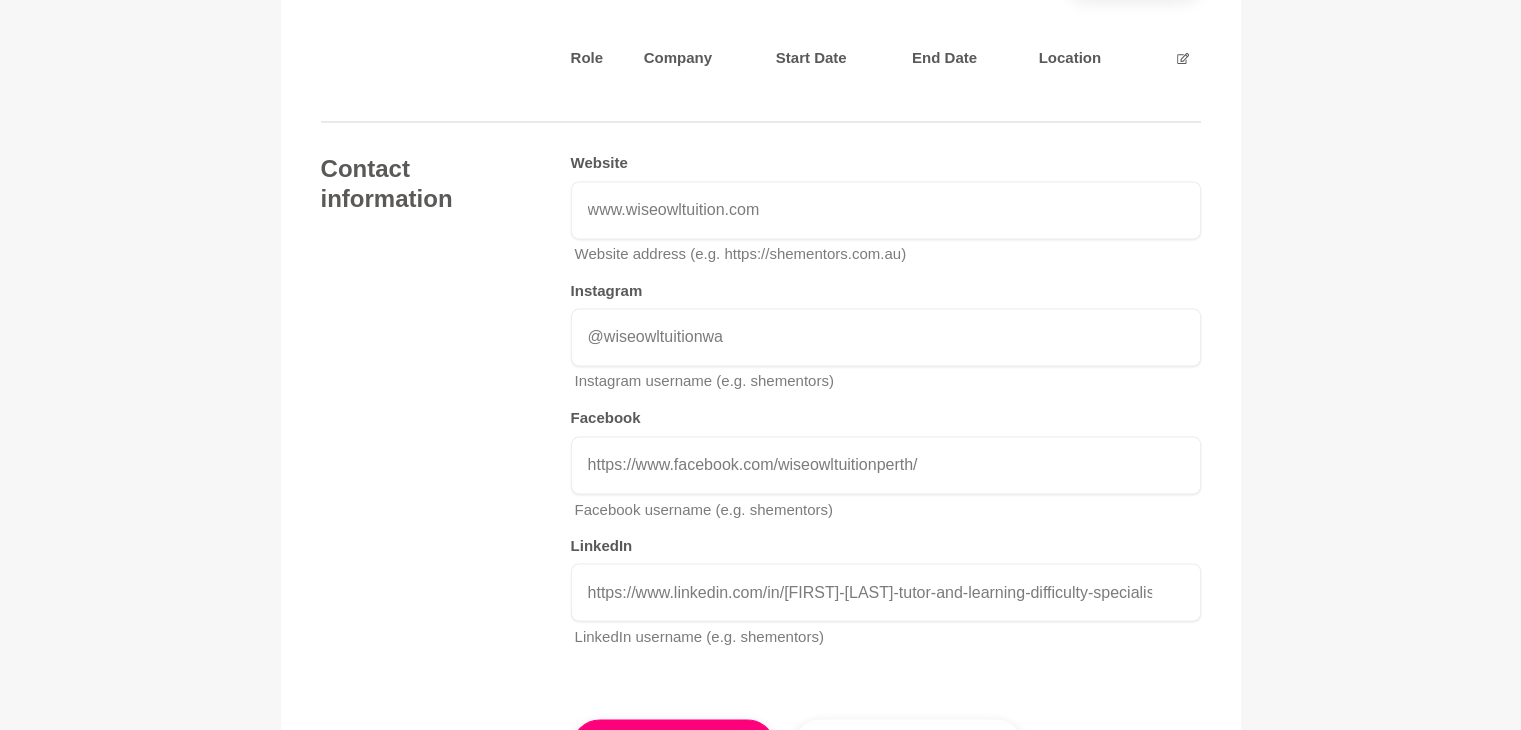 click on "Back to Profile Your details [FIRST] [LAST] Founder Wise Owl Tuition Australia 6169 Waikiki Photo  * About me I’m [FIRST] [LAST] – teacher, education specialist, and founder of Wise Owl Tuition. With over 15 years of experience in education, I’ve dedicated my career to supporting students who learn differently,  especially those with learning difficulties like Dyslexia, Dysgraphia, Dyscalculia, Autism and ADHD. My background spans classroom teaching, specialist intervention roles, and school leadership, including time as an Acting Associate Principal. I’ve worked with the Peel Language Development School and the Autism Association of Western Australia, deepening my expertise in supporting neurodivergent learners through structured, evidence-based approaches. But my work doesn’t stop at the school gate. I live with my husband and two children (5 and 8 months) in Perth and am keen to meet other She Mentors members both virtually and in-person. I care about the following topics:  - The Science of Reading *" at bounding box center [760, -1166] 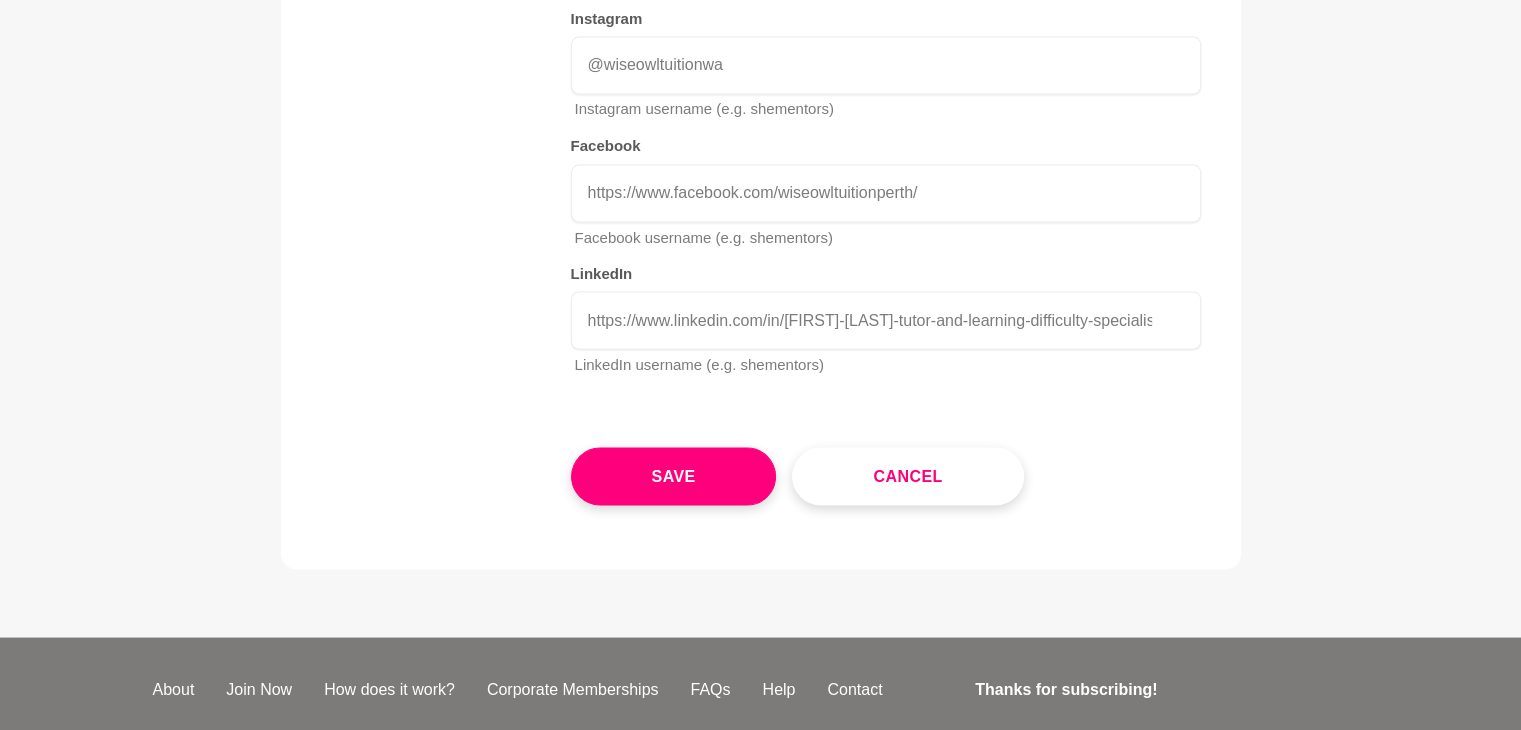 scroll, scrollTop: 3579, scrollLeft: 0, axis: vertical 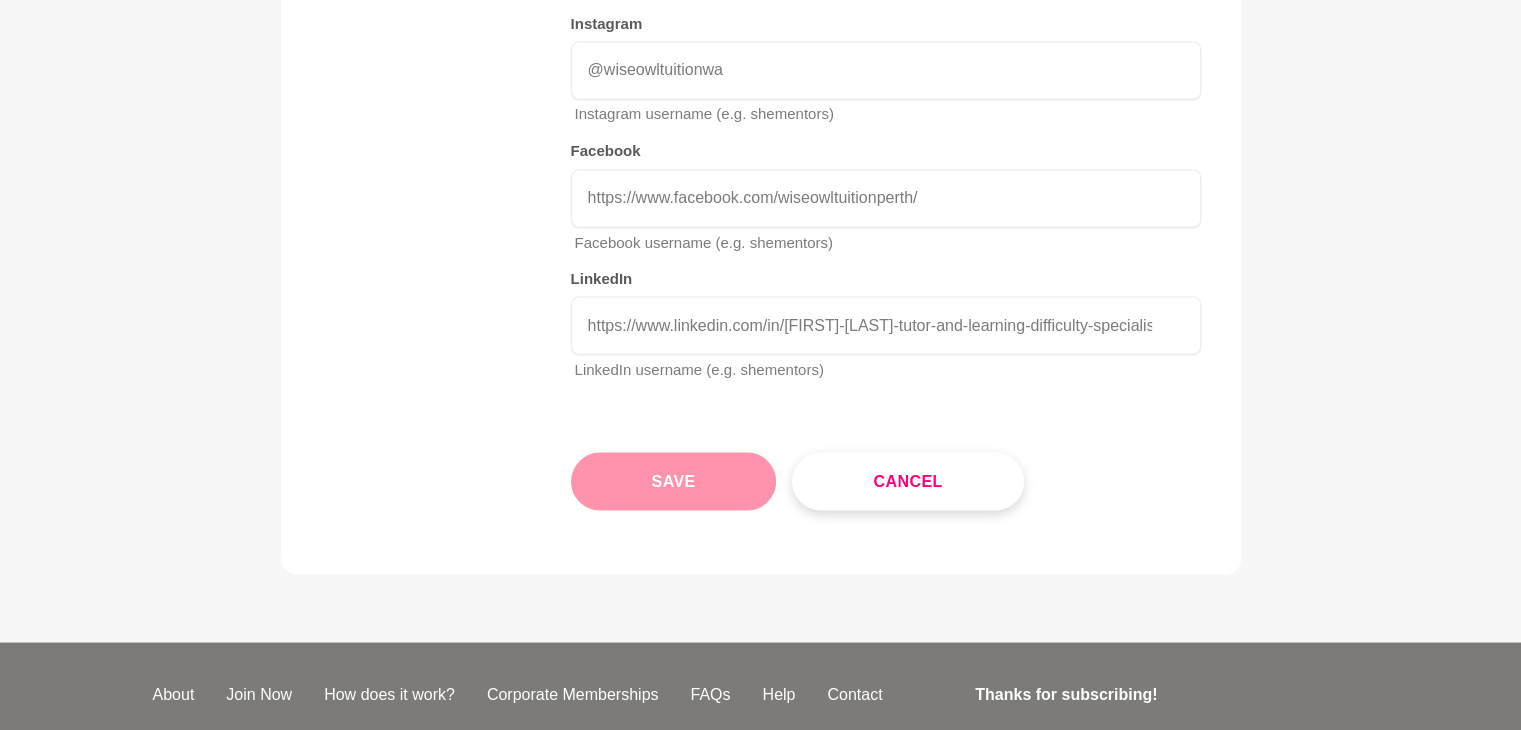 click on "Save" at bounding box center (674, 481) 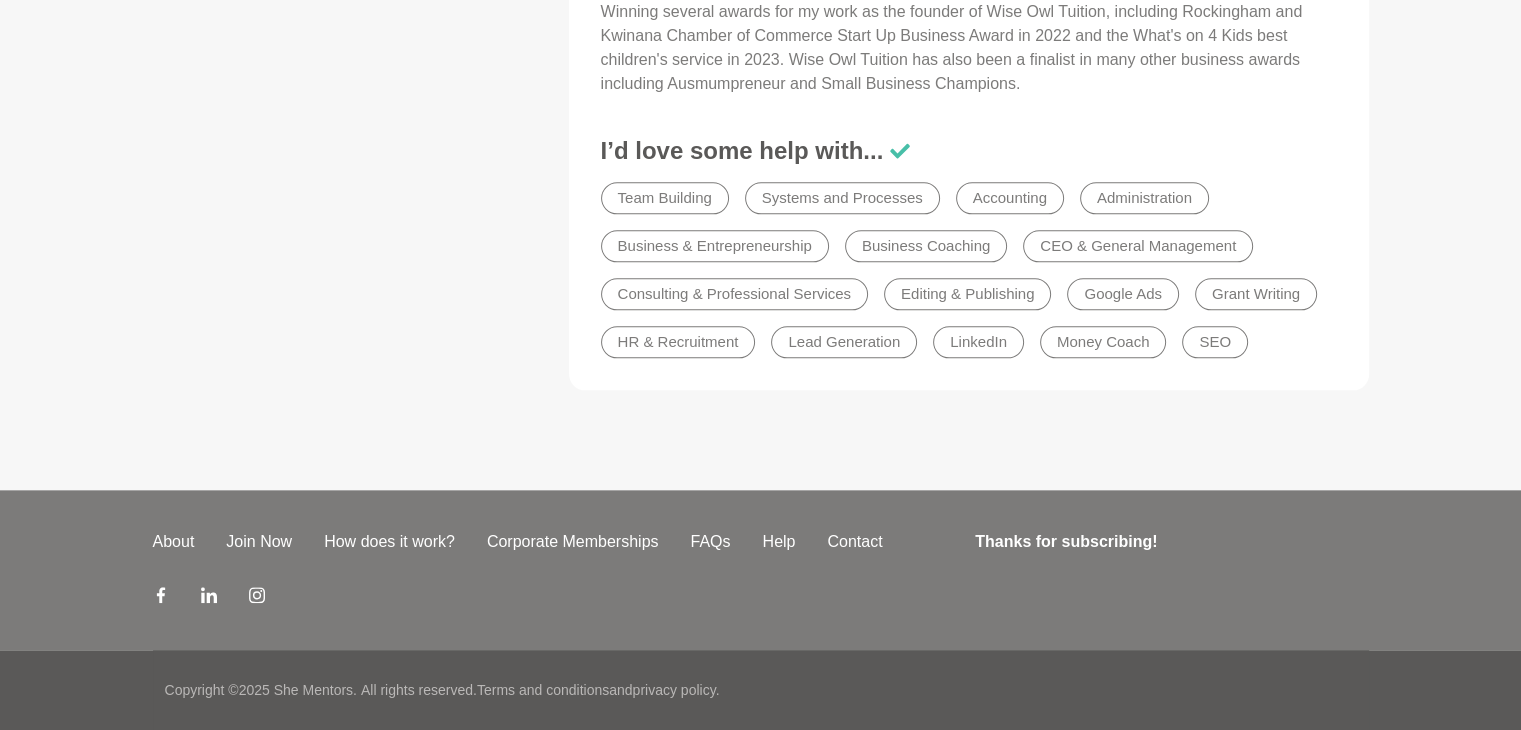 scroll, scrollTop: 0, scrollLeft: 0, axis: both 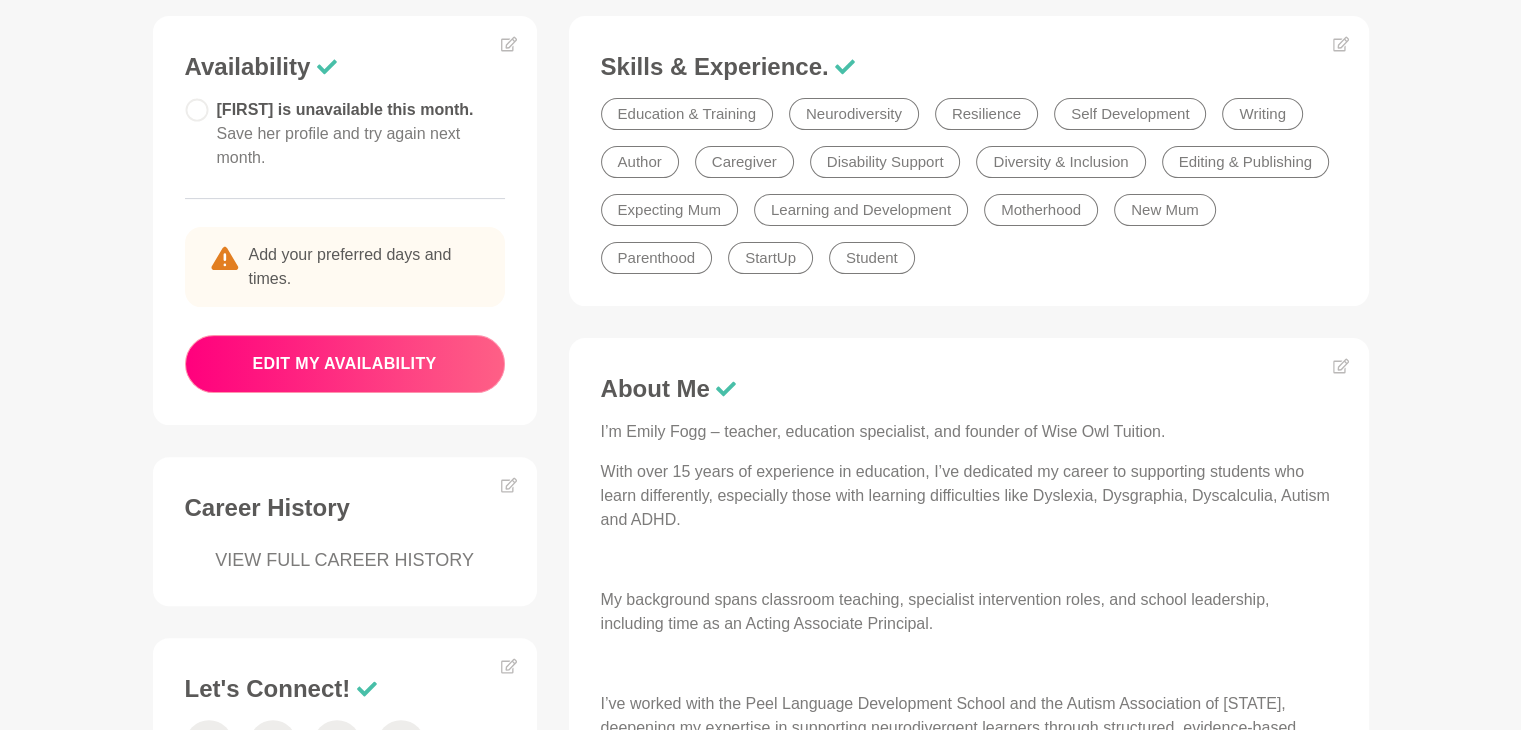click on "edit my availability" at bounding box center [345, 364] 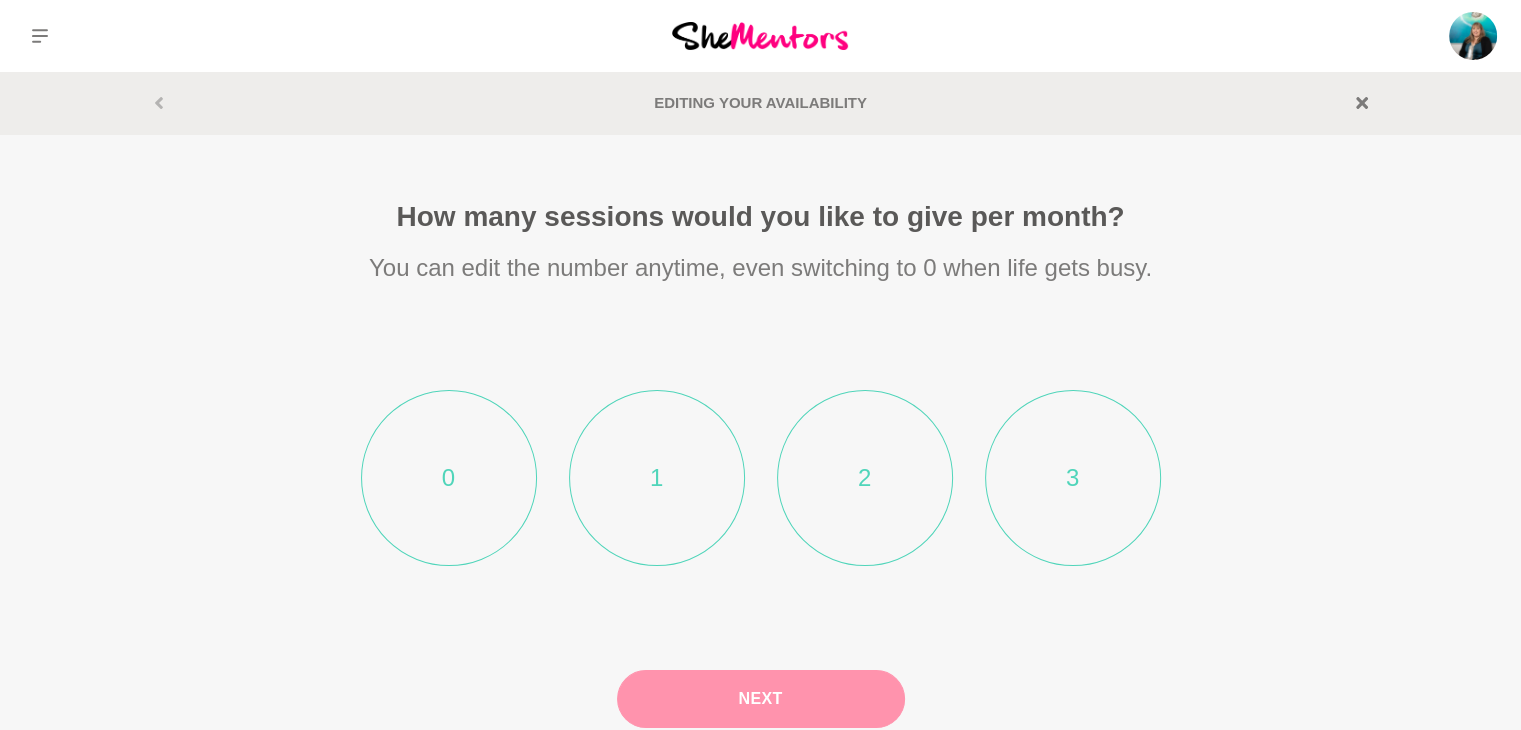 click on "How many sessions would you like to give per month? You can edit the number anytime, even switching to 0 when life gets busy. 0 1 2 3 Next Step  1 / 3" at bounding box center (761, 502) 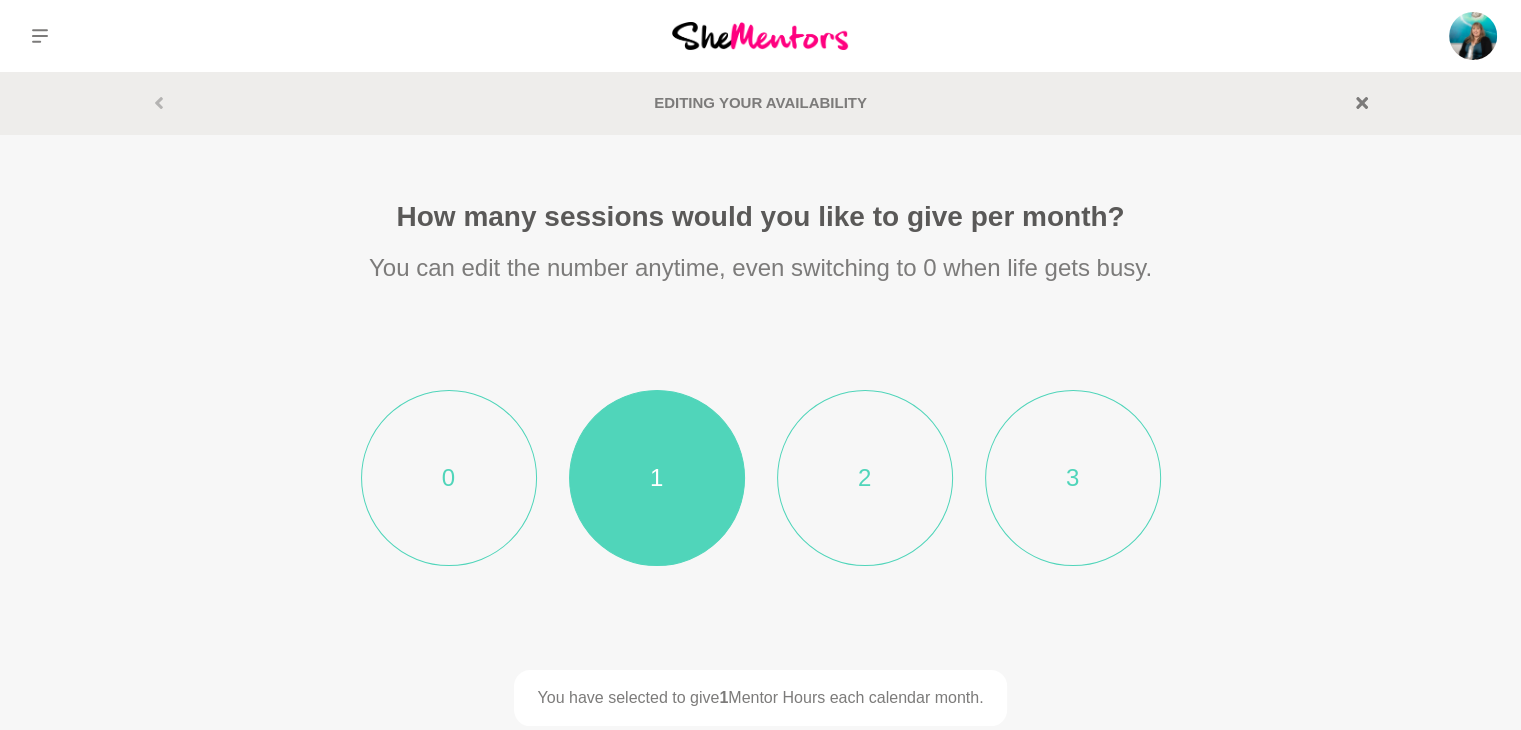 scroll, scrollTop: 244, scrollLeft: 0, axis: vertical 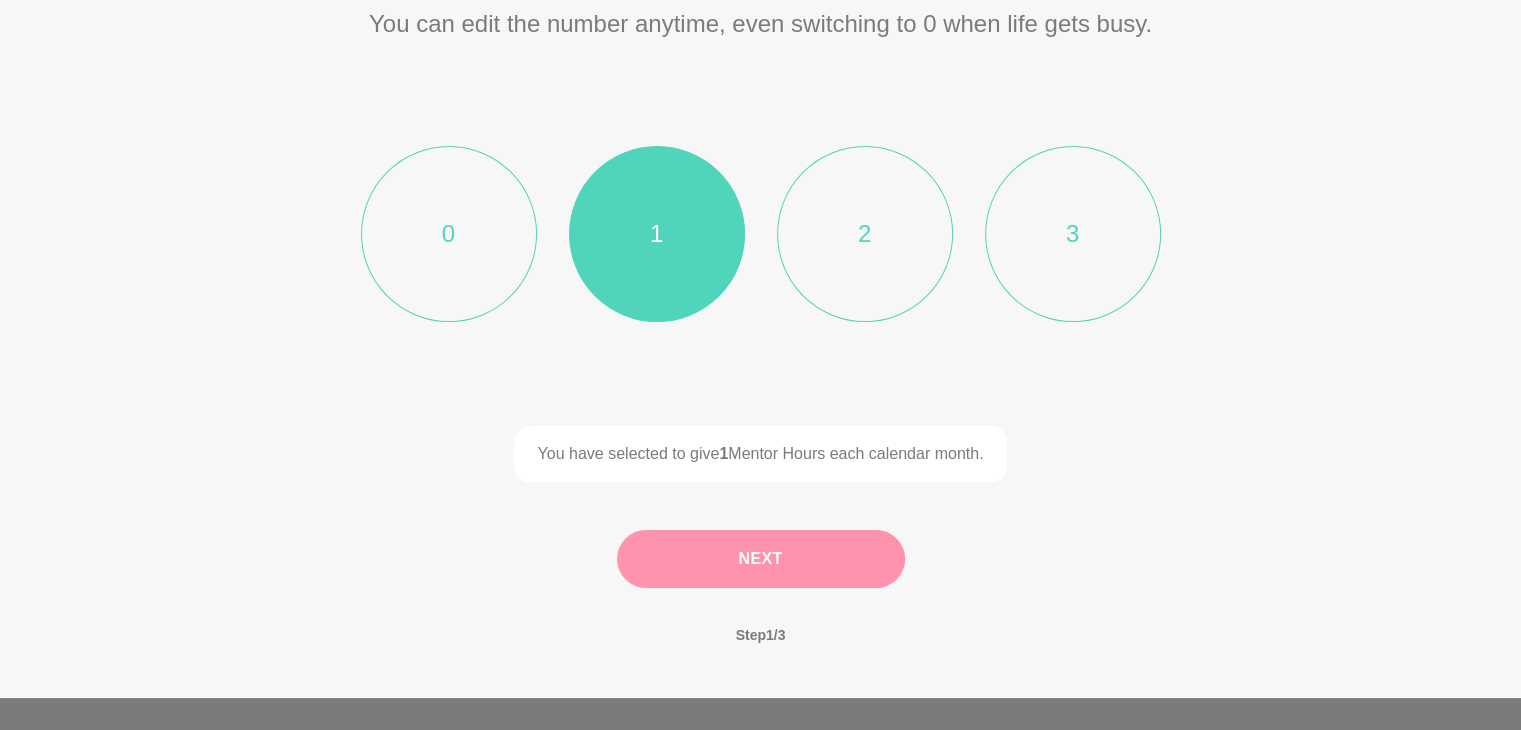 click on "Next" at bounding box center (761, 559) 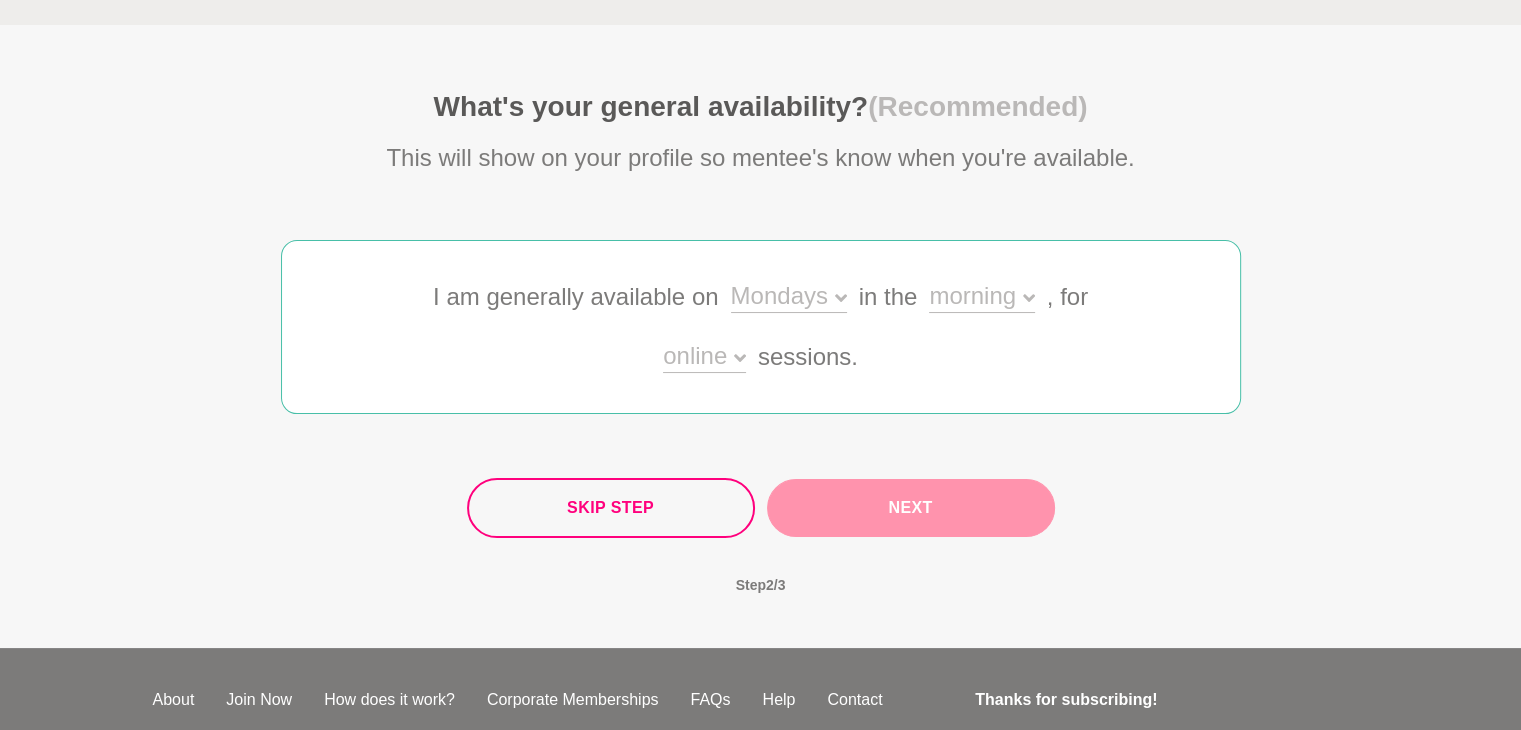 scroll, scrollTop: 107, scrollLeft: 0, axis: vertical 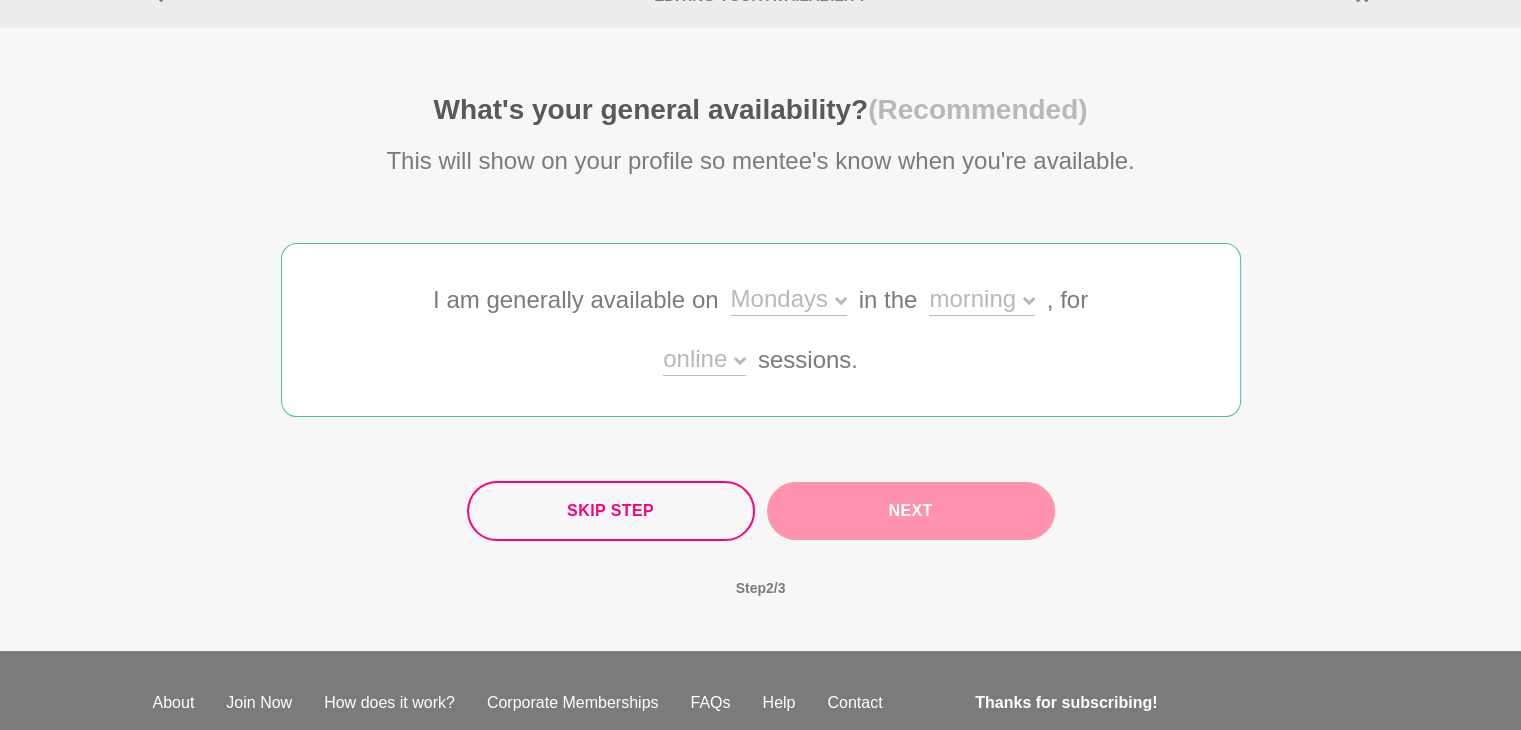 click on "Mondays" at bounding box center [789, 301] 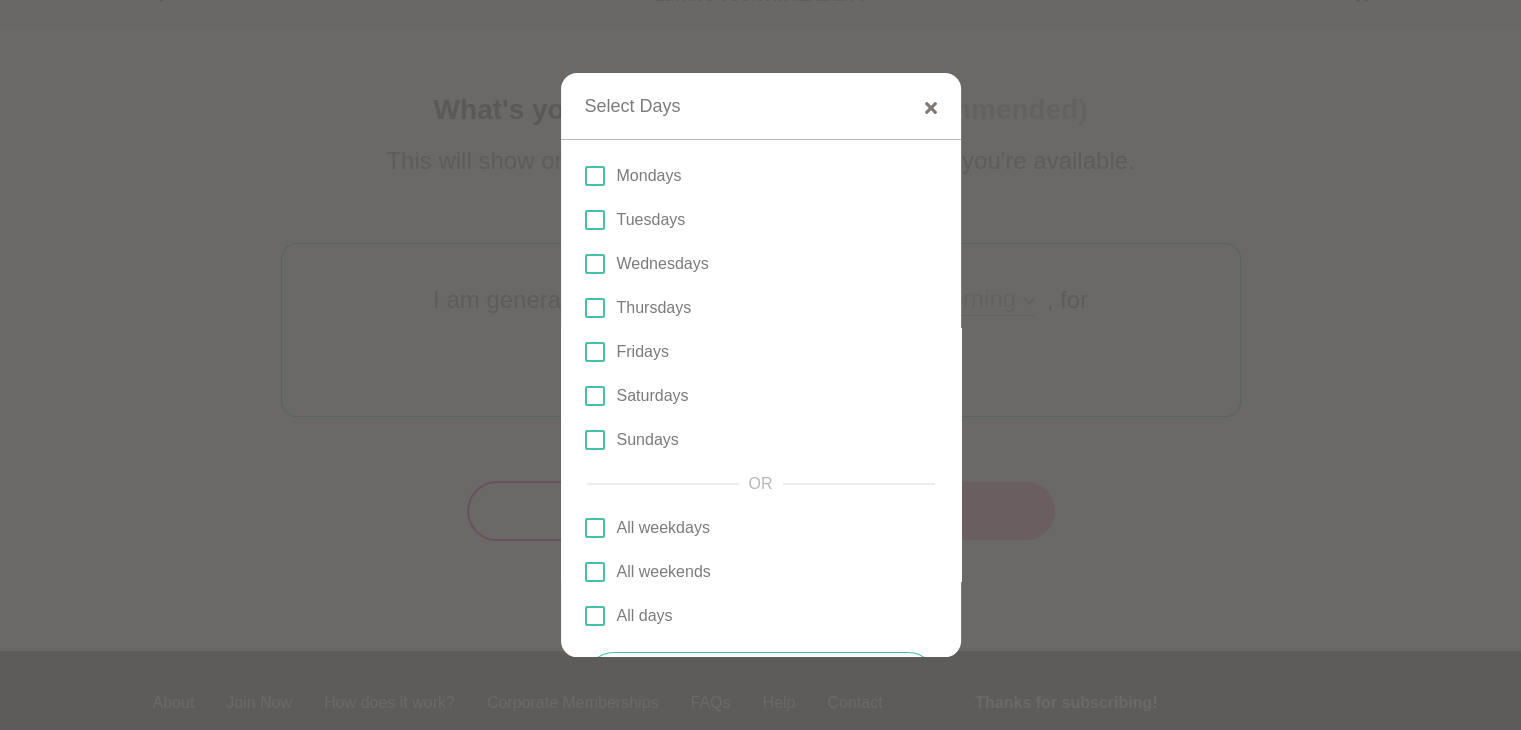 click on "Tuesdays" at bounding box center [761, 220] 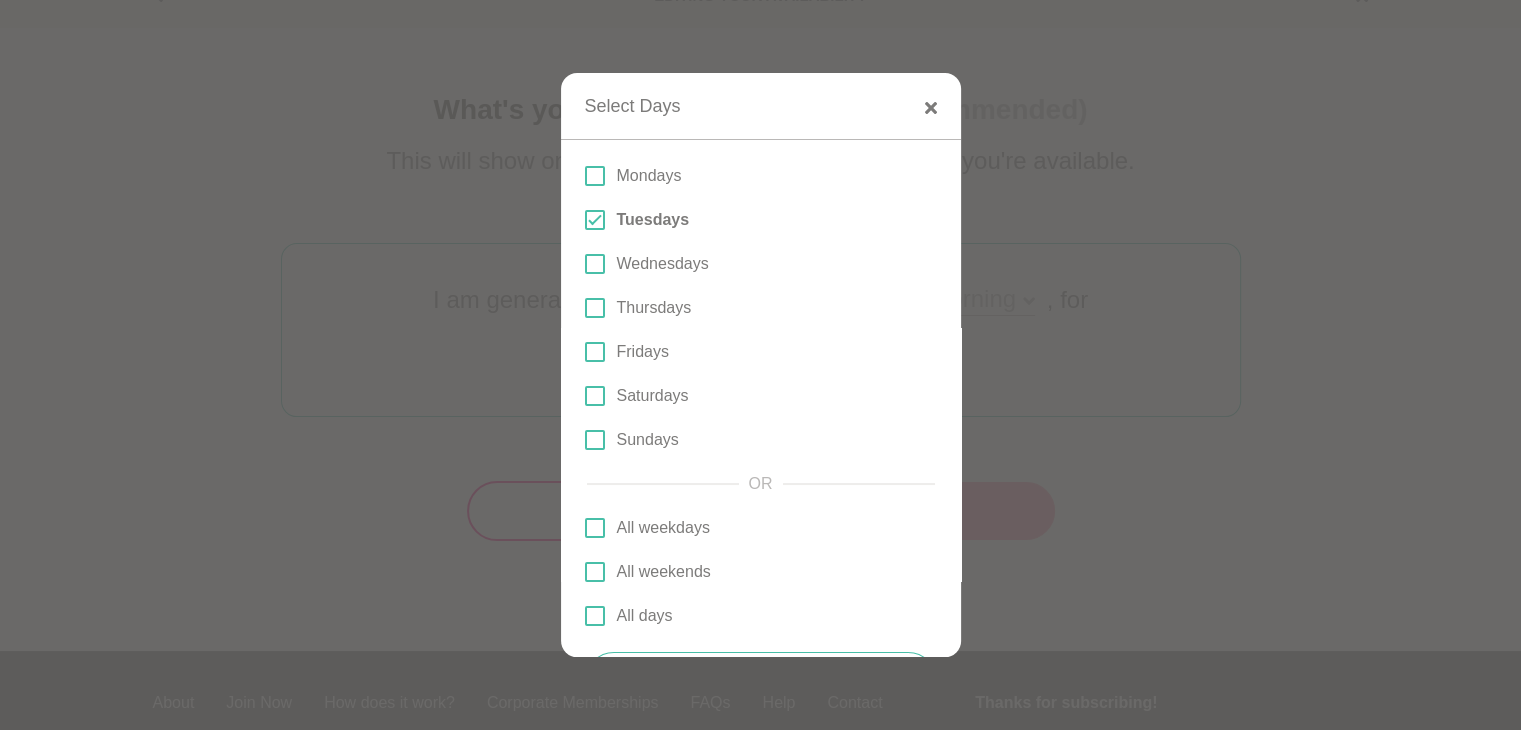 click at bounding box center [595, 308] 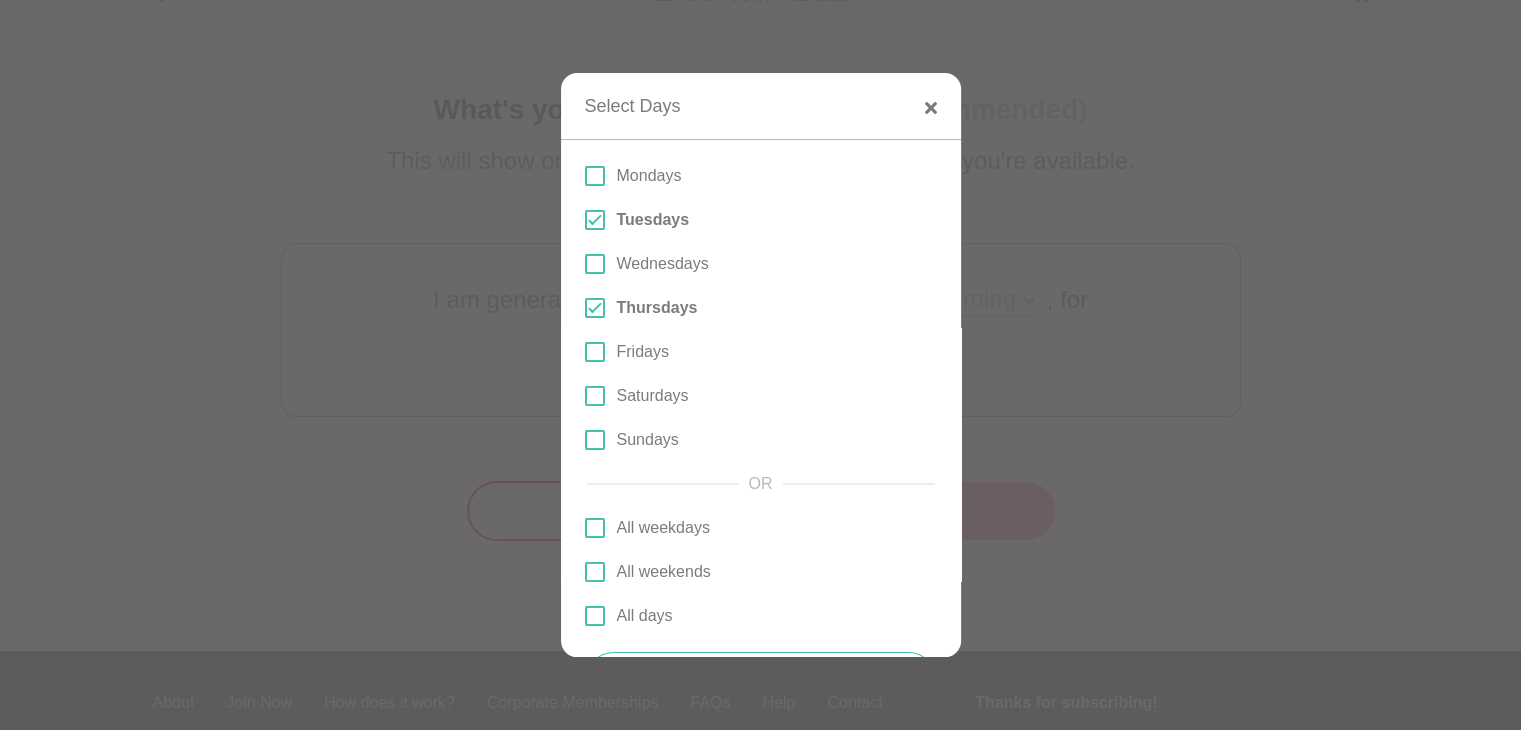 scroll, scrollTop: 76, scrollLeft: 0, axis: vertical 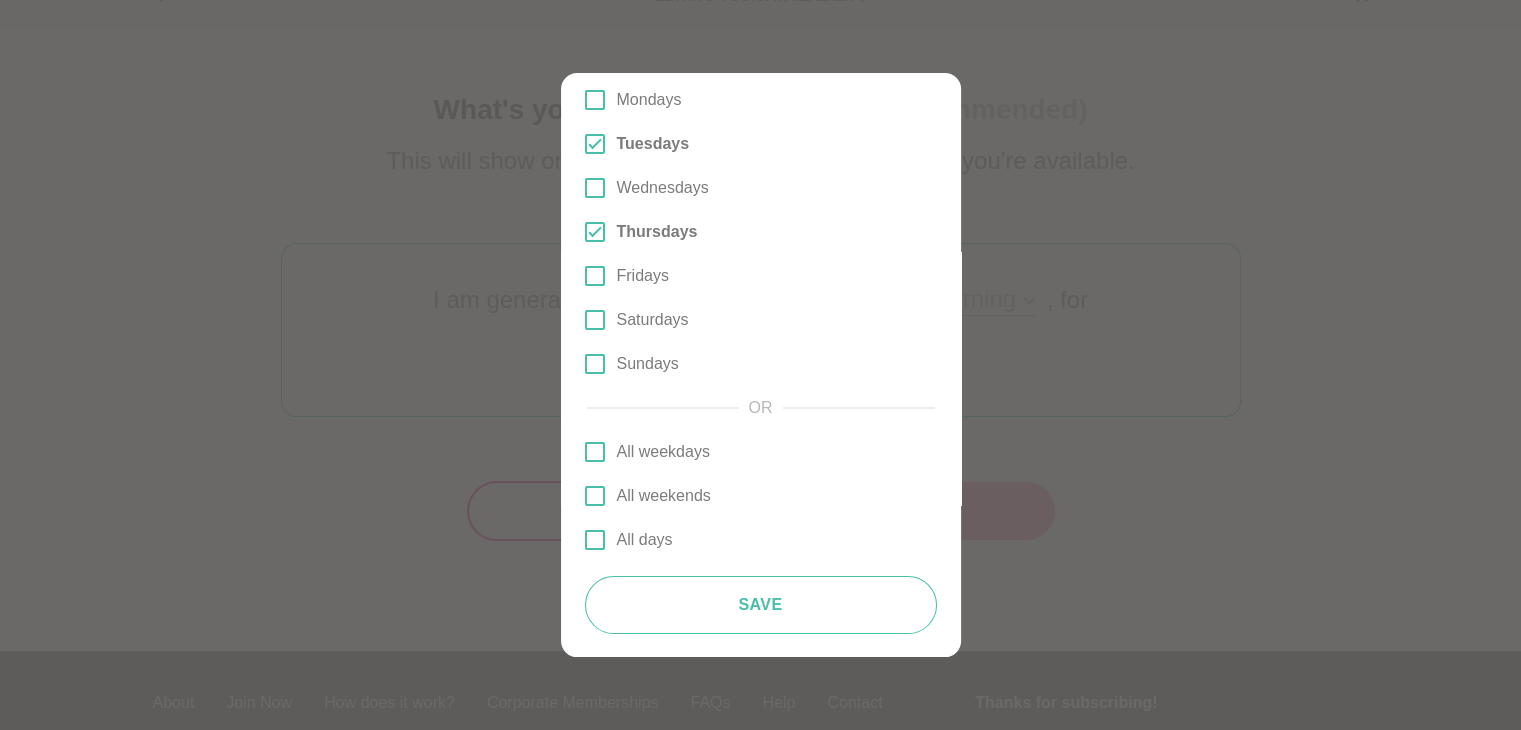 click at bounding box center (595, 100) 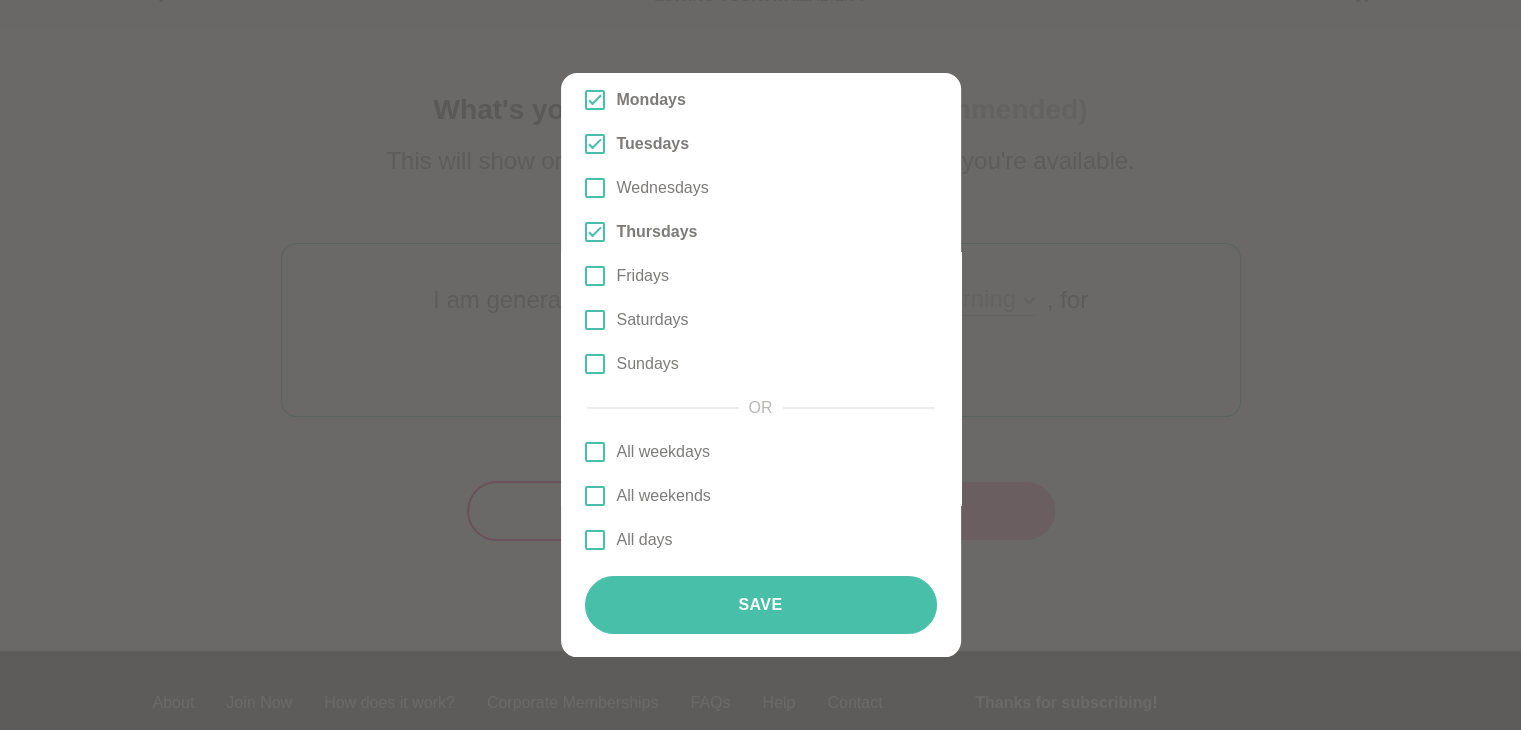 click on "Save" at bounding box center [761, 605] 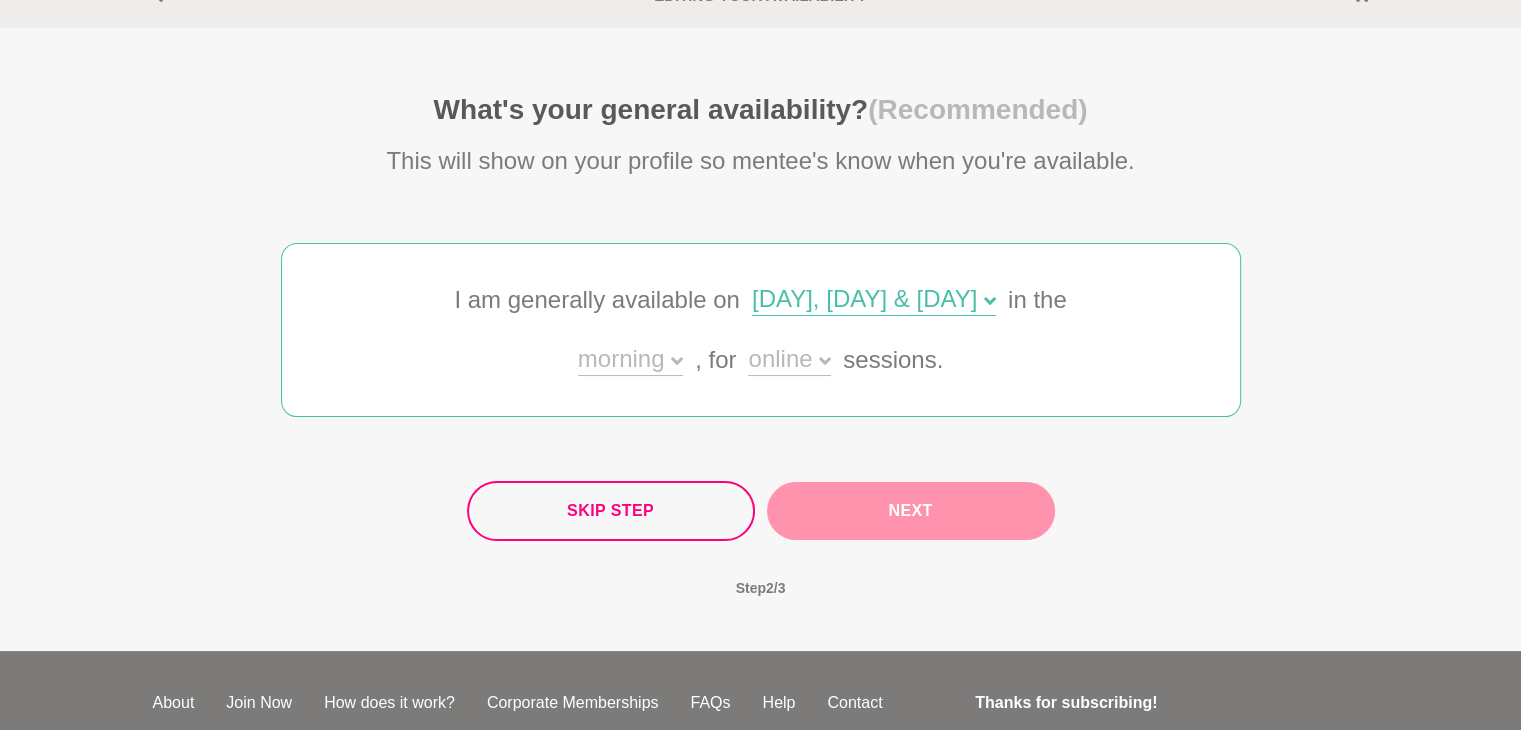 click 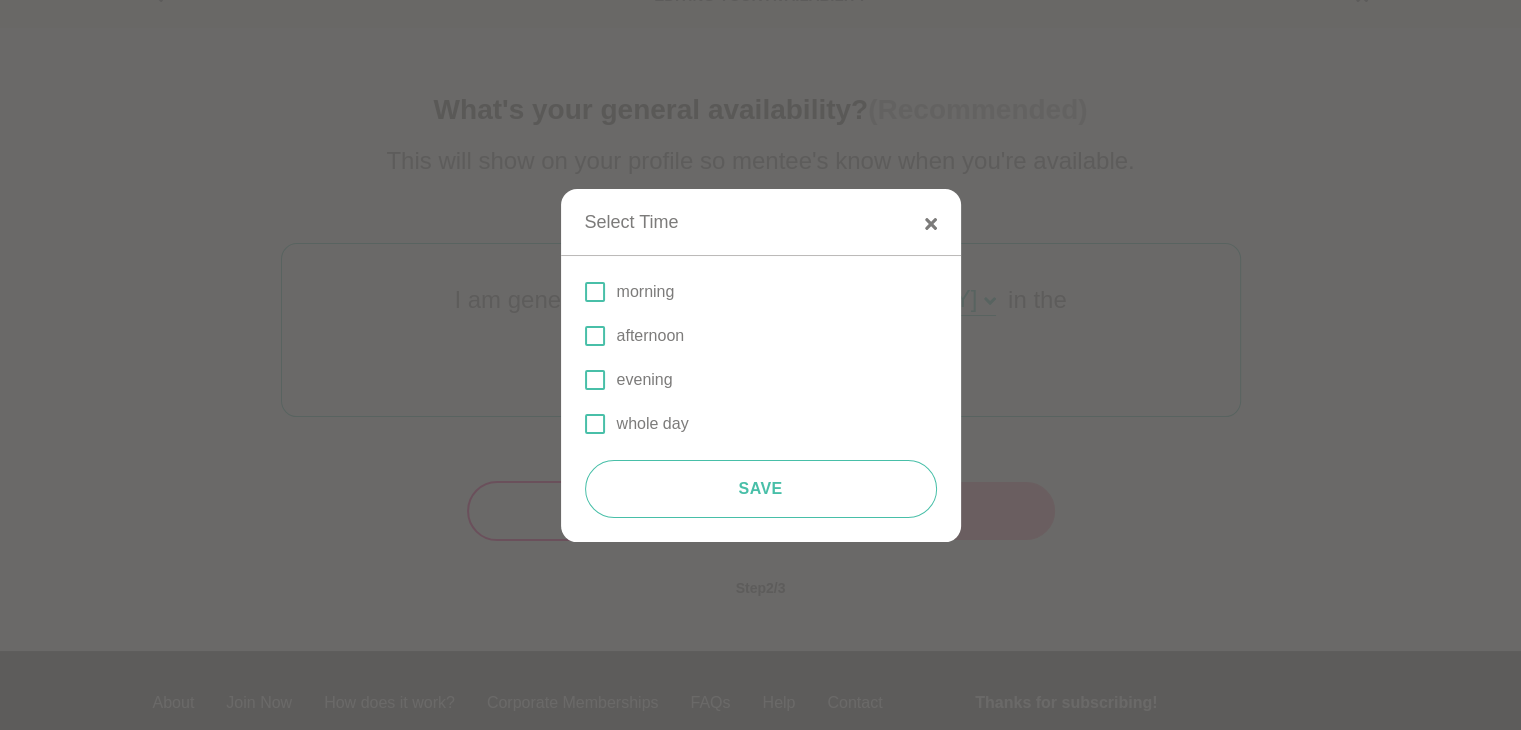 click on "morning" at bounding box center [646, 292] 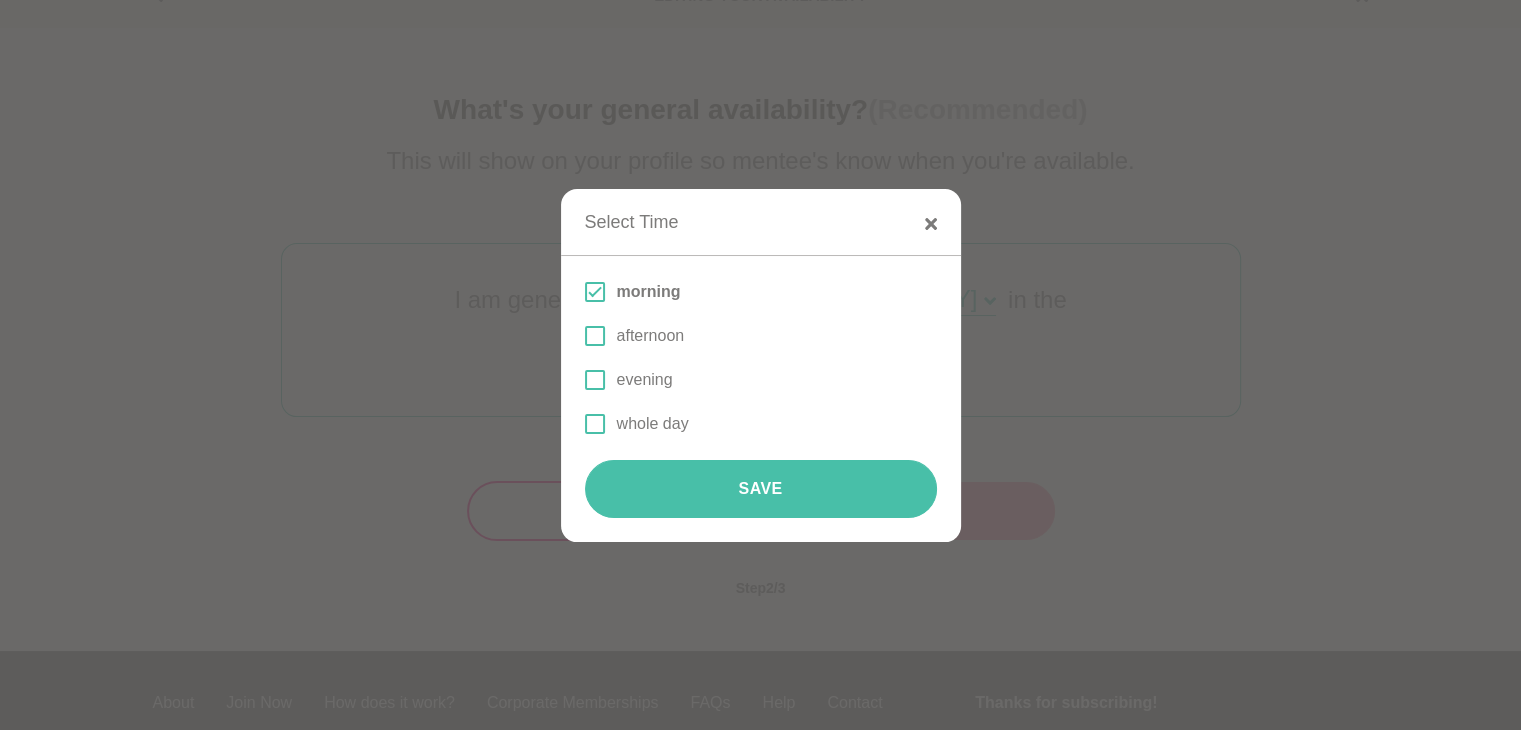 click on "Save" at bounding box center (761, 489) 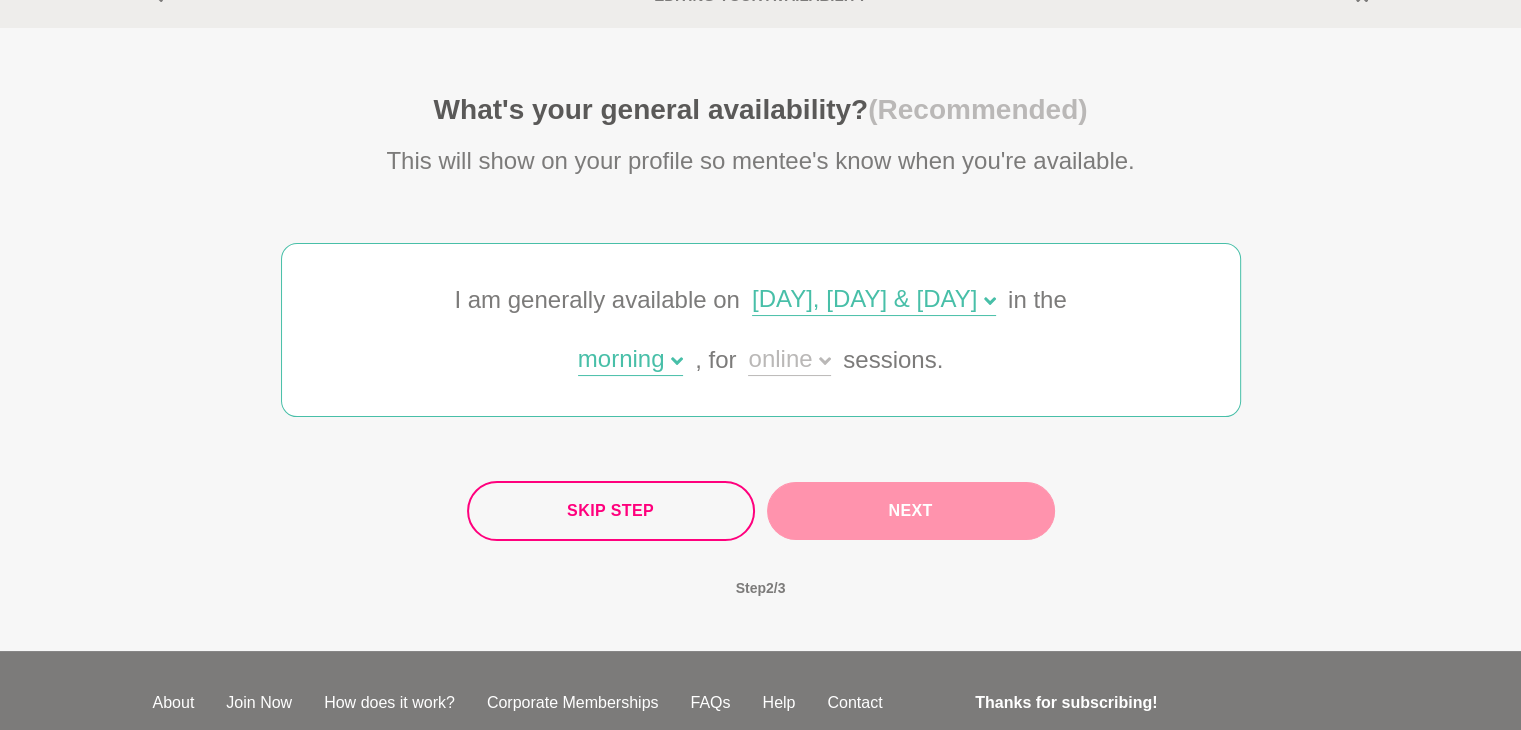 click on "online" at bounding box center (789, 361) 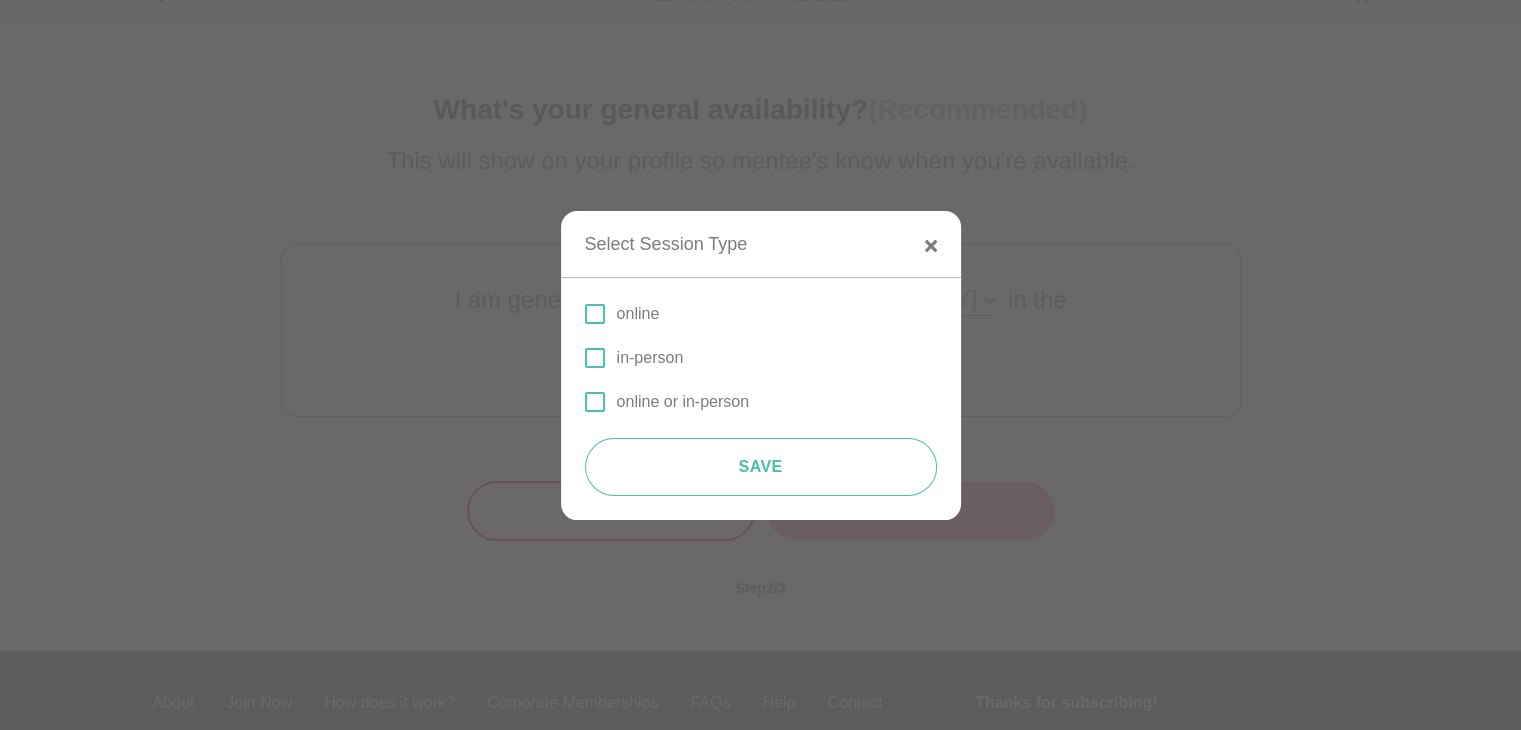 click on "online or in-person" at bounding box center [683, 402] 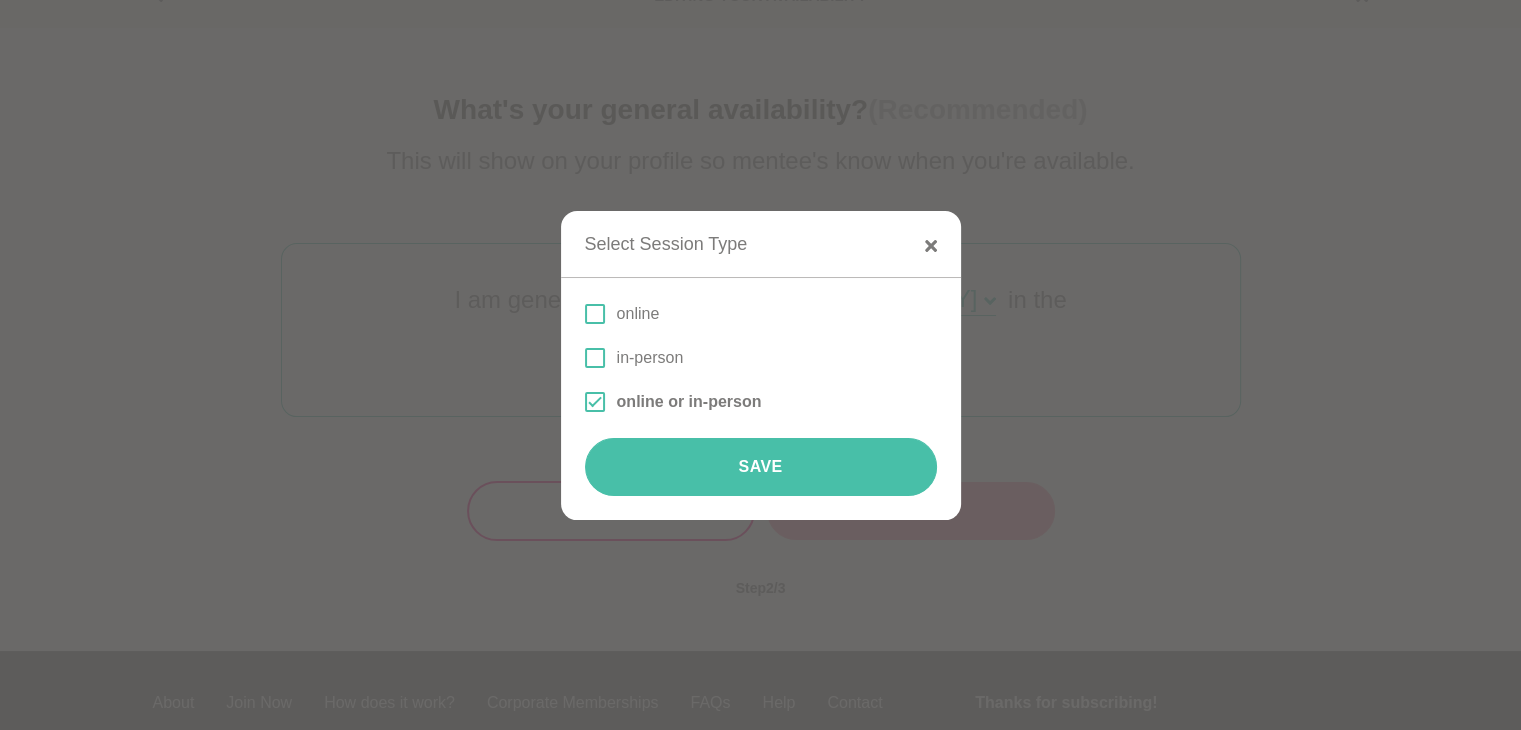 click on "Save" at bounding box center (761, 467) 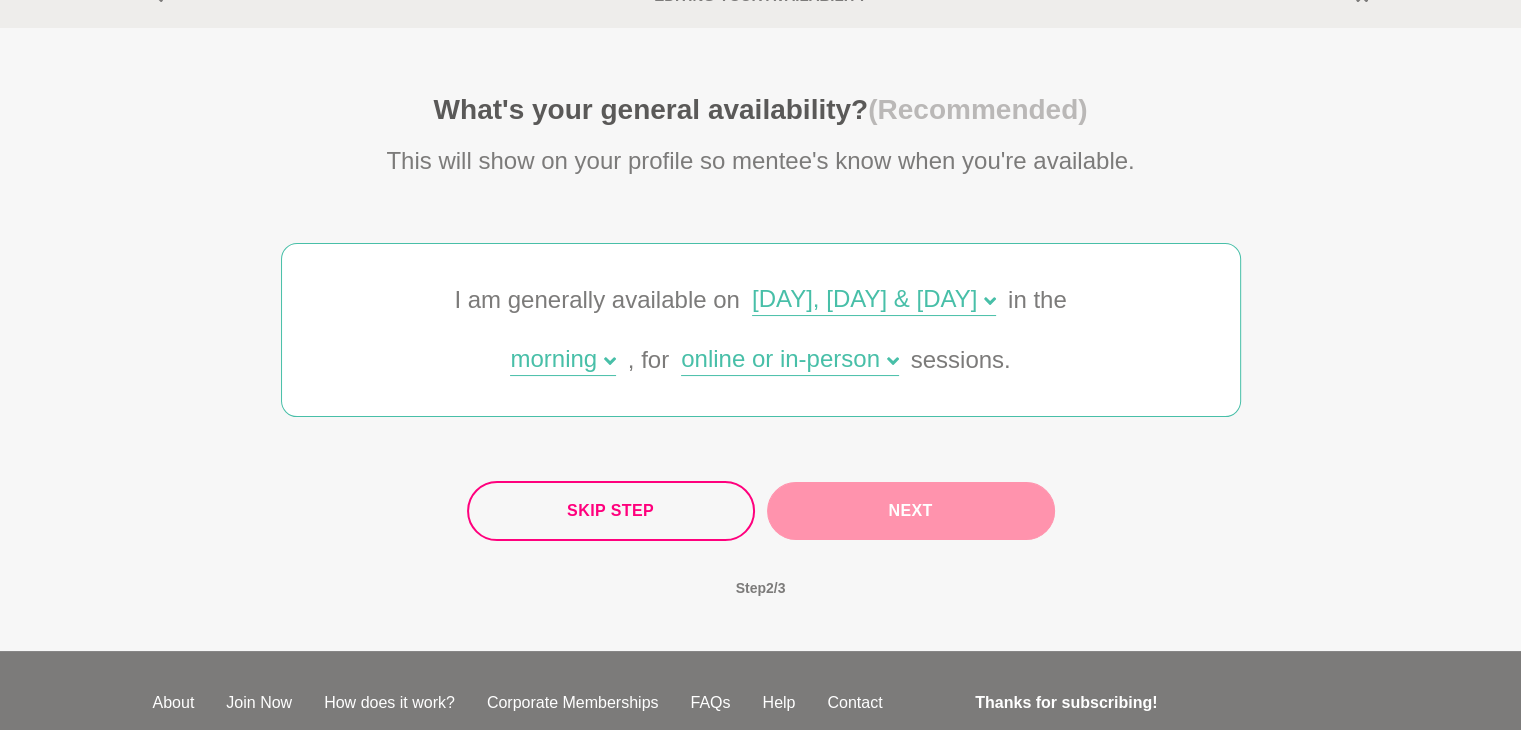 click on "Next" at bounding box center [911, 511] 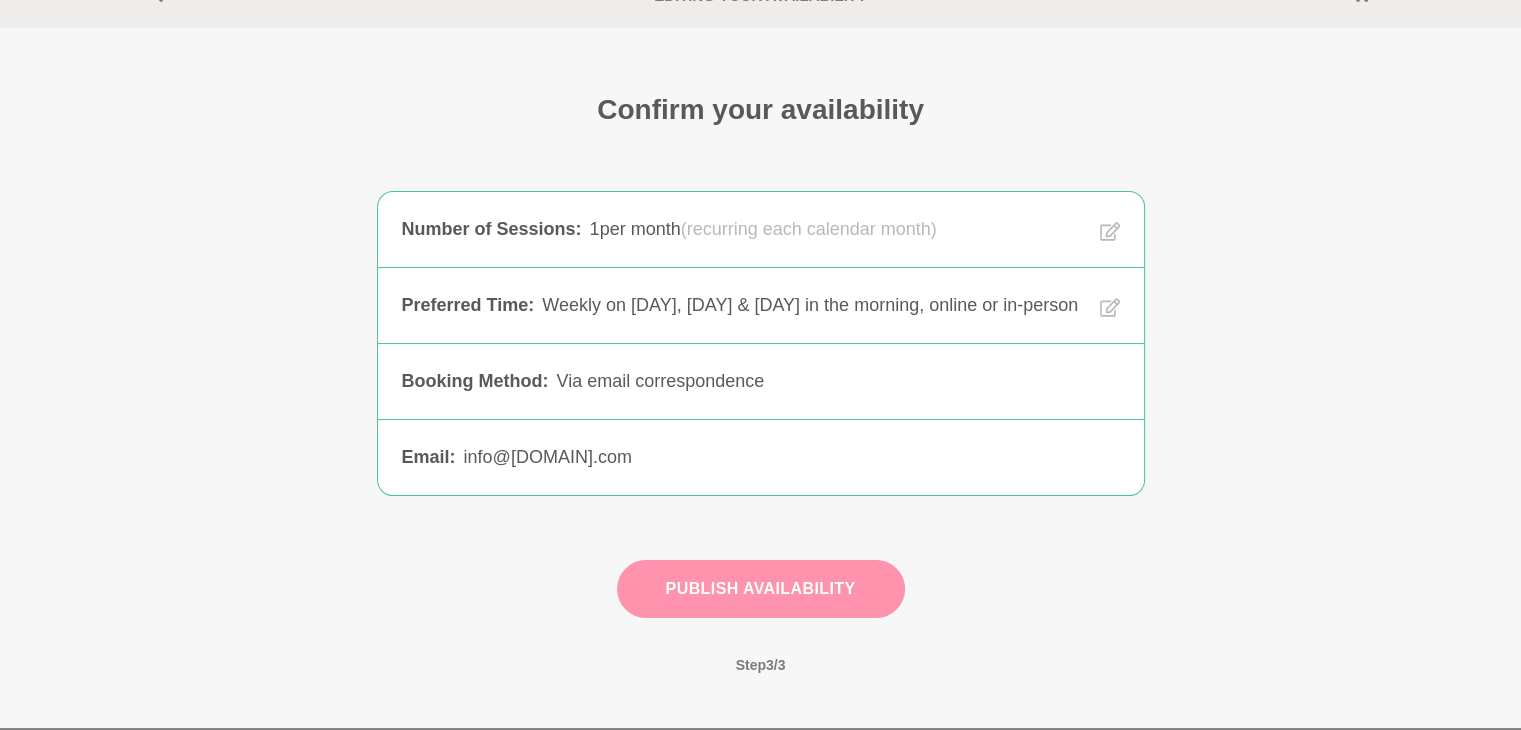 click on "Publish Availability" at bounding box center [761, 589] 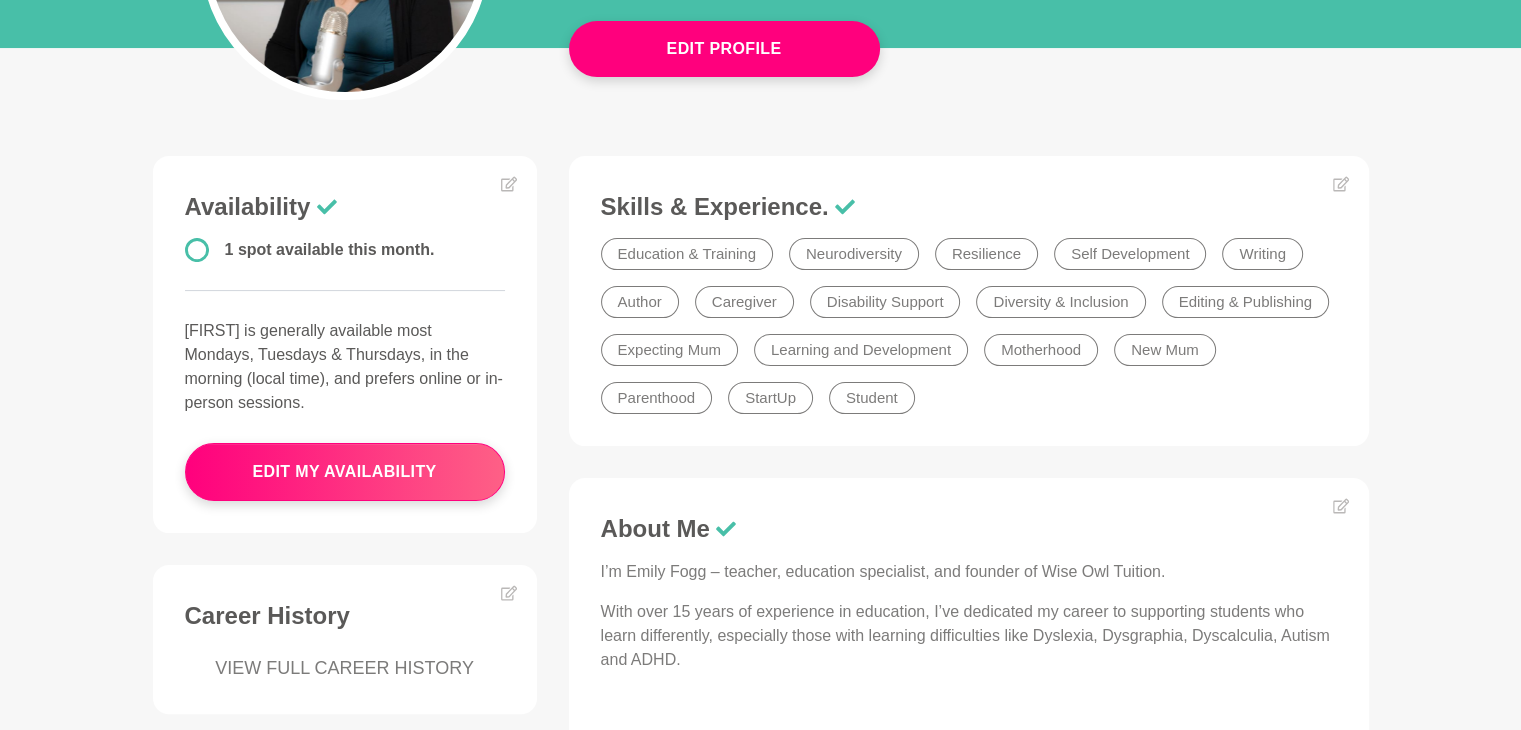scroll, scrollTop: 387, scrollLeft: 0, axis: vertical 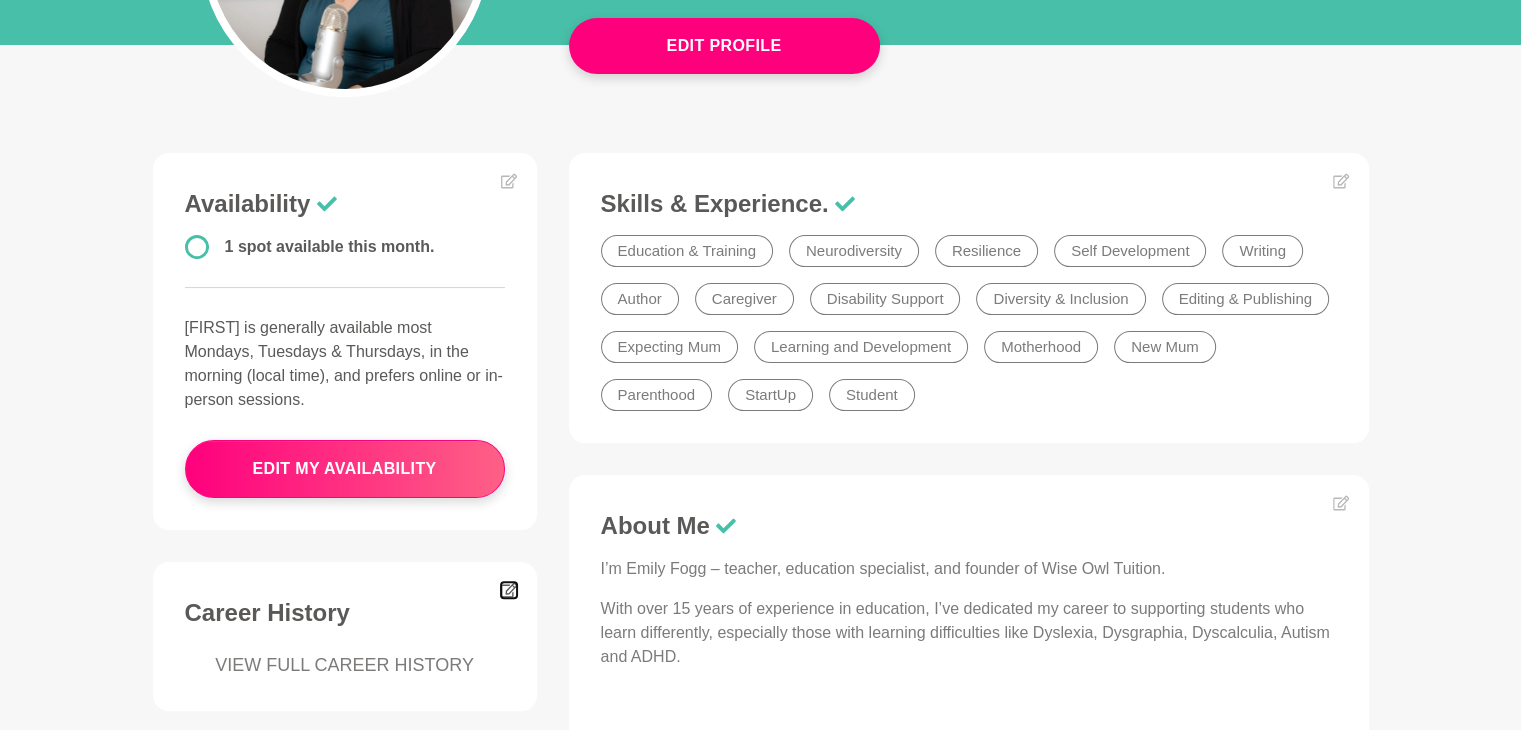 click 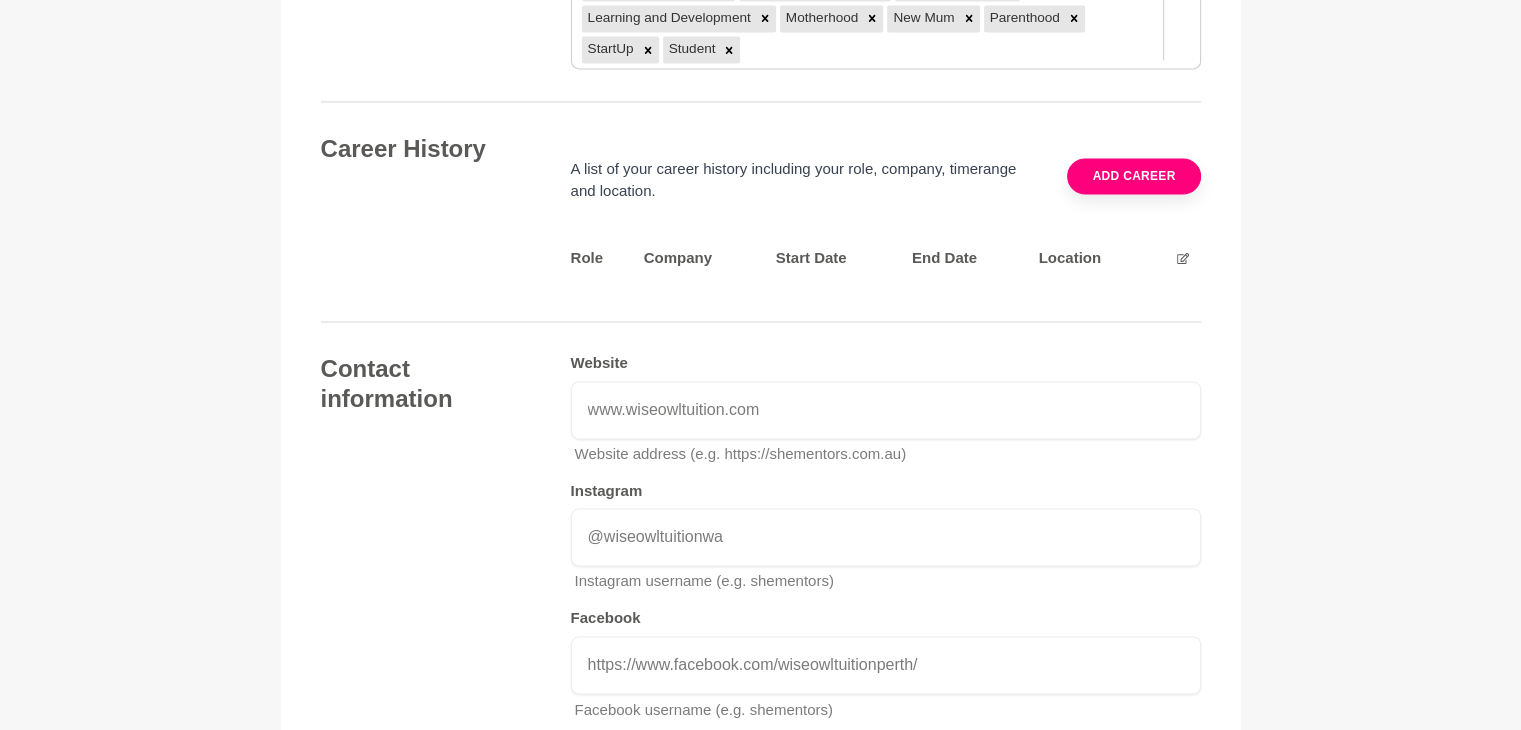 scroll, scrollTop: 3002, scrollLeft: 0, axis: vertical 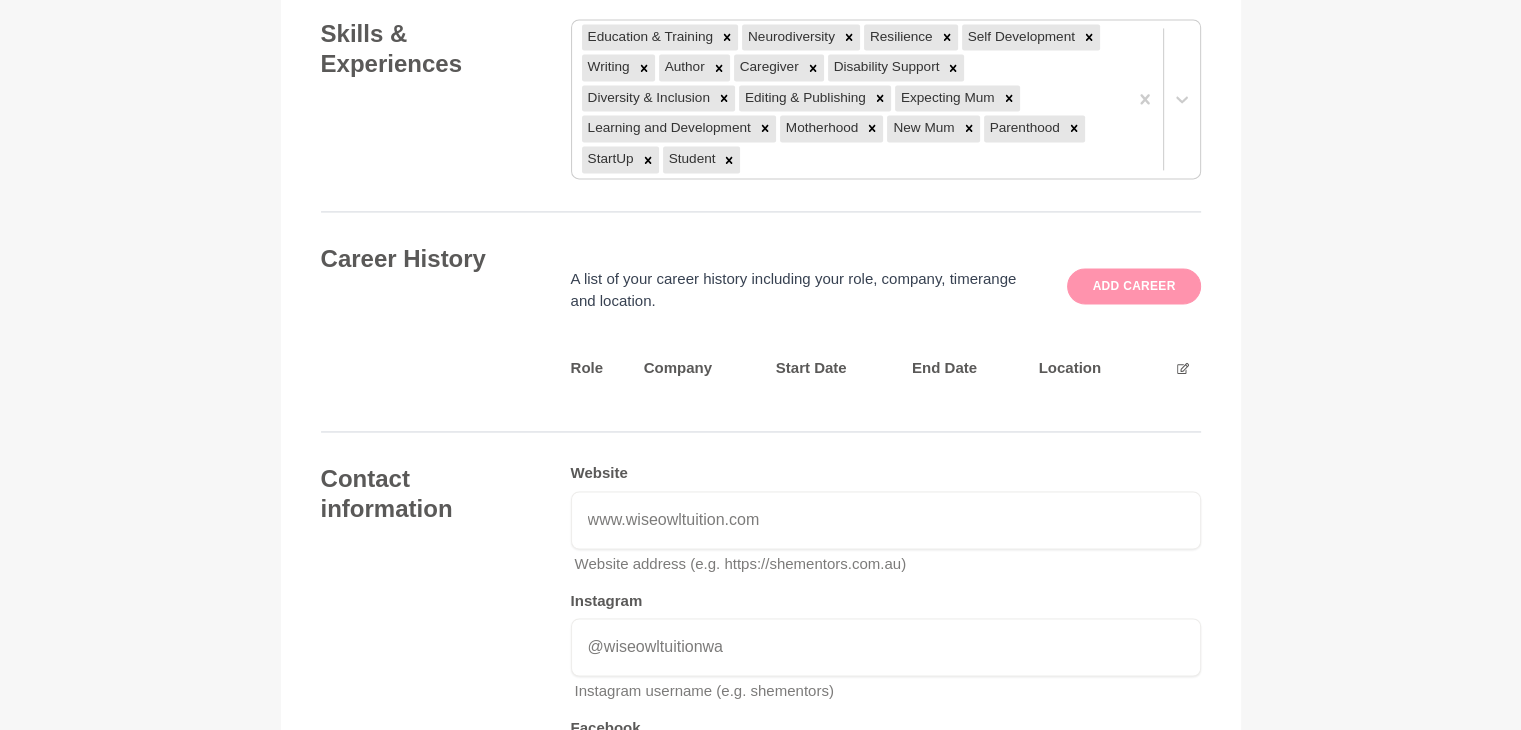 click on "Add career" at bounding box center [1133, 286] 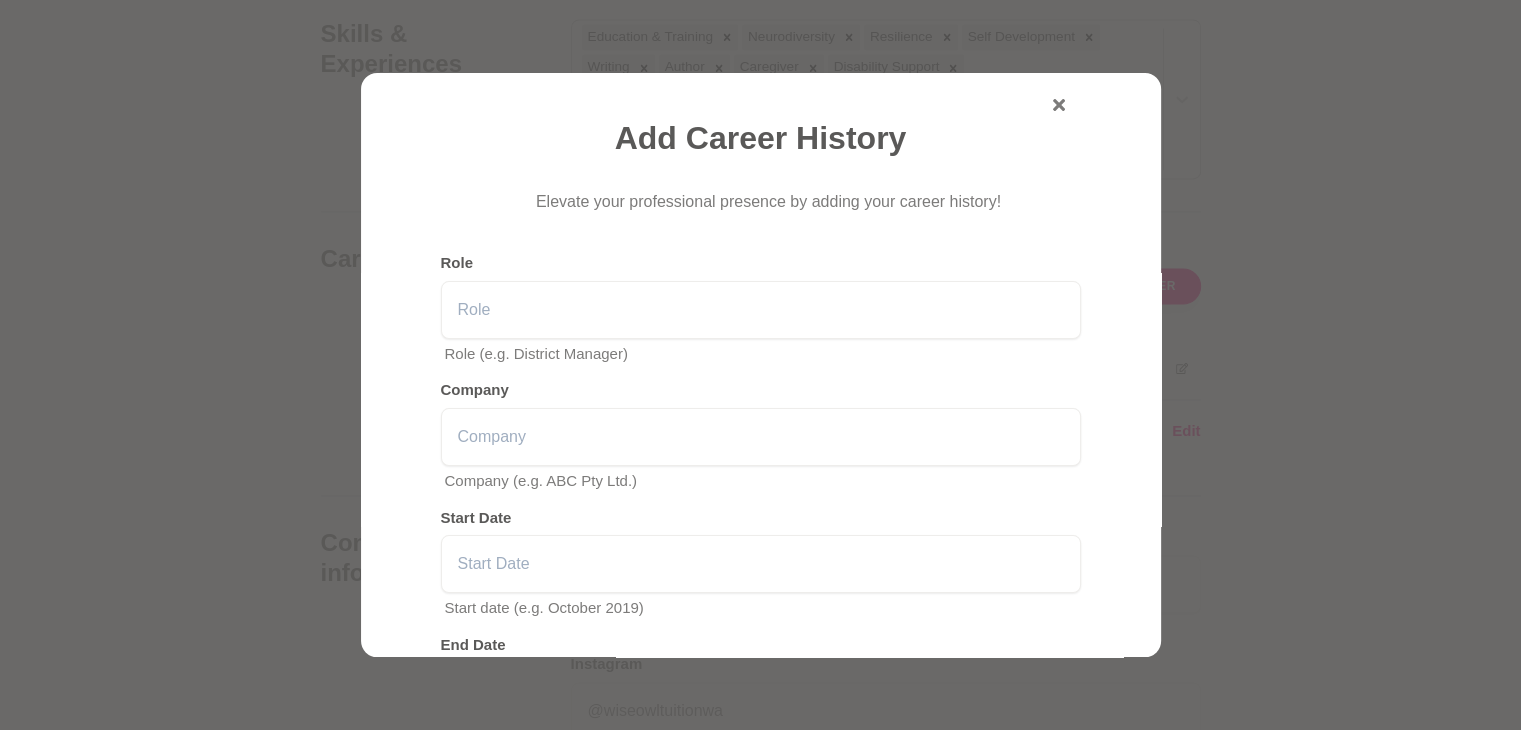 scroll, scrollTop: 52, scrollLeft: 0, axis: vertical 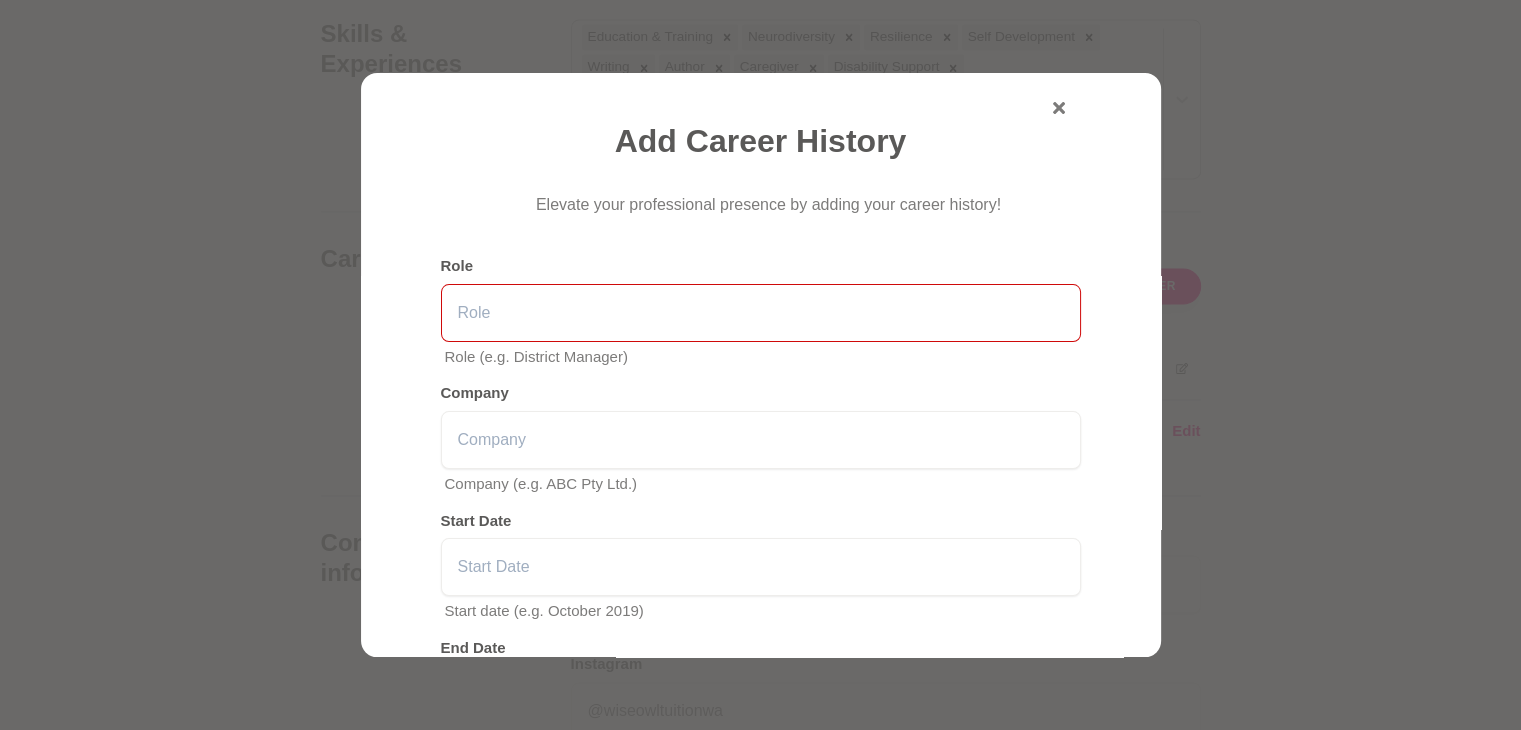 click at bounding box center (761, 313) 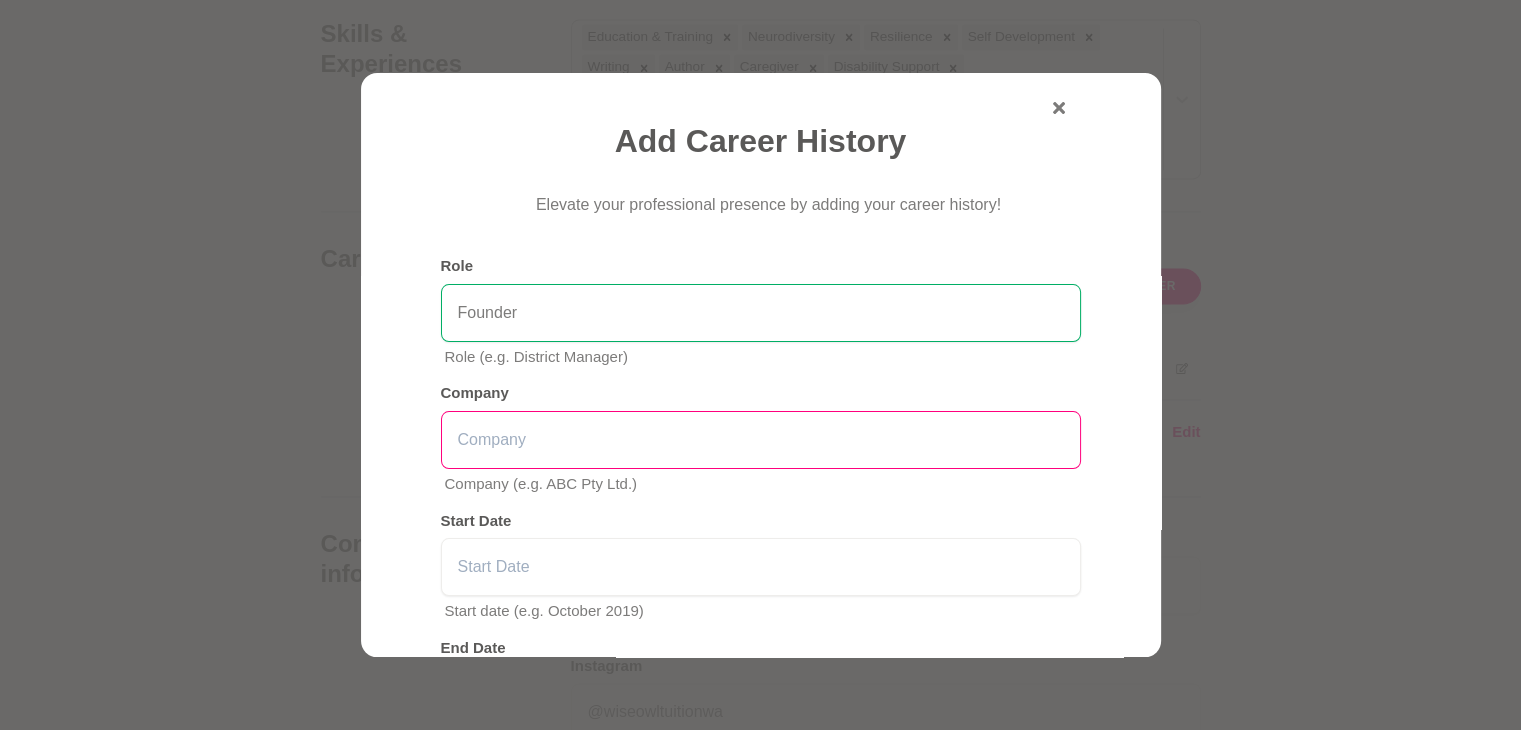 type on "Founder" 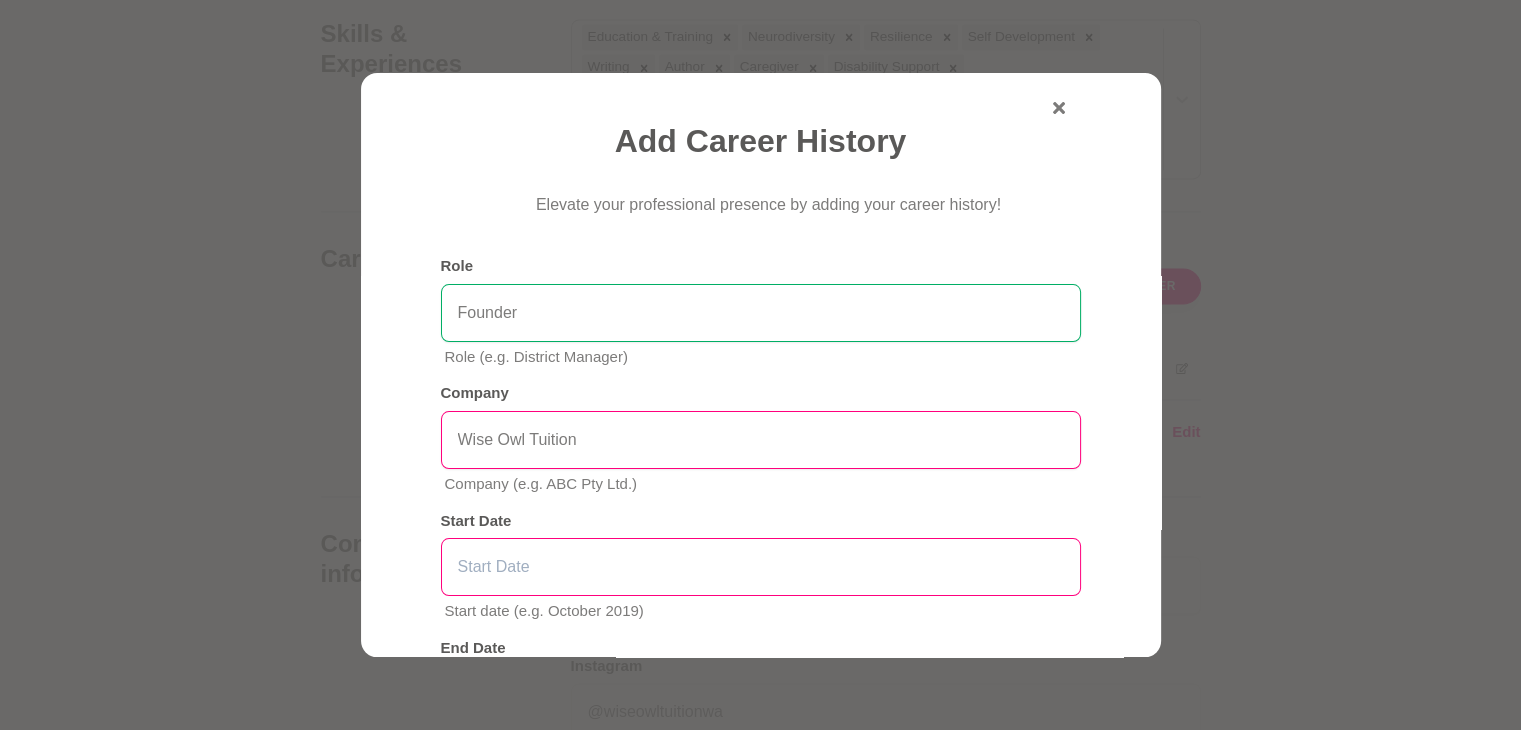 type on "Wise Owl Tuition" 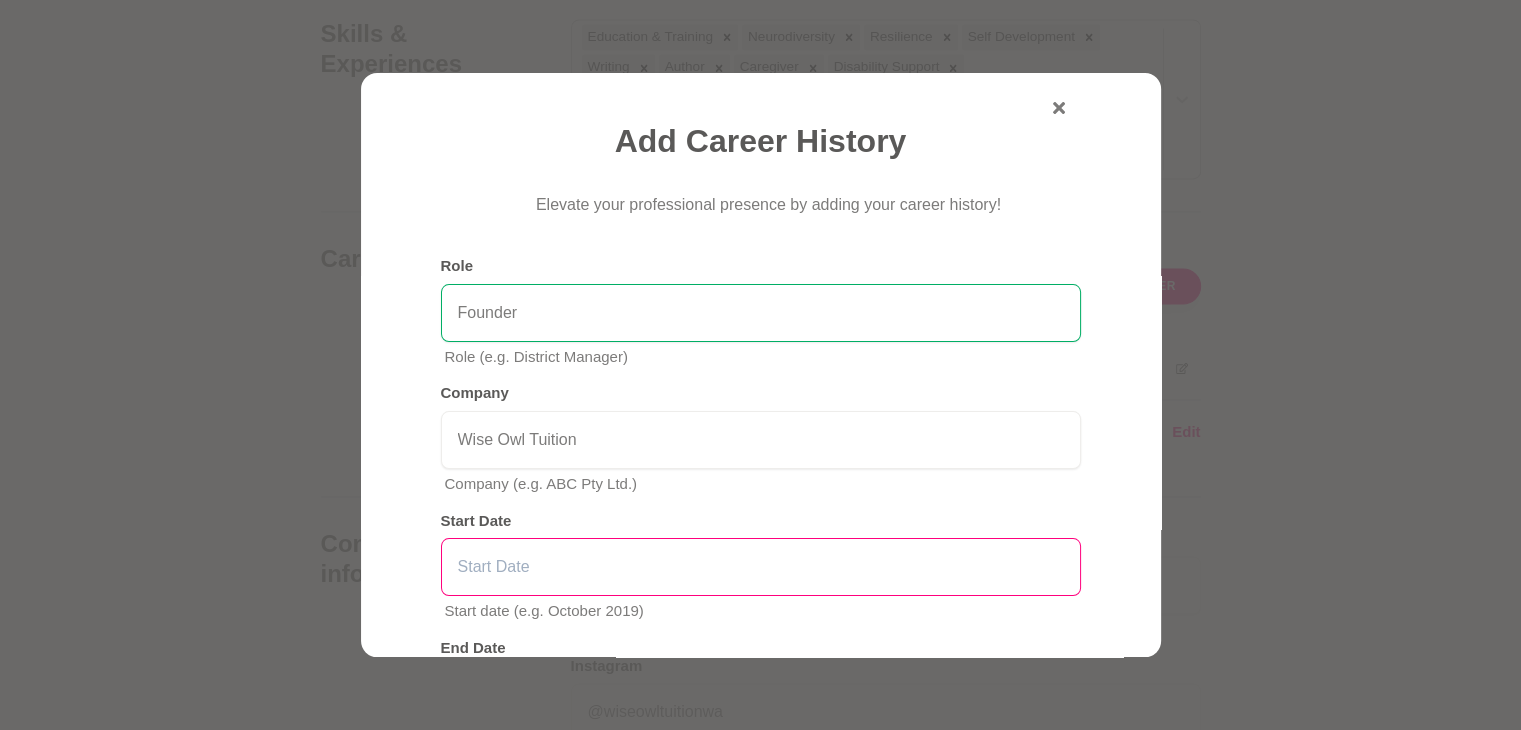 click at bounding box center (761, 567) 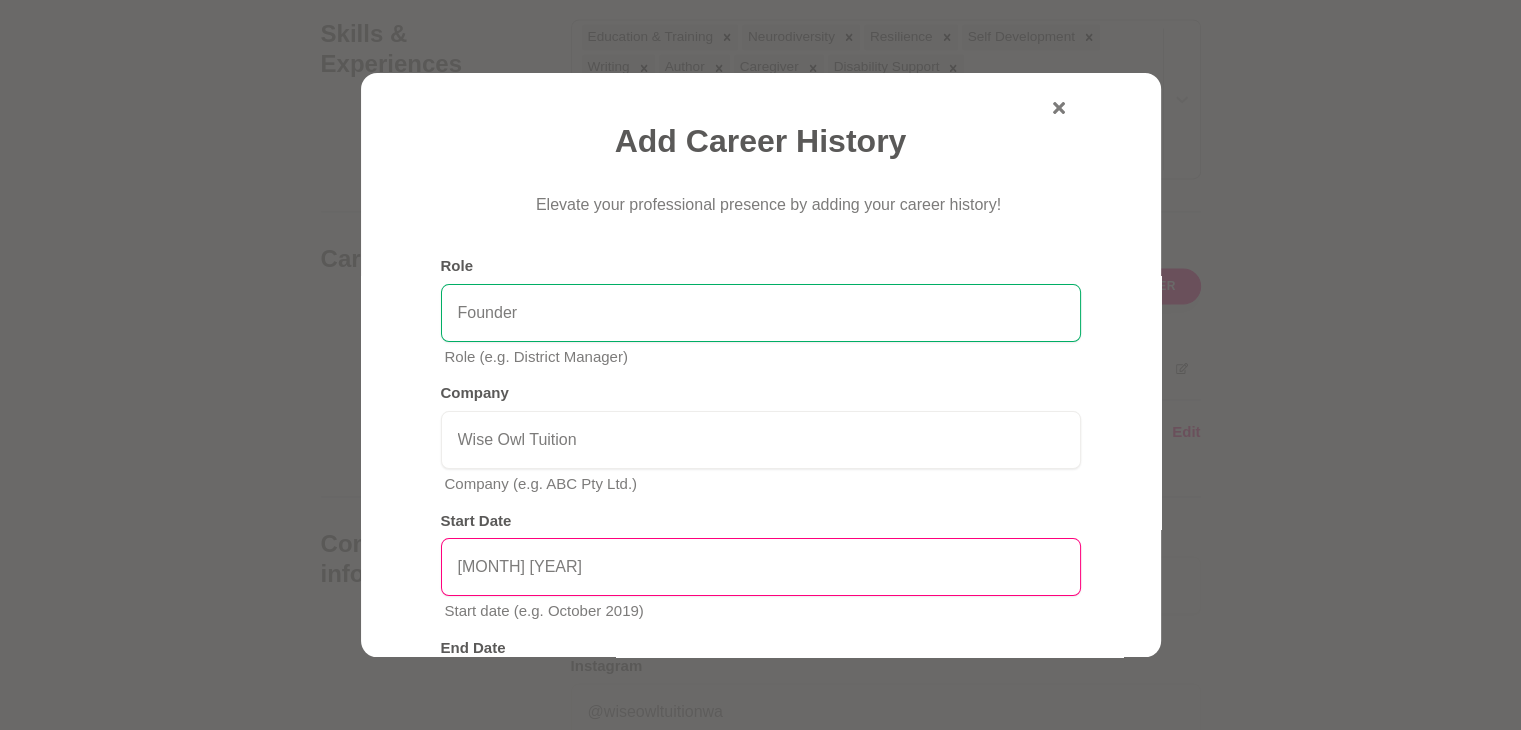type on "[MONTH] [YEAR]" 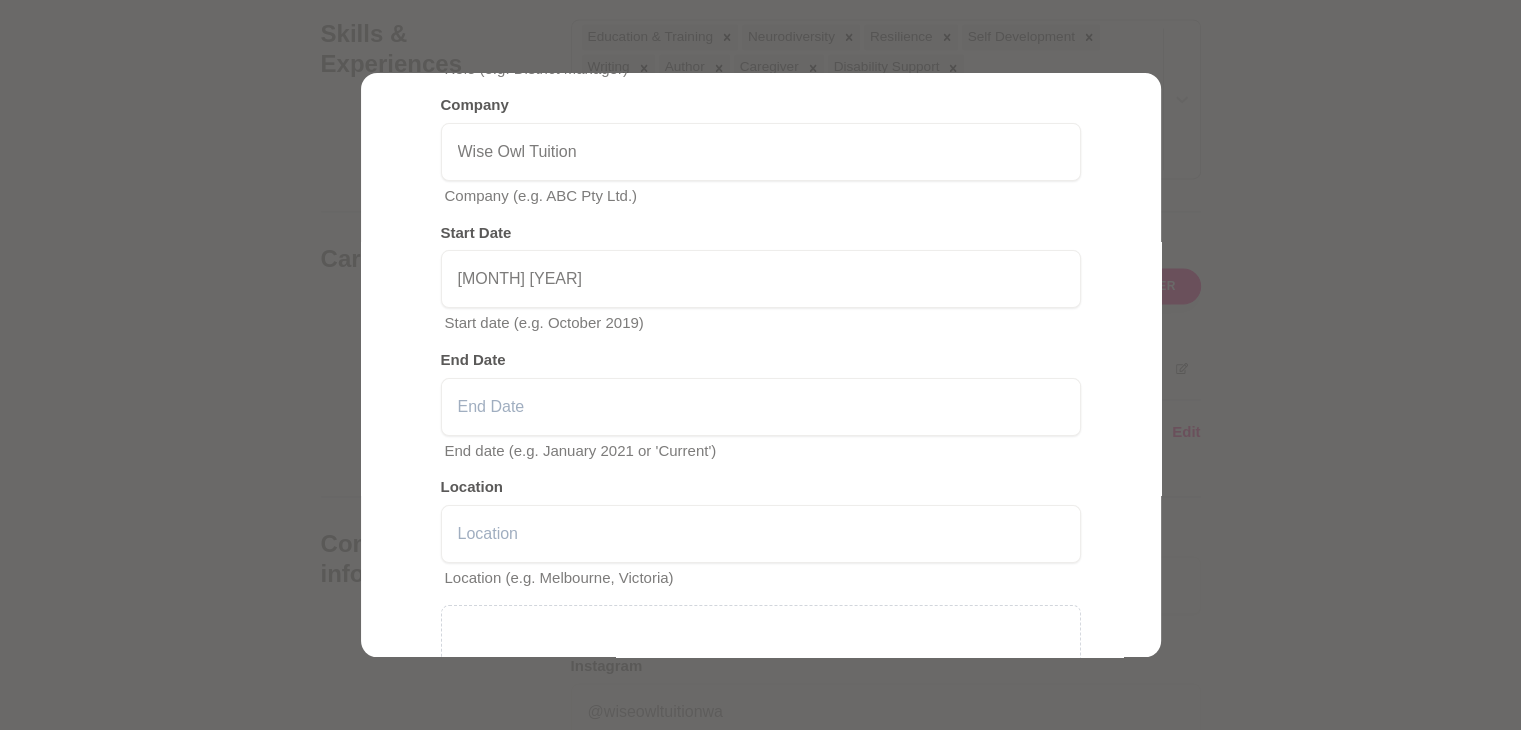 scroll, scrollTop: 370, scrollLeft: 0, axis: vertical 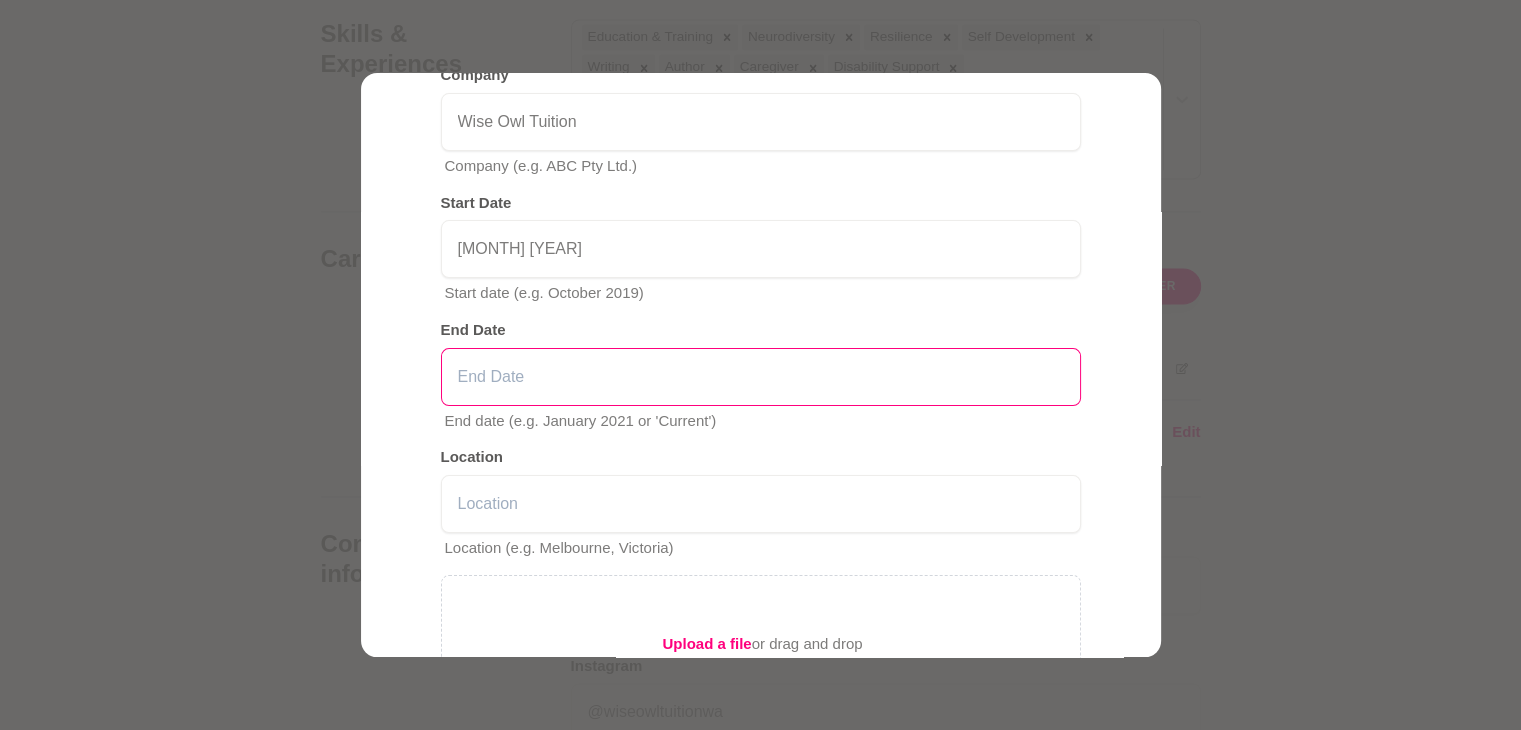click at bounding box center [761, 377] 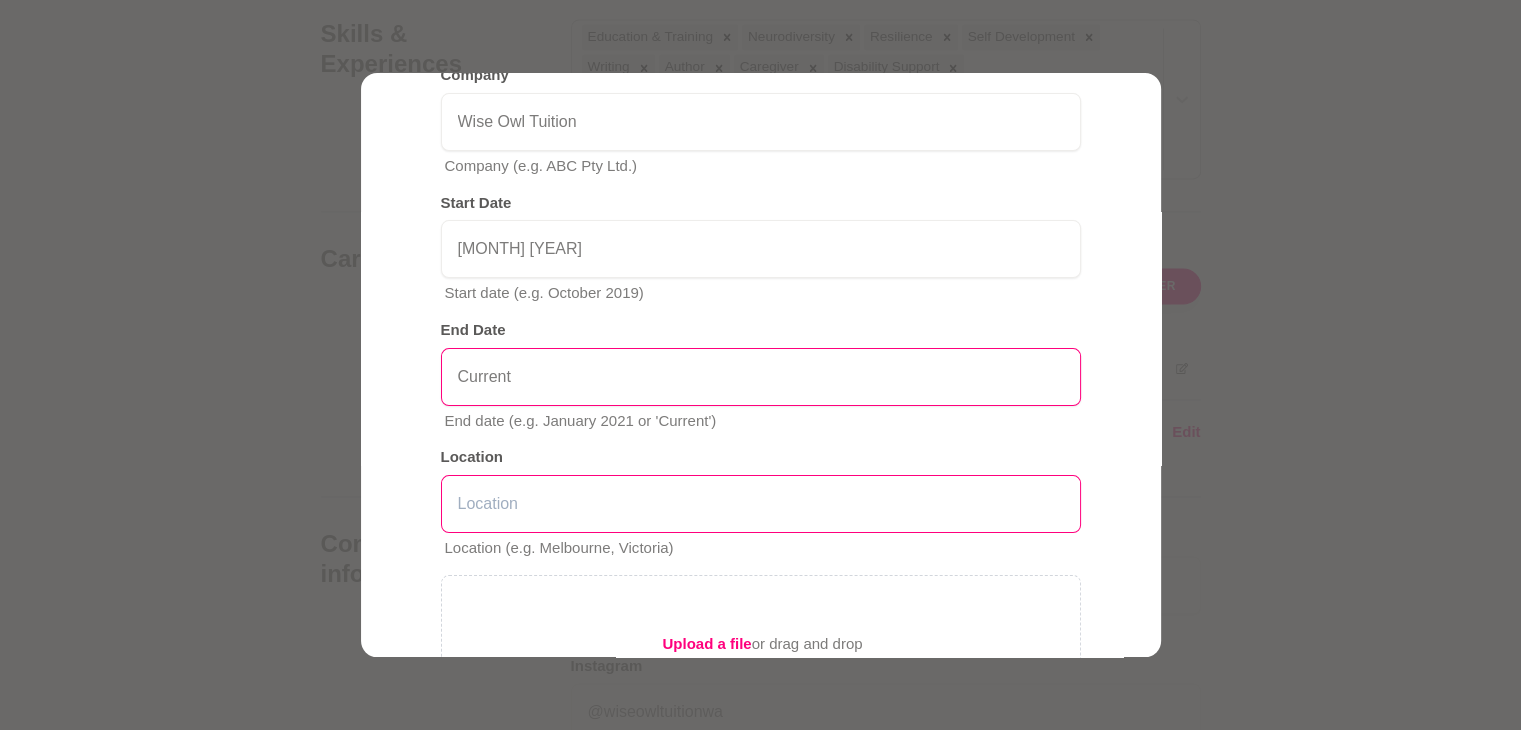 type on "Current" 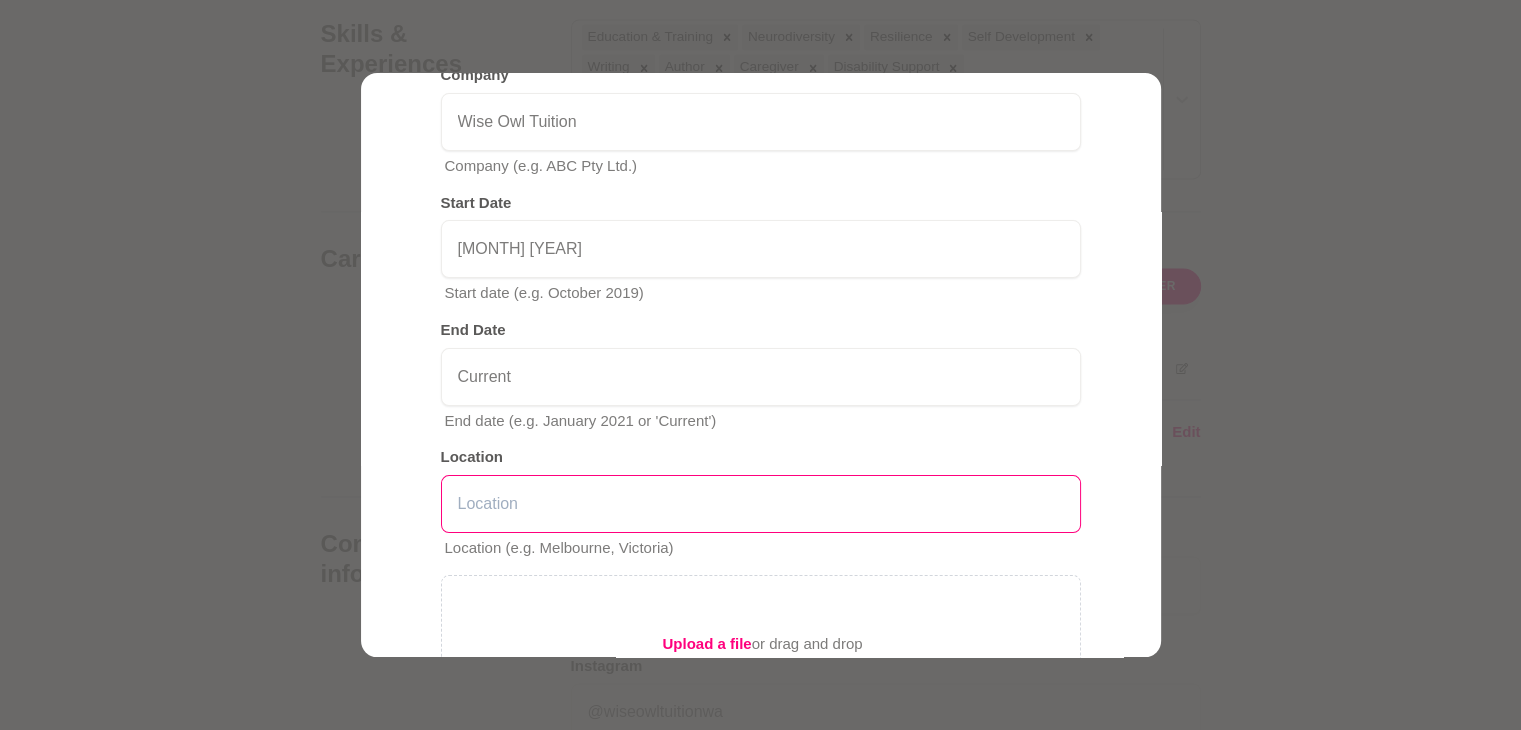 click at bounding box center (761, 504) 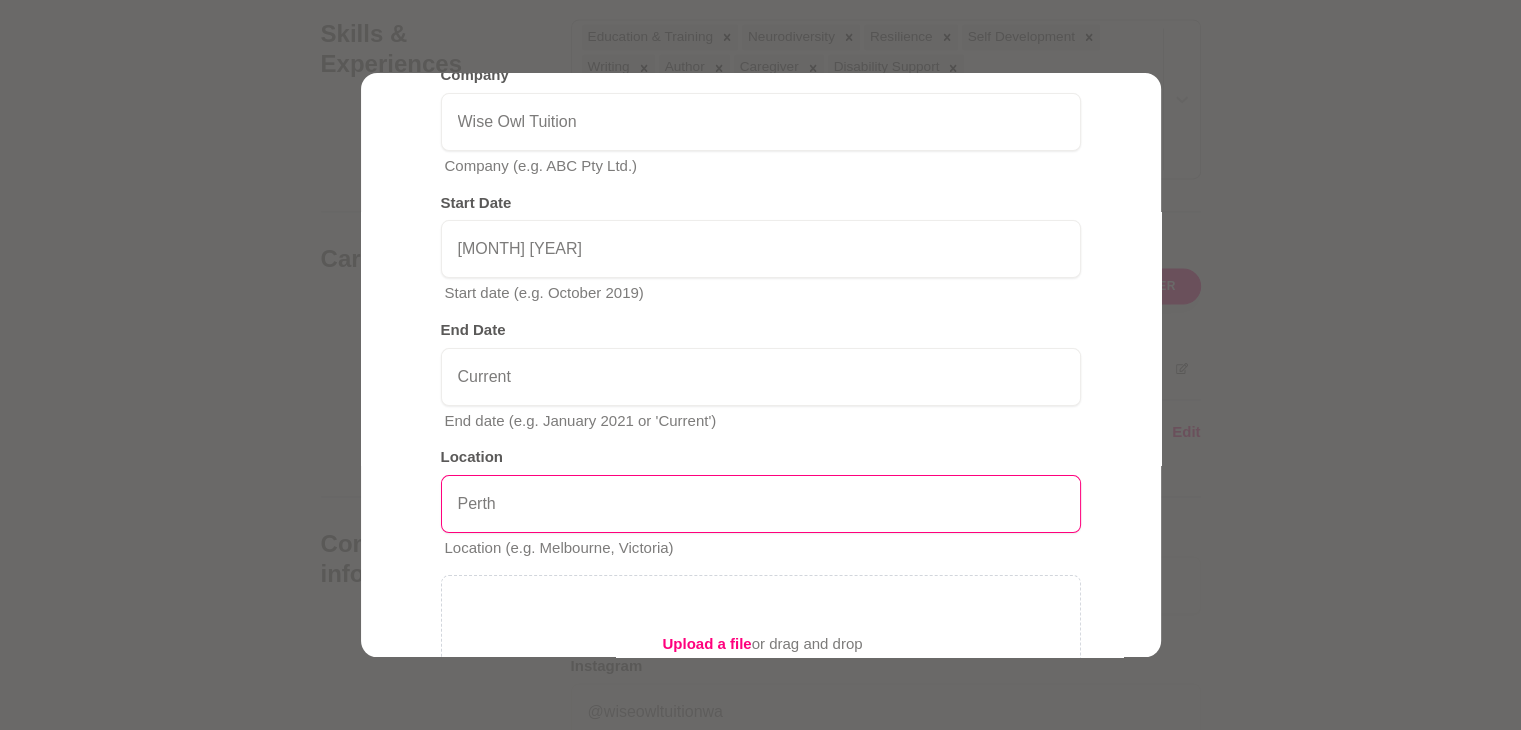 type on "Perth" 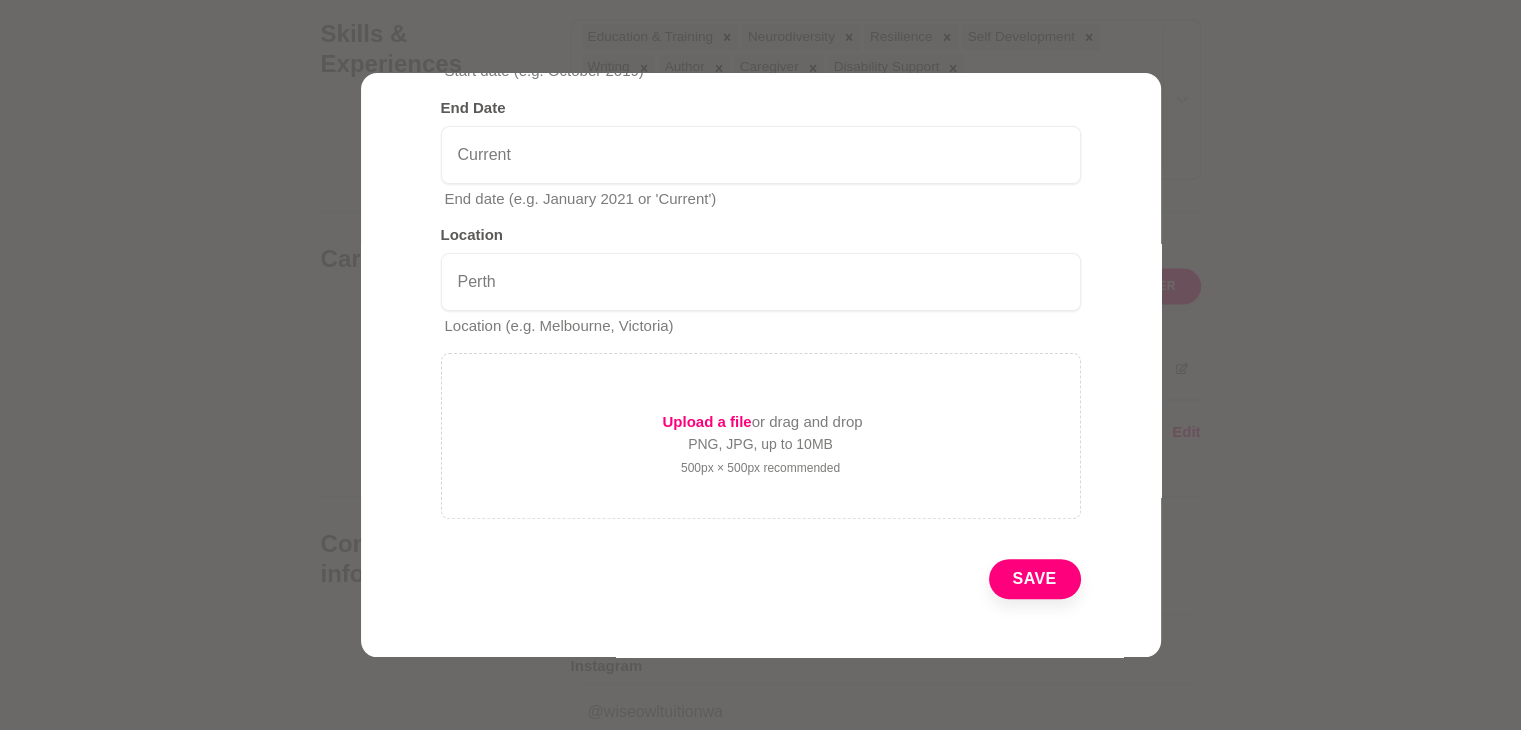scroll, scrollTop: 604, scrollLeft: 0, axis: vertical 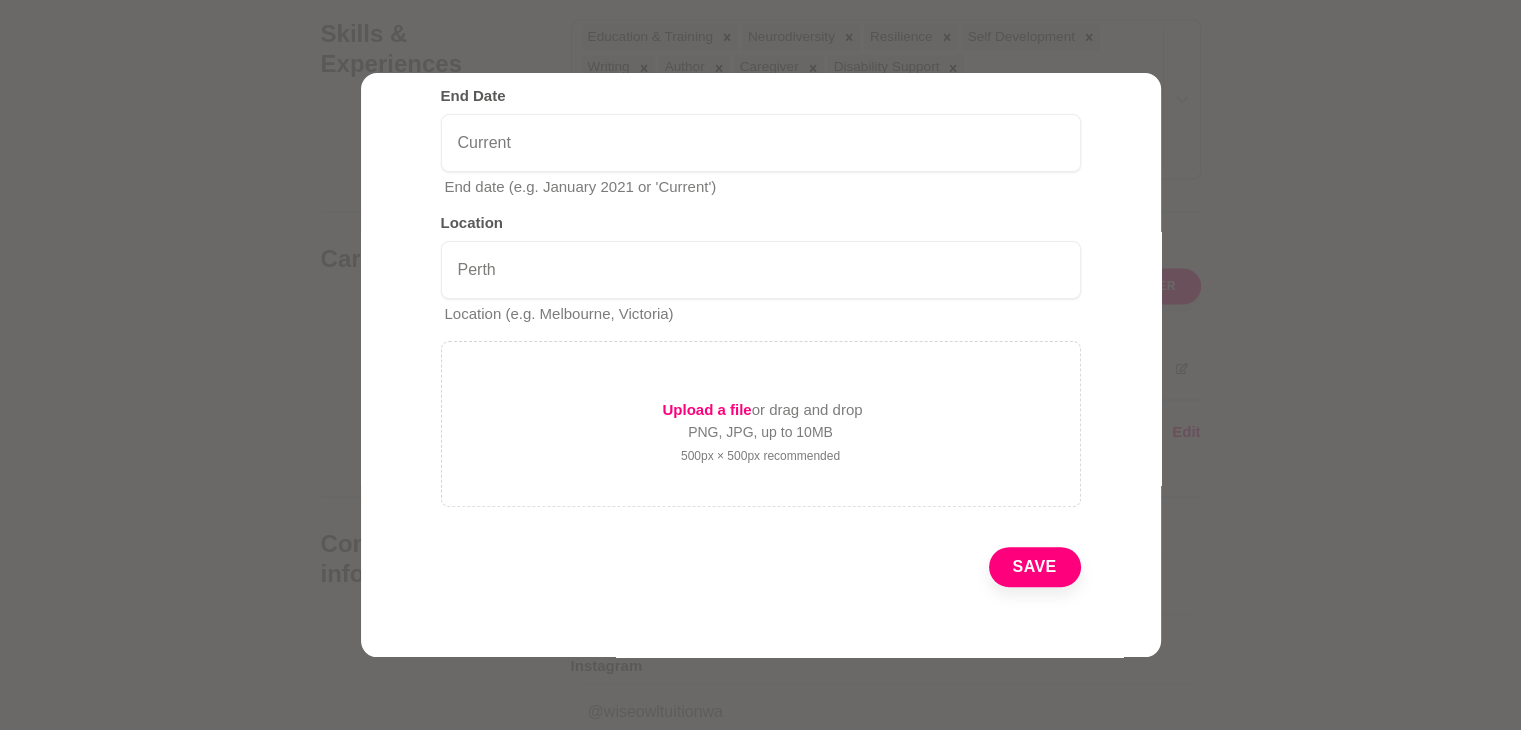 click on "Save" at bounding box center (1035, 567) 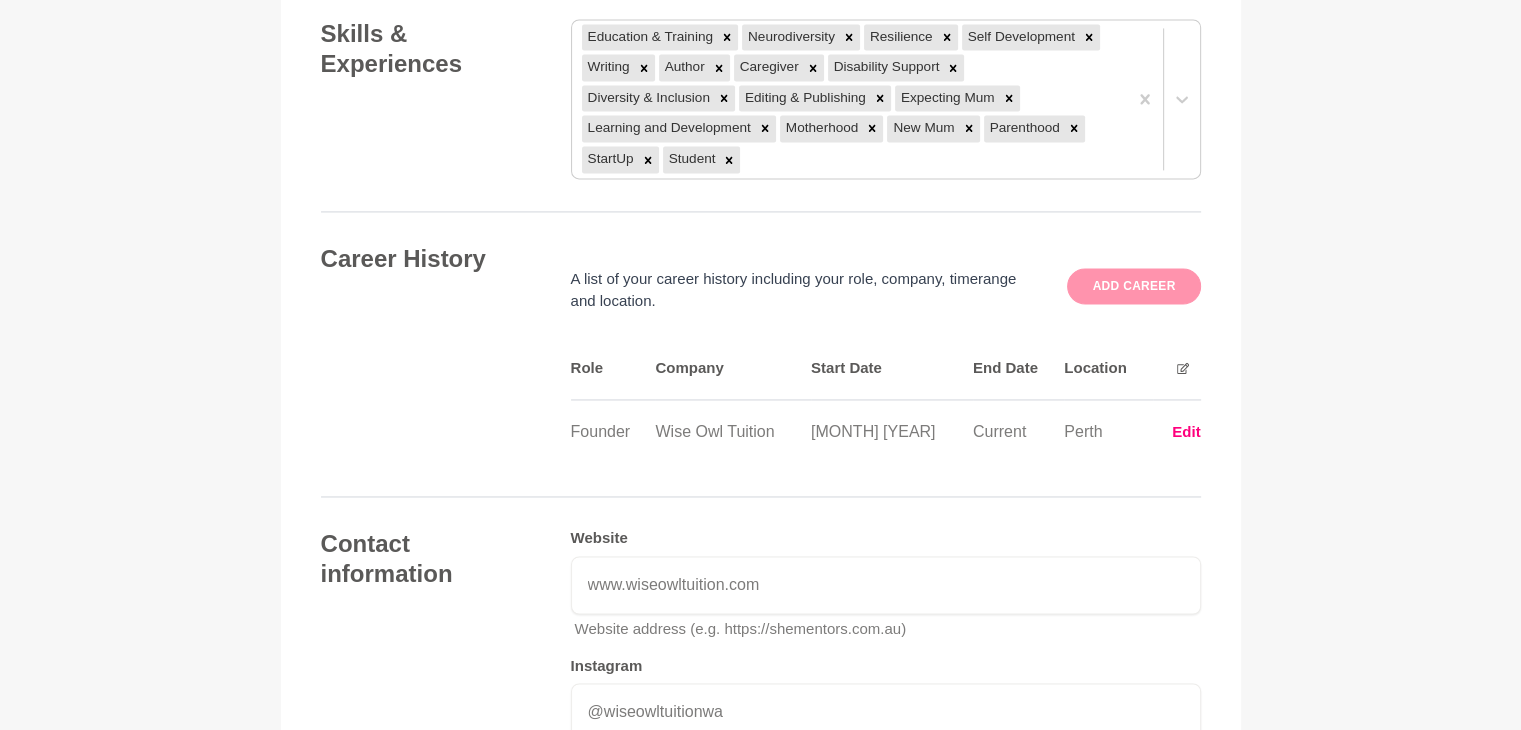 click on "Add career" at bounding box center [1133, 286] 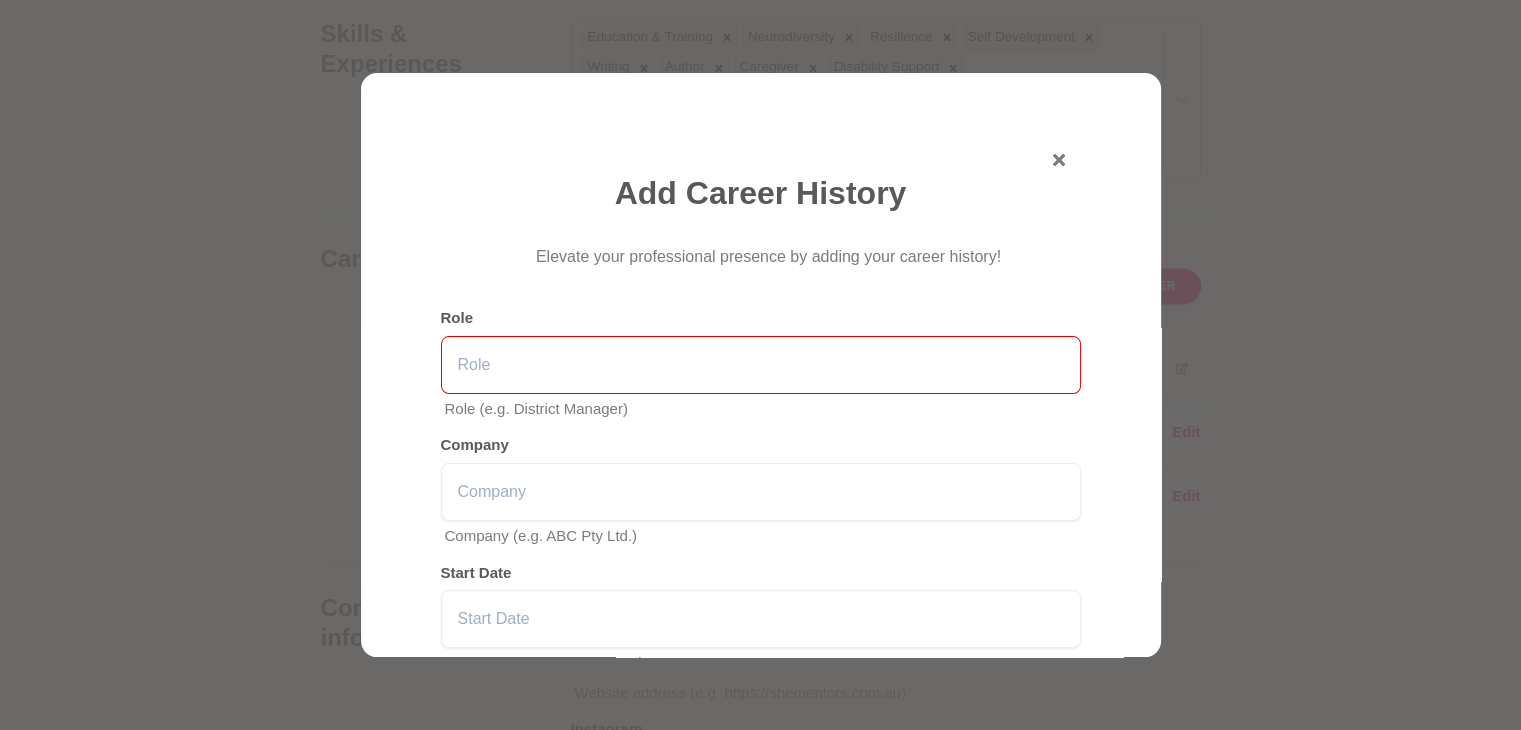 click at bounding box center (761, 365) 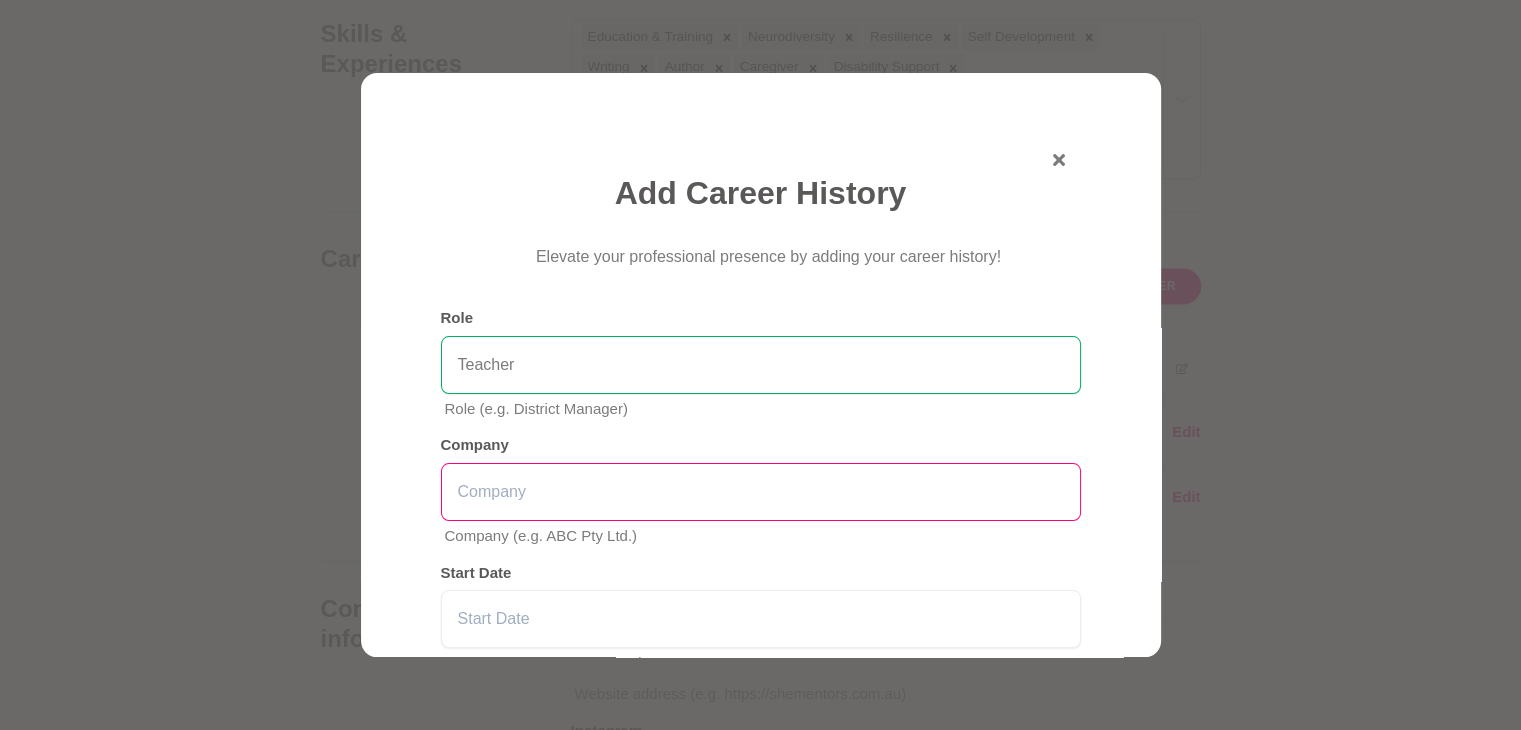 type on "Teacher" 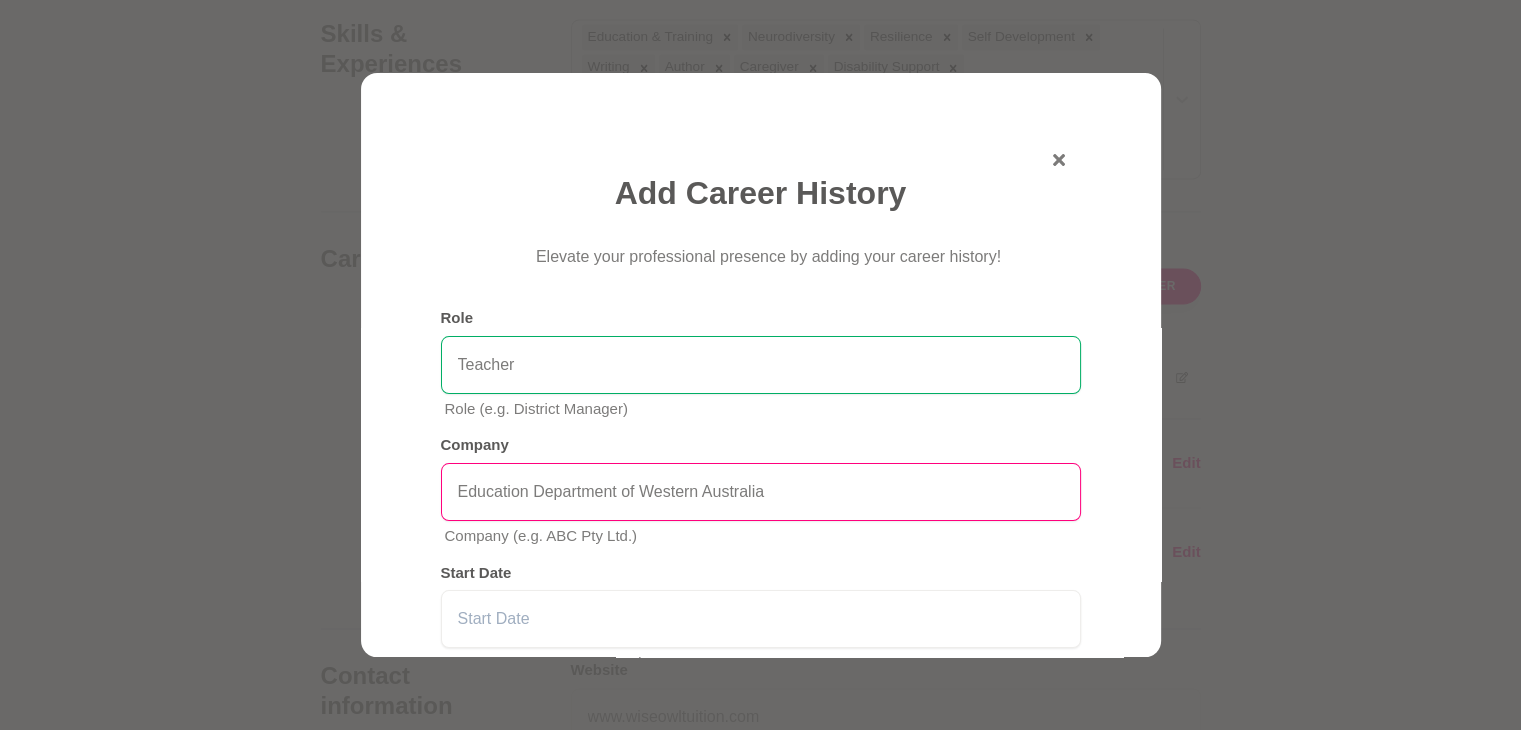 type on "Education Department of Western Australia" 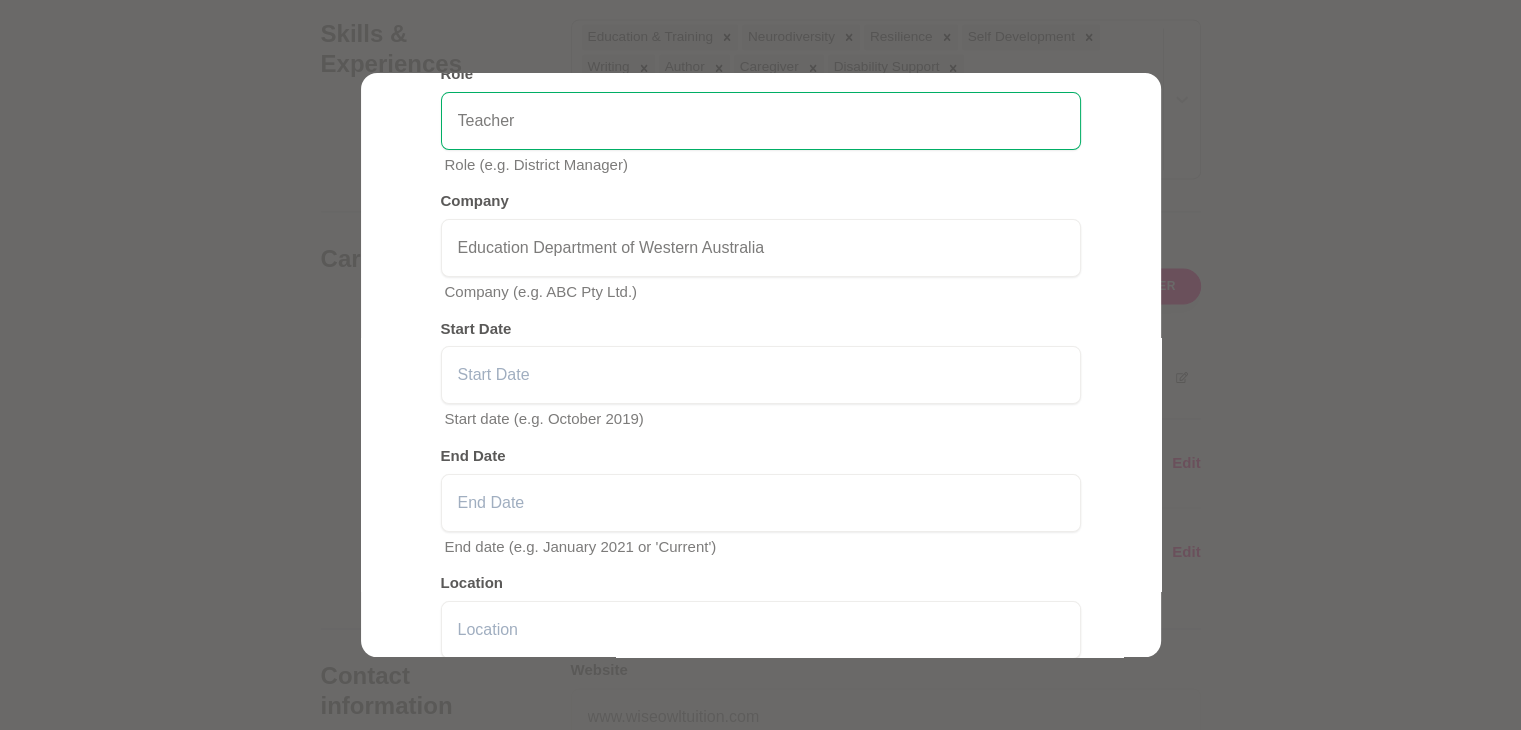 scroll, scrollTop: 248, scrollLeft: 0, axis: vertical 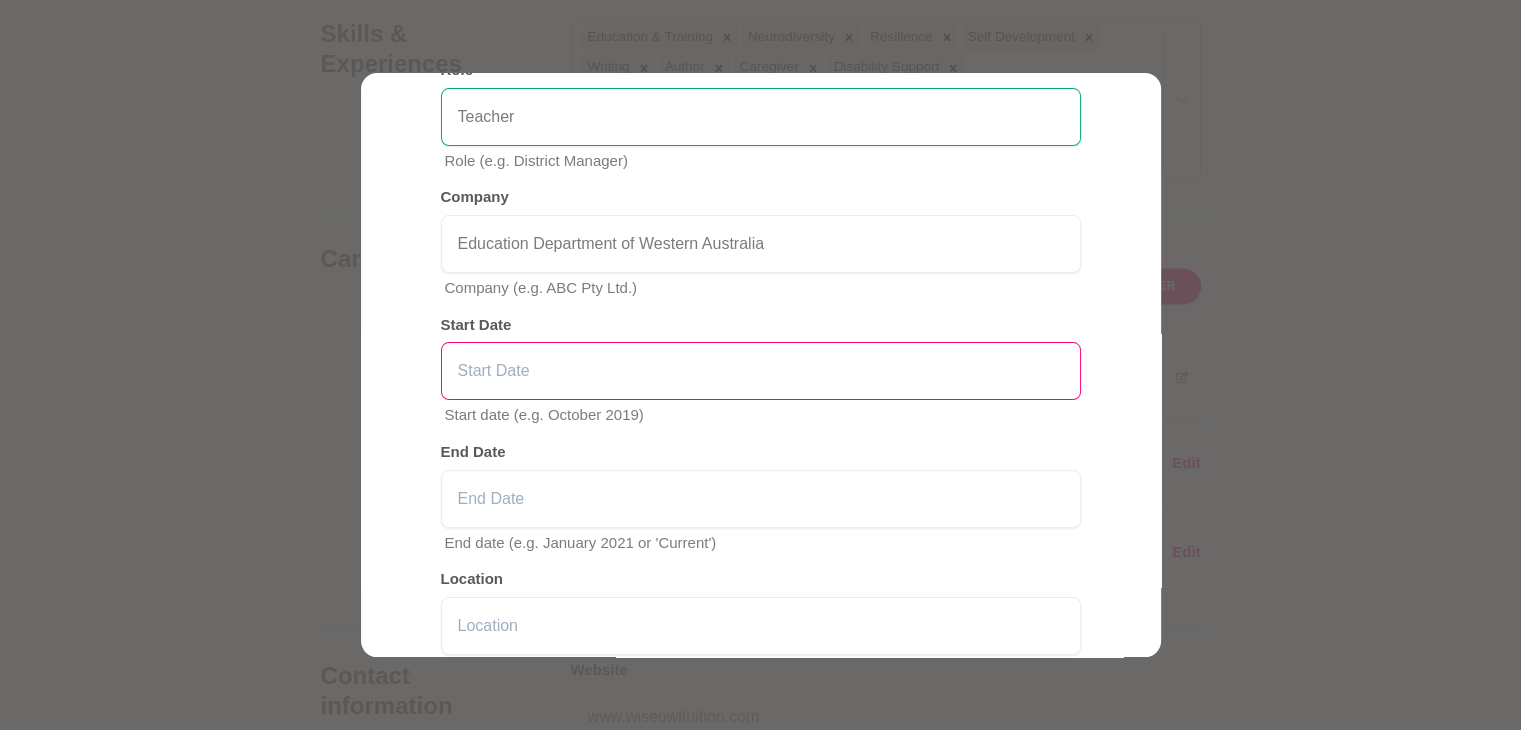 click at bounding box center (761, 371) 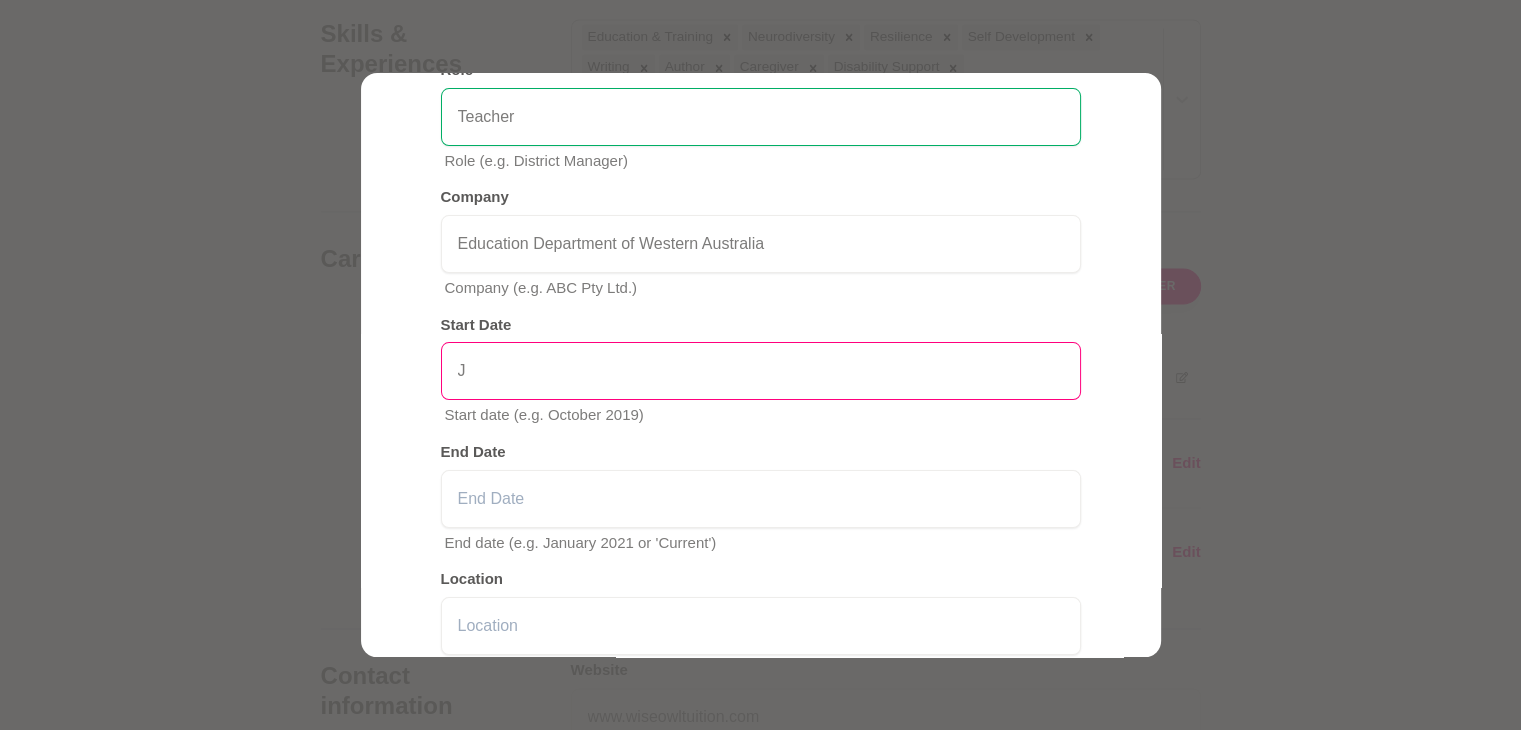 click on "J" at bounding box center (761, 371) 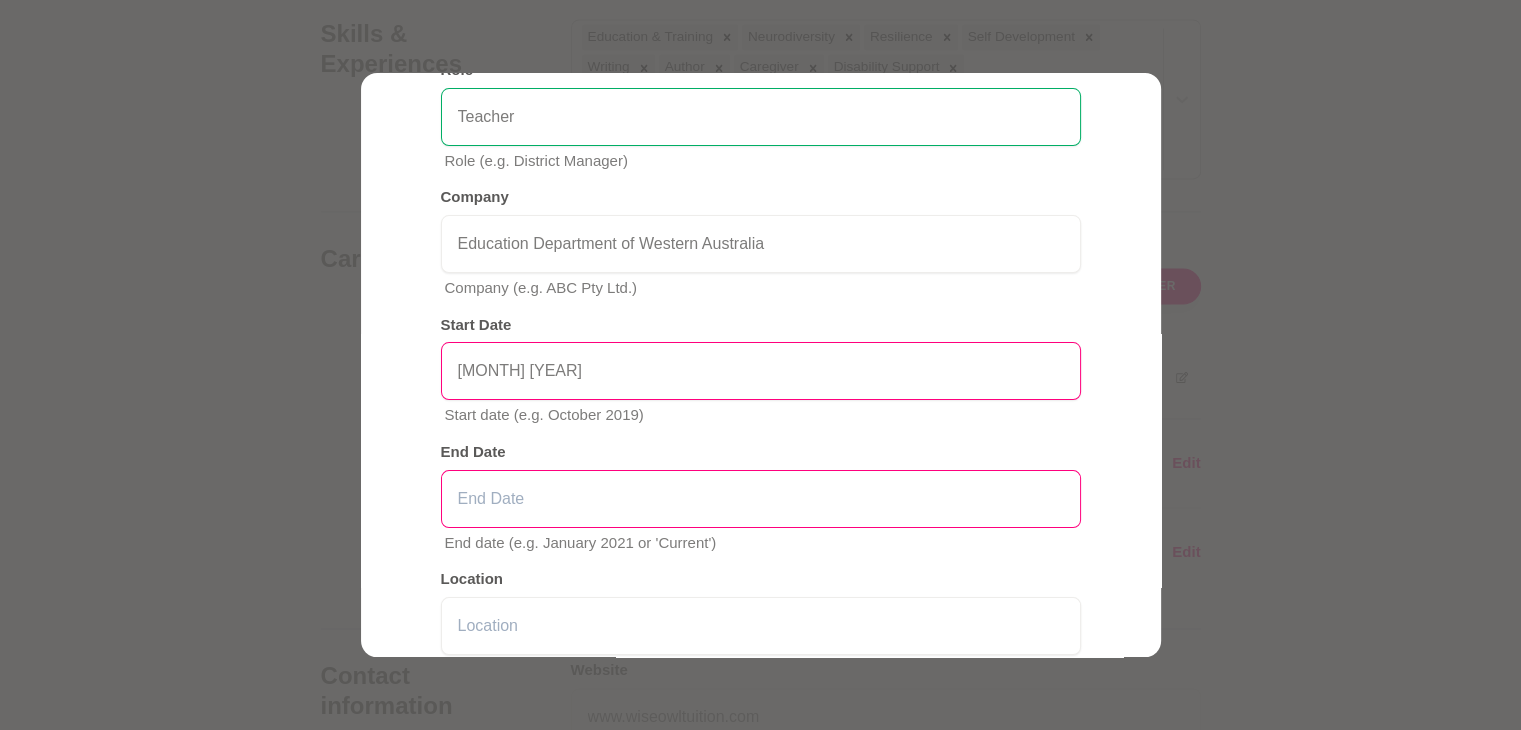 type on "[MONTH] [YEAR]" 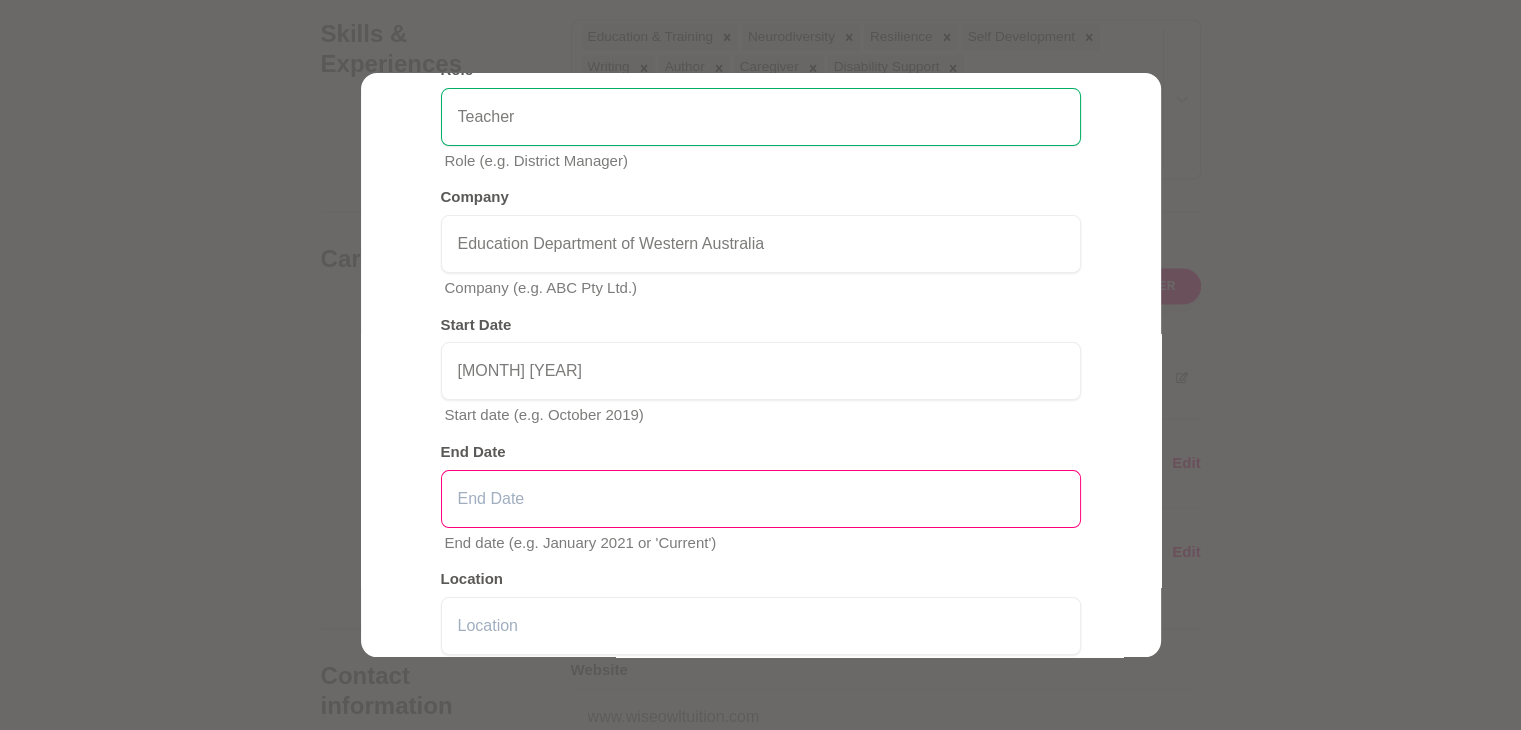 click at bounding box center (761, 499) 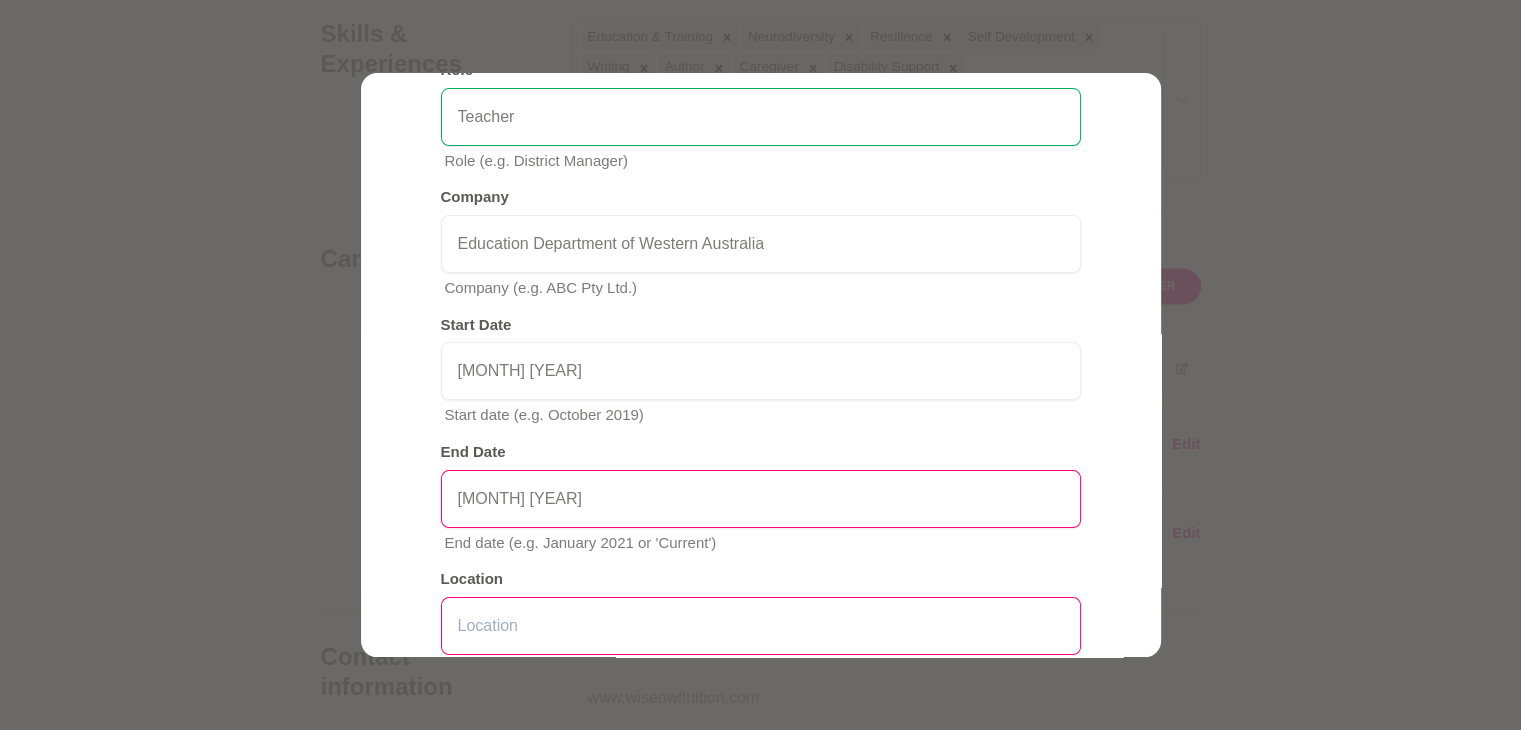 type on "[MONTH] [YEAR]" 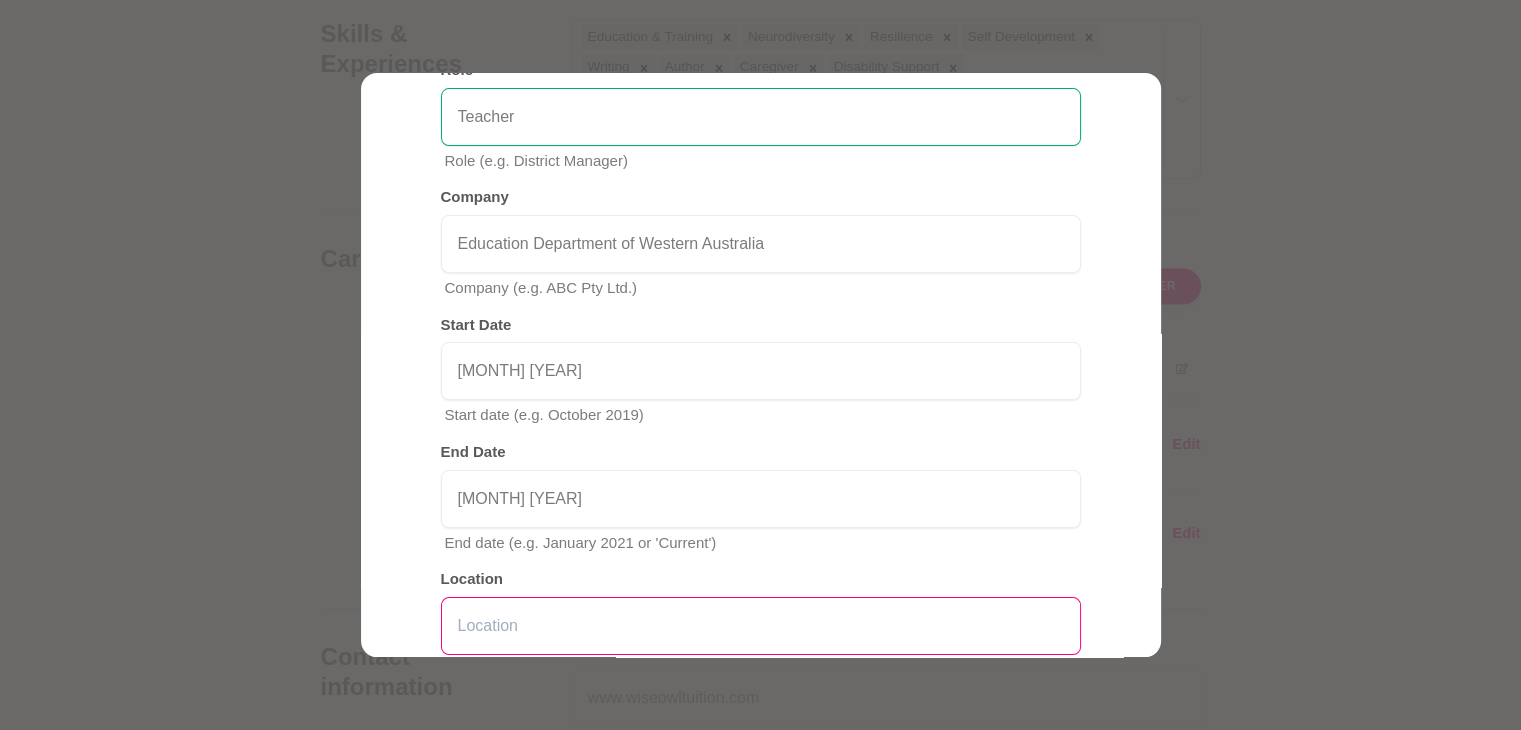 click at bounding box center (761, 626) 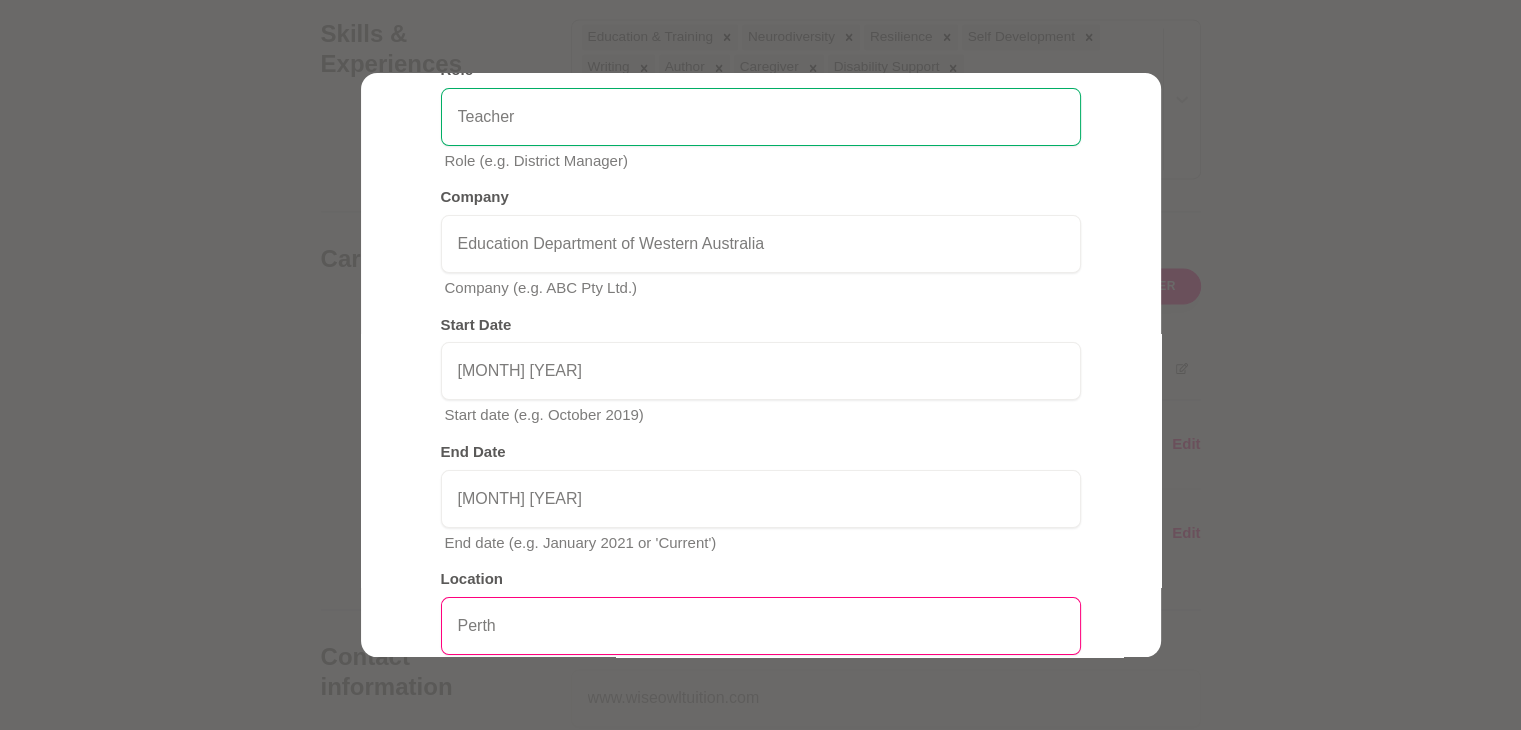 type on "Perth" 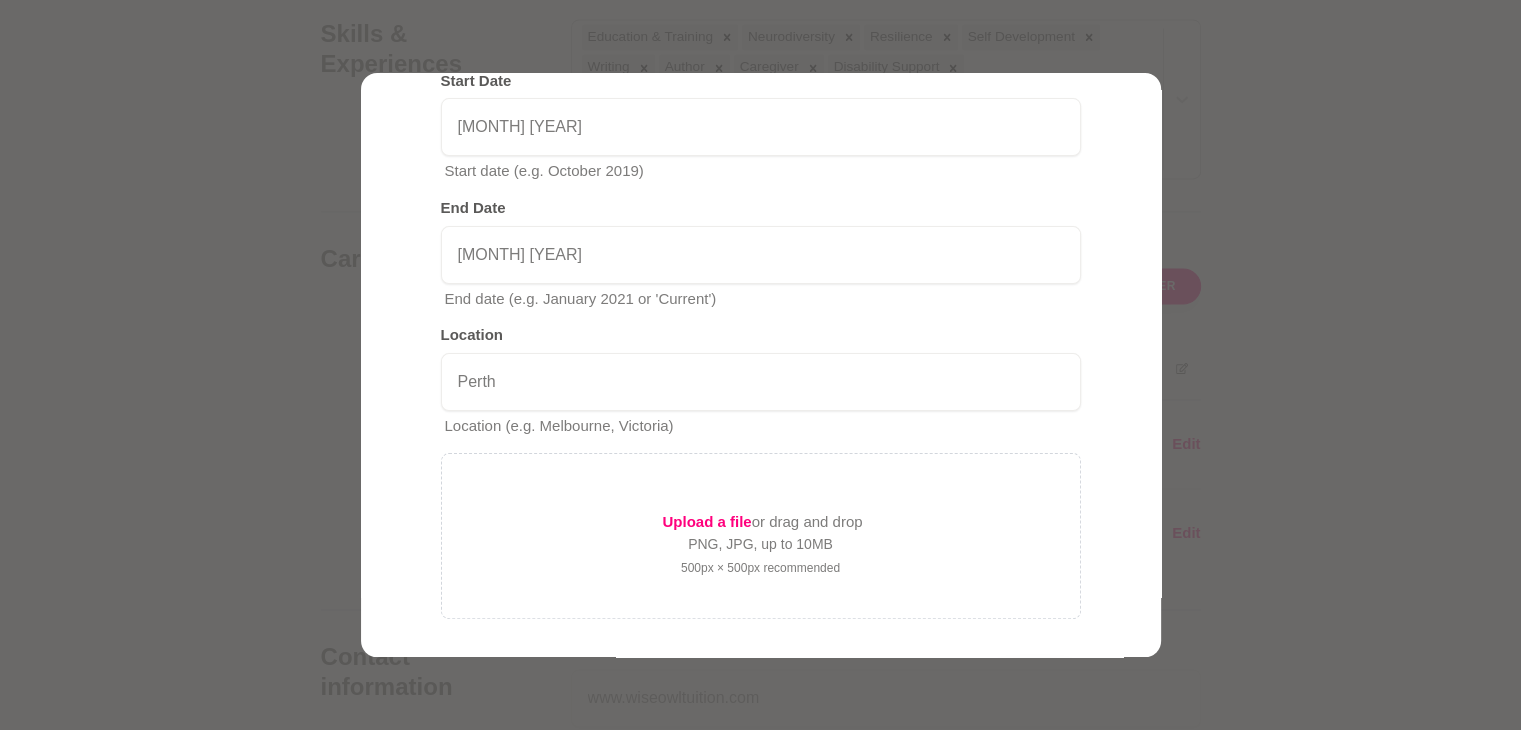 scroll, scrollTop: 604, scrollLeft: 0, axis: vertical 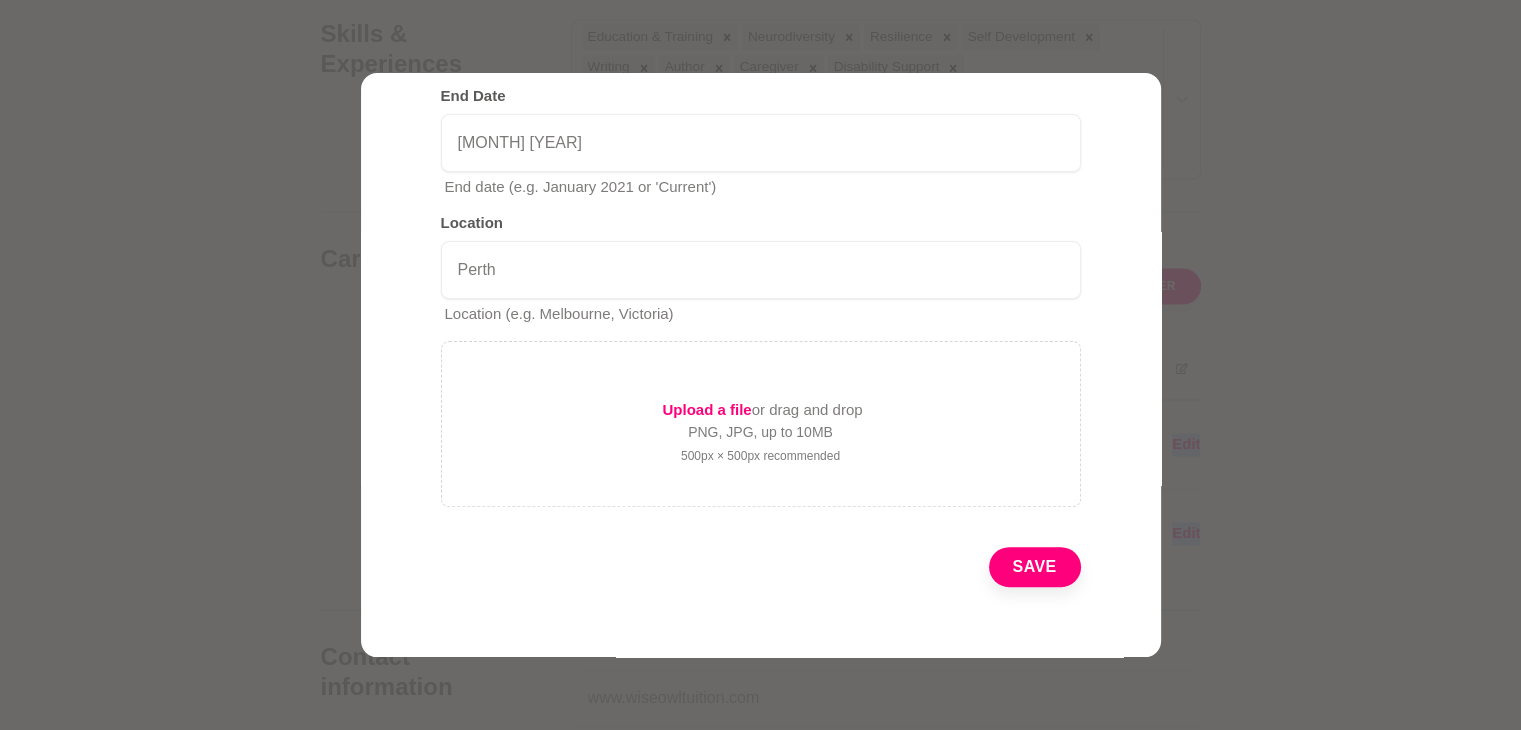 drag, startPoint x: 1160, startPoint y: 375, endPoint x: 1140, endPoint y: 599, distance: 224.89108 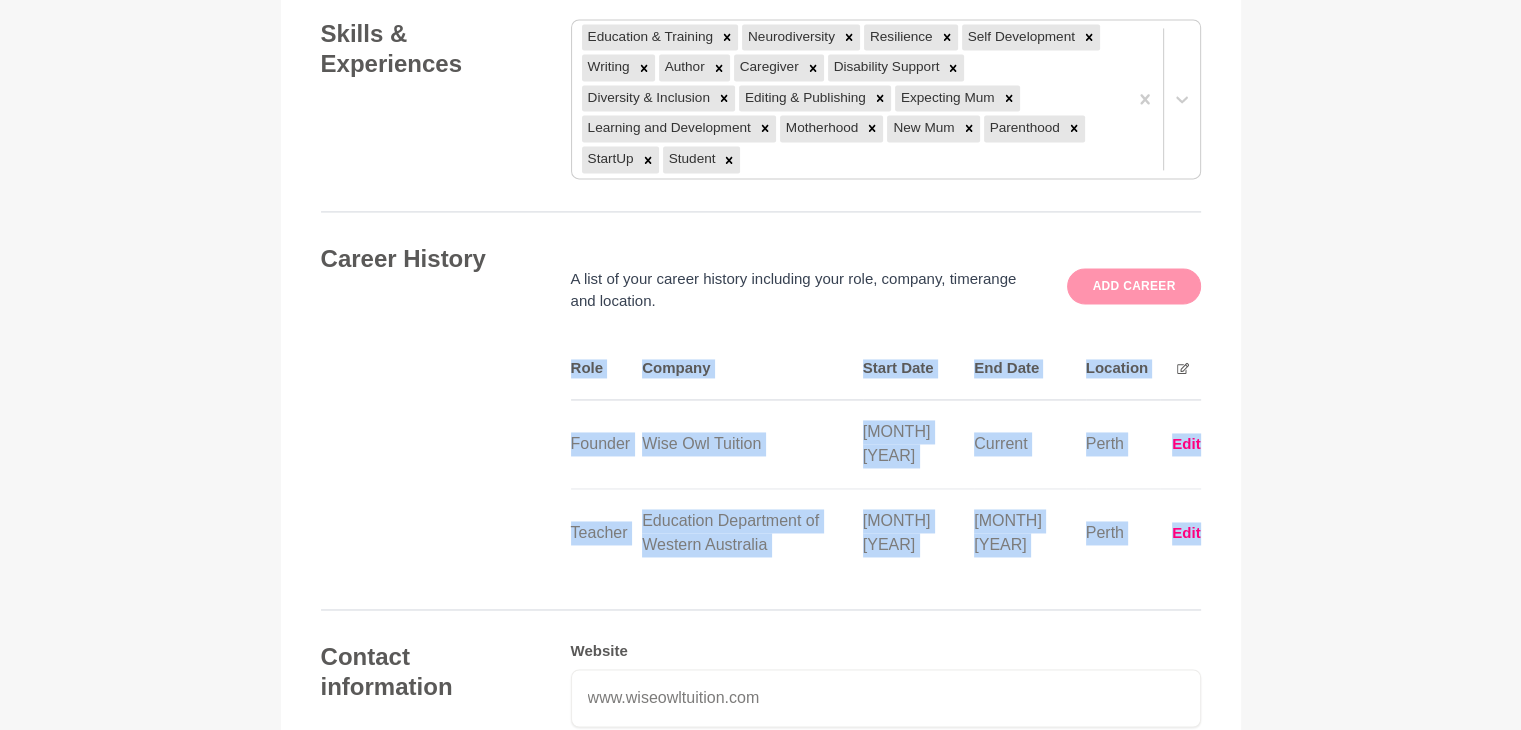 click on "Add career" at bounding box center [1133, 286] 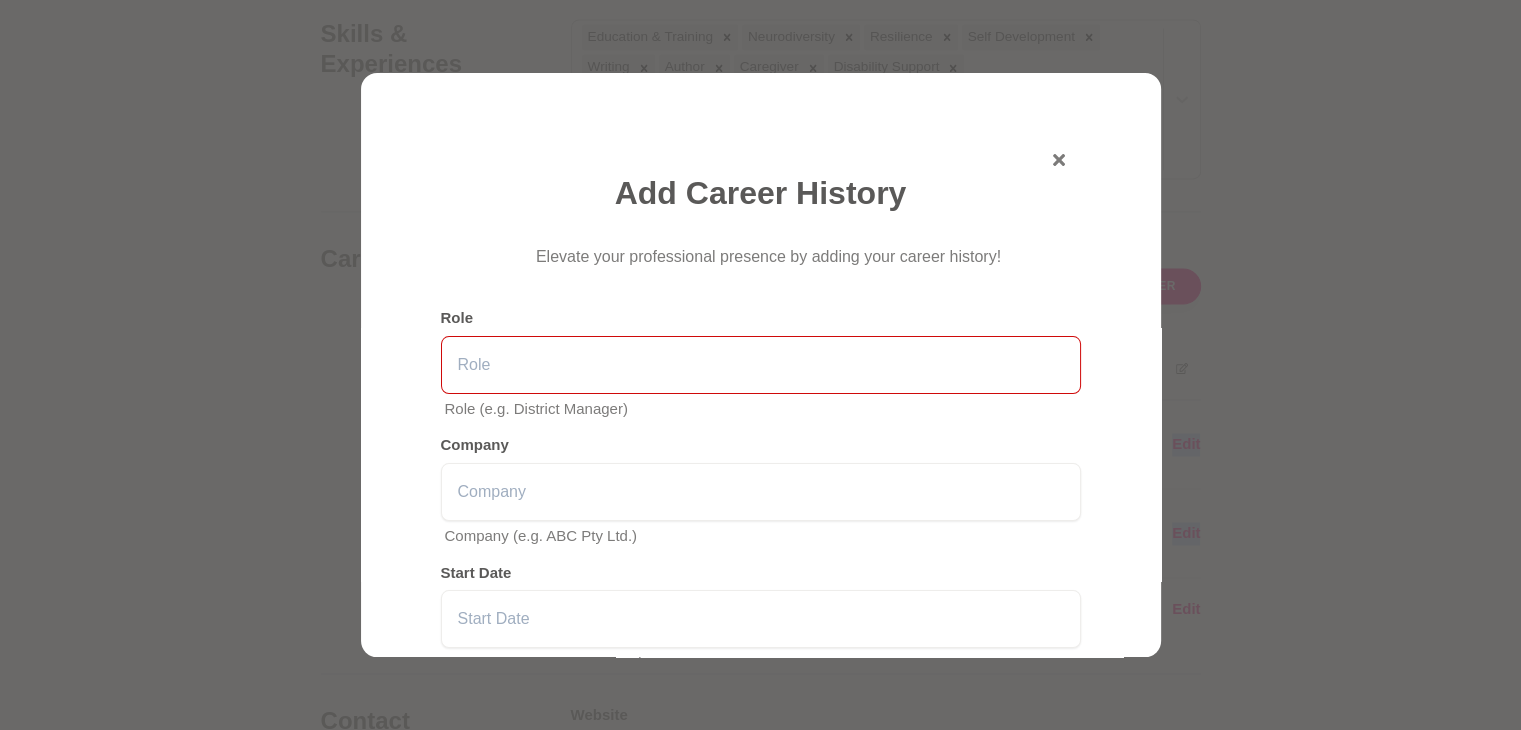 click at bounding box center [761, 365] 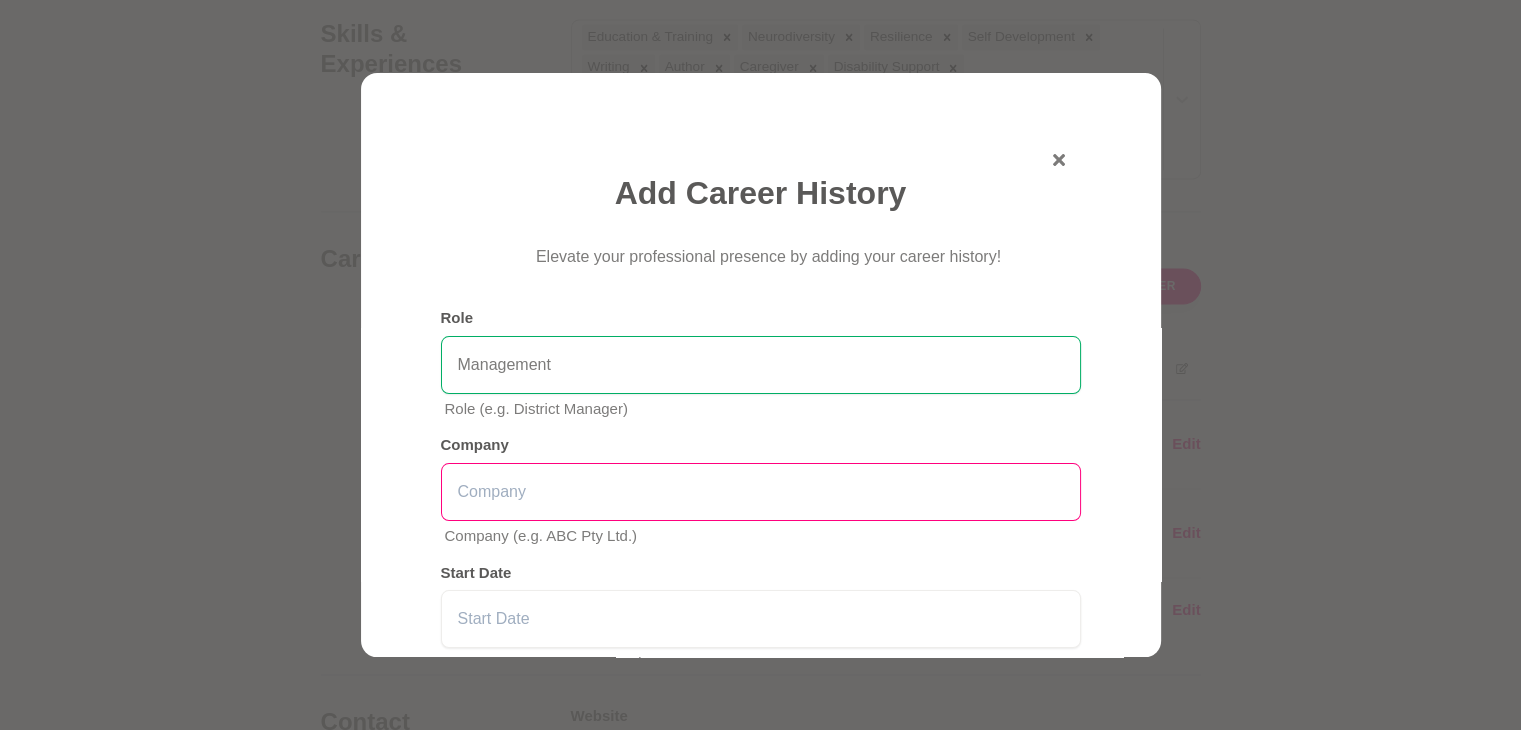 type on "Management" 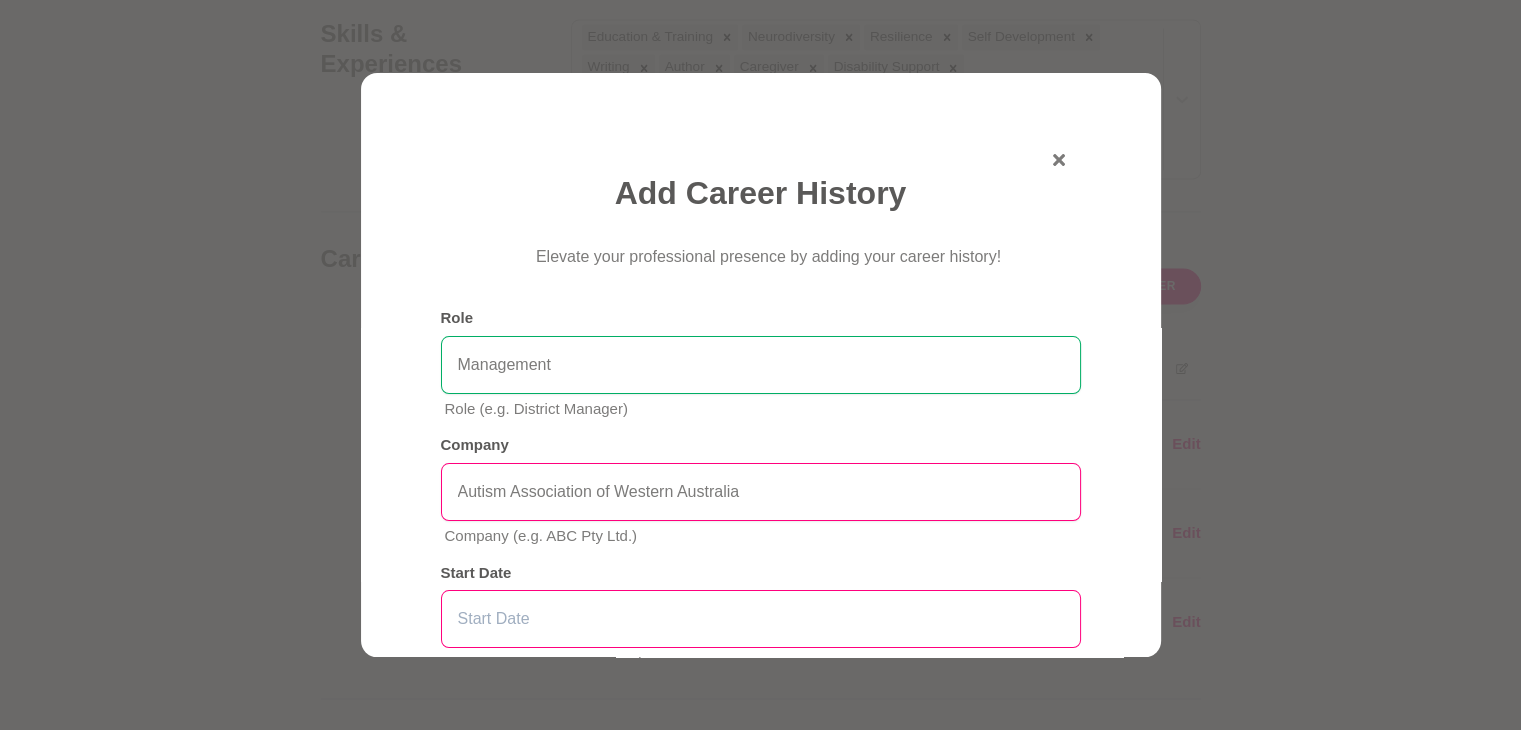 type on "Autism Association of Western Australia" 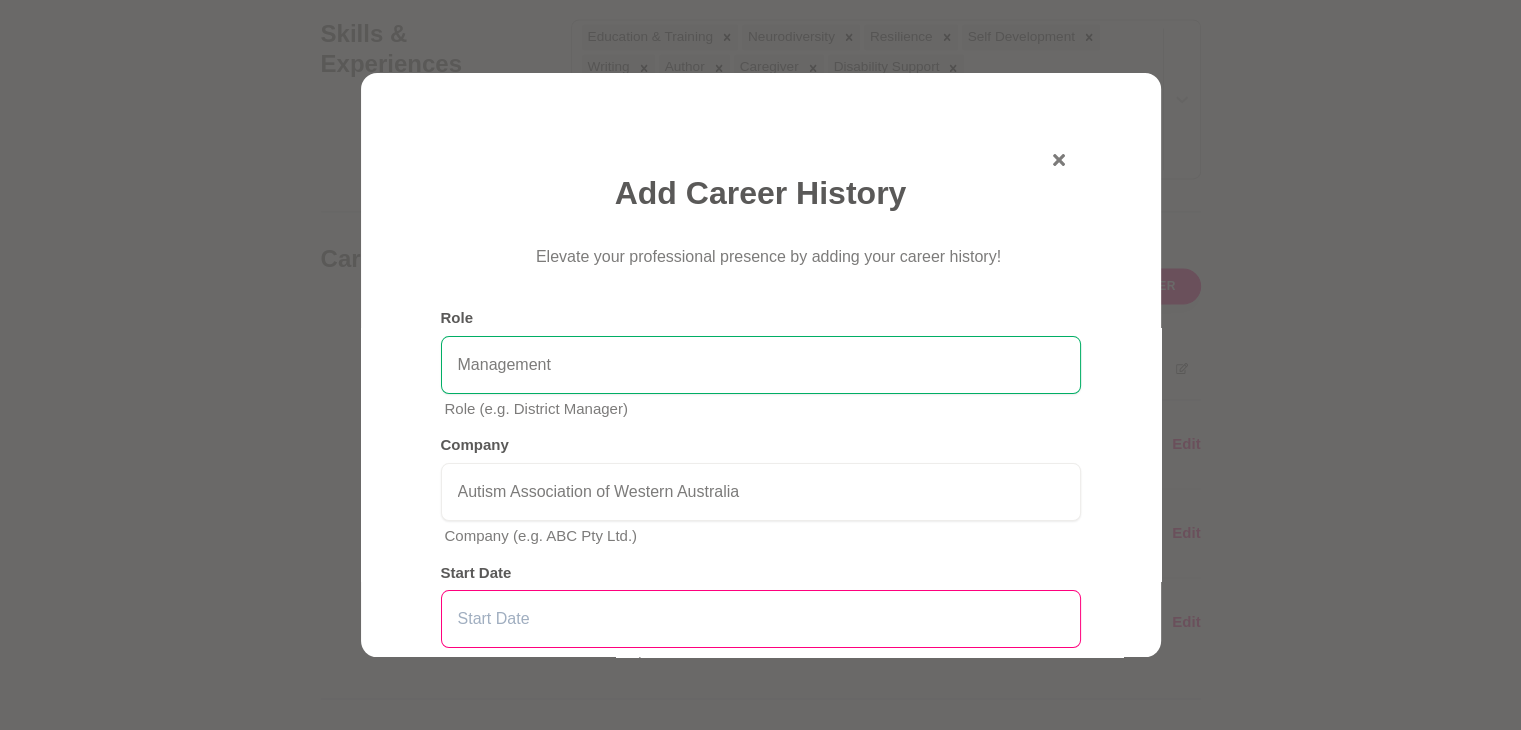 click at bounding box center (761, 619) 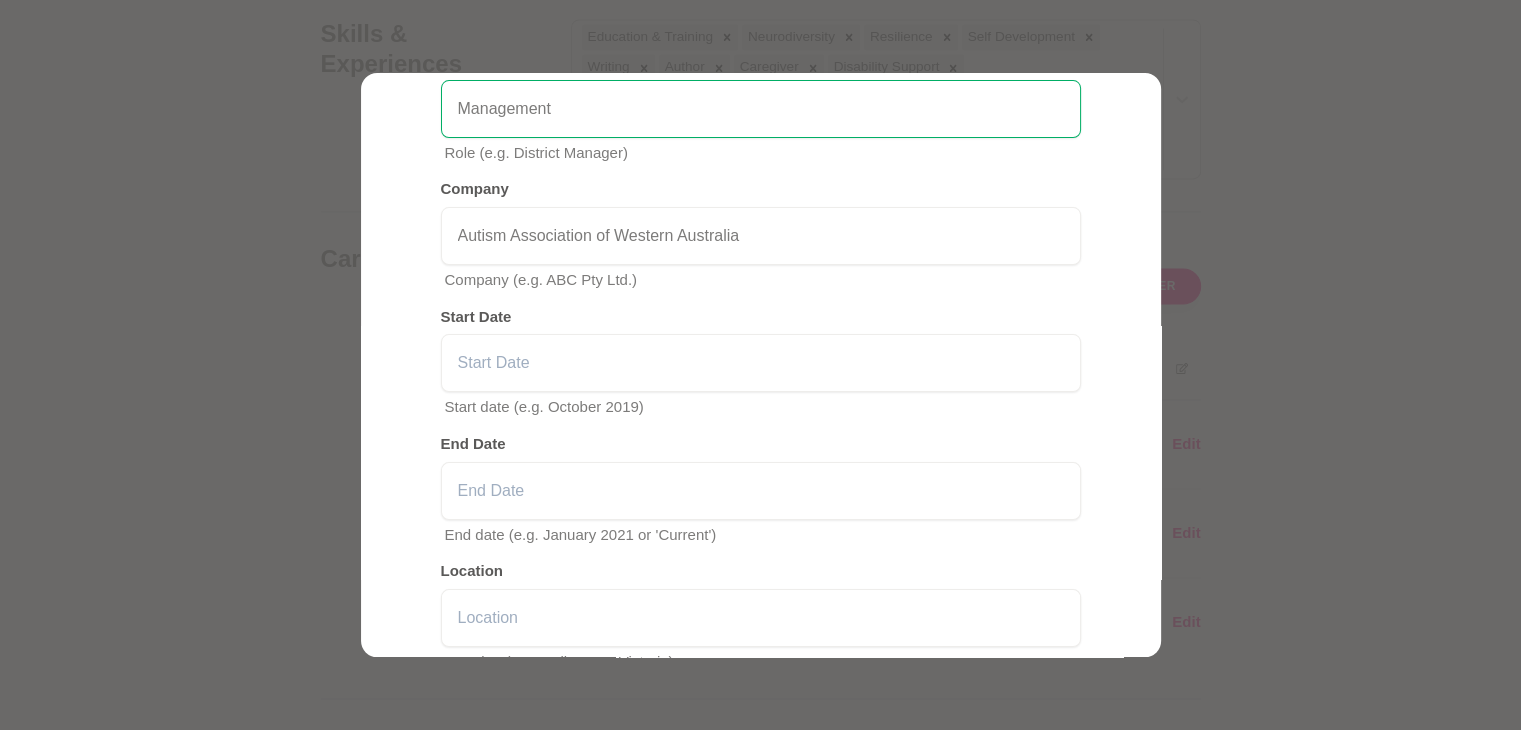 scroll, scrollTop: 261, scrollLeft: 0, axis: vertical 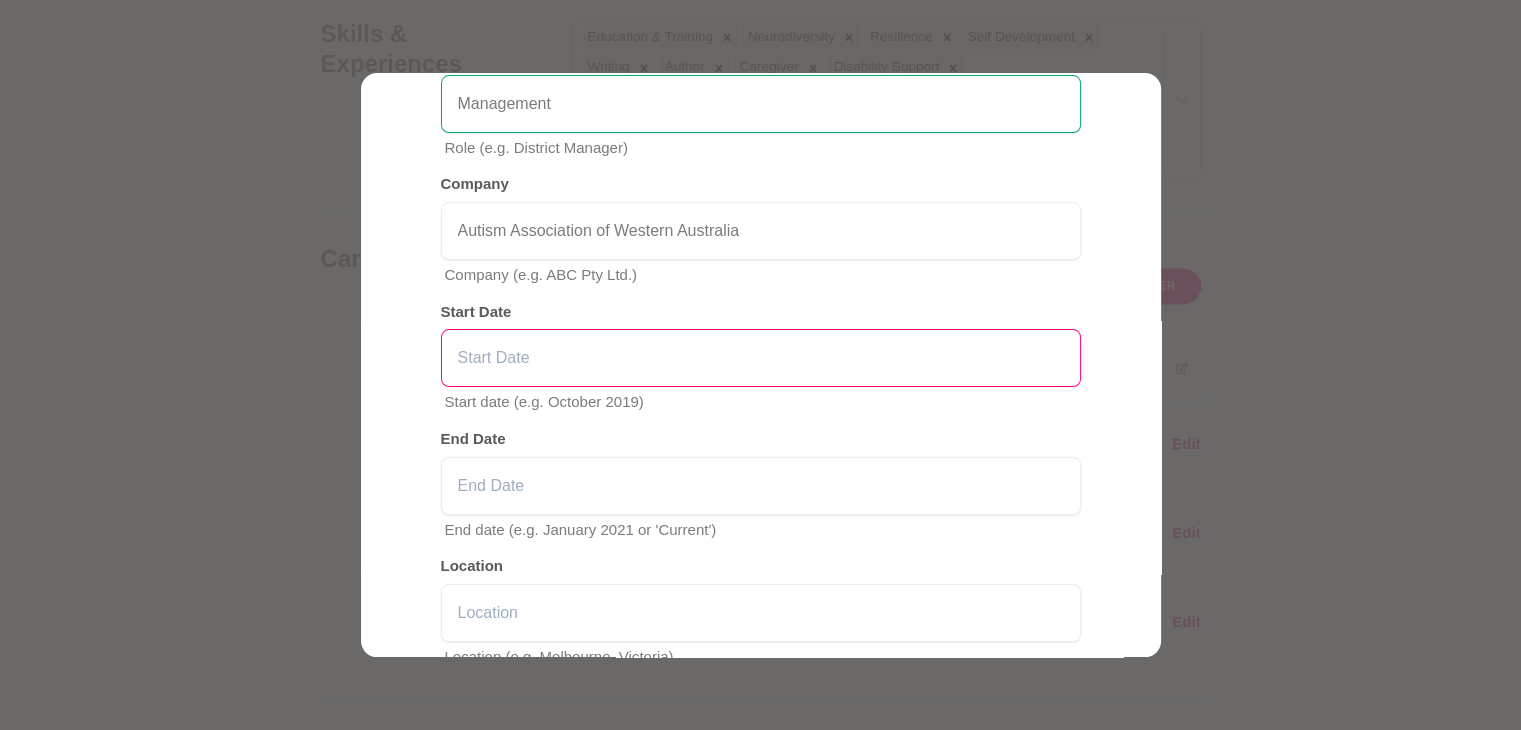click at bounding box center [761, 358] 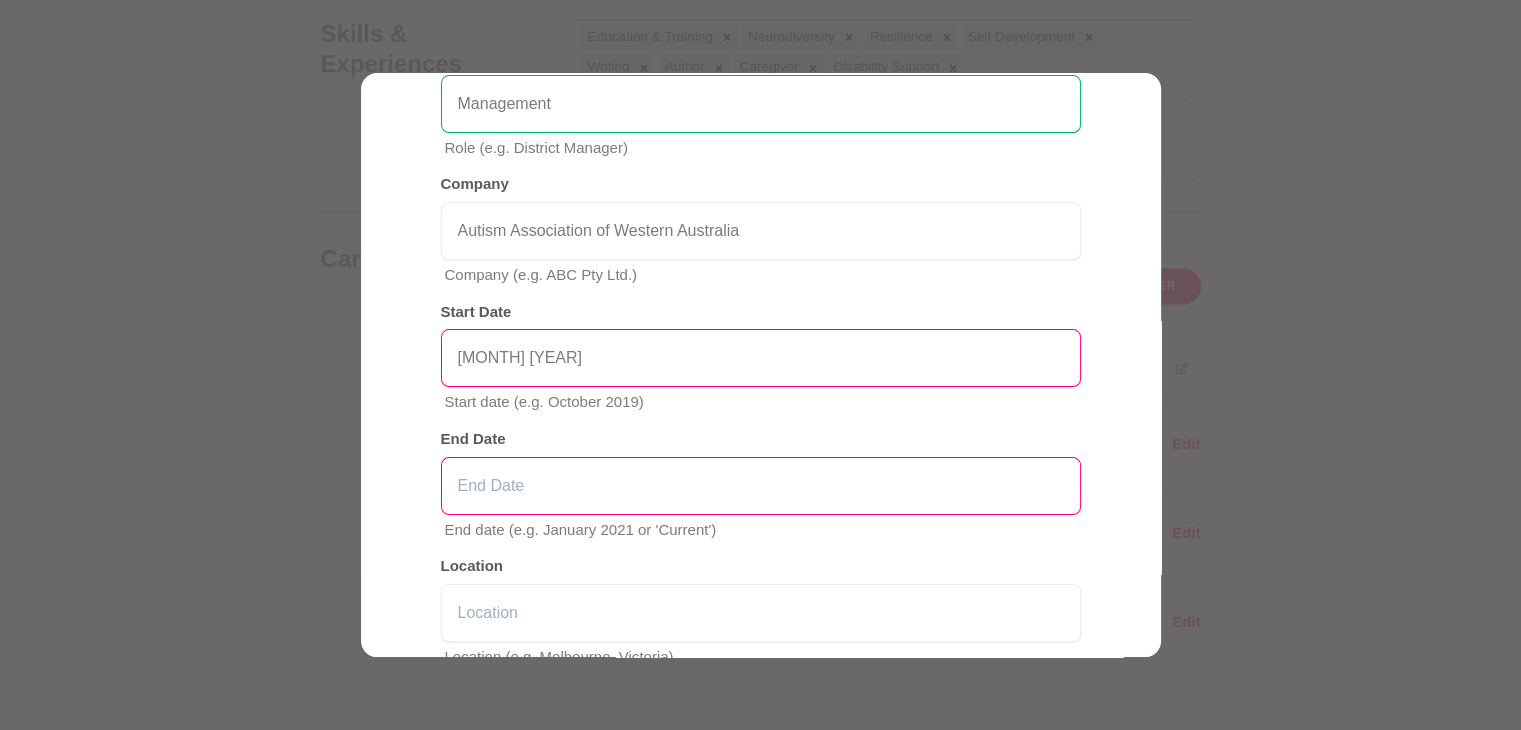 type on "[MONTH] [YEAR]" 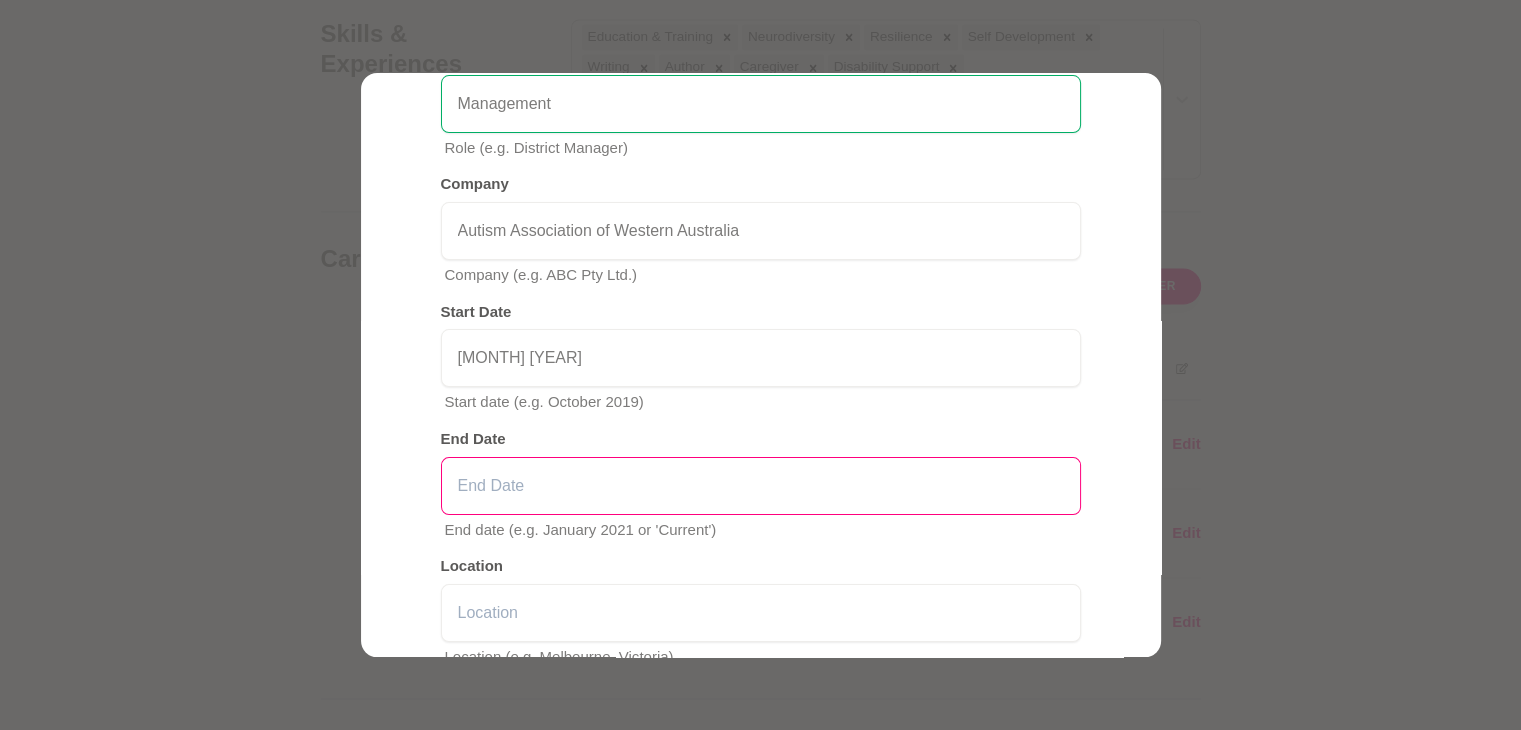 click at bounding box center (761, 486) 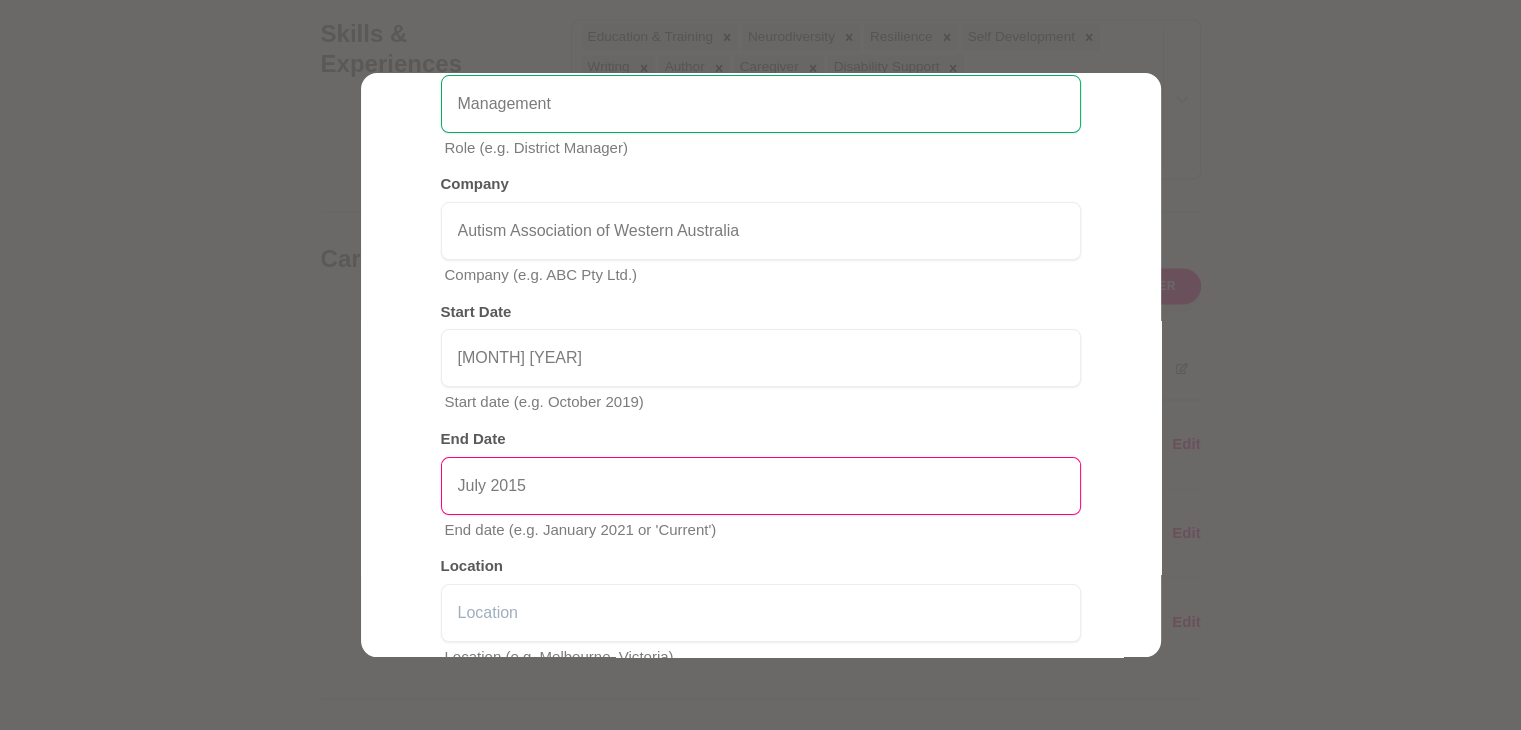 type on "July 2015" 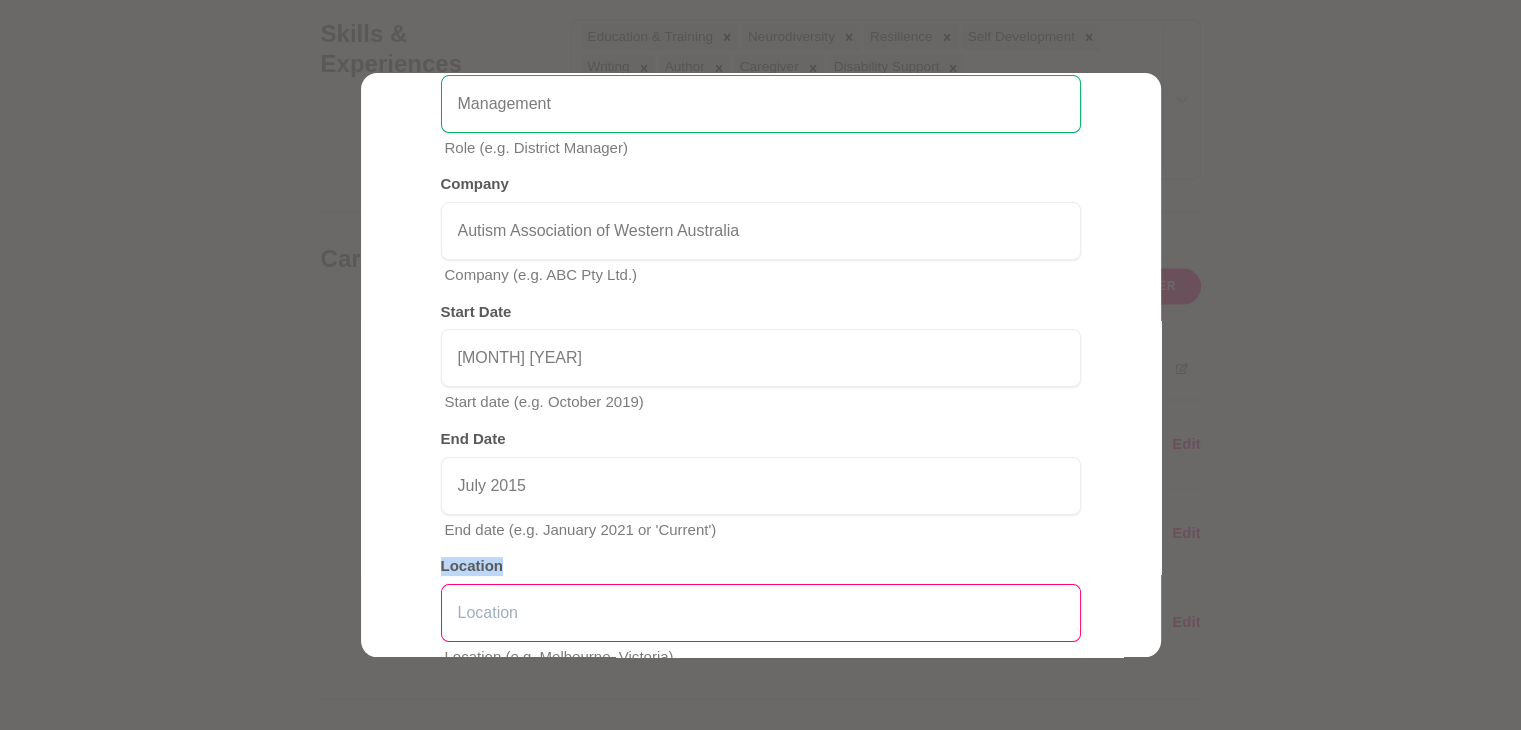 drag, startPoint x: 859, startPoint y: 572, endPoint x: 858, endPoint y: 612, distance: 40.012497 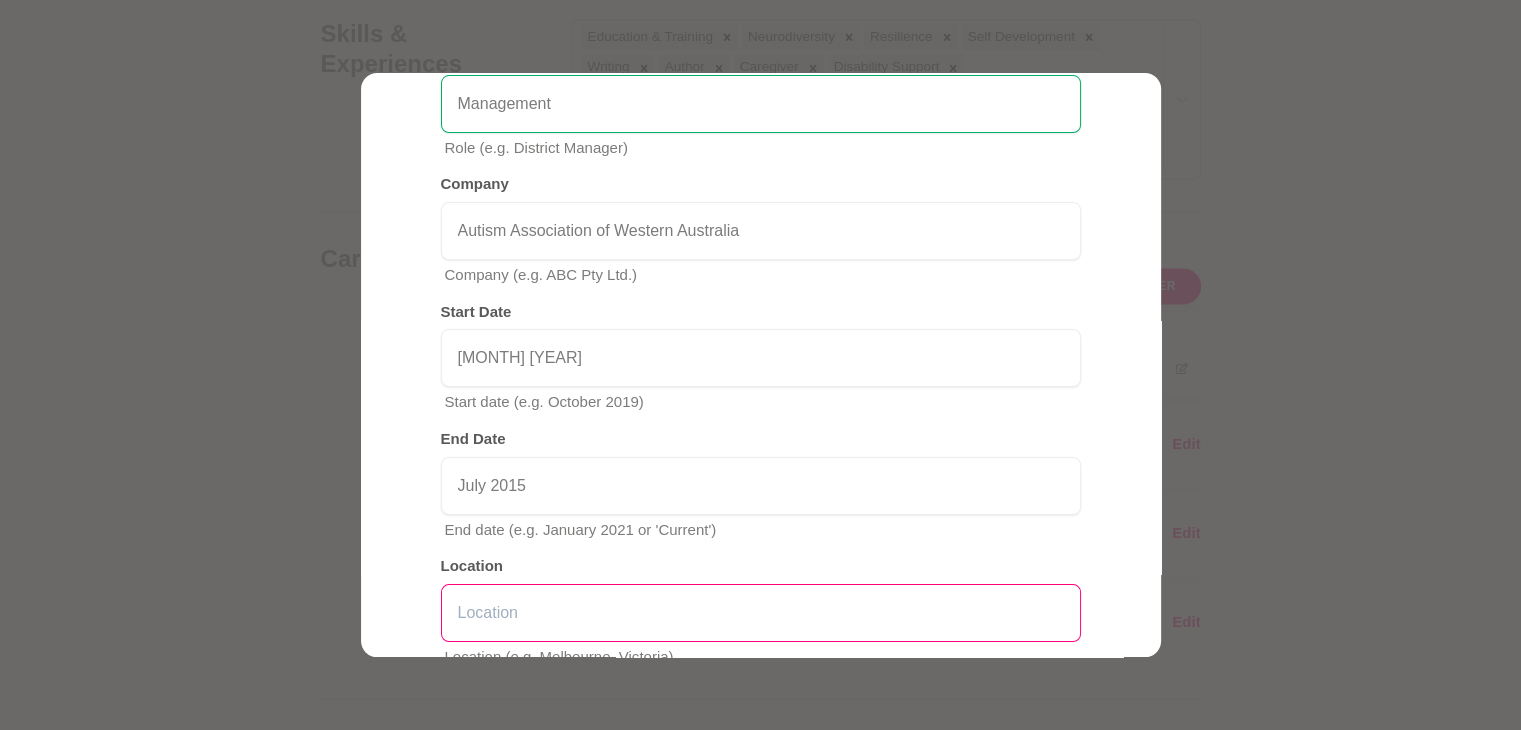 click at bounding box center (761, 613) 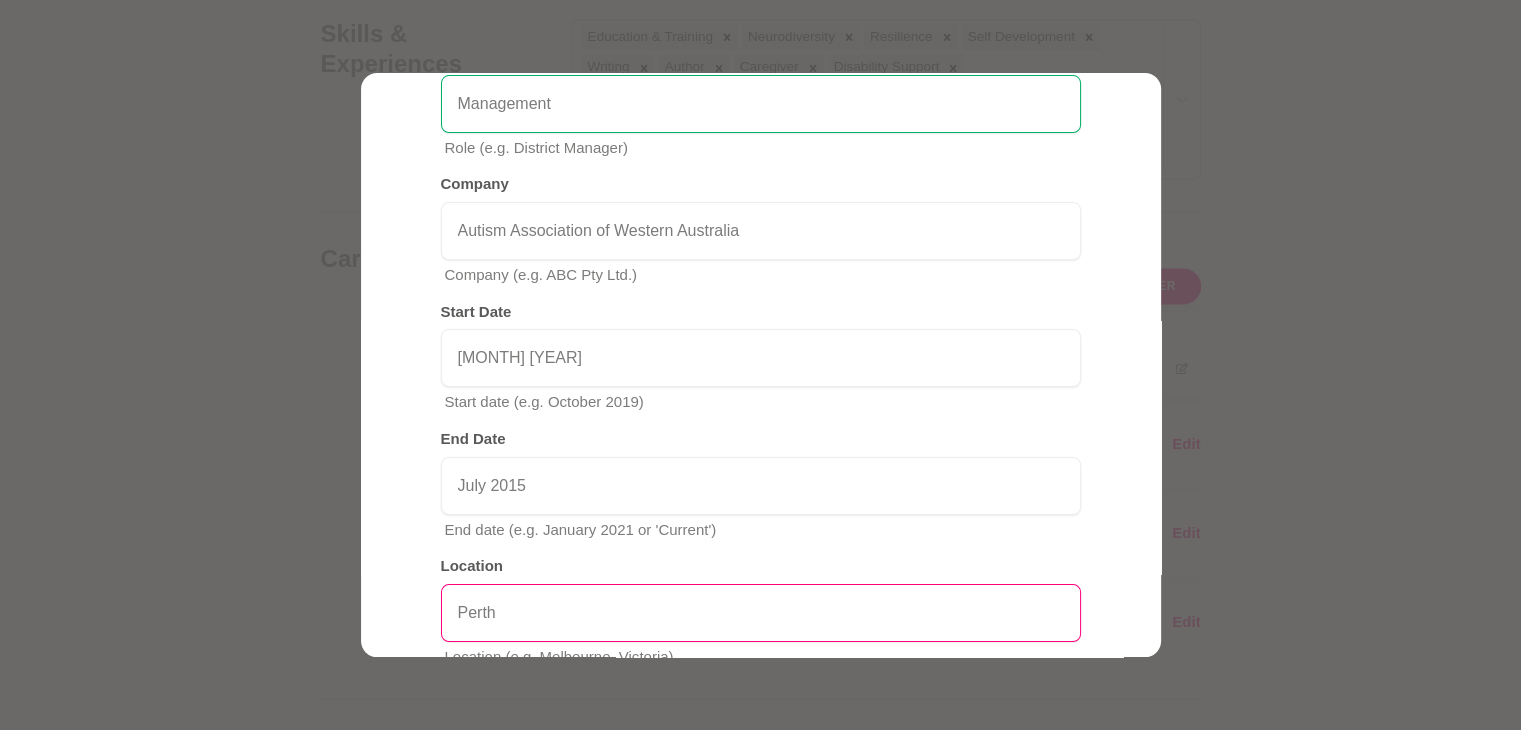 type on "Perth" 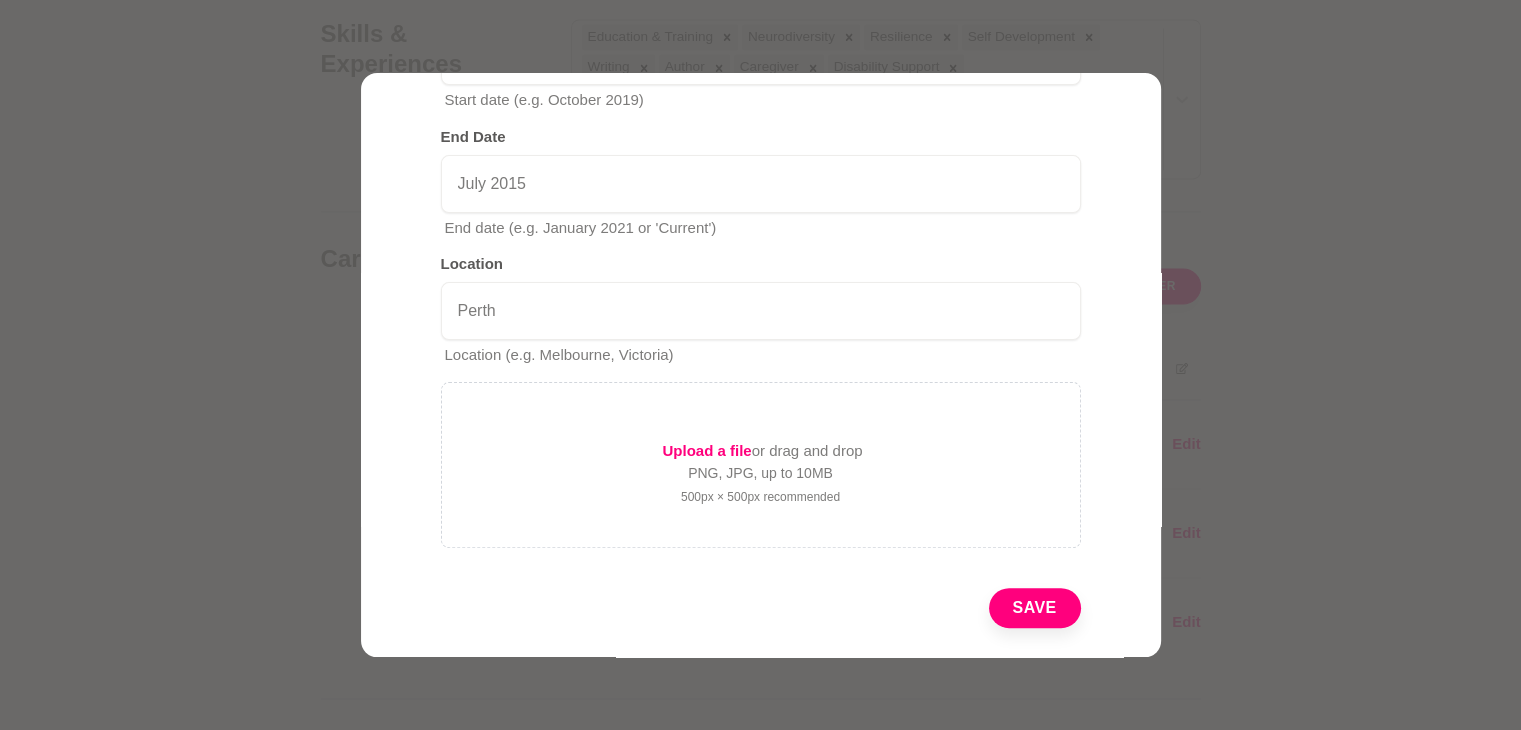 scroll, scrollTop: 591, scrollLeft: 0, axis: vertical 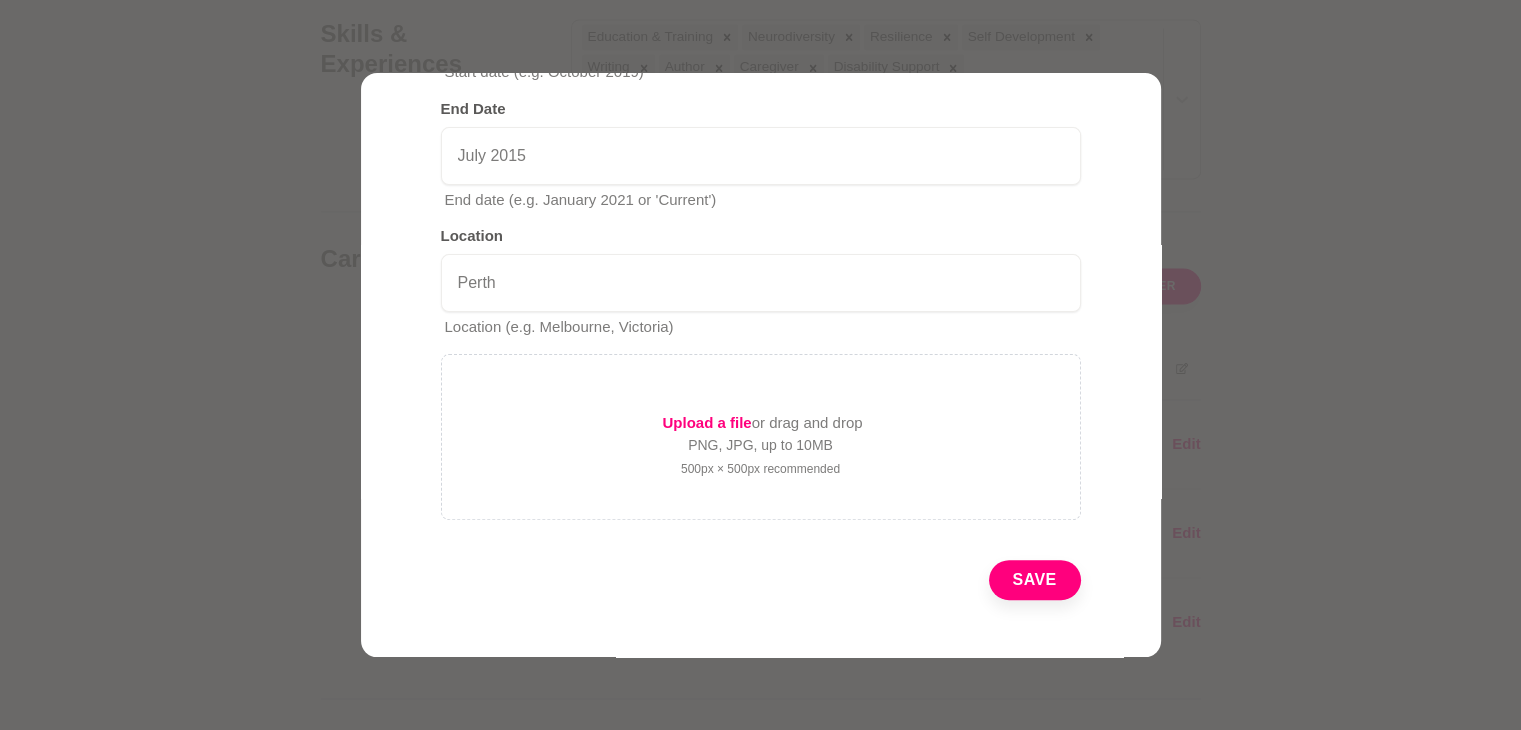 click on "Save" at bounding box center (1035, 580) 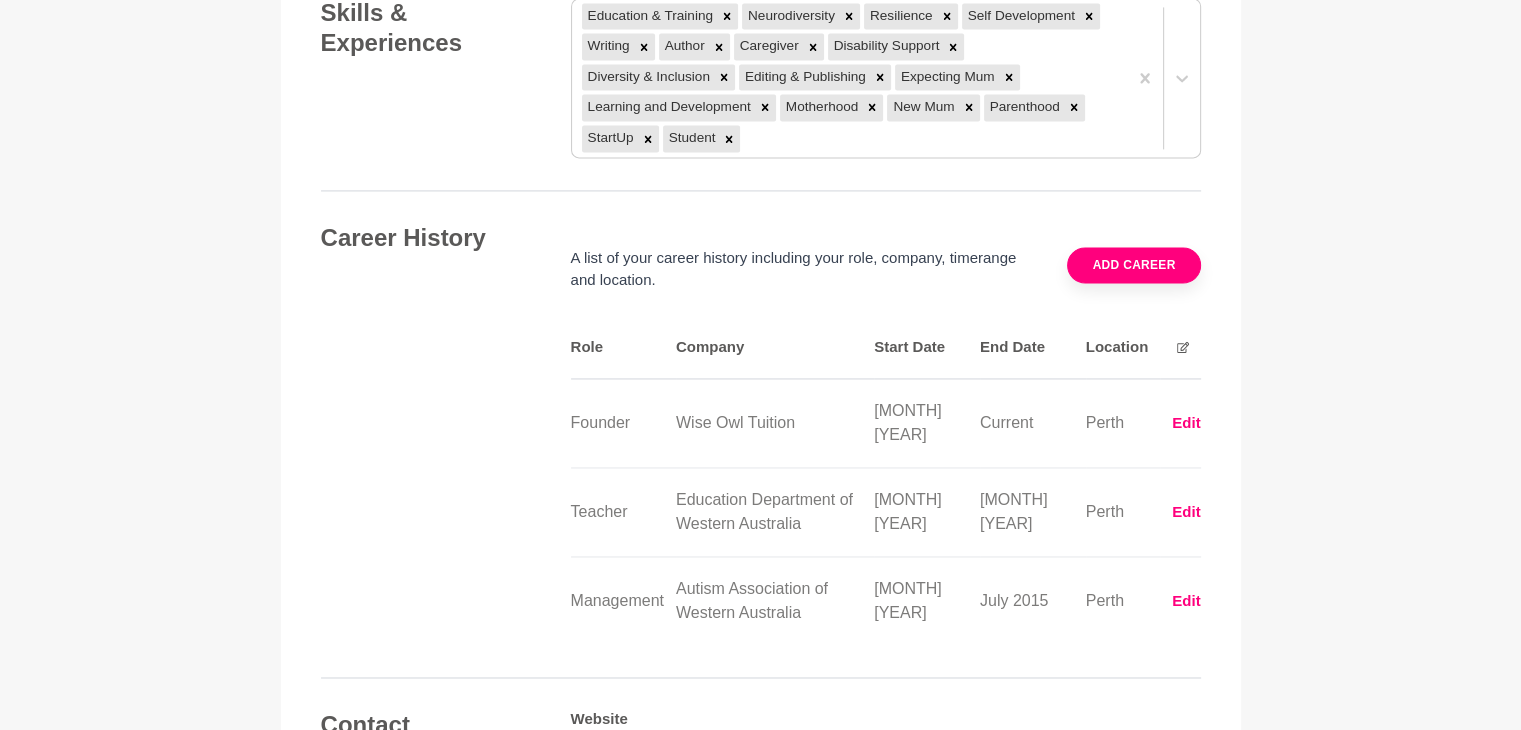 scroll, scrollTop: 3028, scrollLeft: 0, axis: vertical 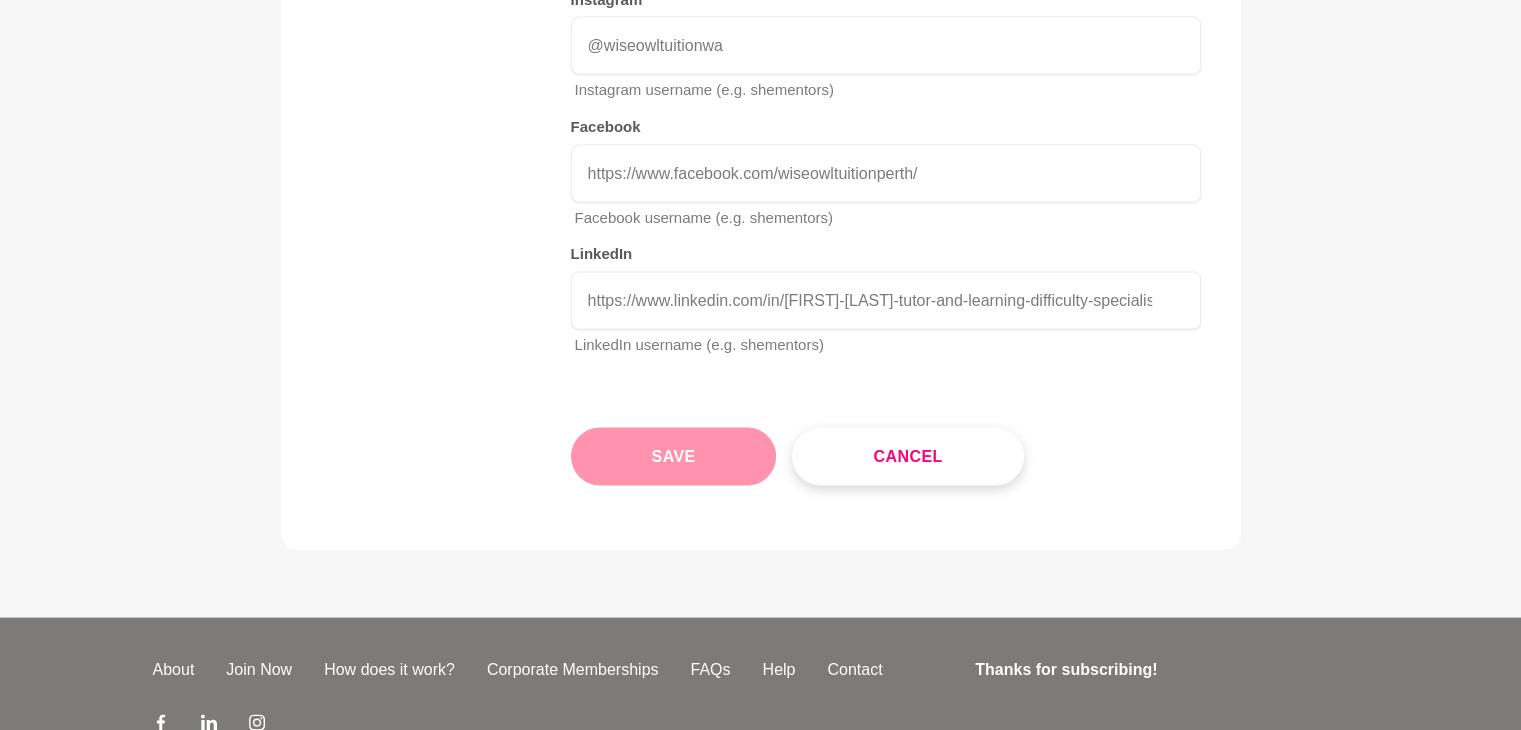 click on "Save" at bounding box center (674, 457) 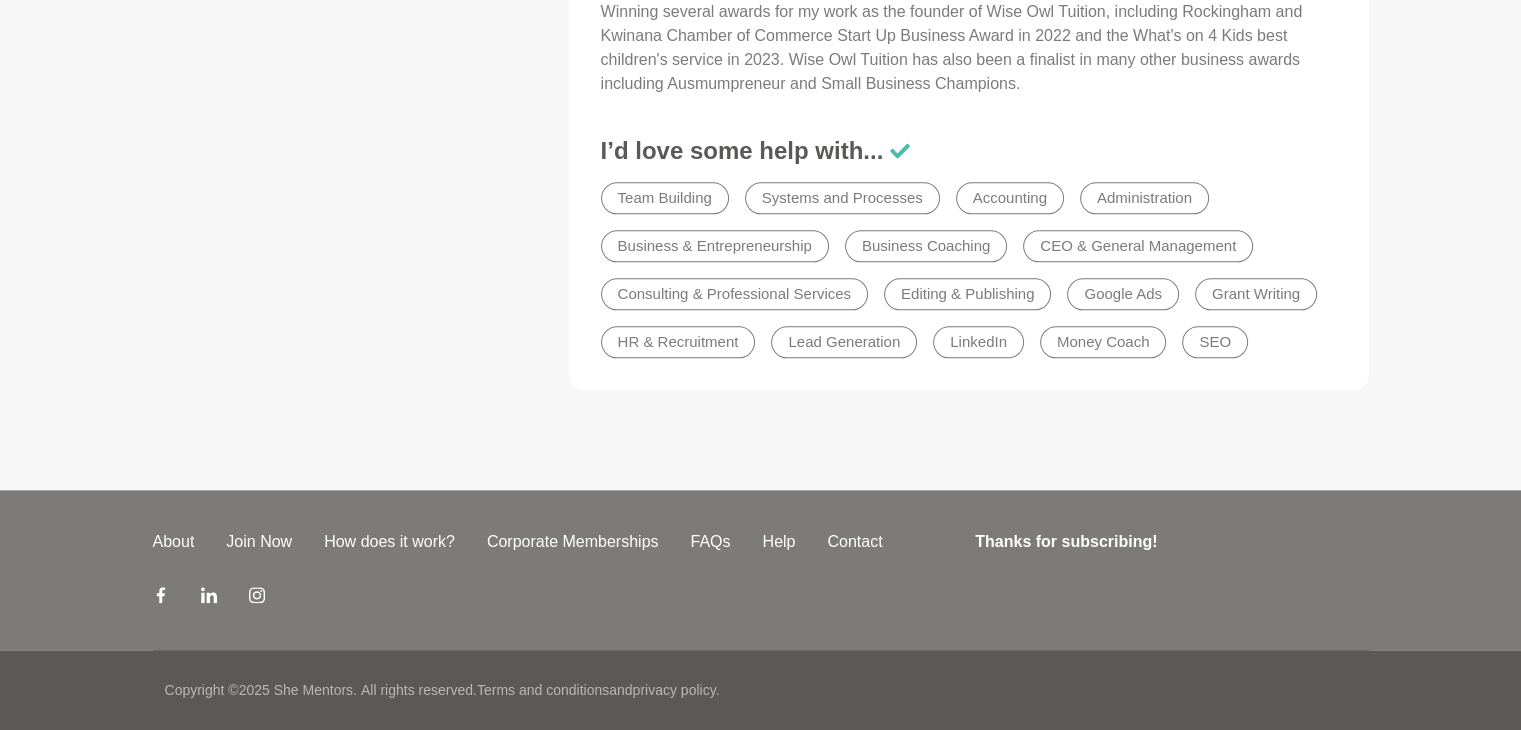scroll, scrollTop: 0, scrollLeft: 0, axis: both 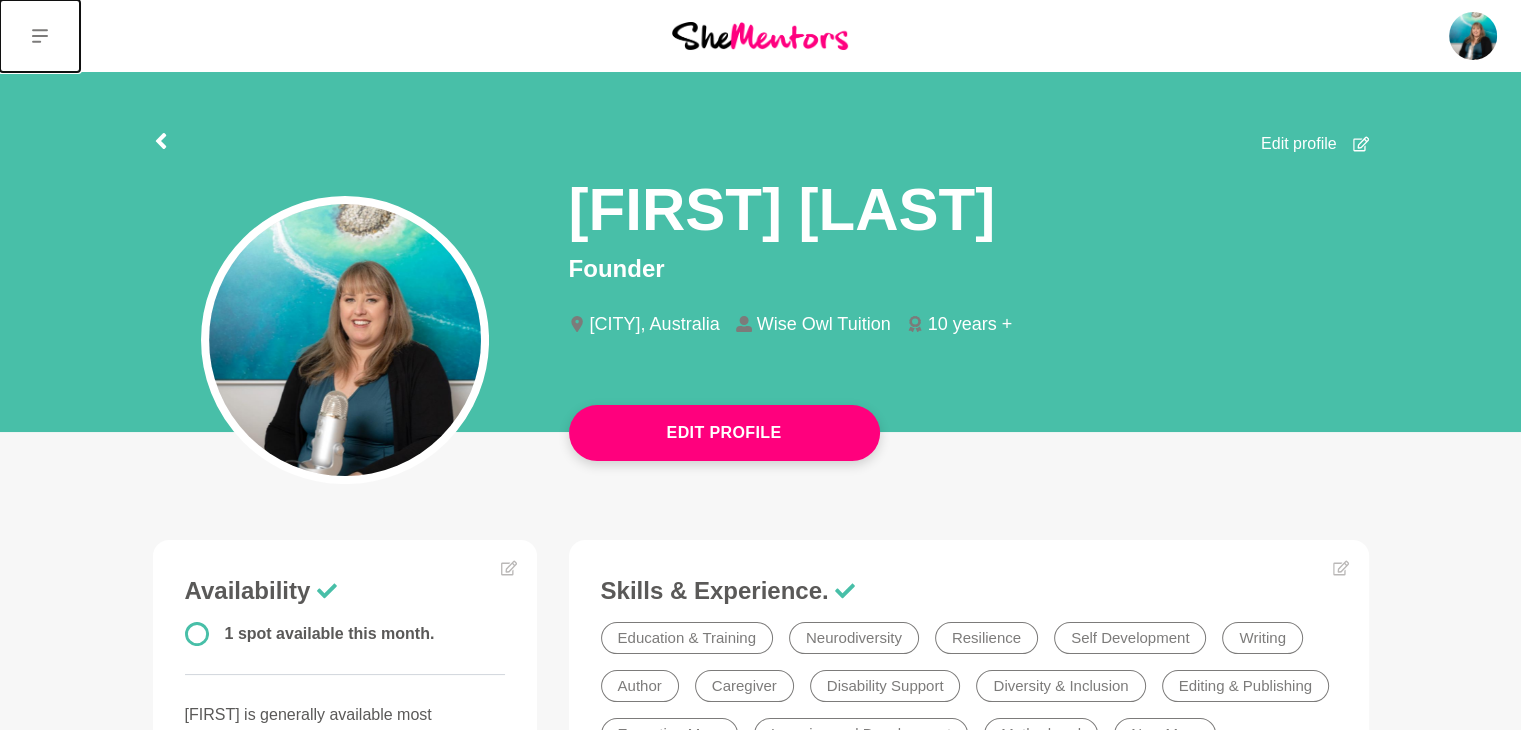 click at bounding box center (40, 36) 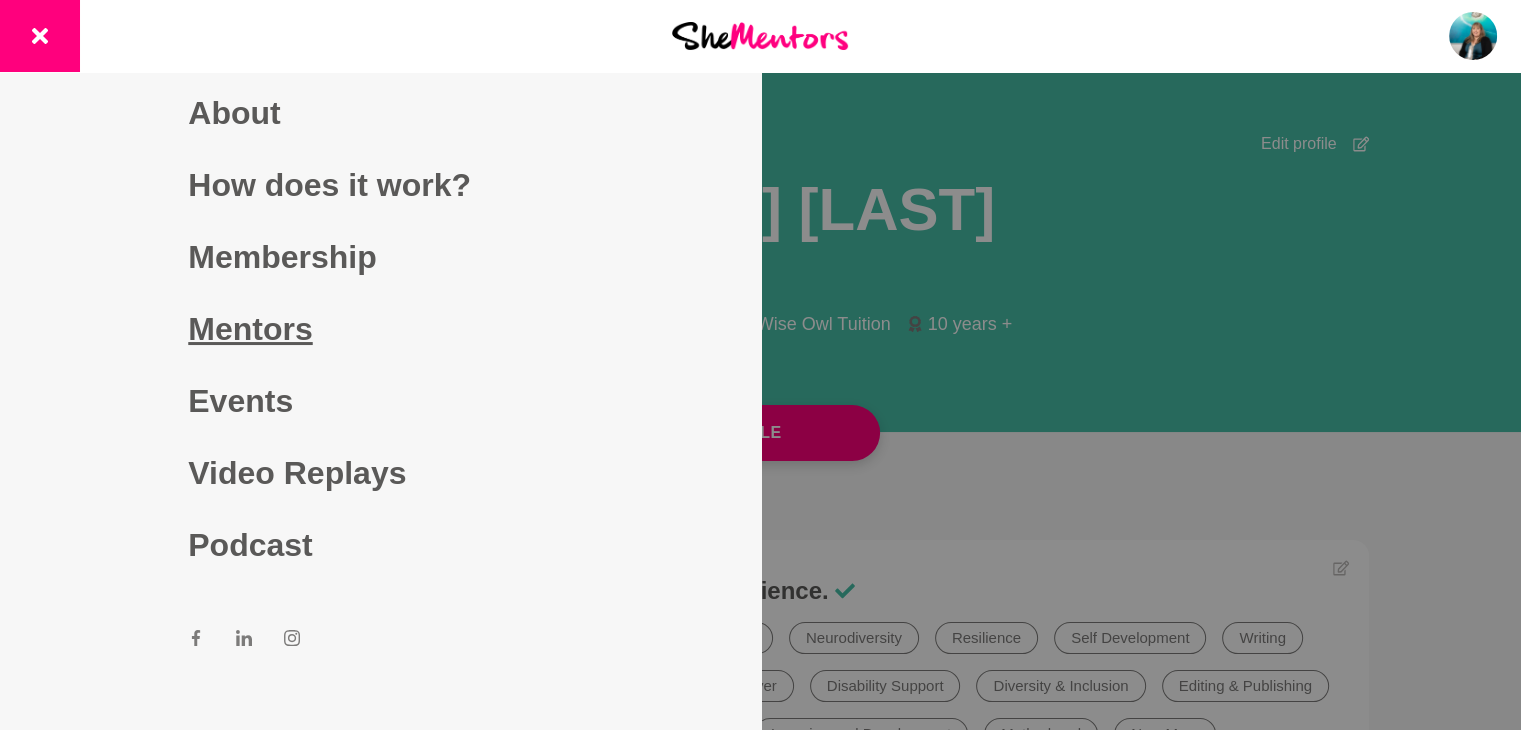 click on "Mentors" at bounding box center [380, 329] 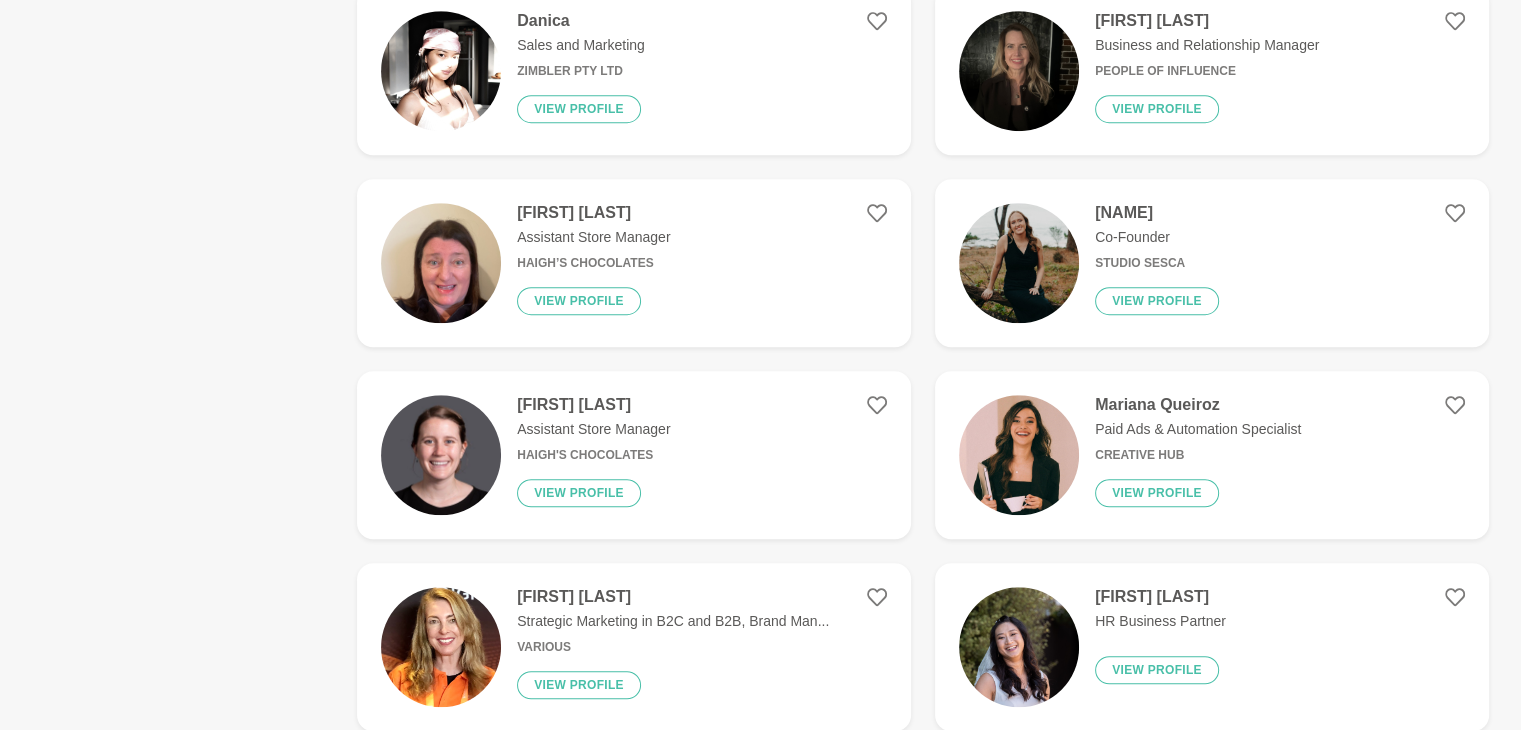 scroll, scrollTop: 1400, scrollLeft: 0, axis: vertical 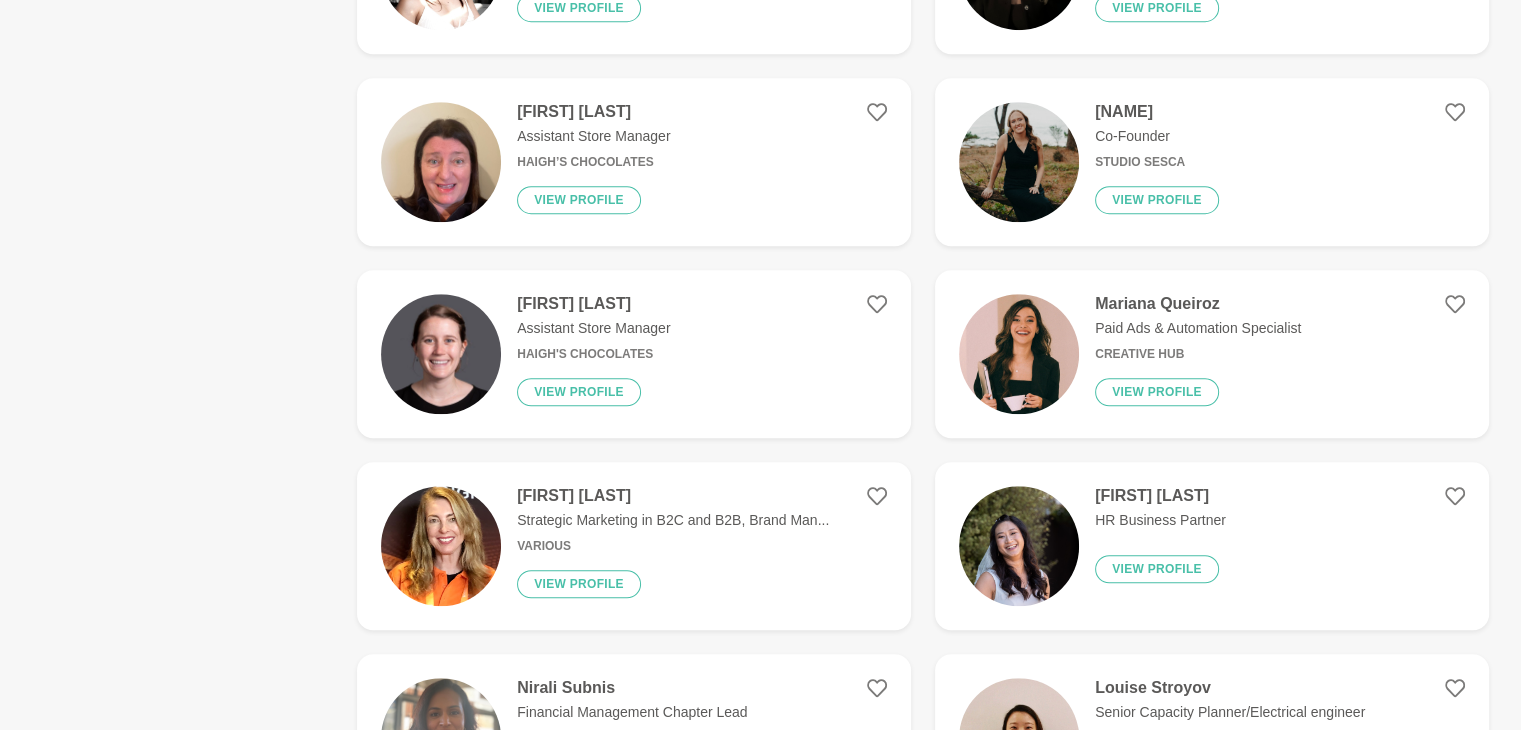 click on "Mariana Queiroz" at bounding box center [1198, 304] 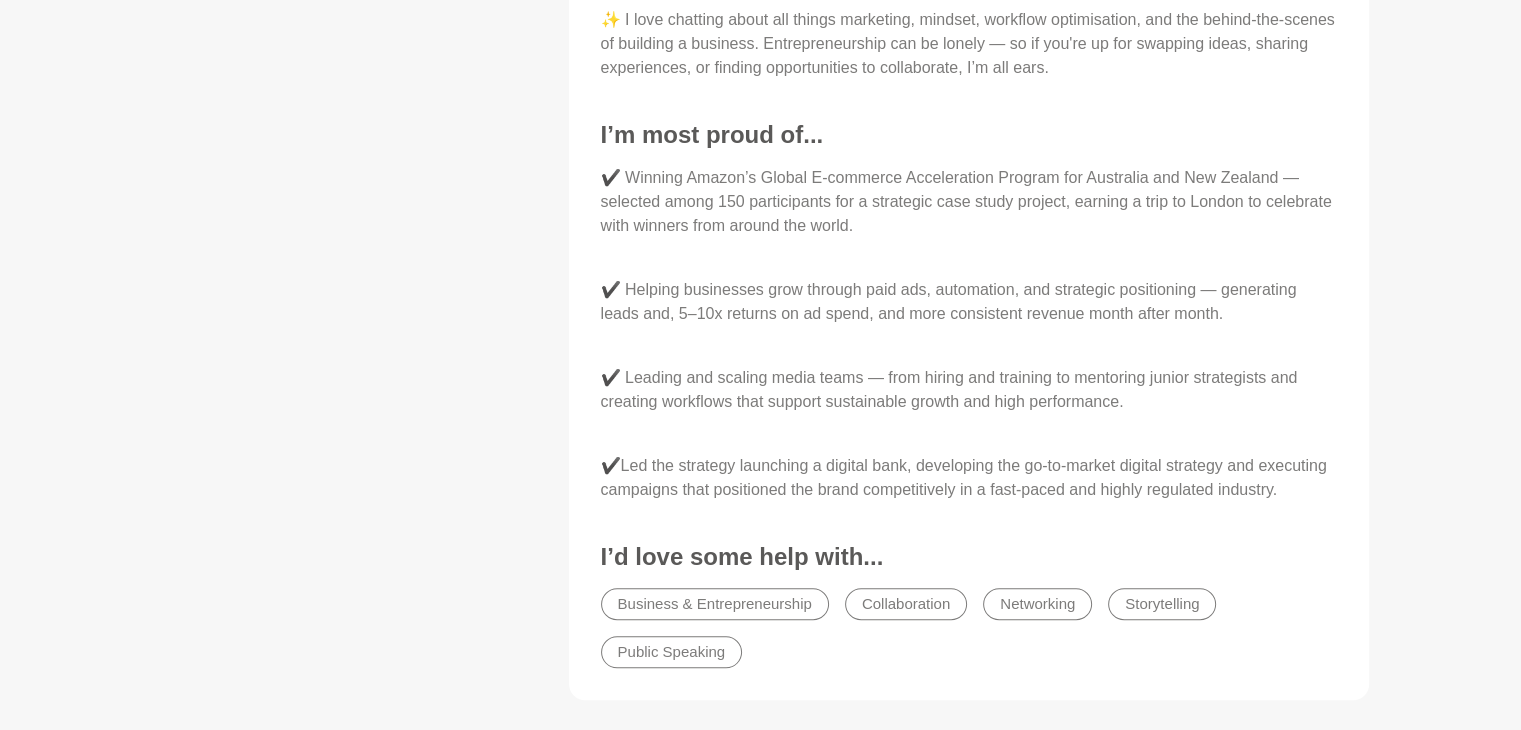 scroll, scrollTop: 0, scrollLeft: 0, axis: both 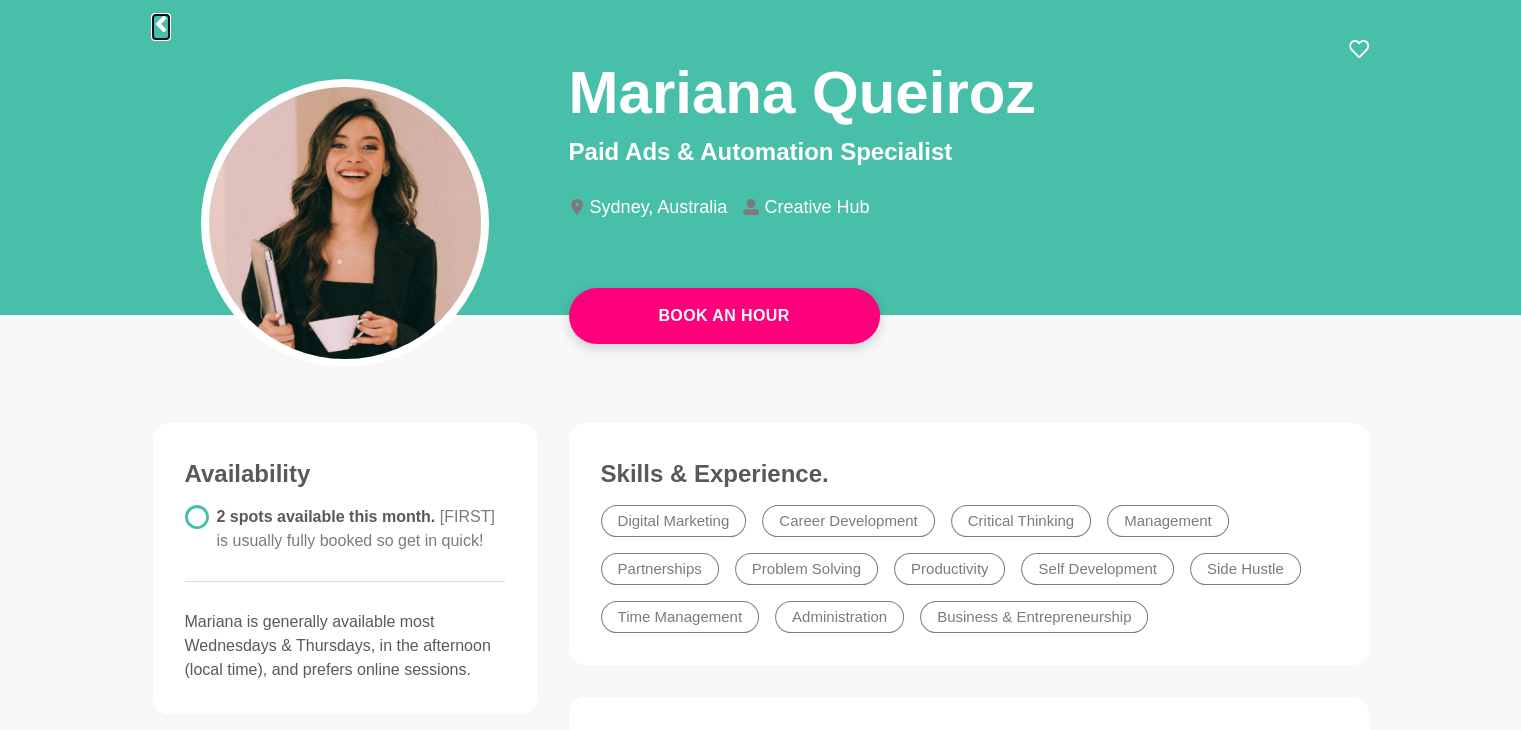 click 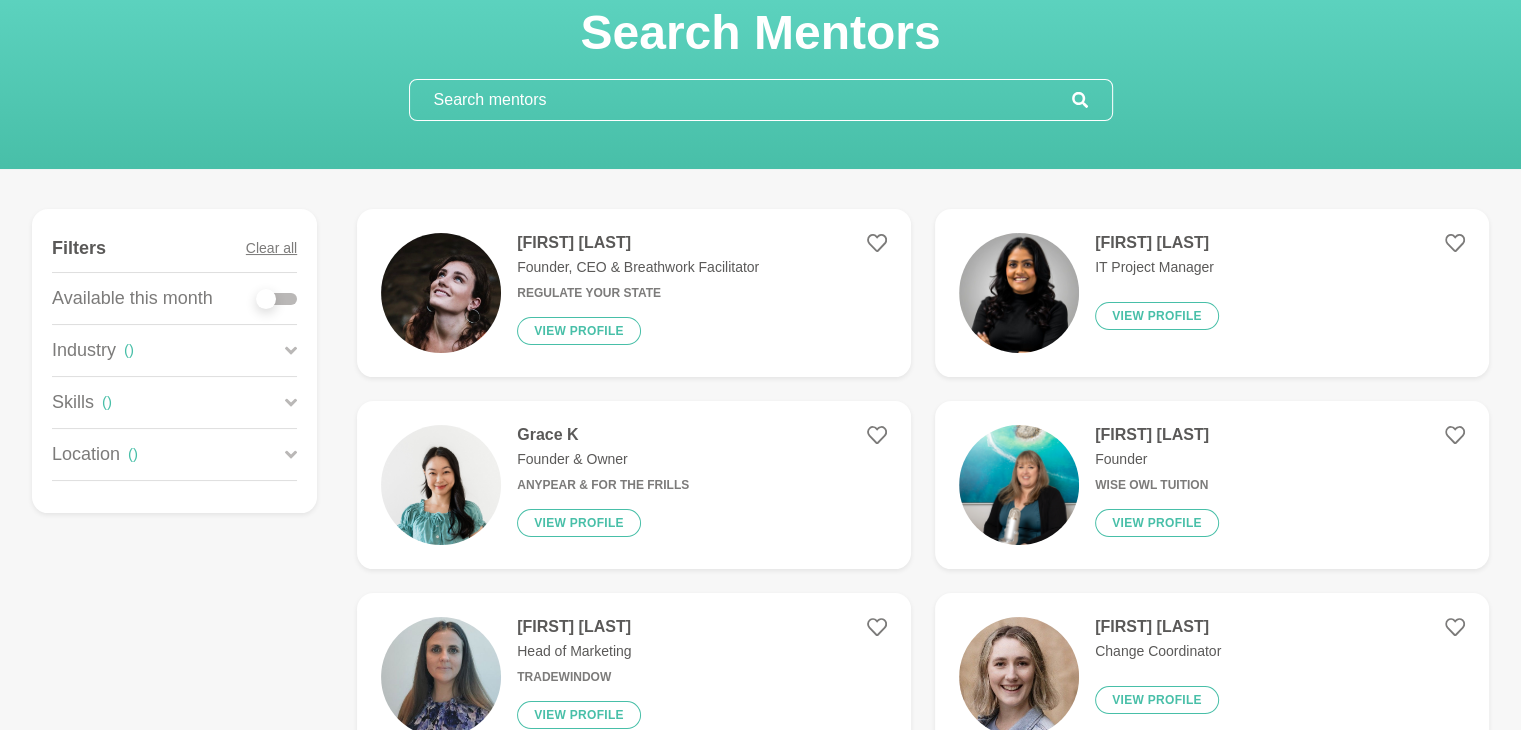 scroll, scrollTop: 0, scrollLeft: 0, axis: both 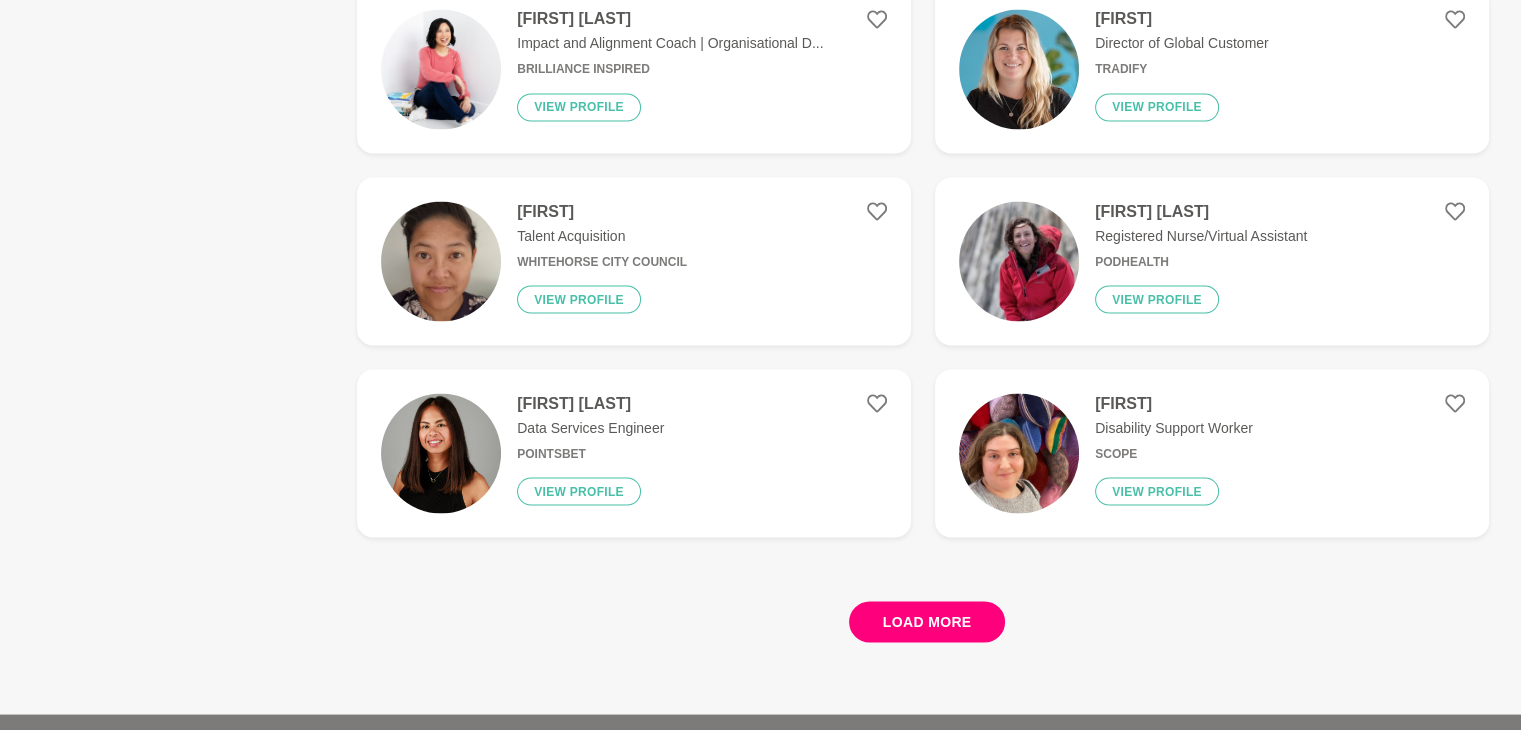 click on "Load more" at bounding box center [927, 621] 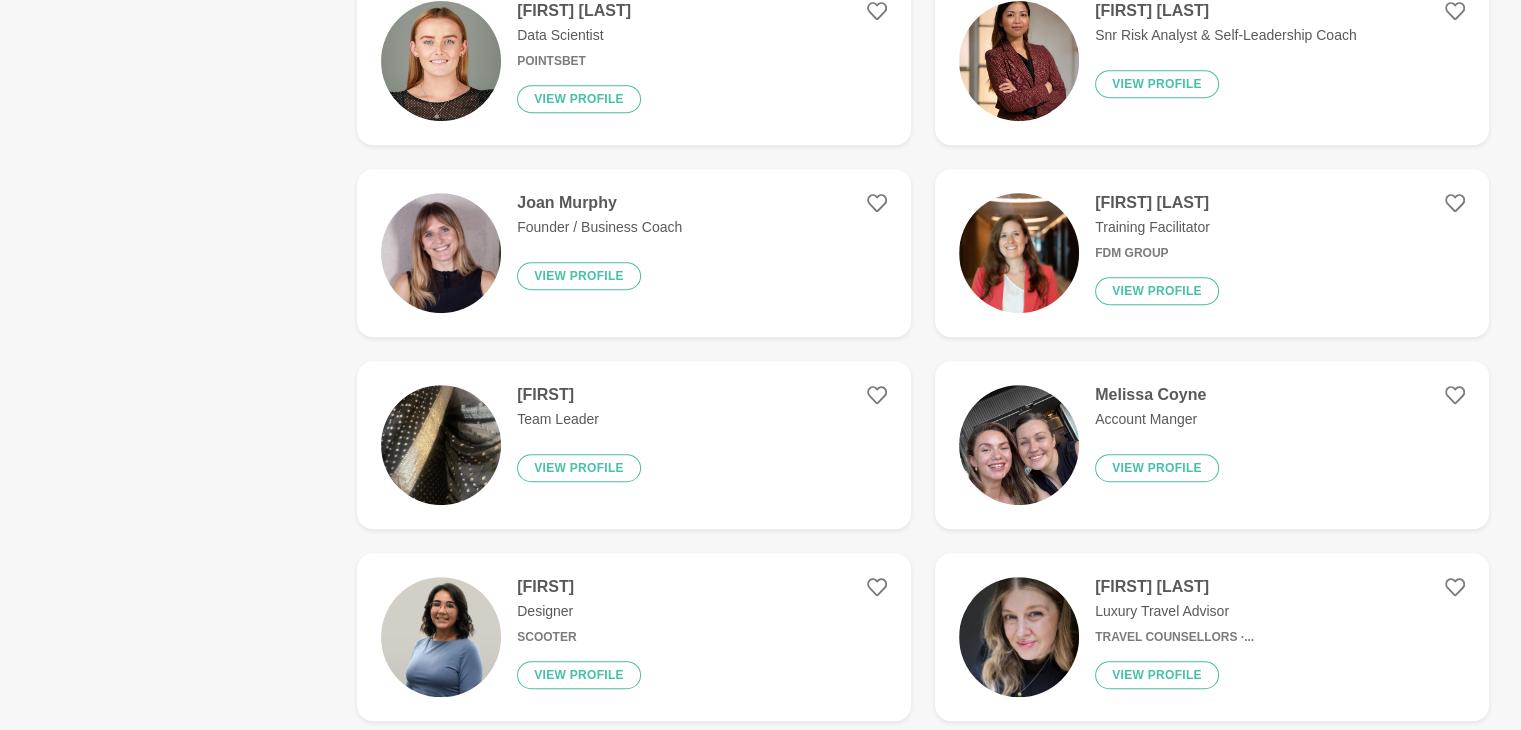 scroll, scrollTop: 978, scrollLeft: 0, axis: vertical 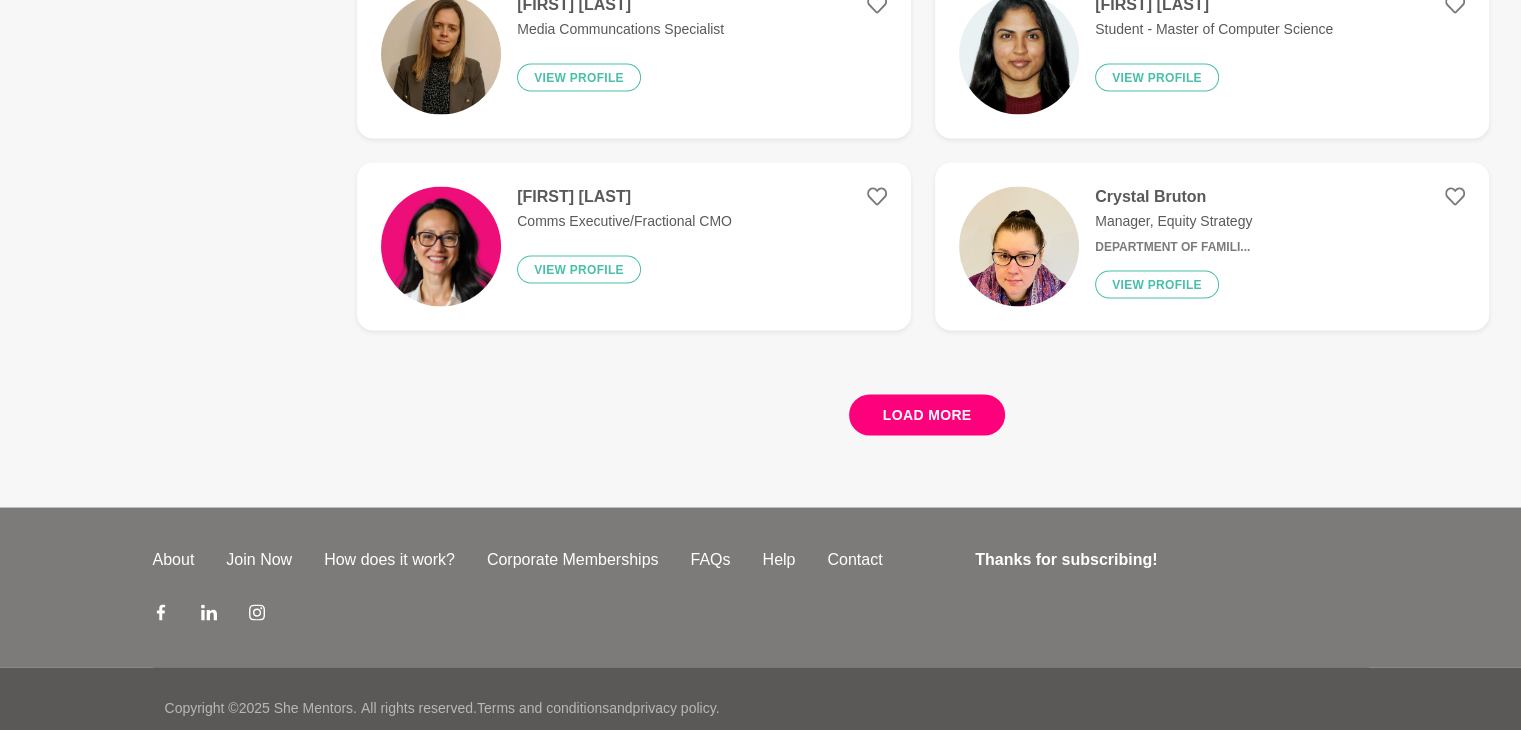 click on "Load more" at bounding box center (927, 415) 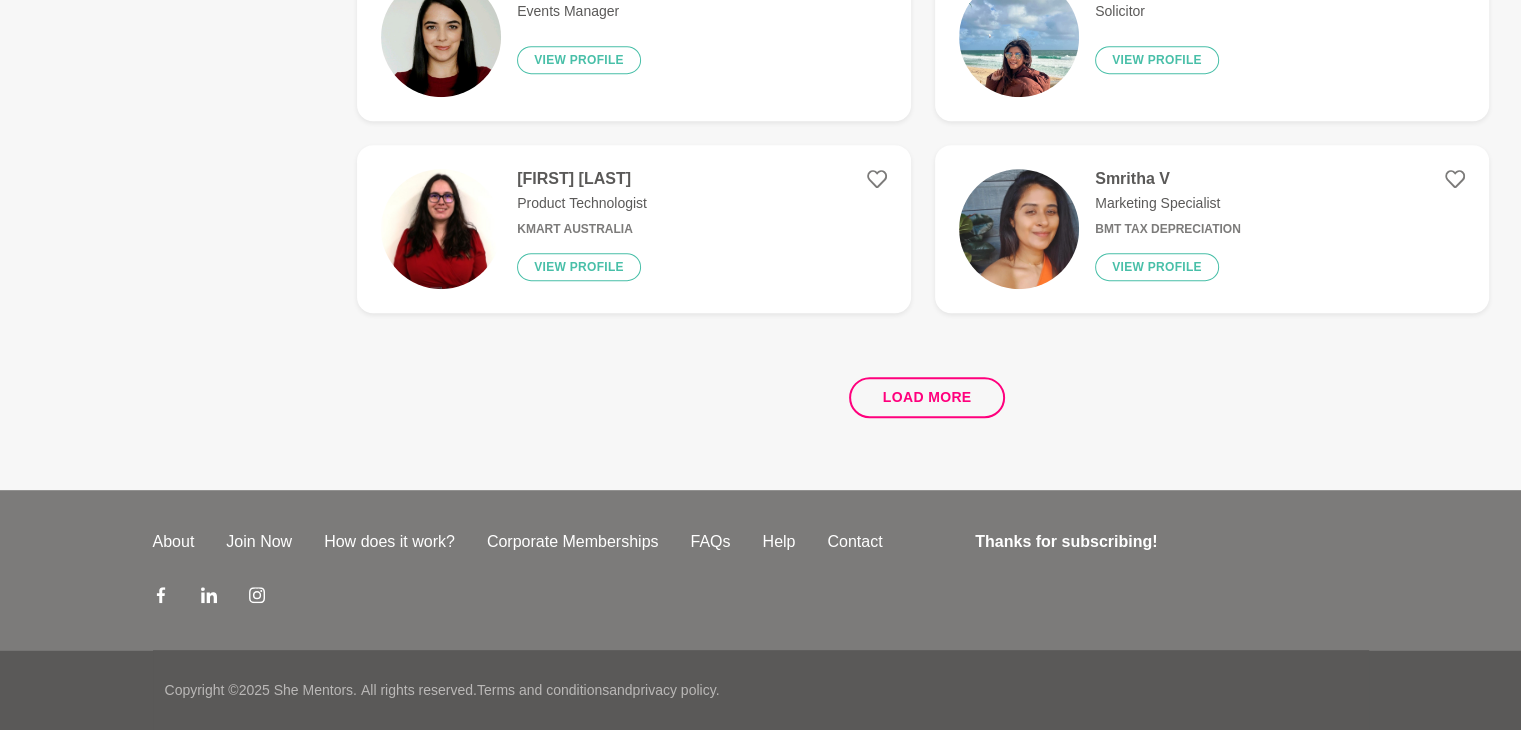 scroll, scrollTop: 0, scrollLeft: 0, axis: both 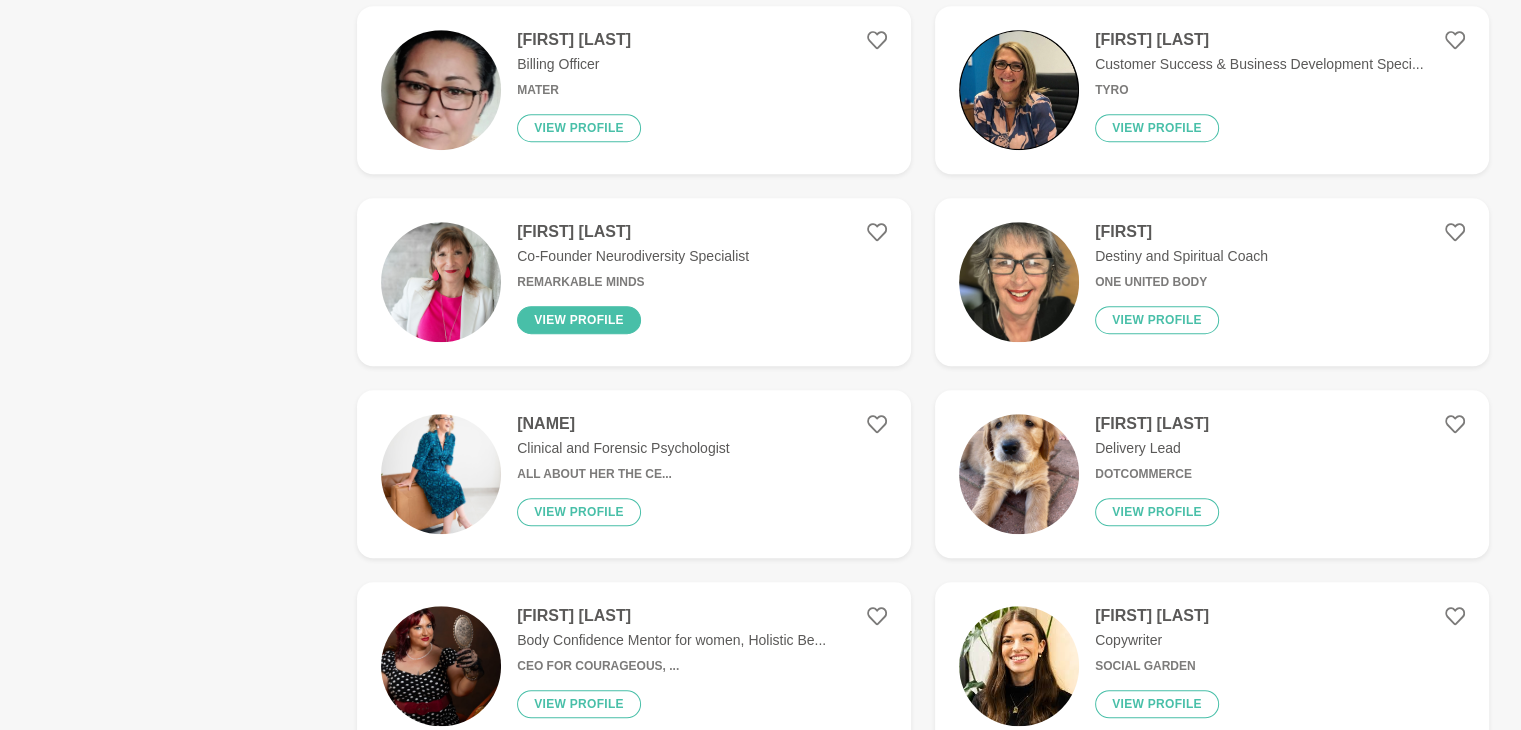 click on "View profile" at bounding box center [579, 320] 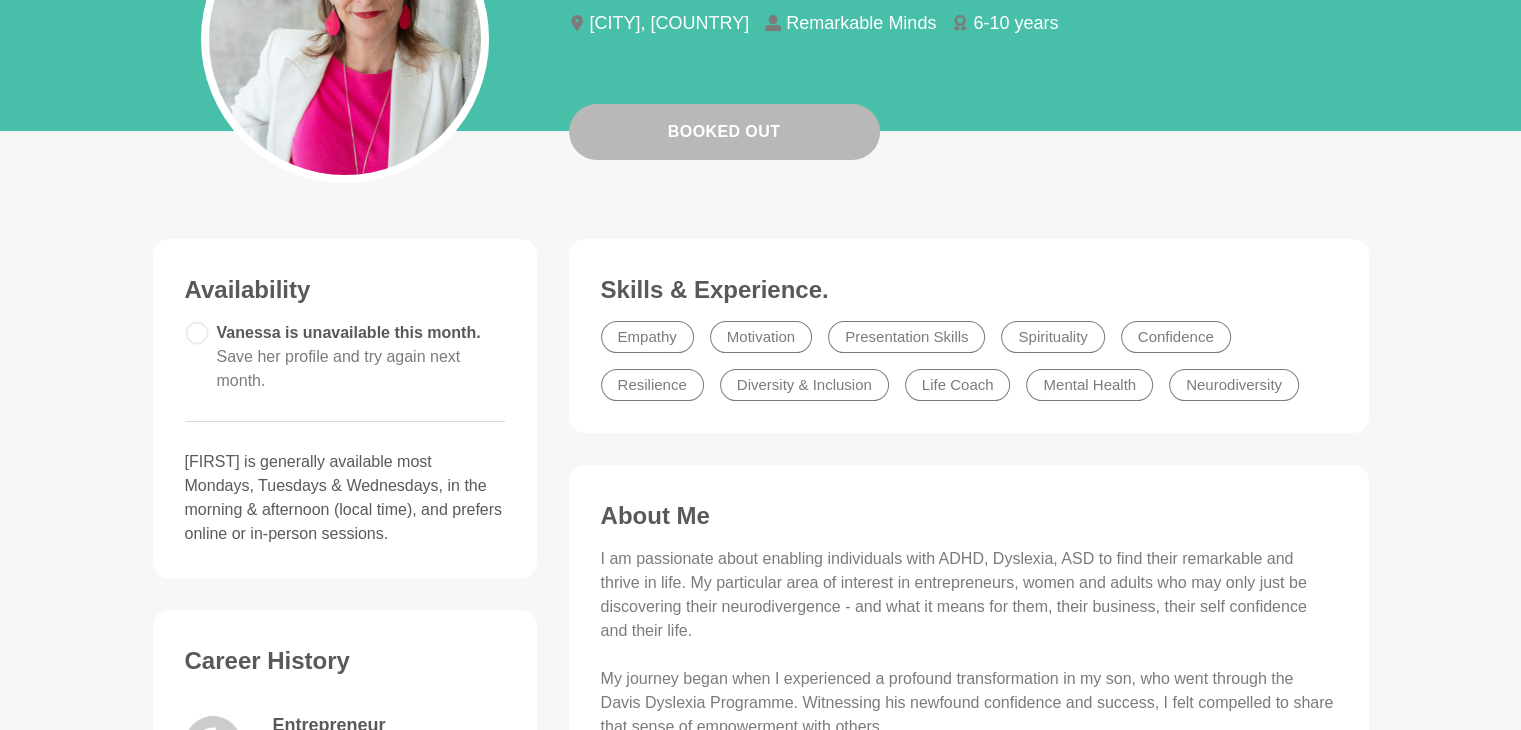 scroll, scrollTop: 238, scrollLeft: 0, axis: vertical 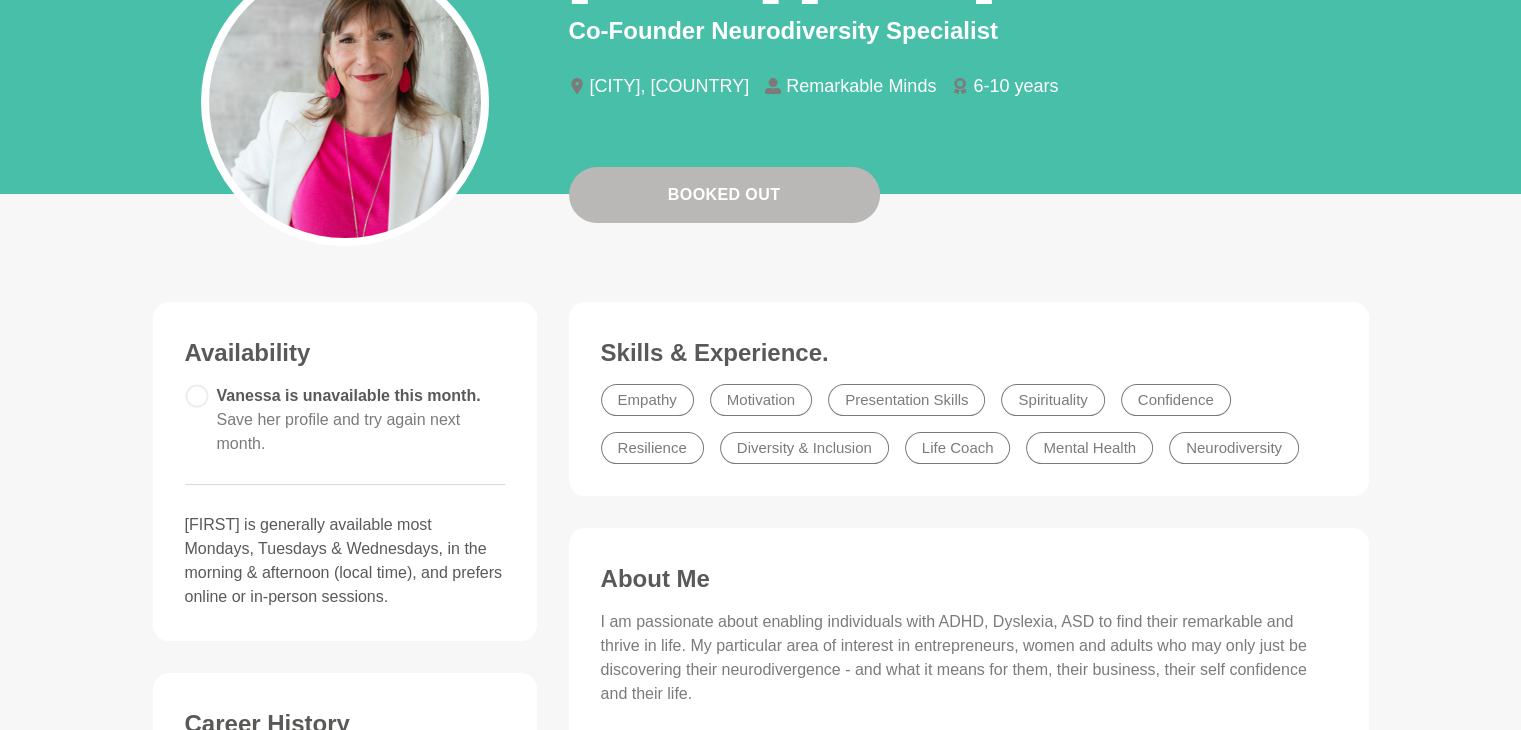 click on "Save her profile and try again next month." at bounding box center [339, 431] 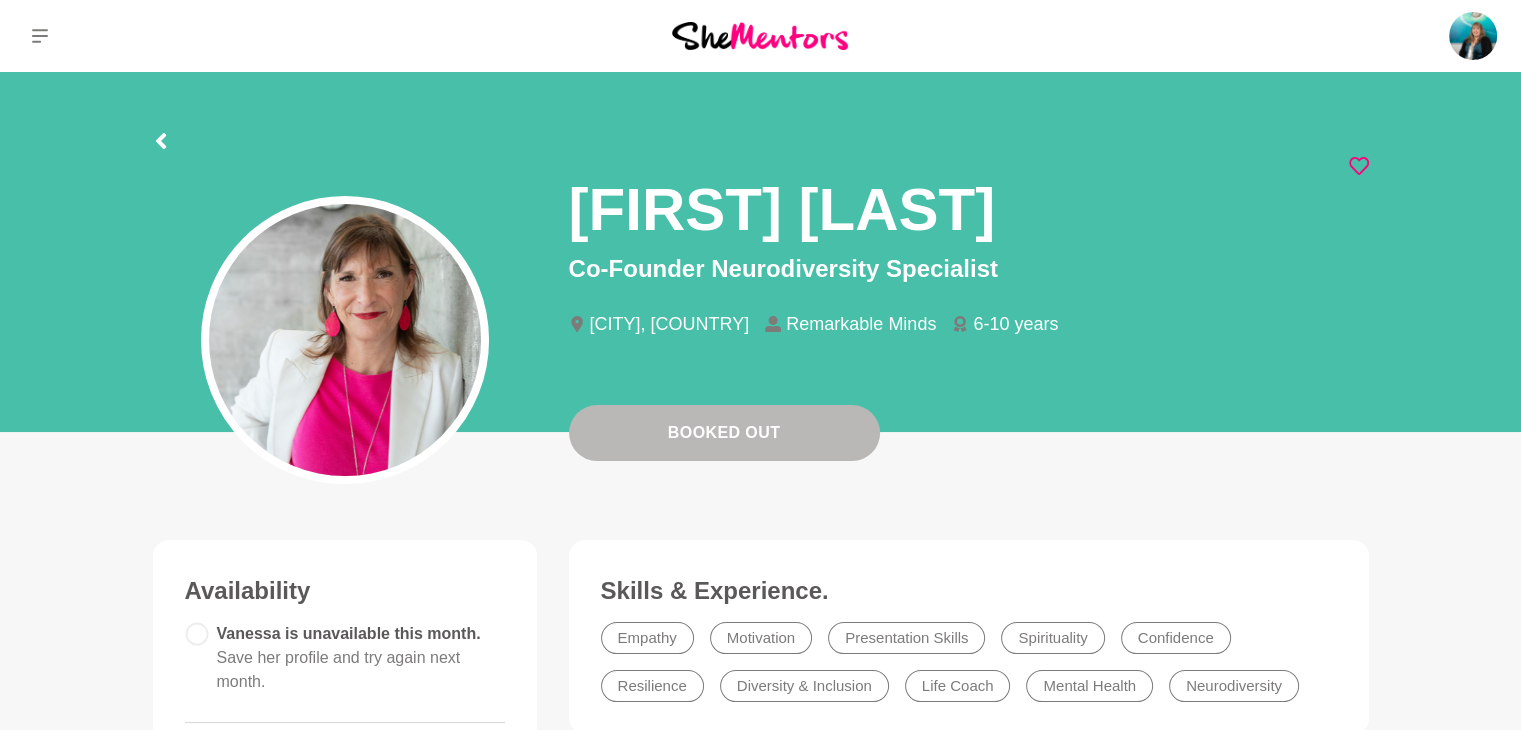 click 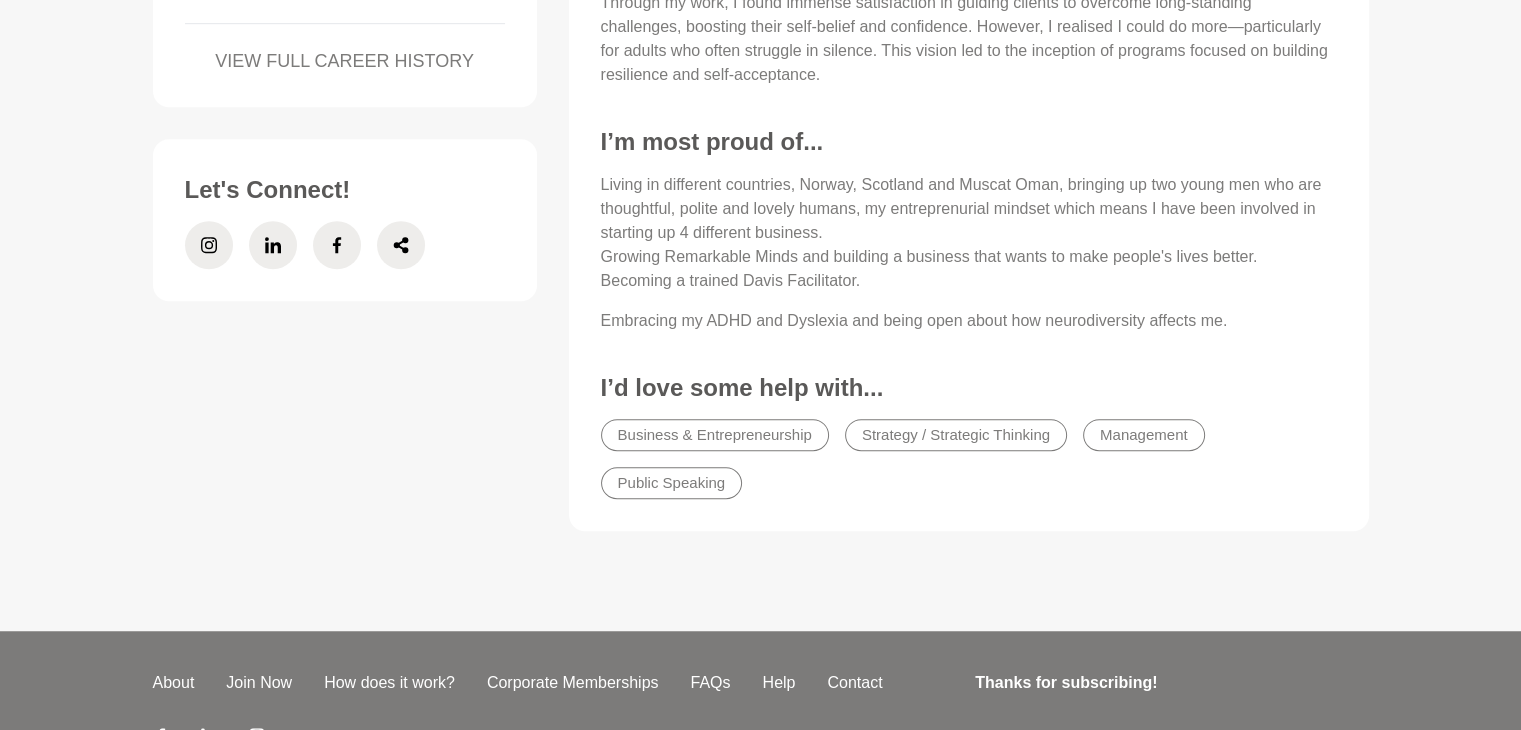 scroll, scrollTop: 0, scrollLeft: 0, axis: both 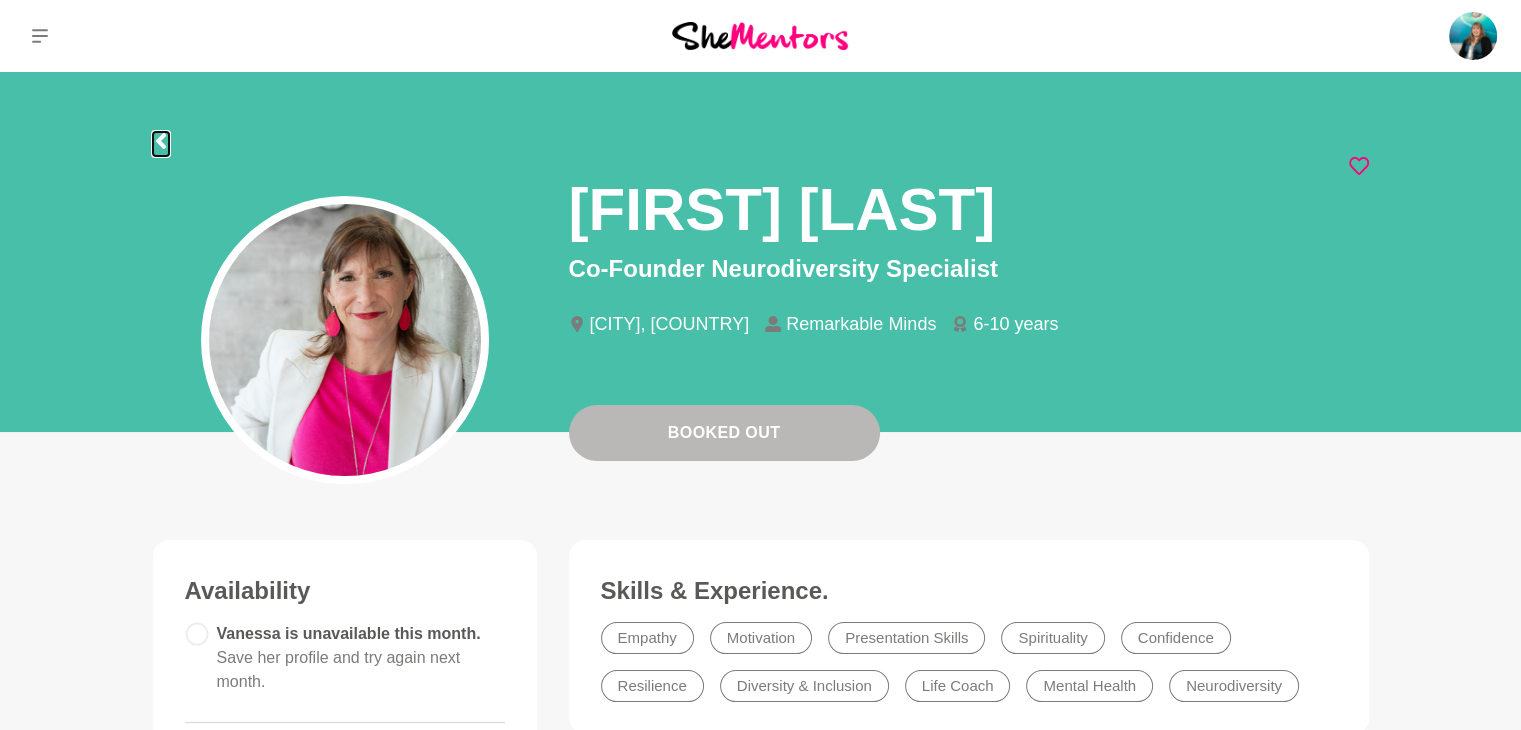 click 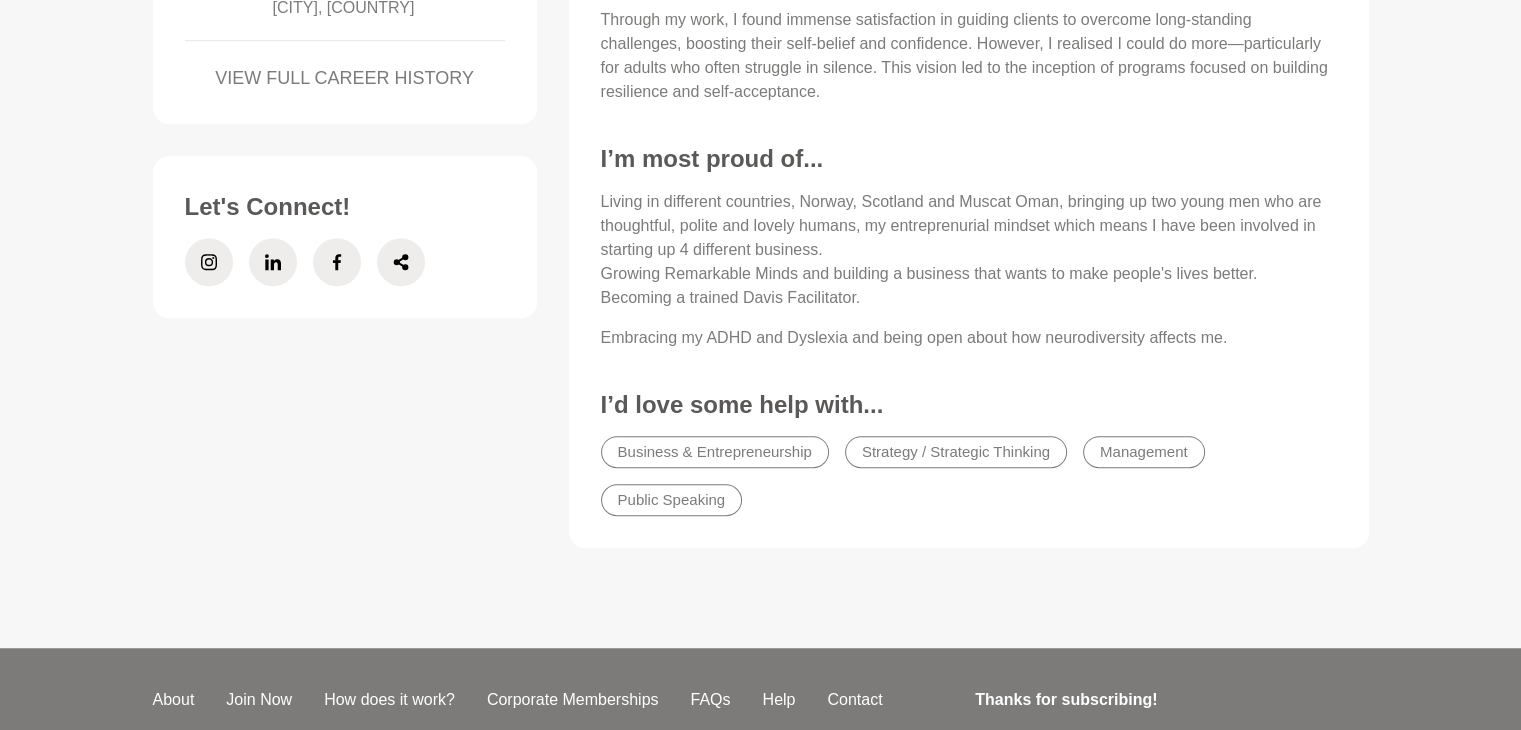 scroll, scrollTop: 0, scrollLeft: 0, axis: both 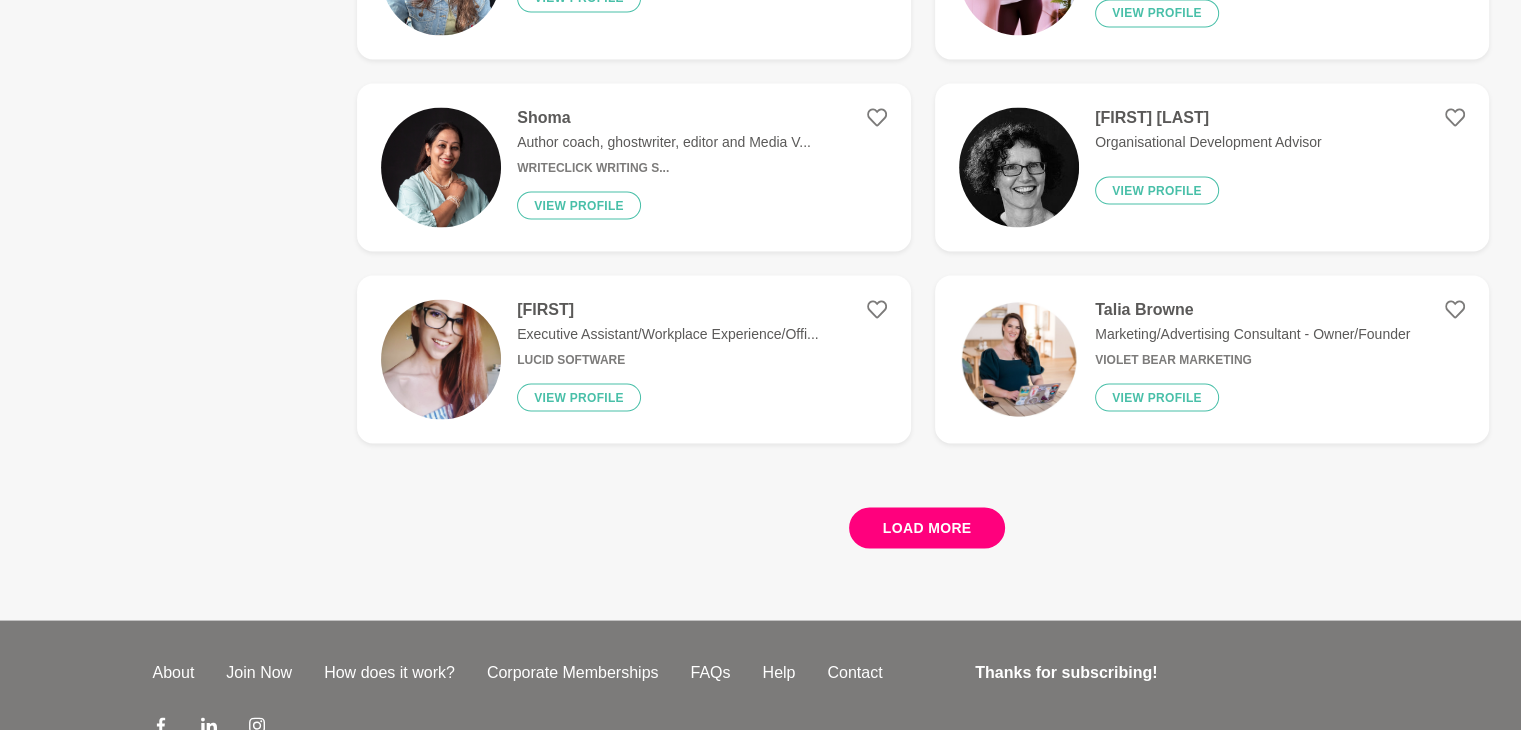 click on "Load more" at bounding box center (927, 527) 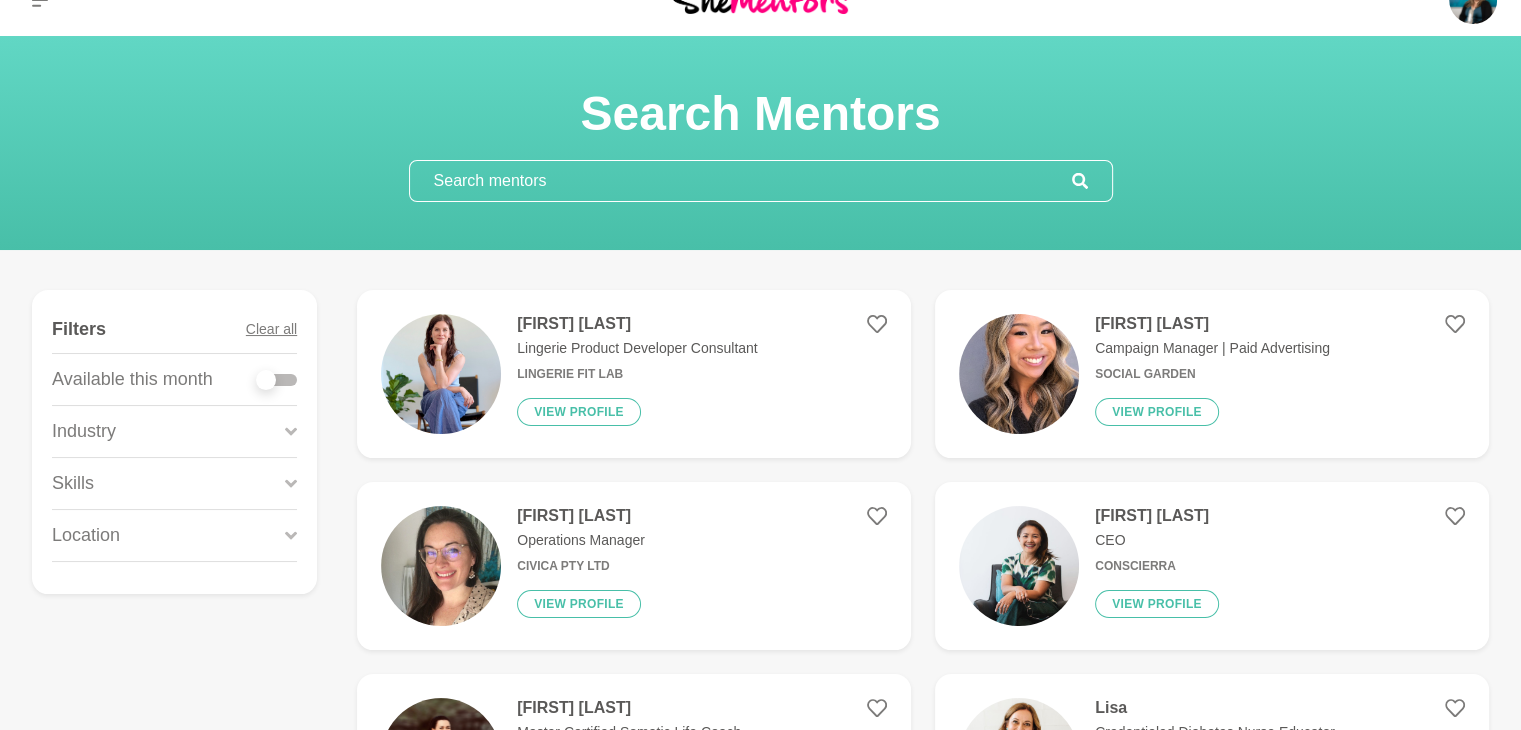scroll, scrollTop: 40, scrollLeft: 0, axis: vertical 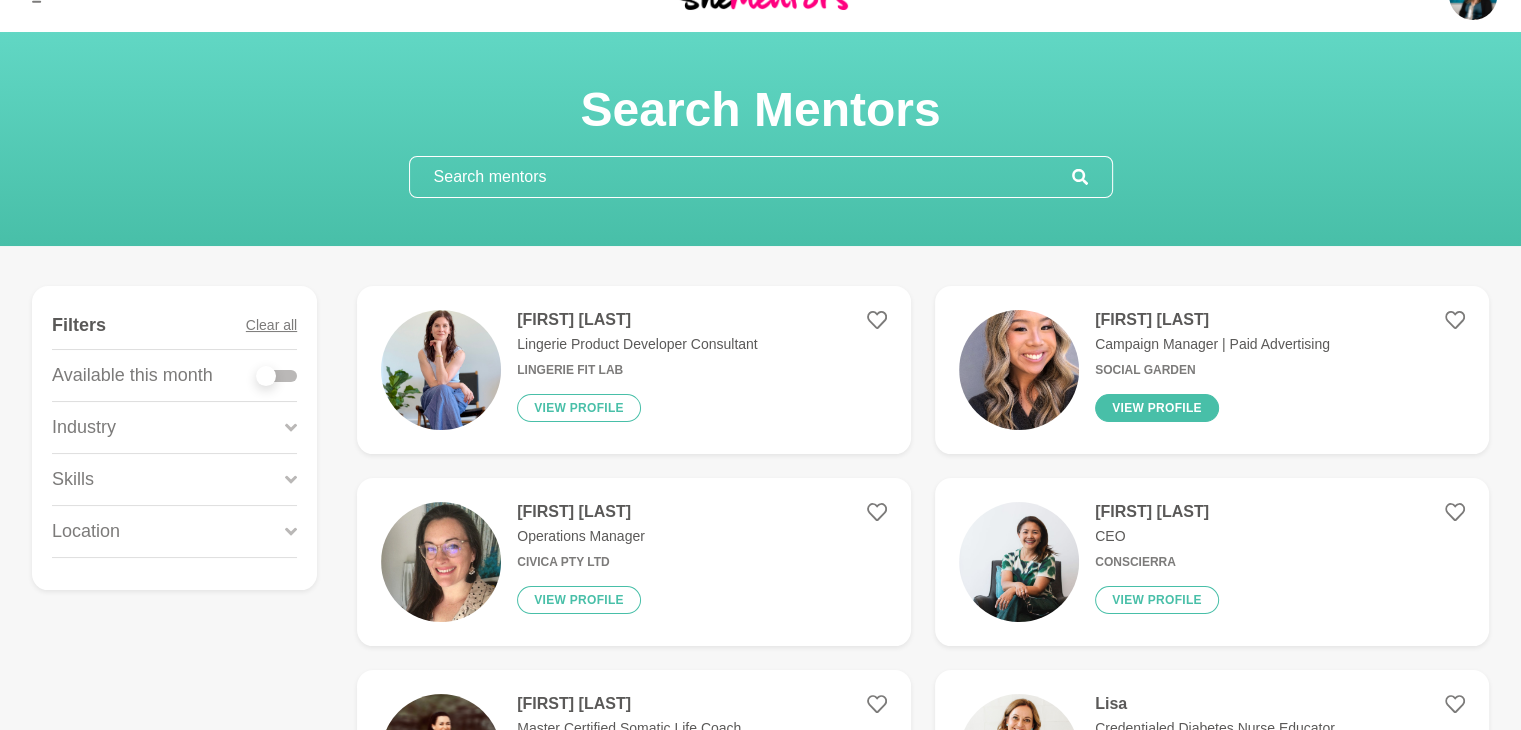 click on "View profile" at bounding box center (1157, 408) 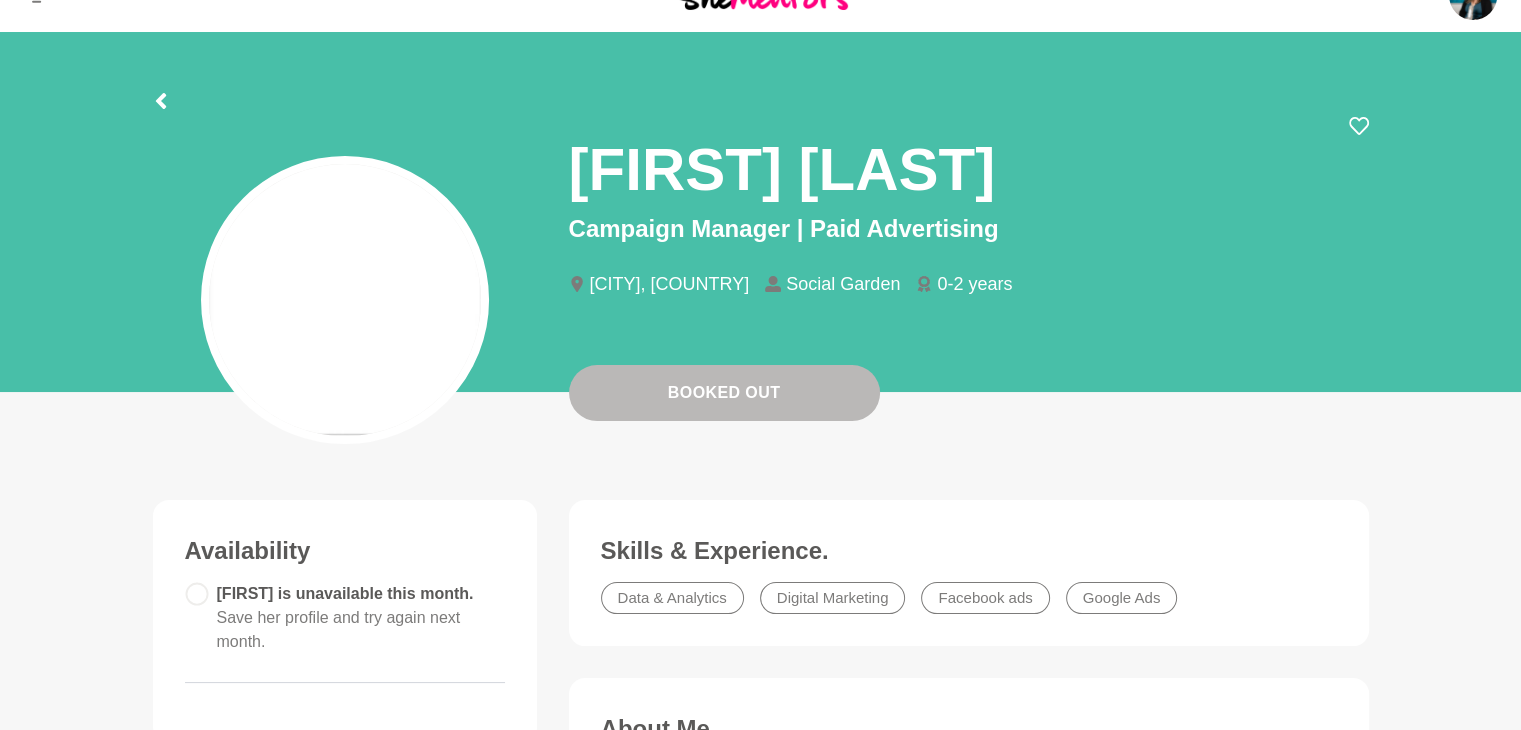 scroll, scrollTop: 0, scrollLeft: 0, axis: both 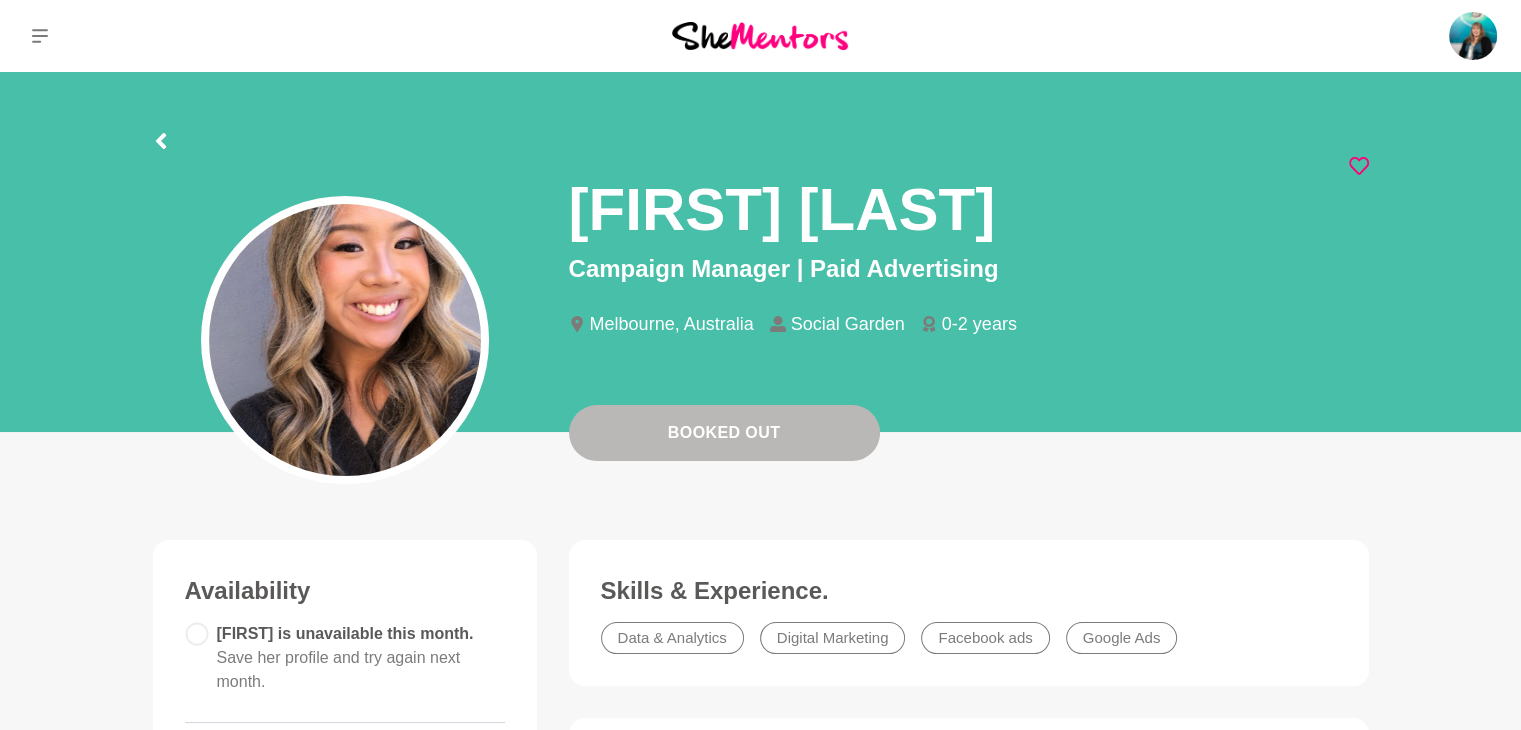 click 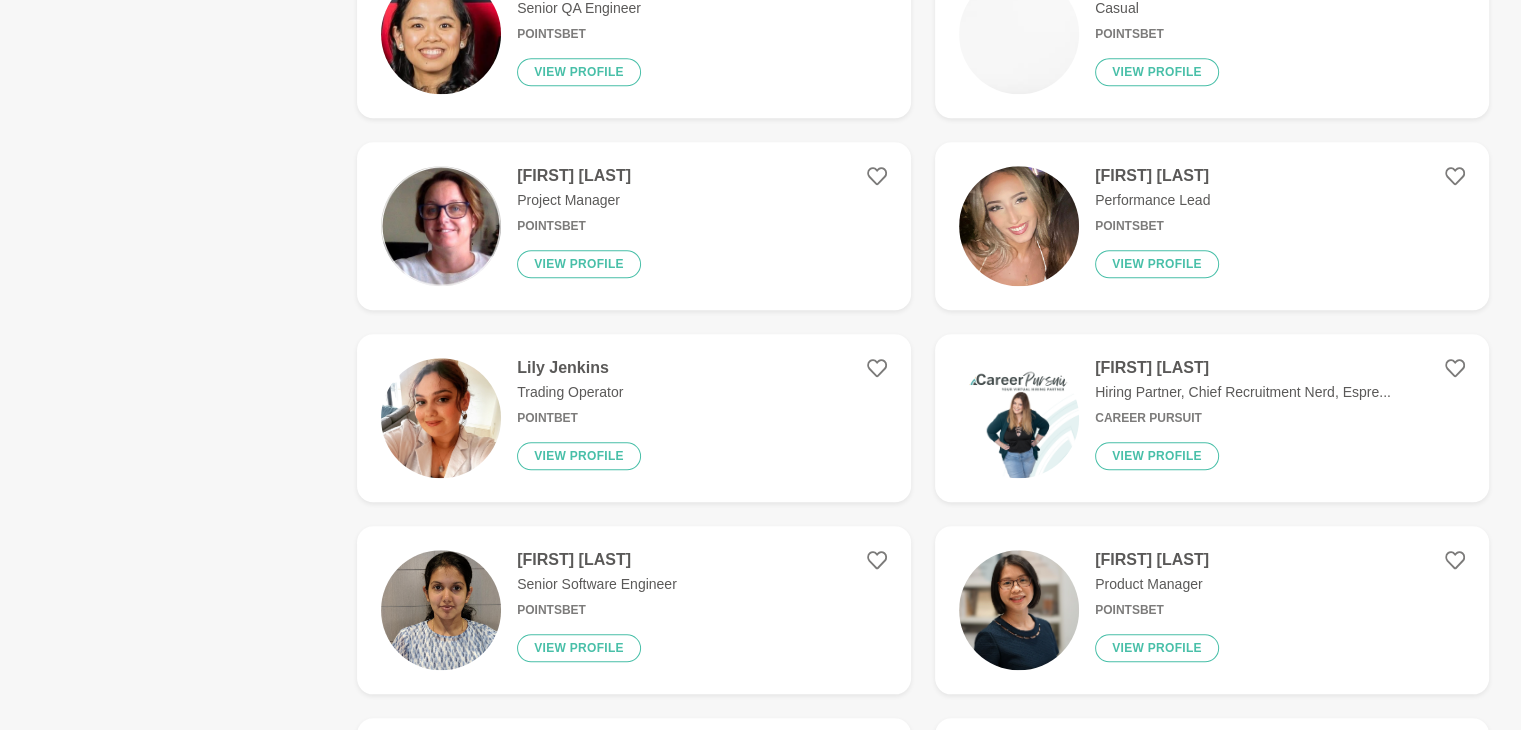 scroll, scrollTop: 1760, scrollLeft: 0, axis: vertical 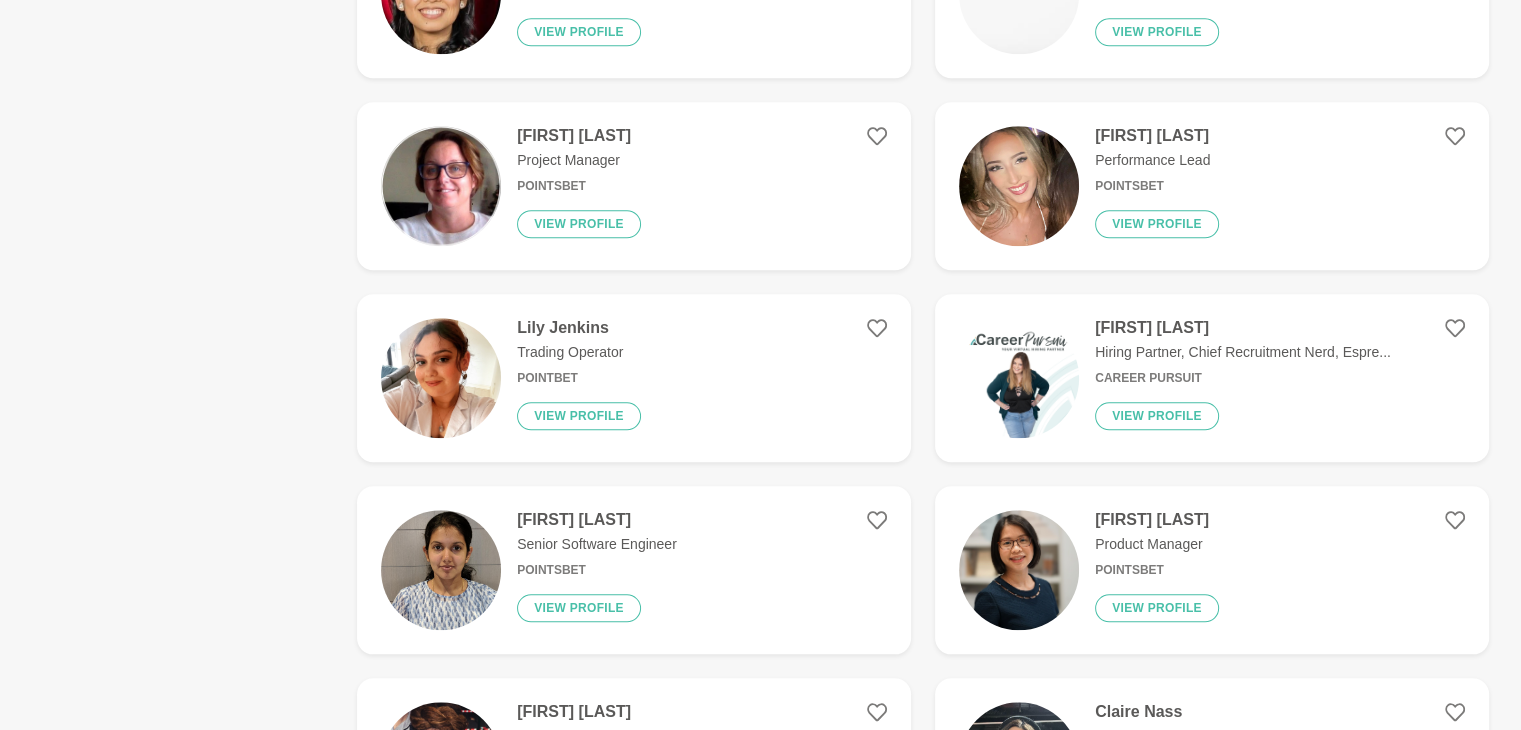click on "[FIRST] [LAST] Hiring Partner, Chief Recruitment Nerd, Espre... Career Pursuit View profile" at bounding box center [1235, 378] 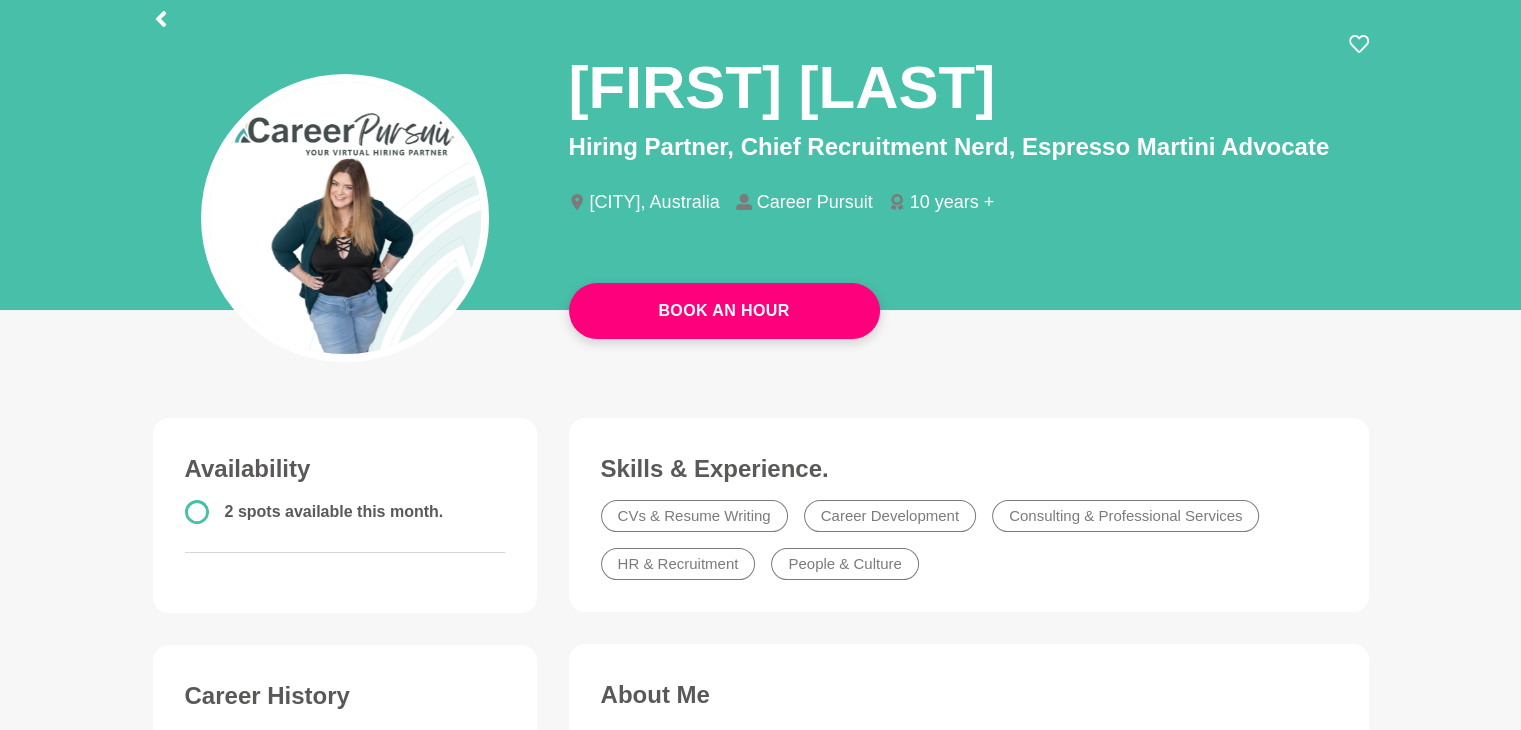 scroll, scrollTop: 110, scrollLeft: 0, axis: vertical 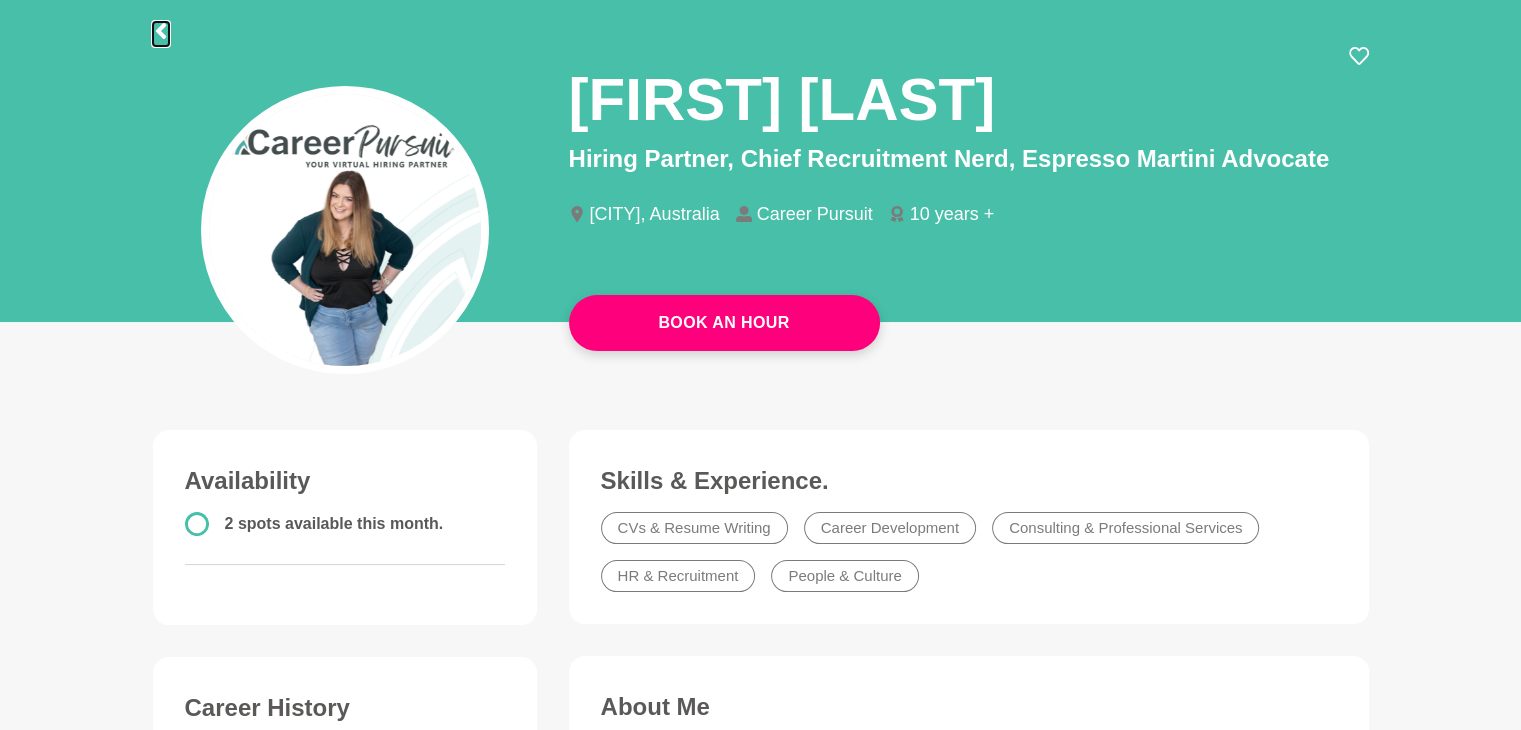 click 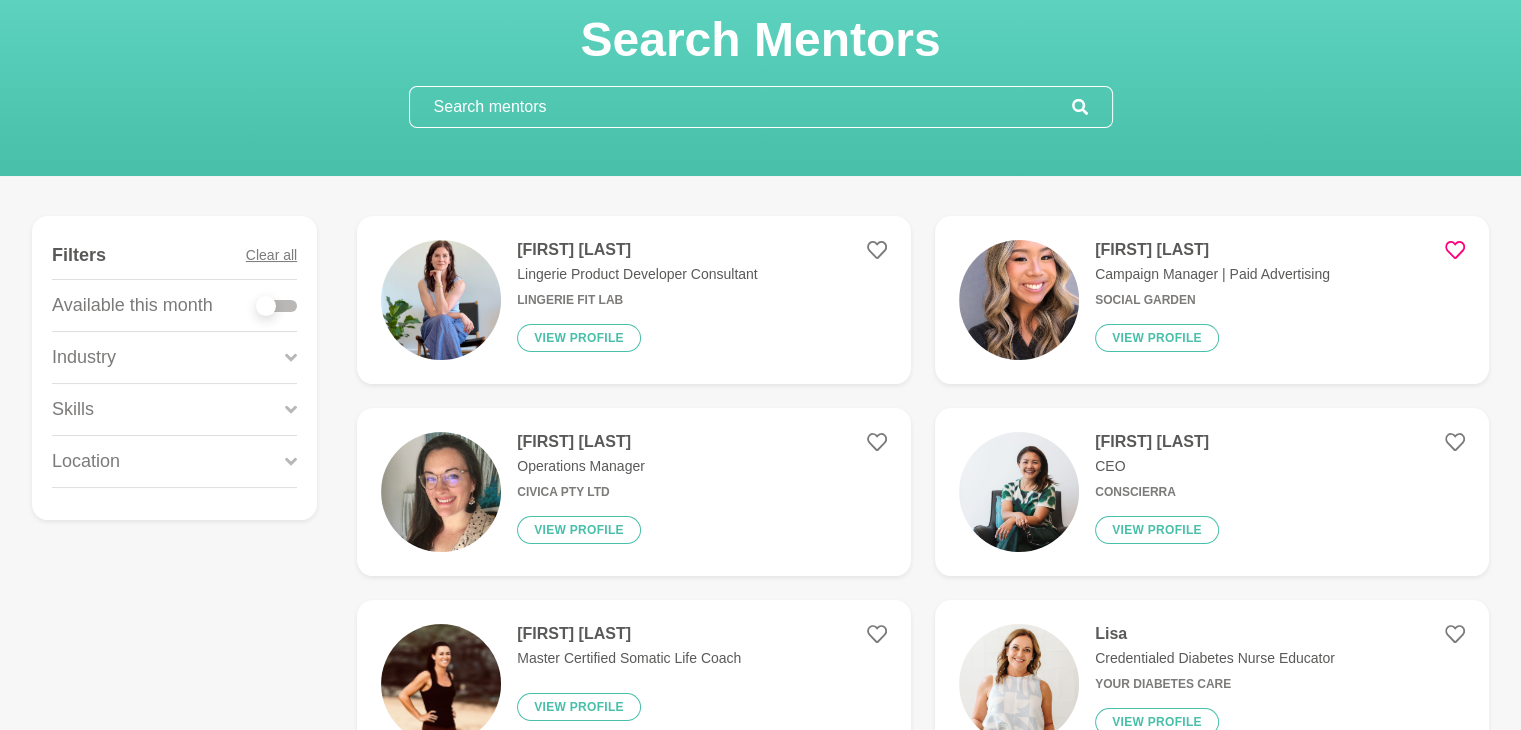 scroll, scrollTop: 0, scrollLeft: 0, axis: both 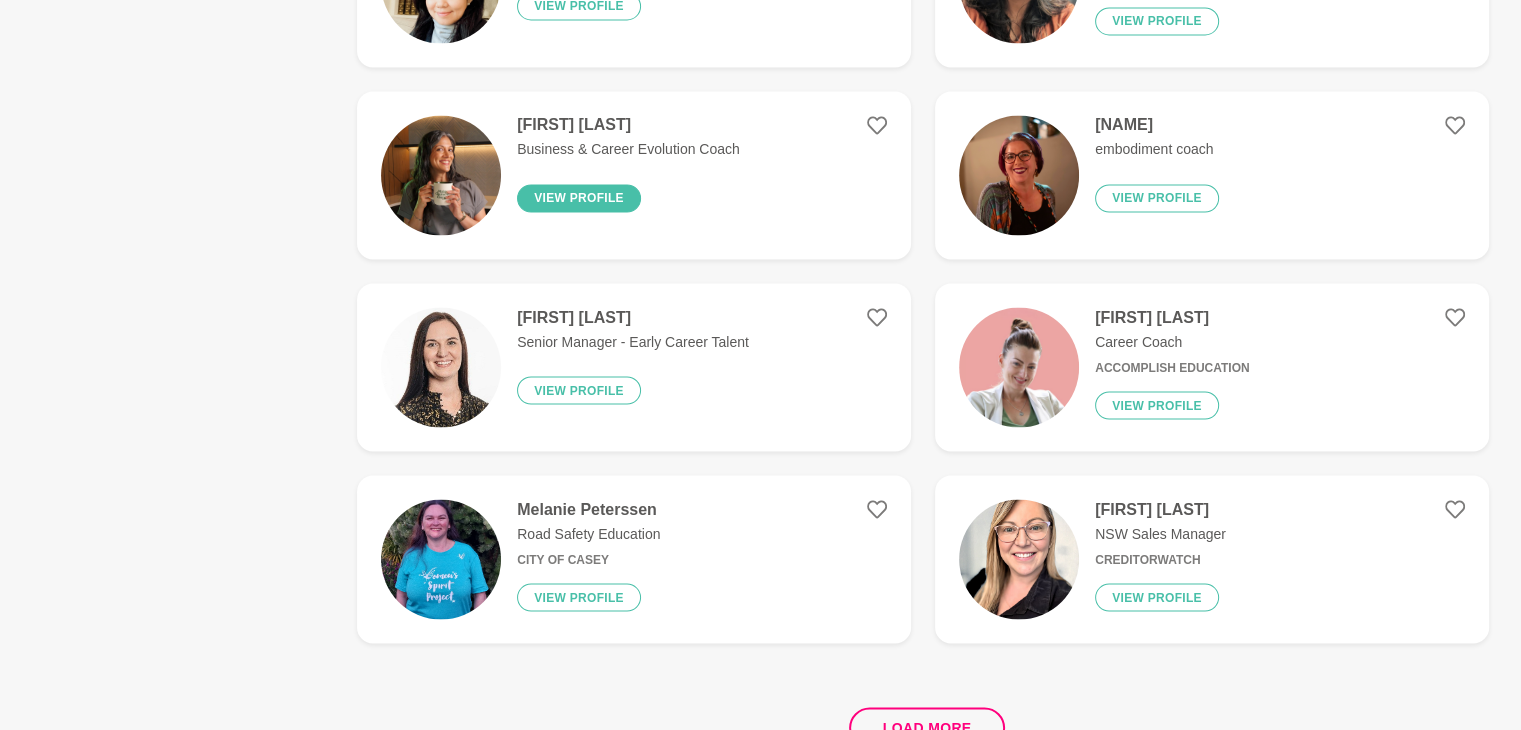 click on "View profile" at bounding box center [579, 198] 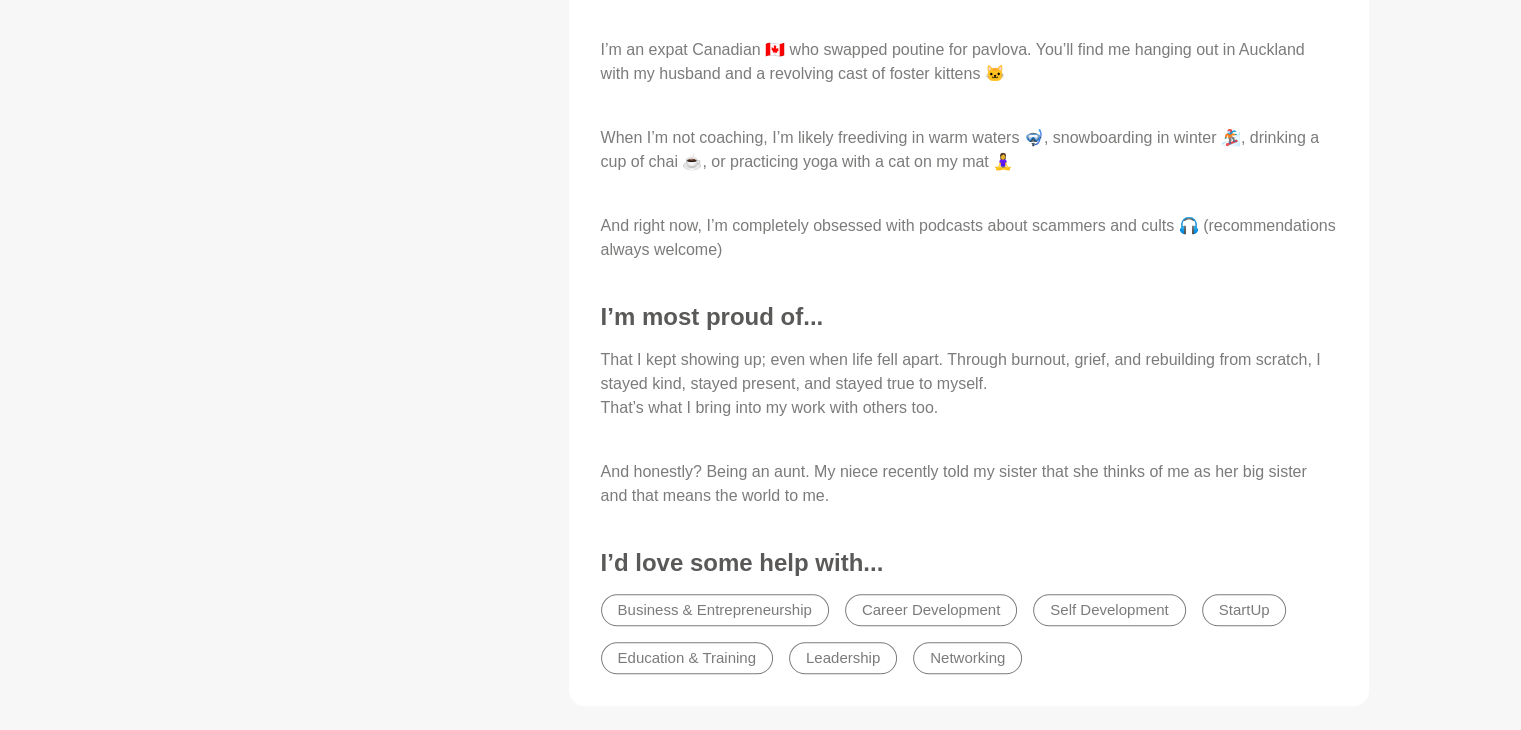 scroll, scrollTop: 1640, scrollLeft: 0, axis: vertical 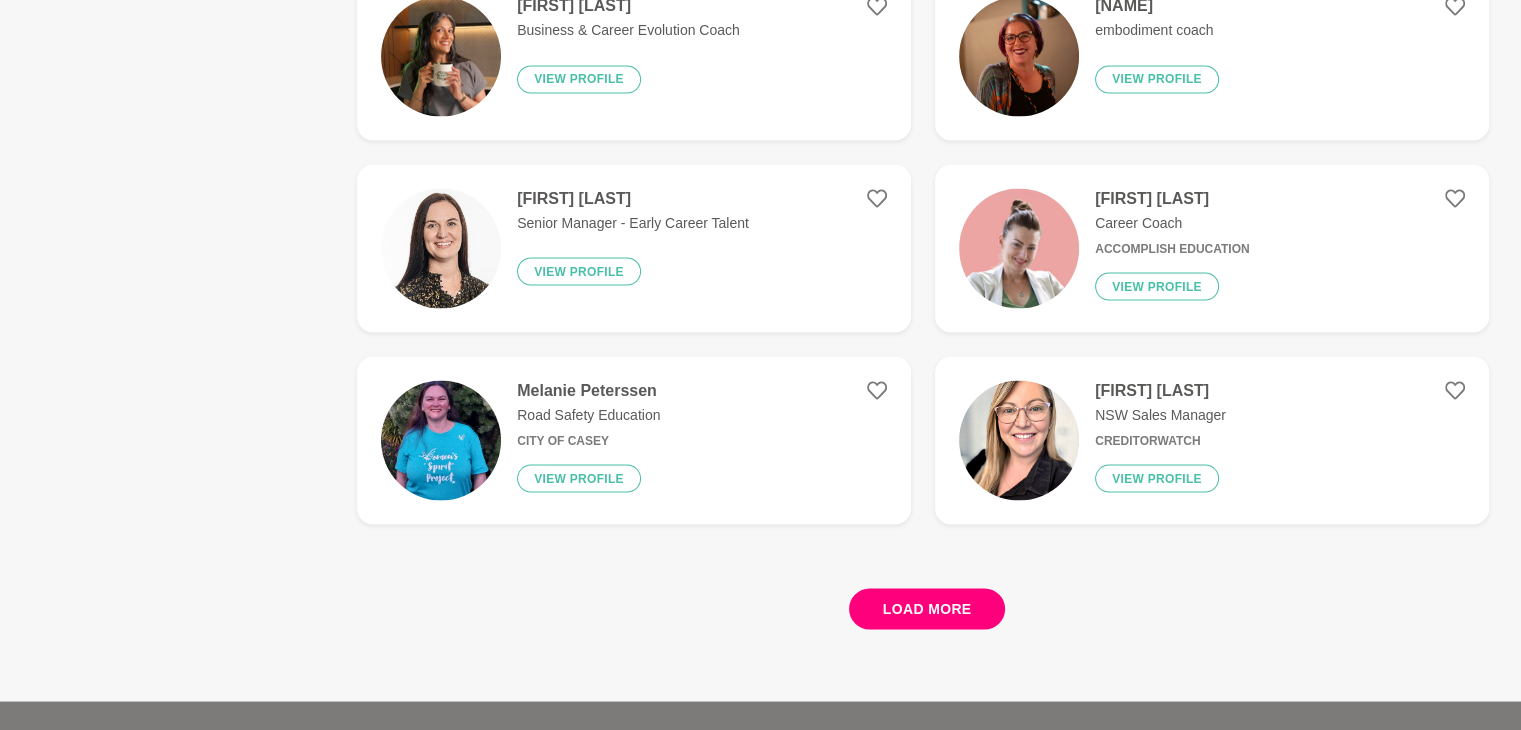 click on "Load more" at bounding box center [927, 608] 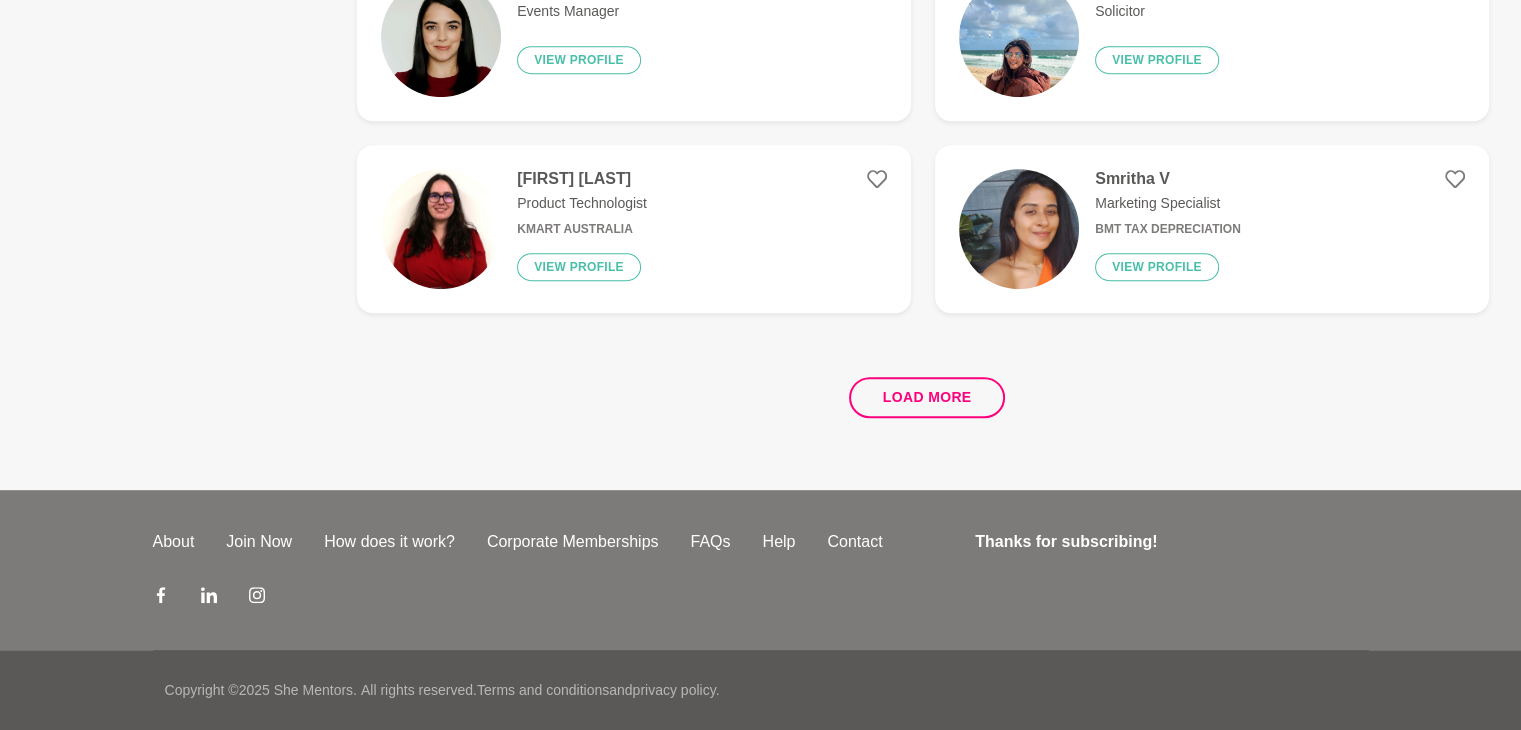 scroll, scrollTop: 0, scrollLeft: 0, axis: both 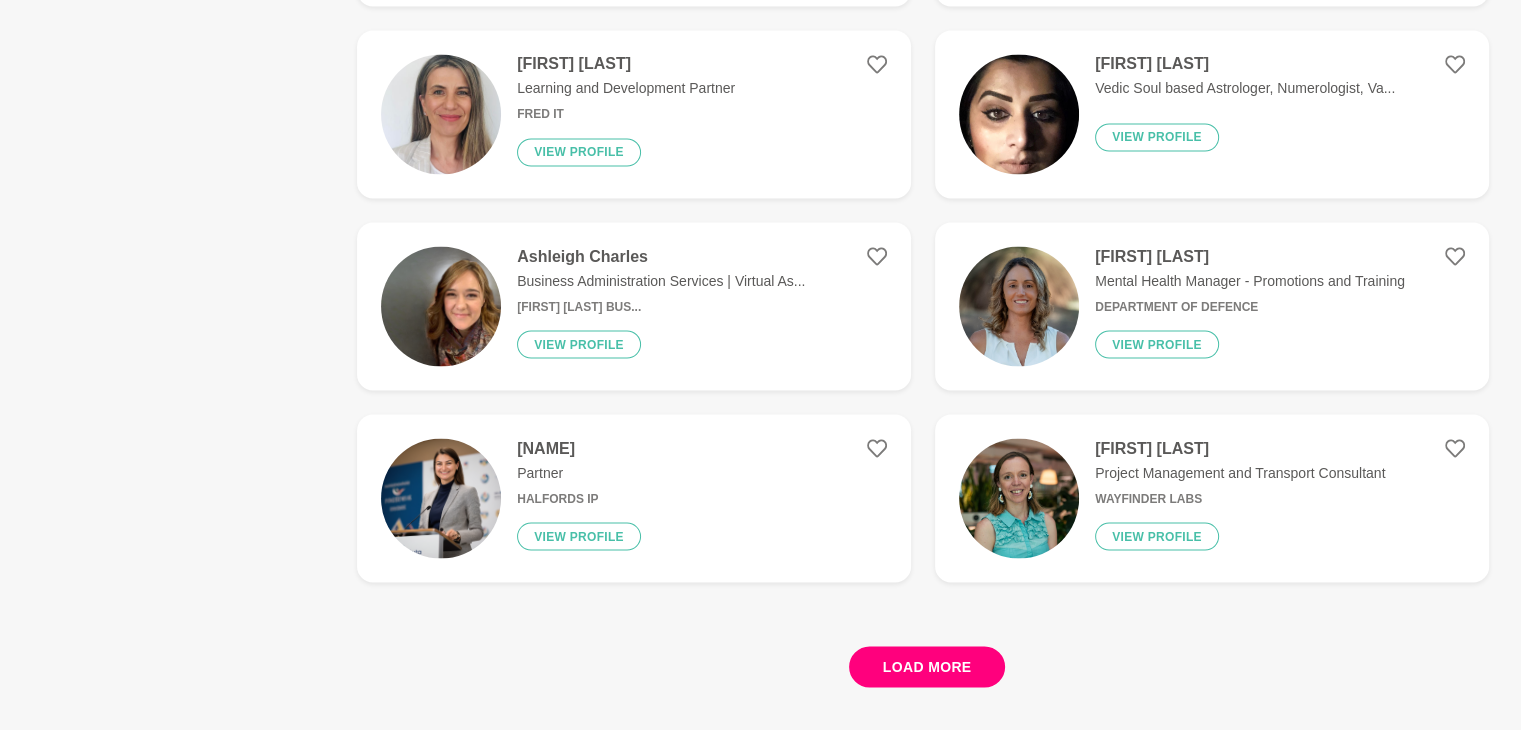 click on "Load more" at bounding box center [927, 666] 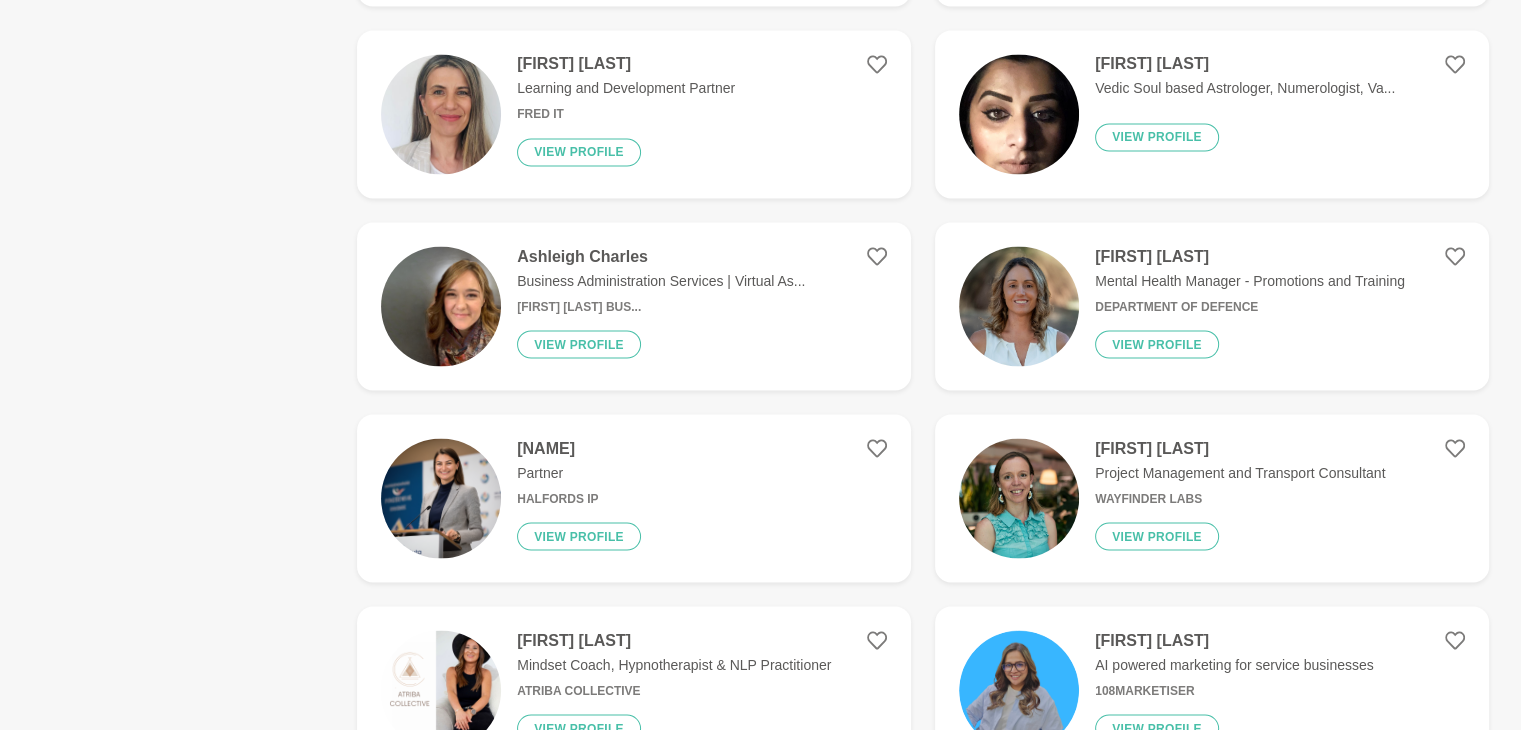 type 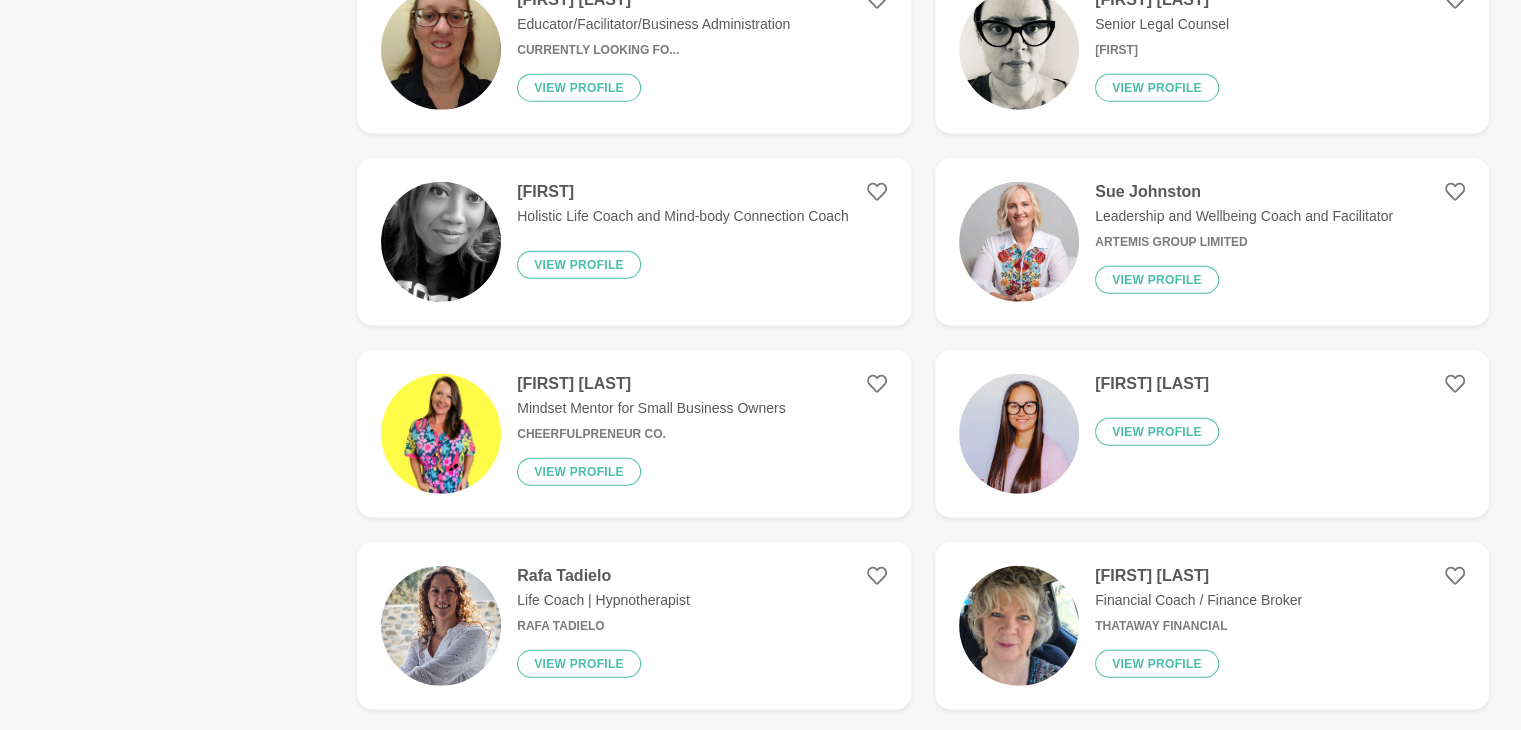 scroll, scrollTop: 5360, scrollLeft: 0, axis: vertical 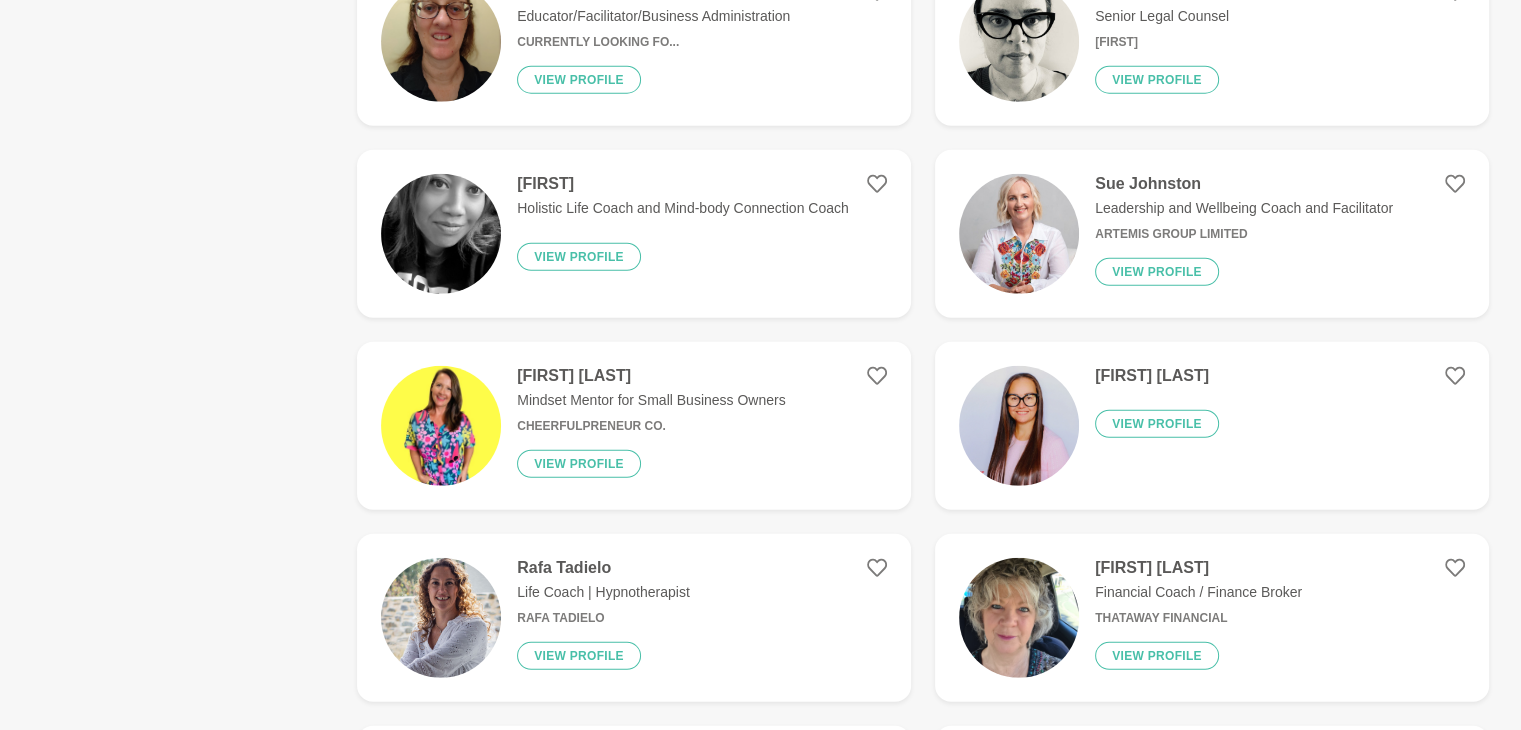 click on "[FIRST] [LAST]" at bounding box center (651, 376) 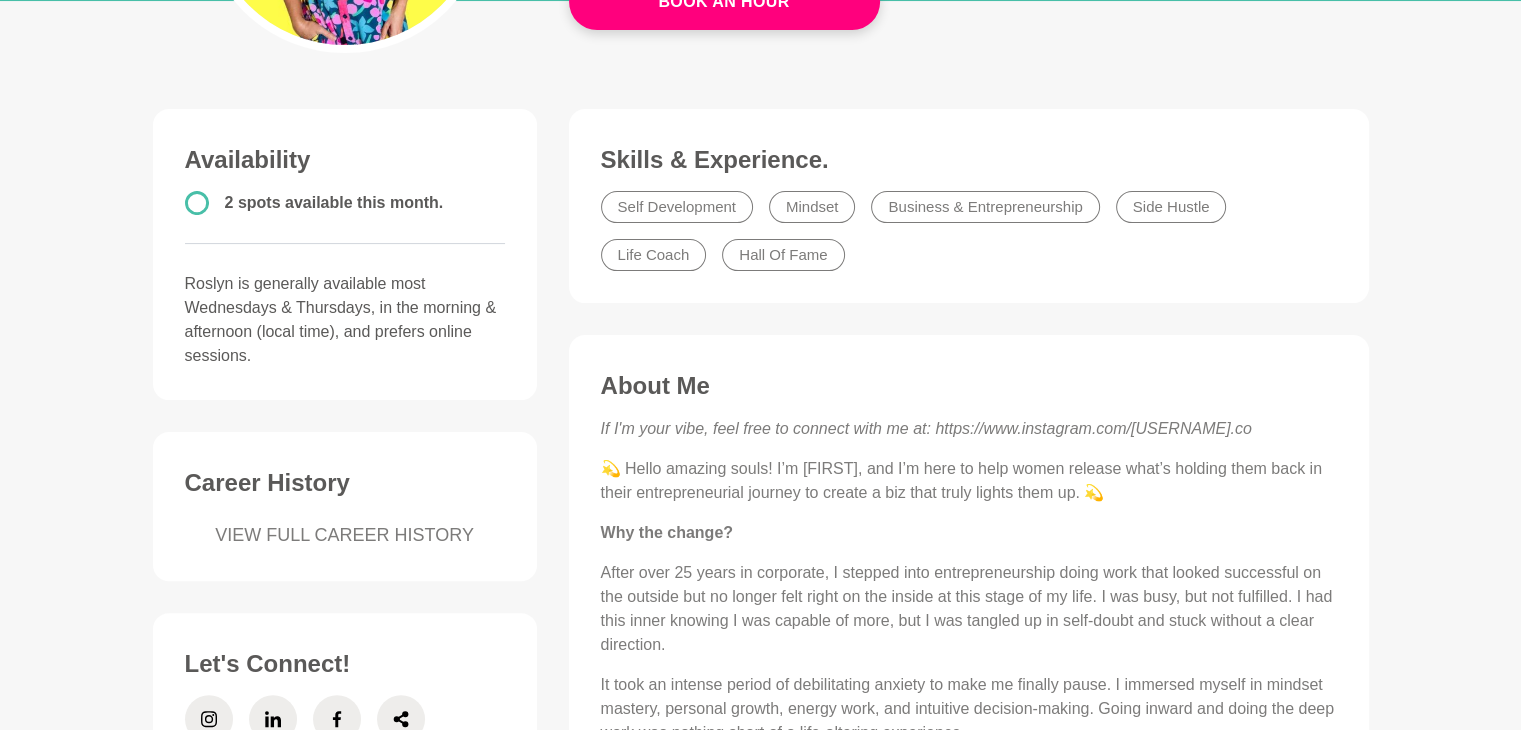 scroll, scrollTop: 400, scrollLeft: 0, axis: vertical 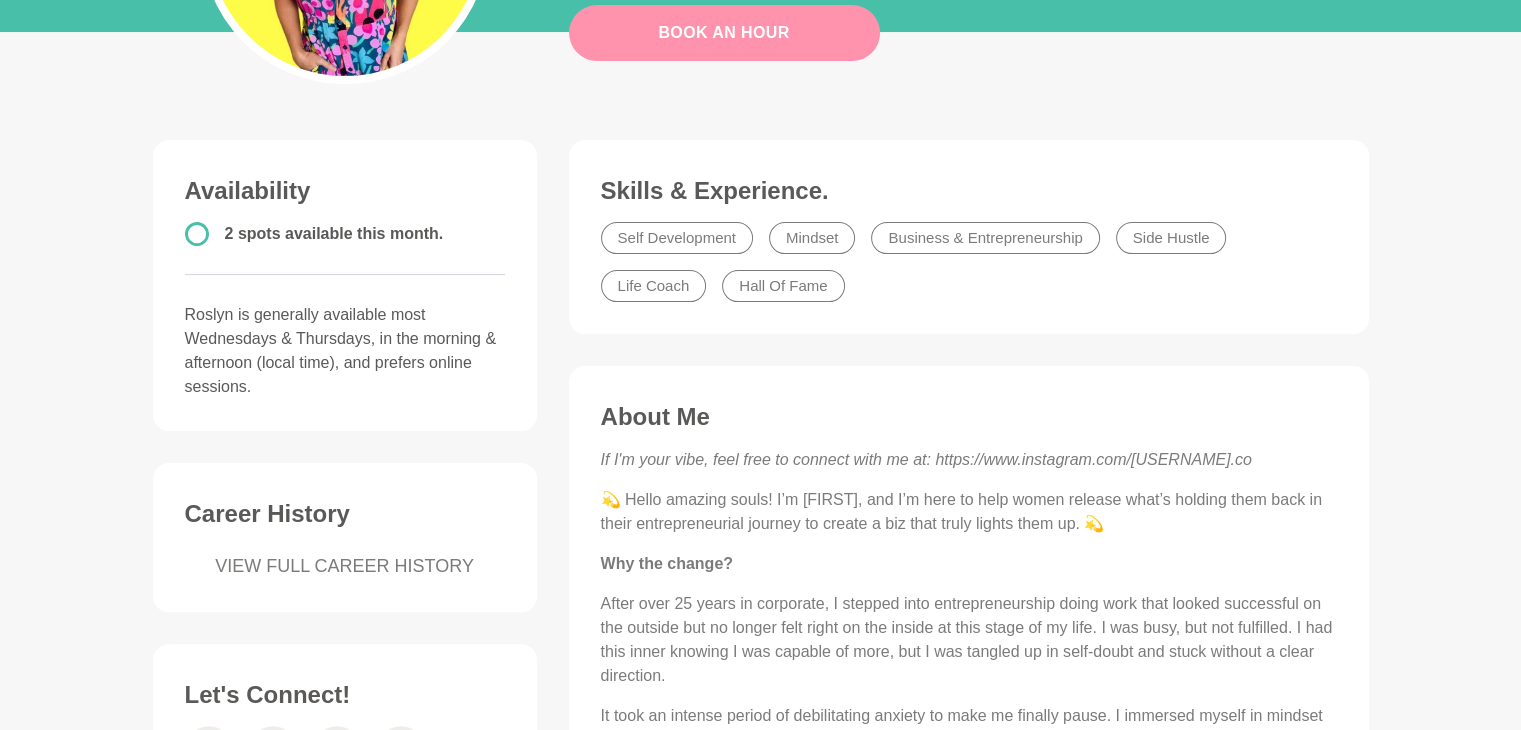 click on "Book An Hour" at bounding box center (724, 33) 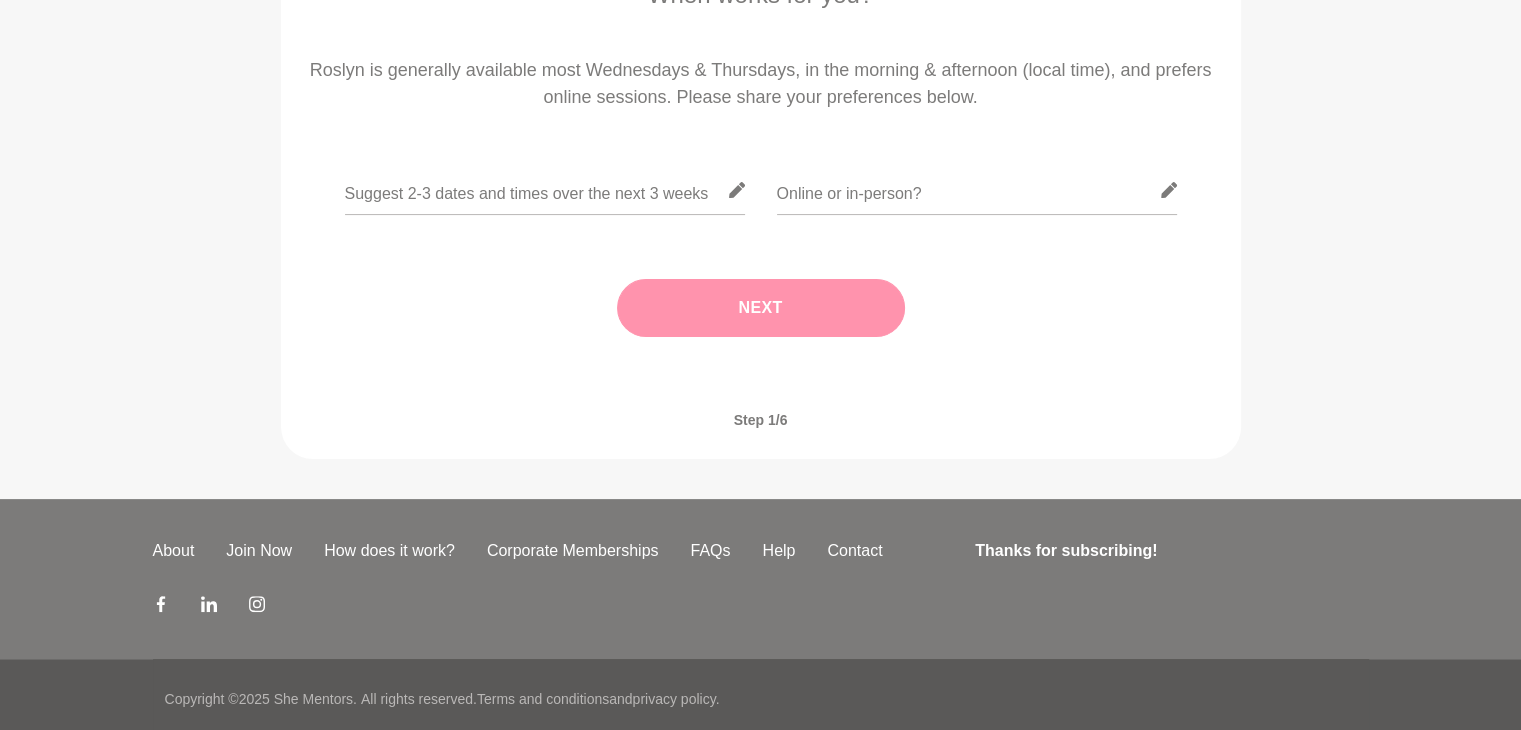 scroll, scrollTop: 0, scrollLeft: 0, axis: both 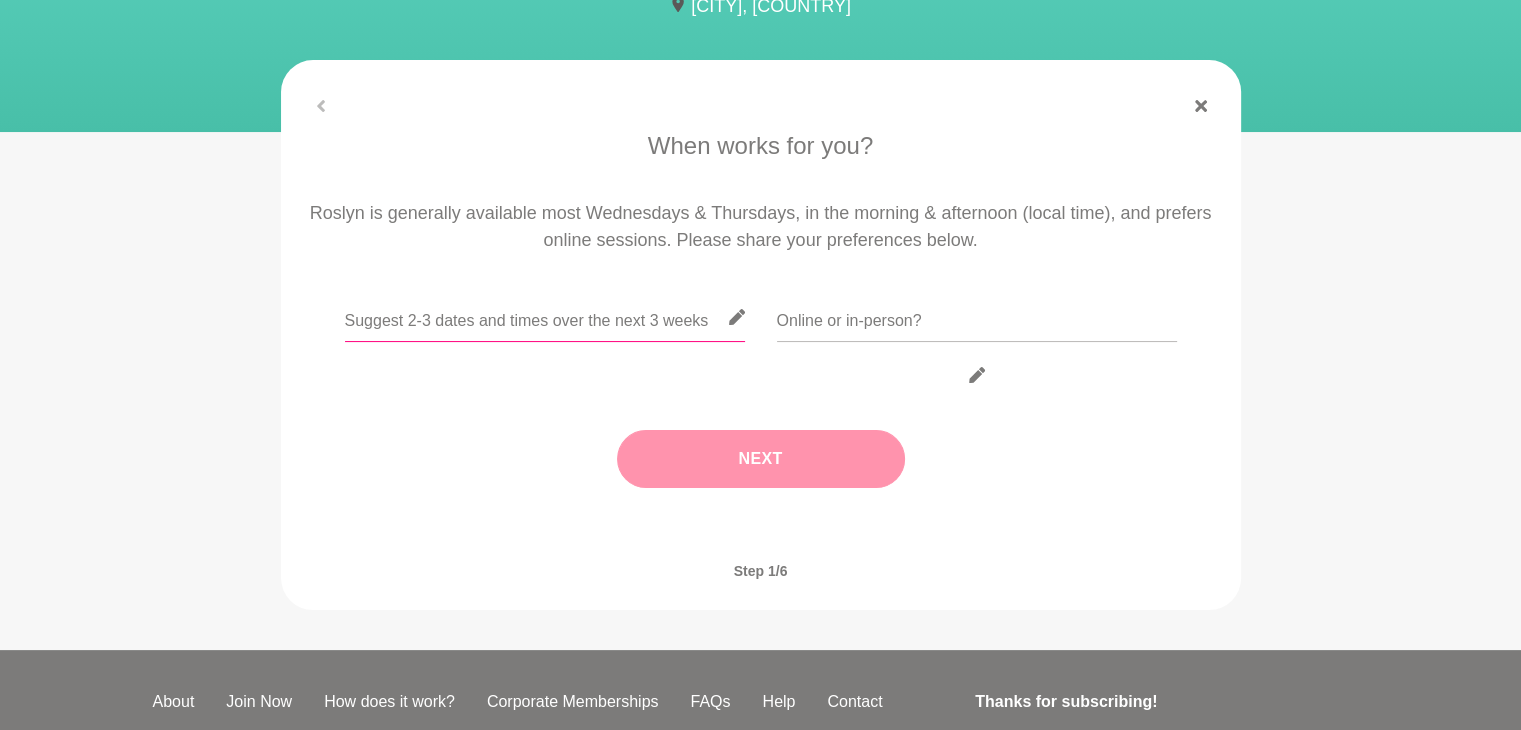 click at bounding box center [545, 317] 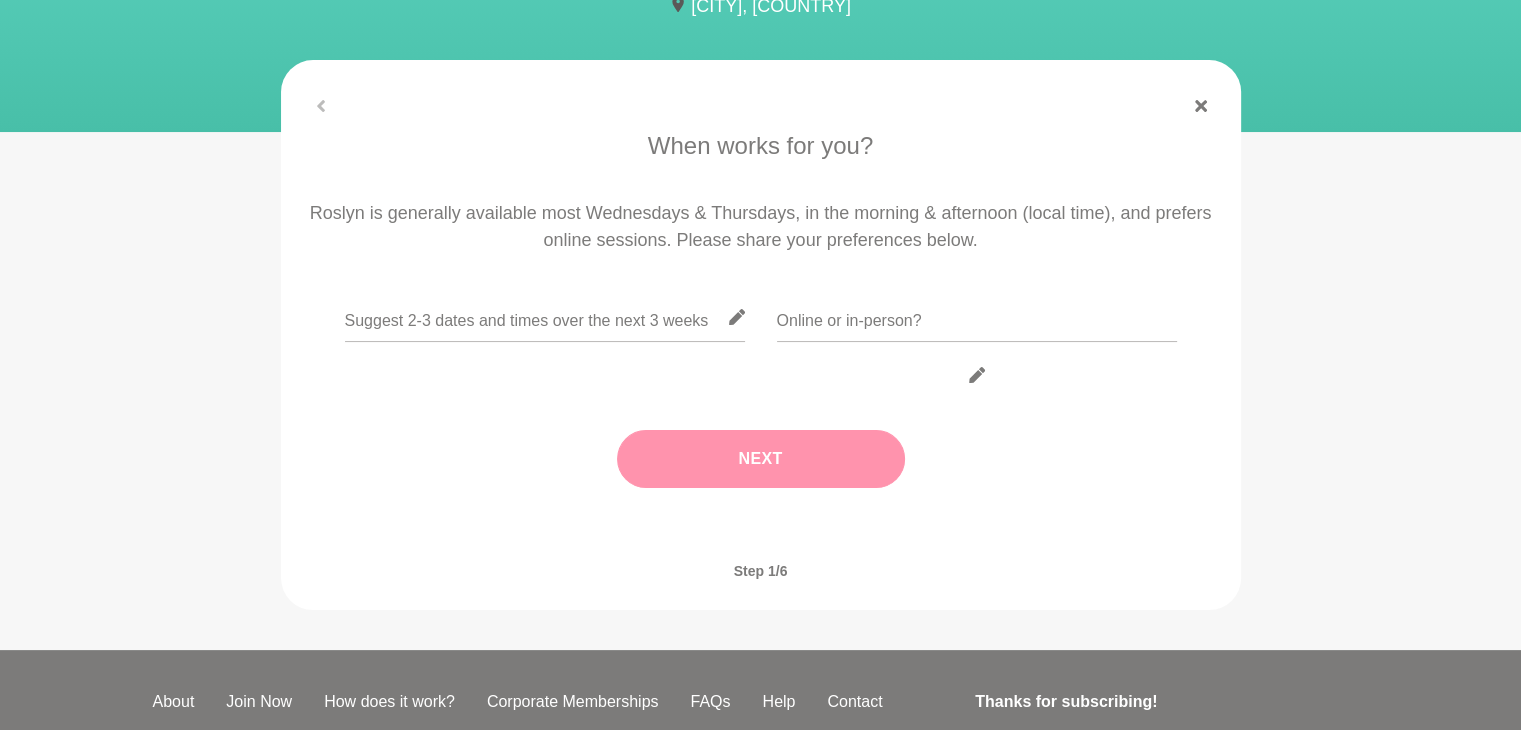 click 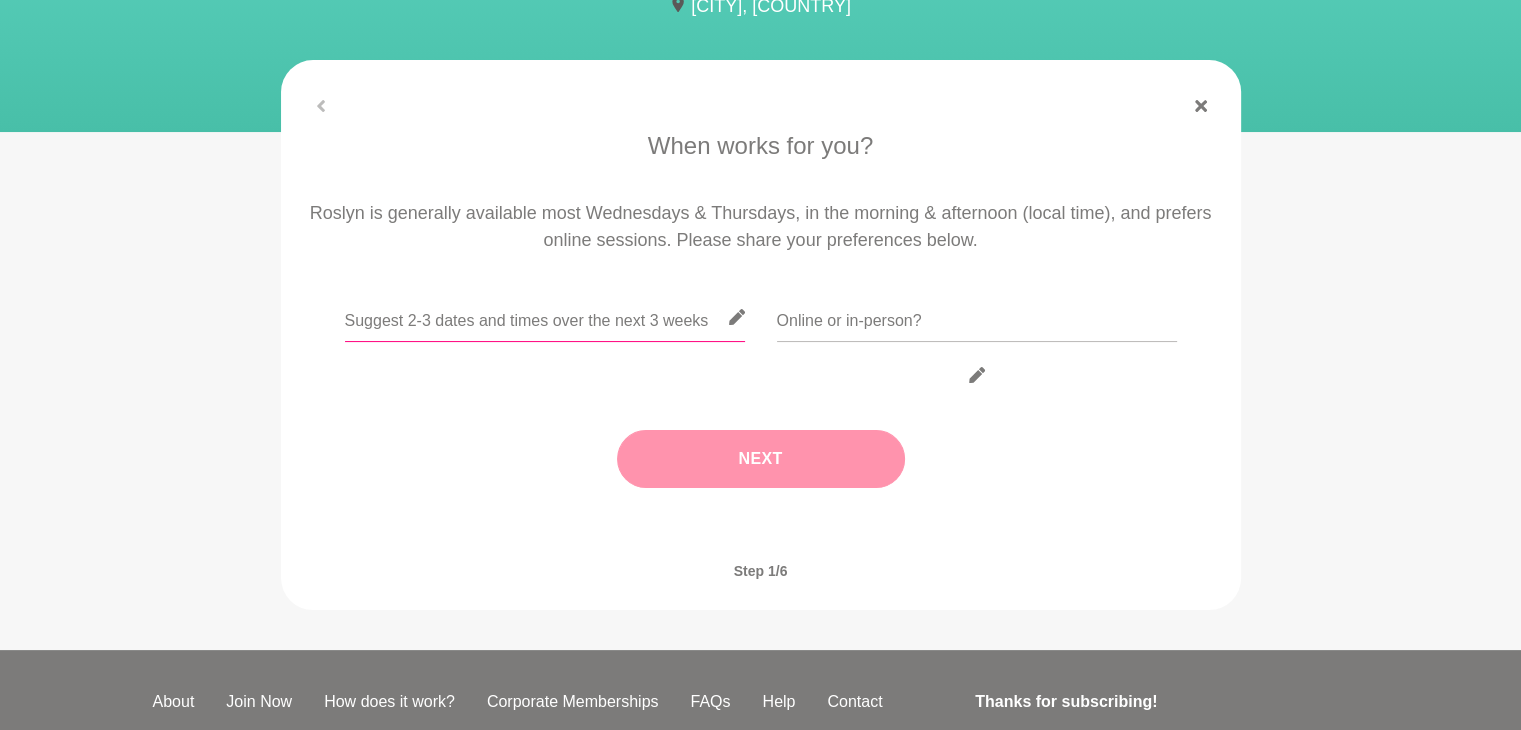 click at bounding box center [545, 317] 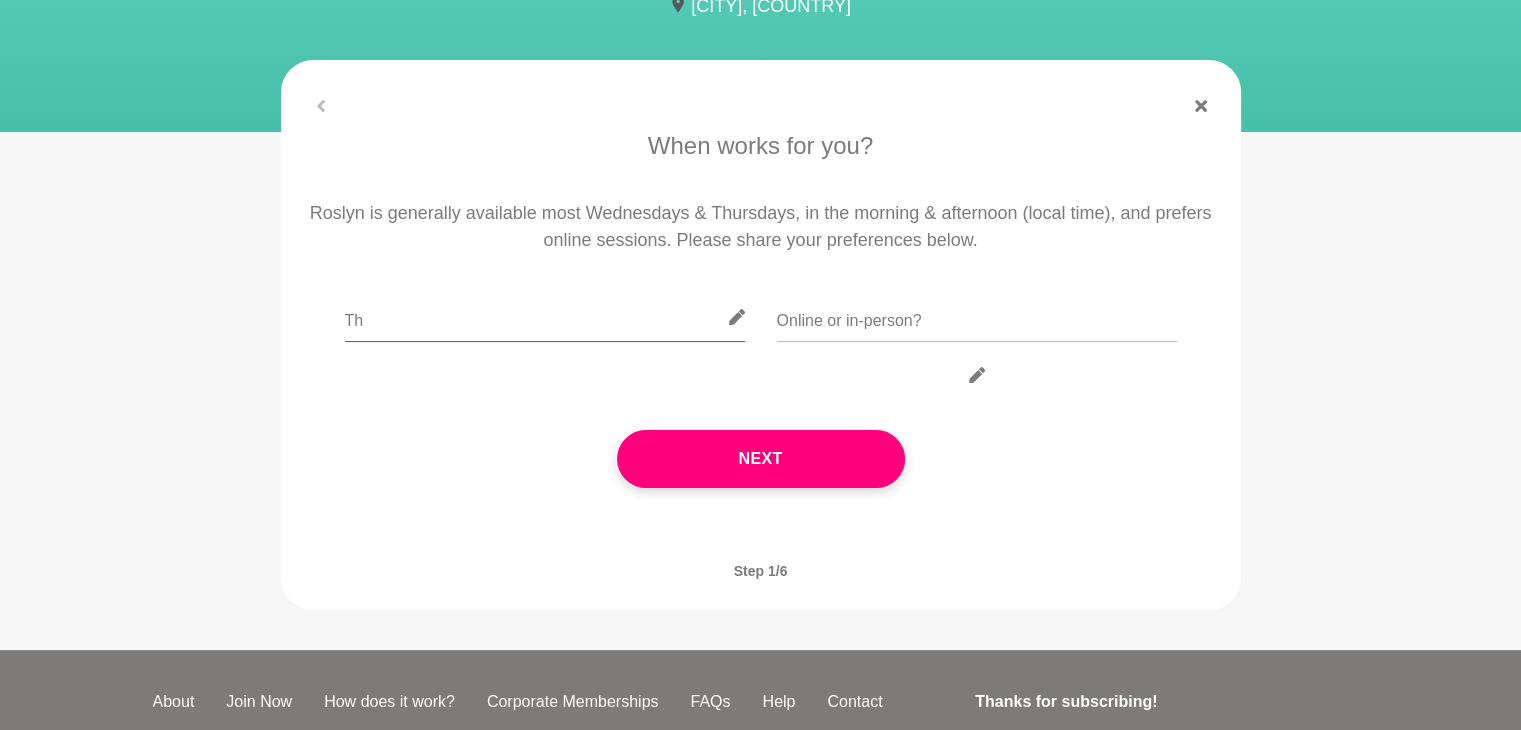 type on "T" 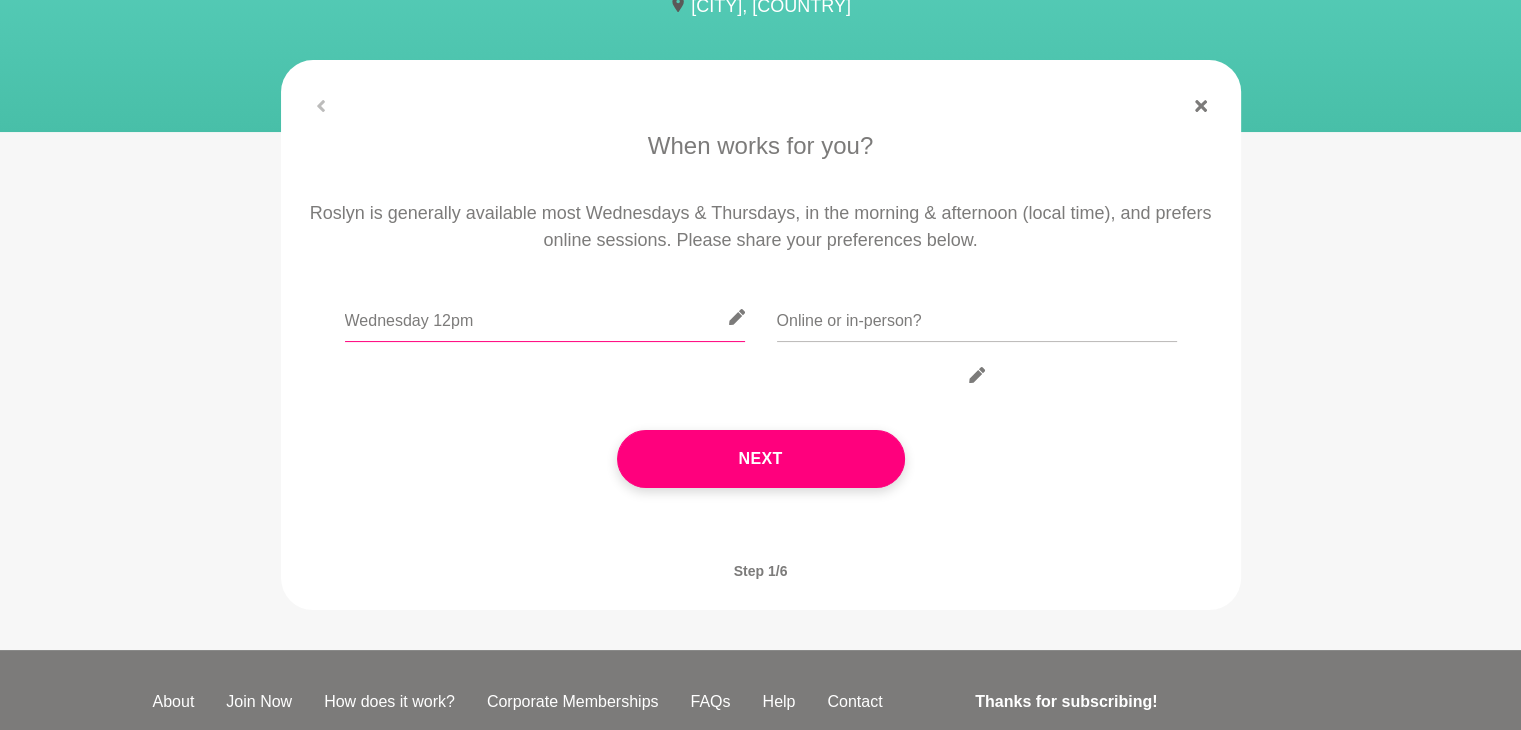 click on "Wednesday 12pm" at bounding box center [545, 317] 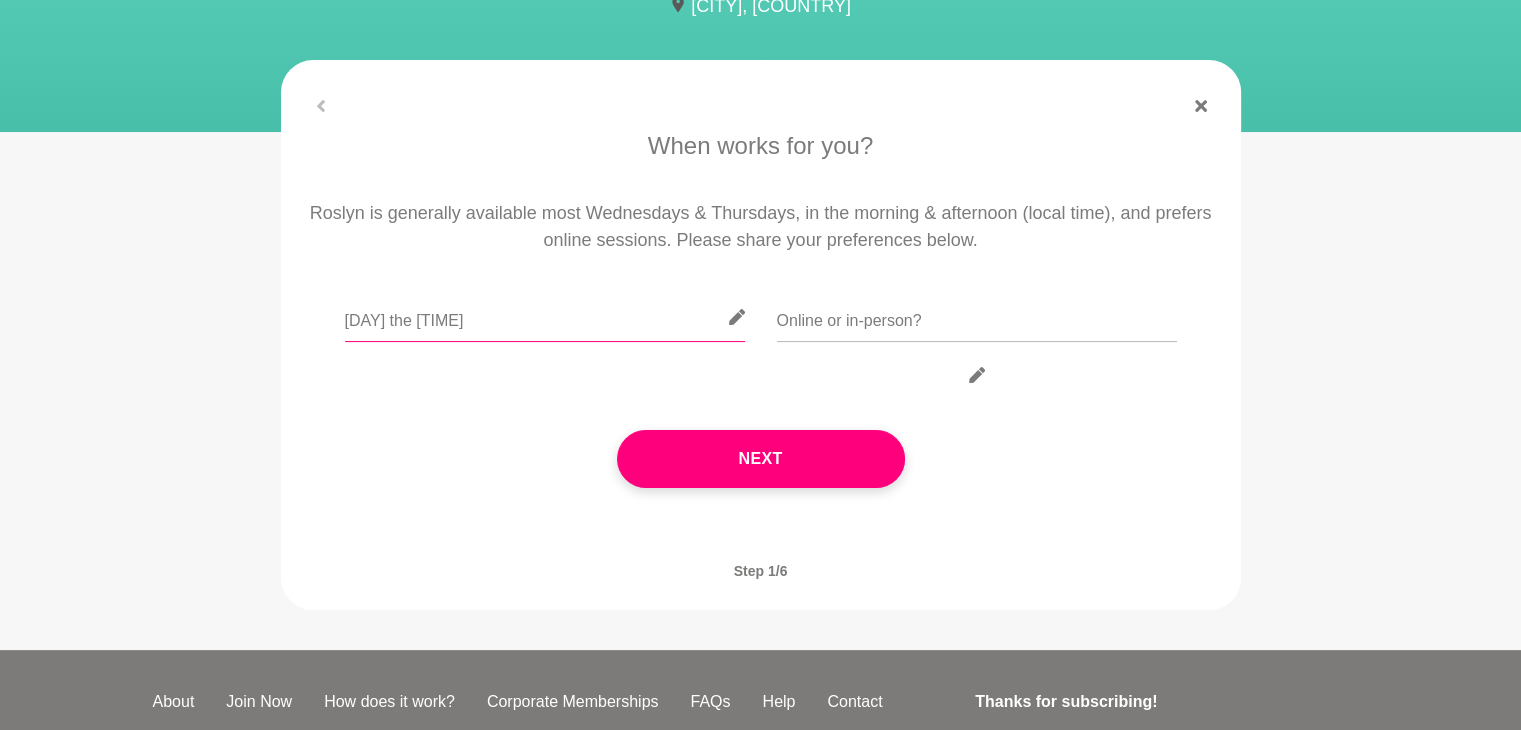 click on "[DAY] the [TIME]" at bounding box center (545, 317) 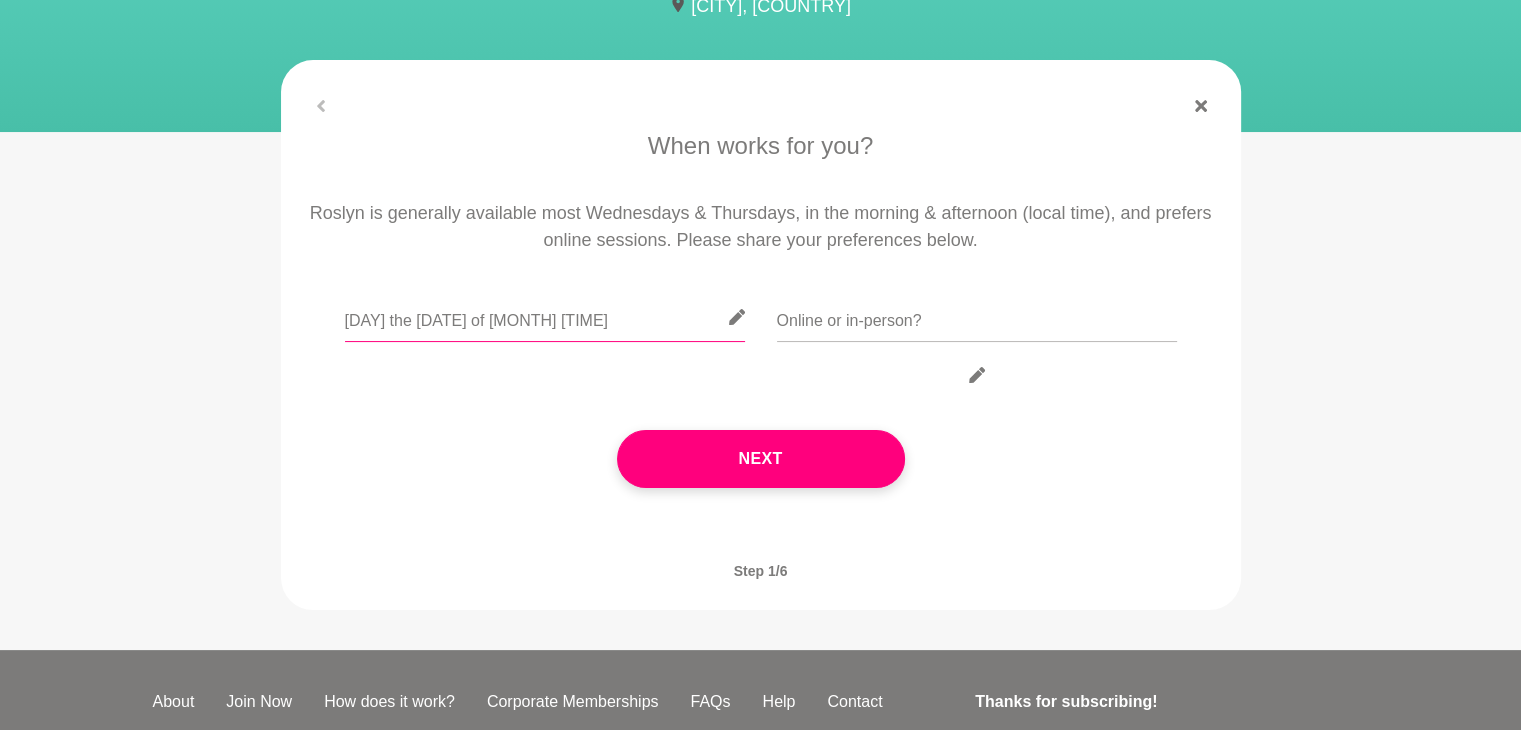 click on "[DAY] the [DATE] of [MONTH] [TIME]" at bounding box center (545, 317) 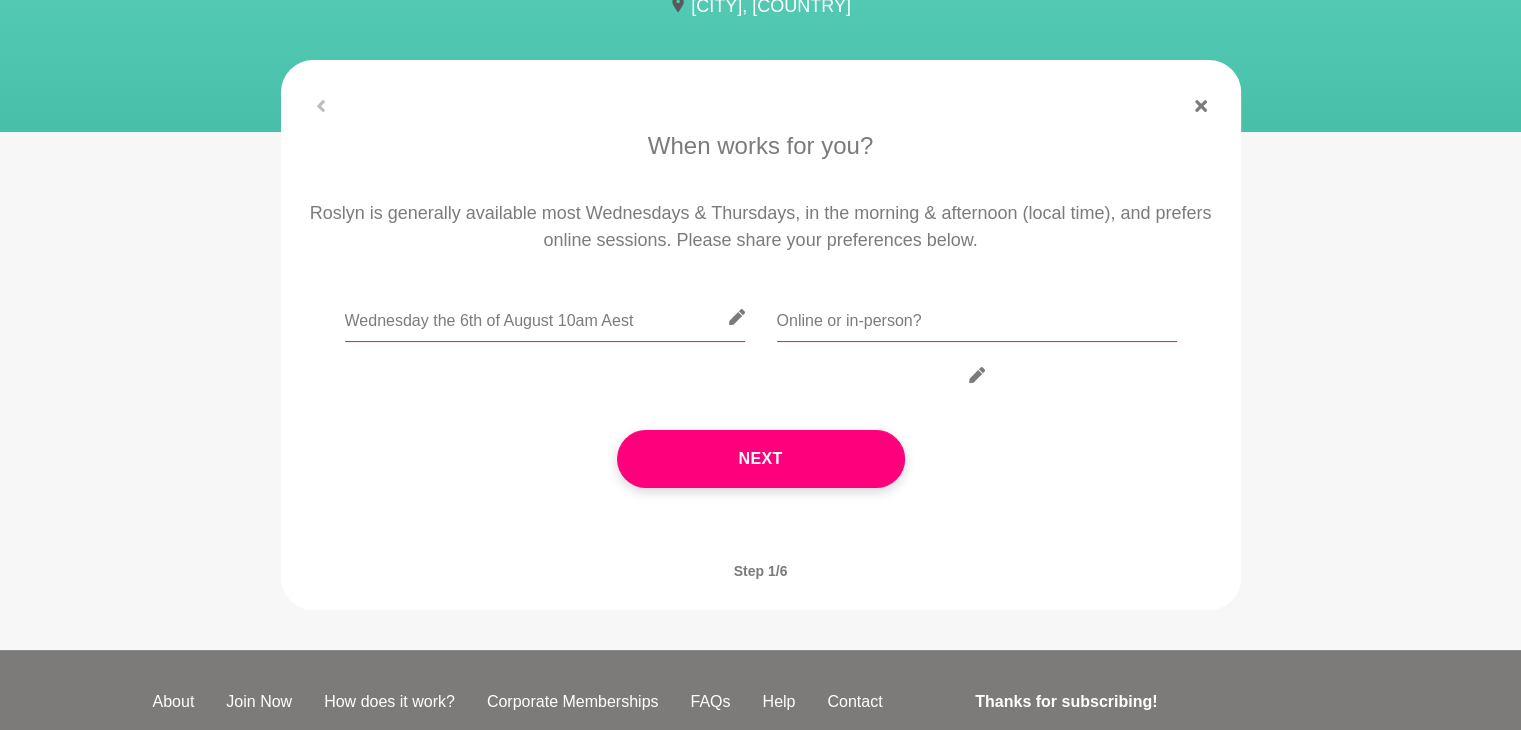 type on "Wednesday the 6th of August 10am Aest" 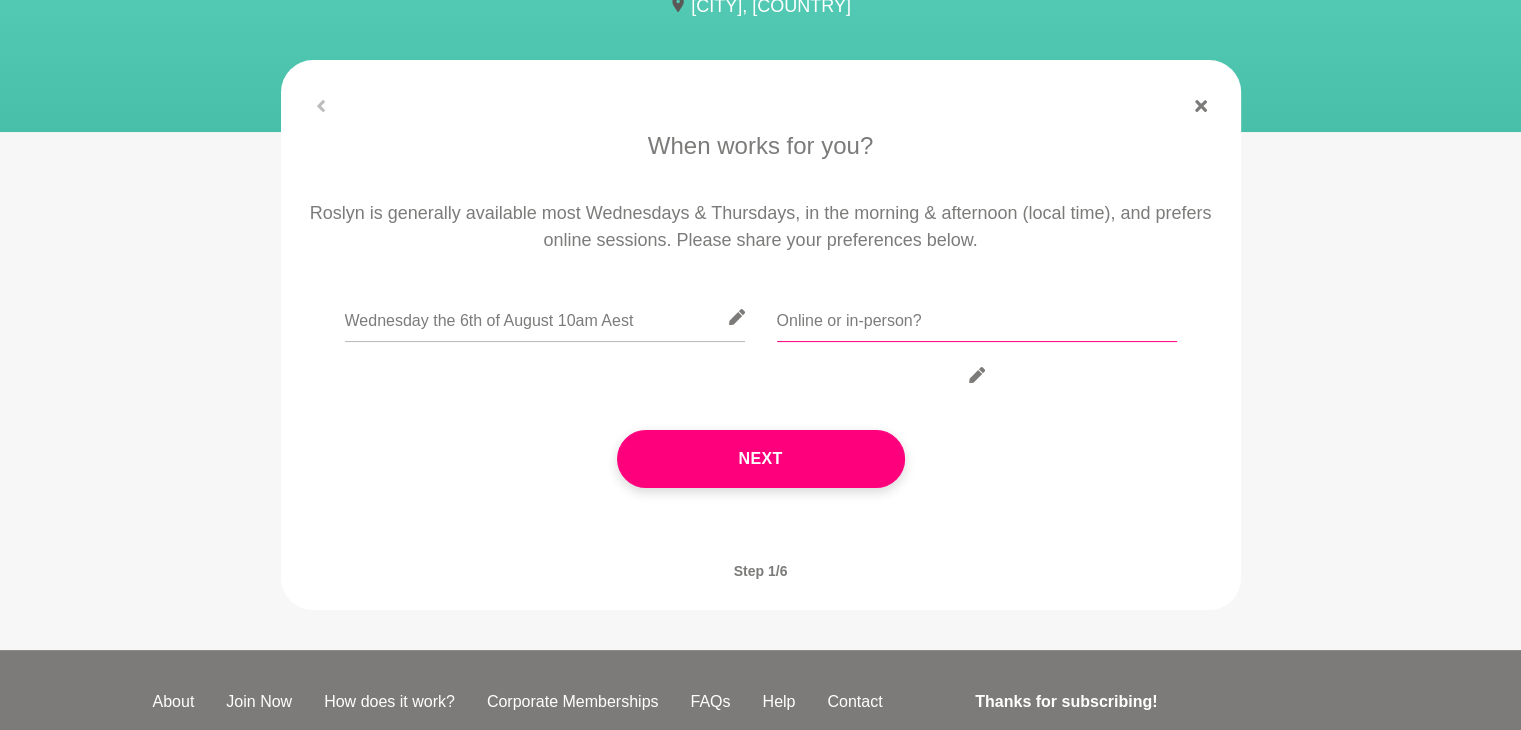 click at bounding box center [977, 317] 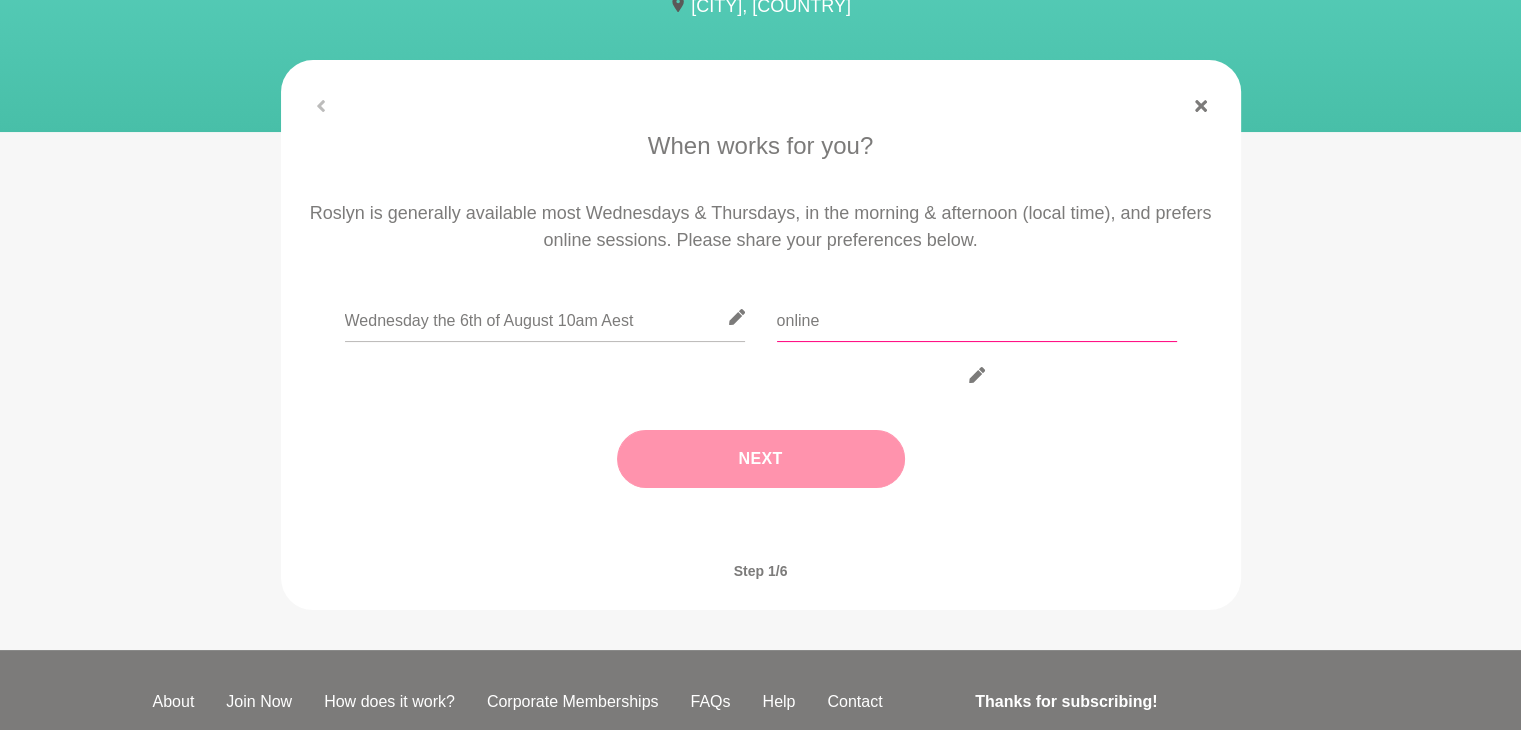 type on "online" 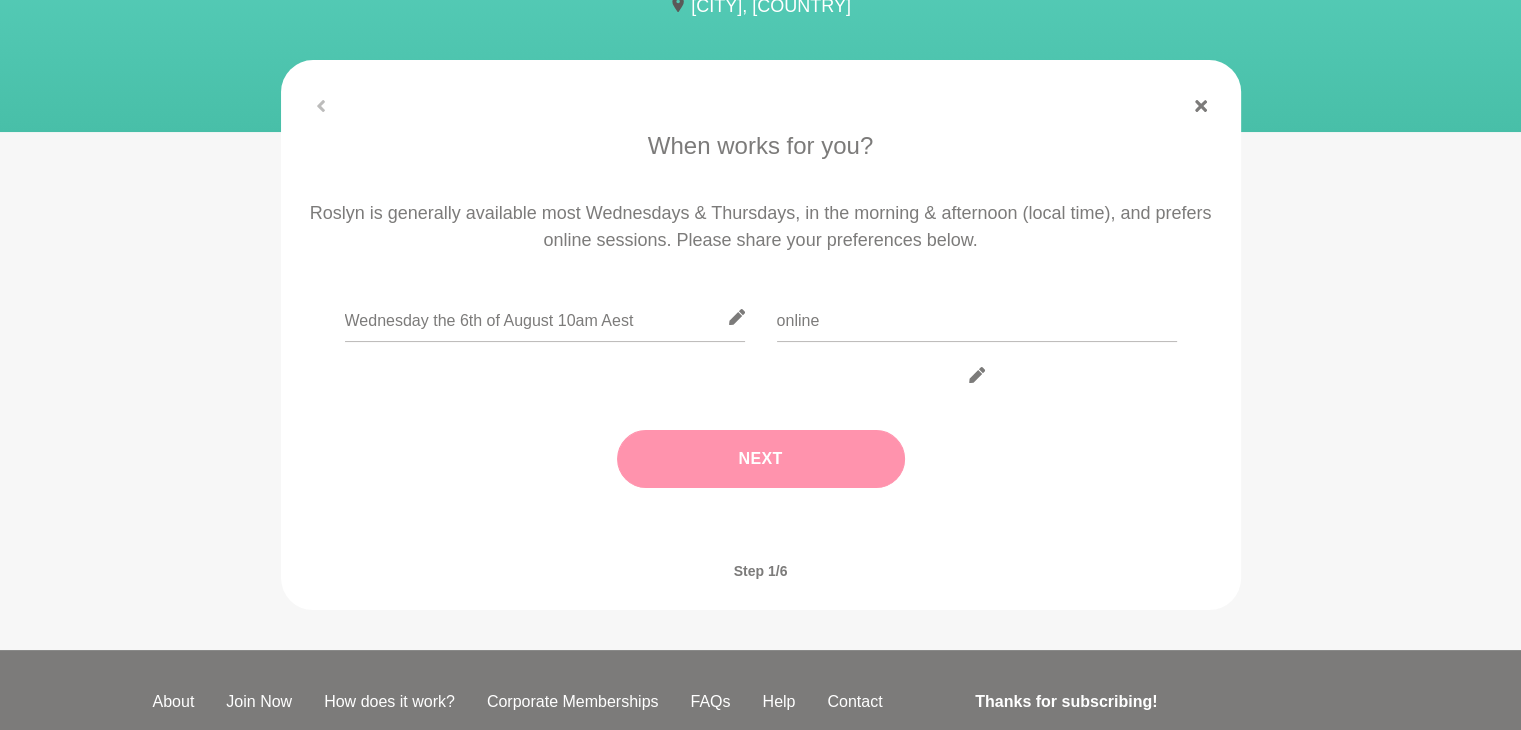 click on "Next" at bounding box center (761, 459) 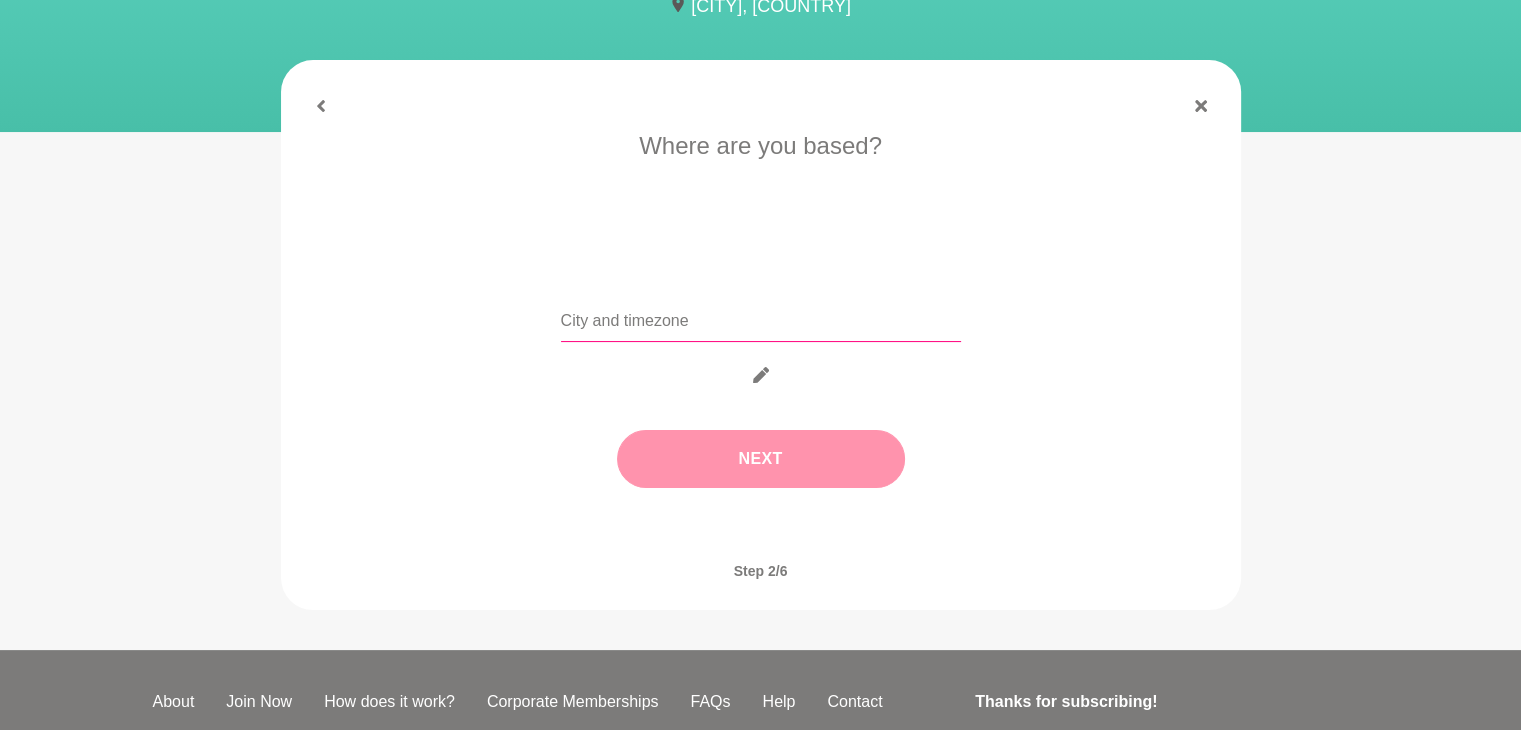 click at bounding box center (761, 317) 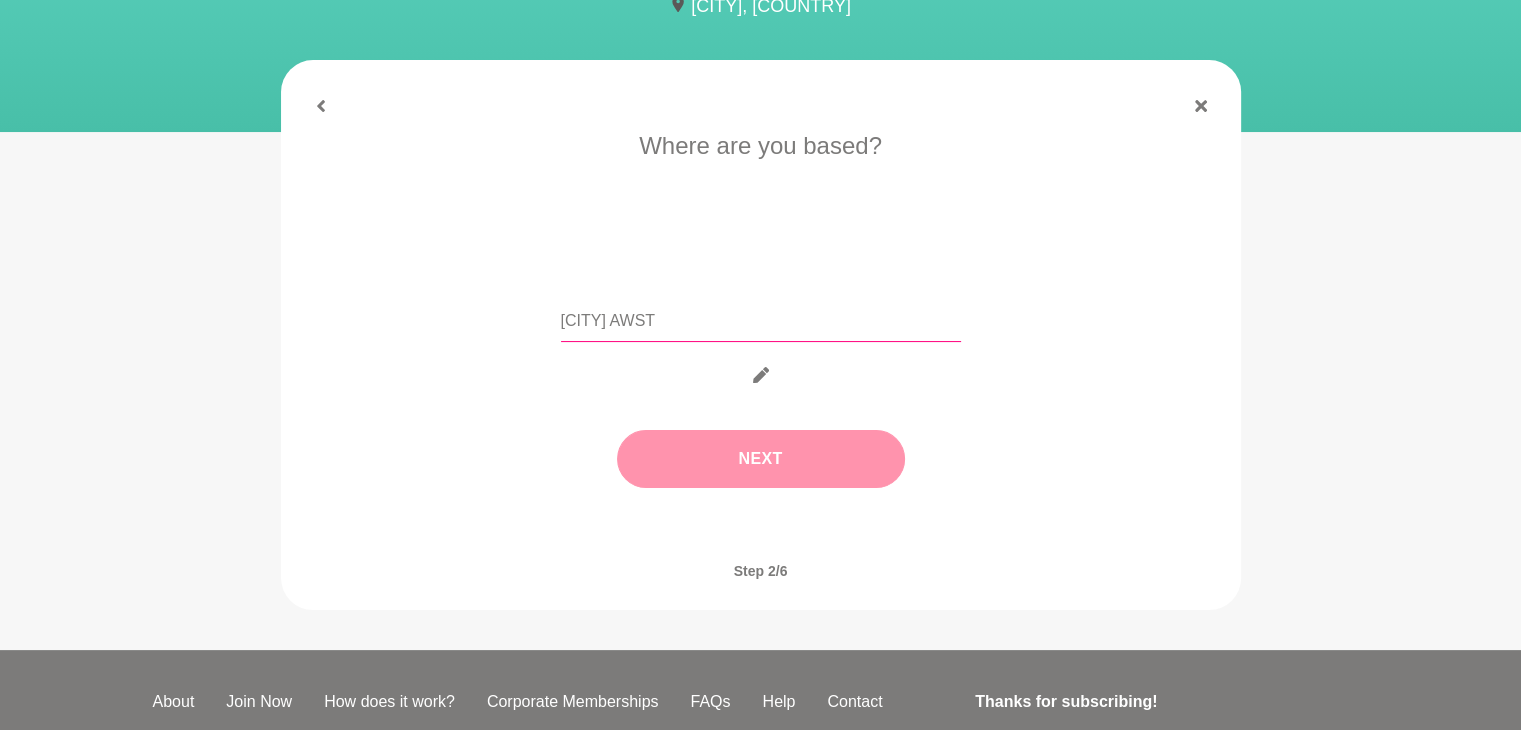 type on "[CITY] AWST" 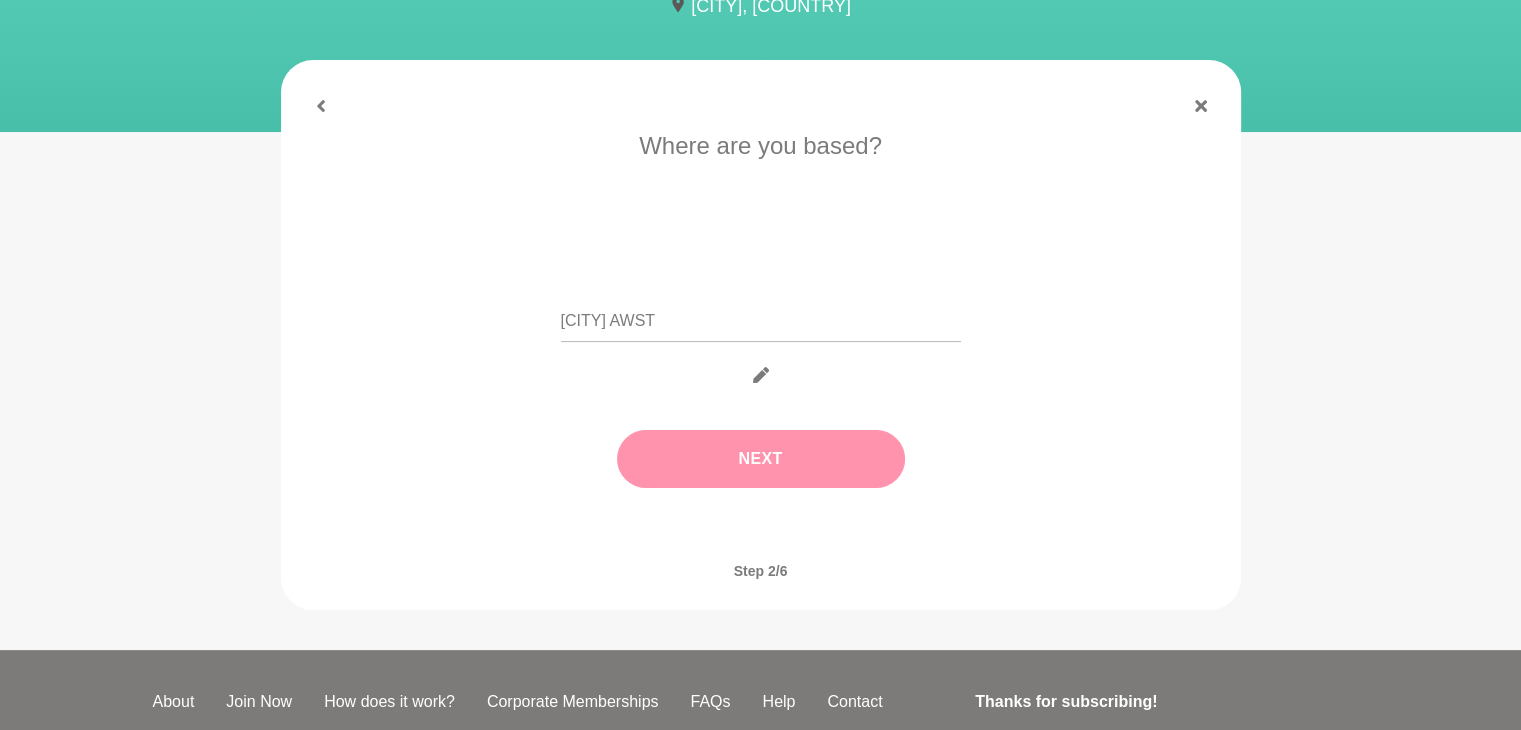 click on "Next" at bounding box center (761, 459) 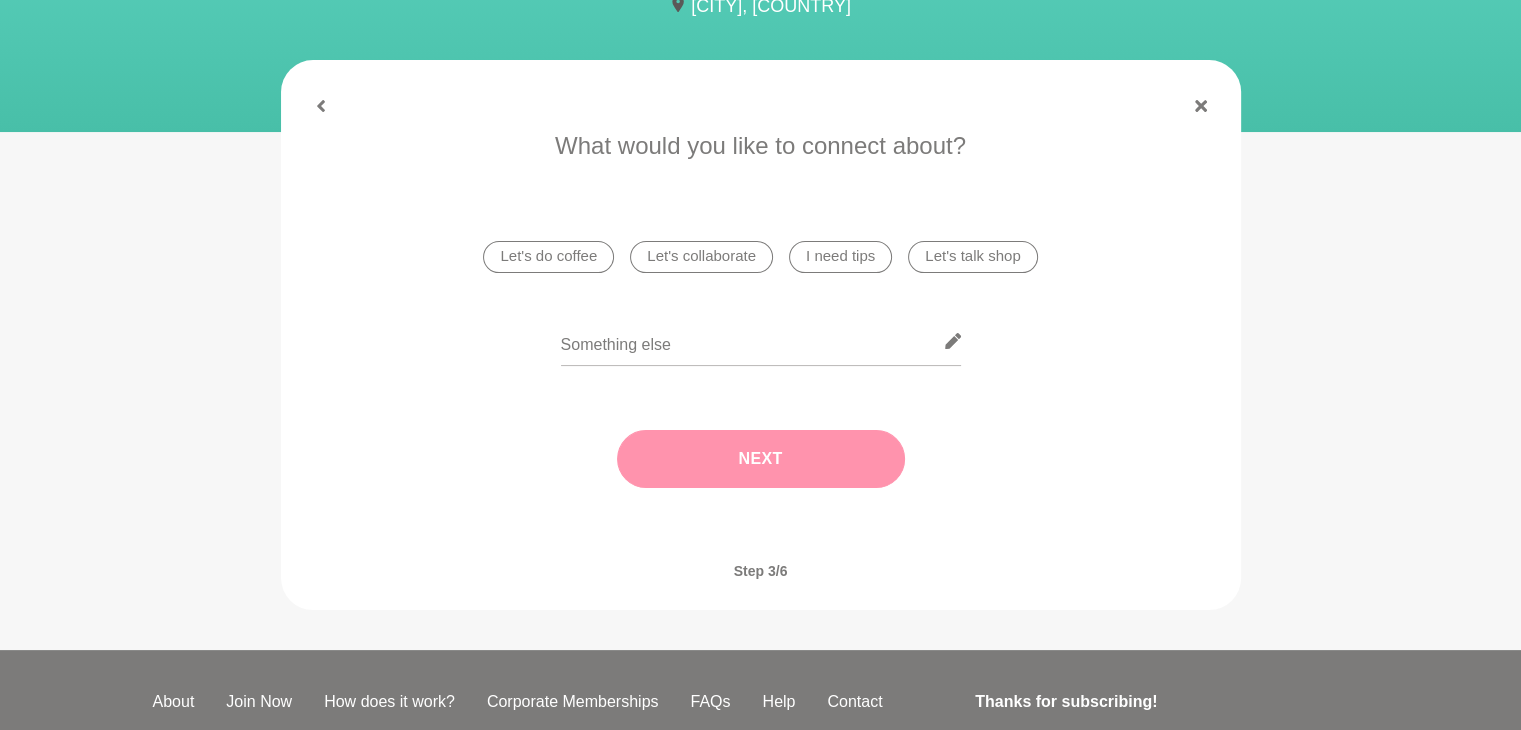 click on "I need tips" at bounding box center [840, 257] 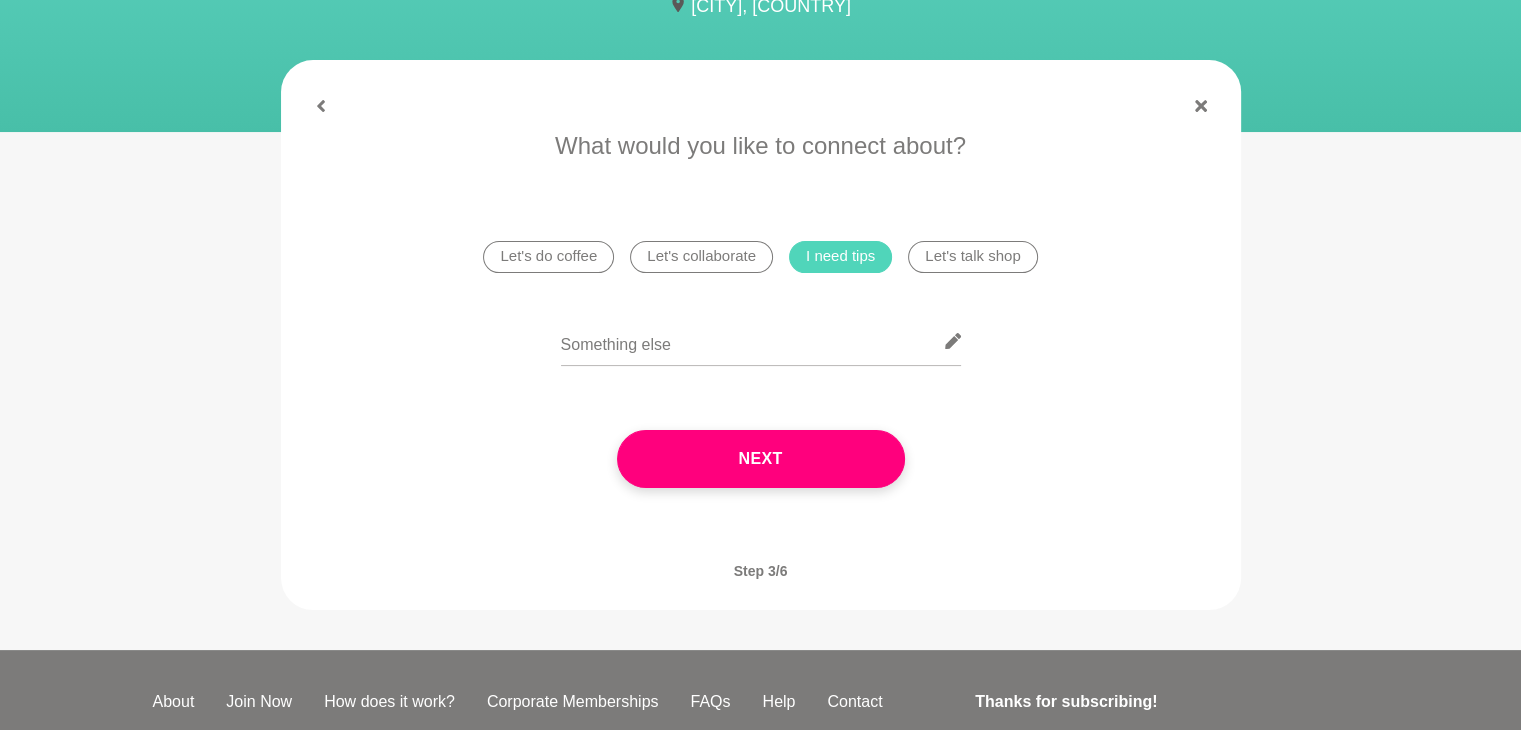 click on "Let's do coffee" at bounding box center (548, 257) 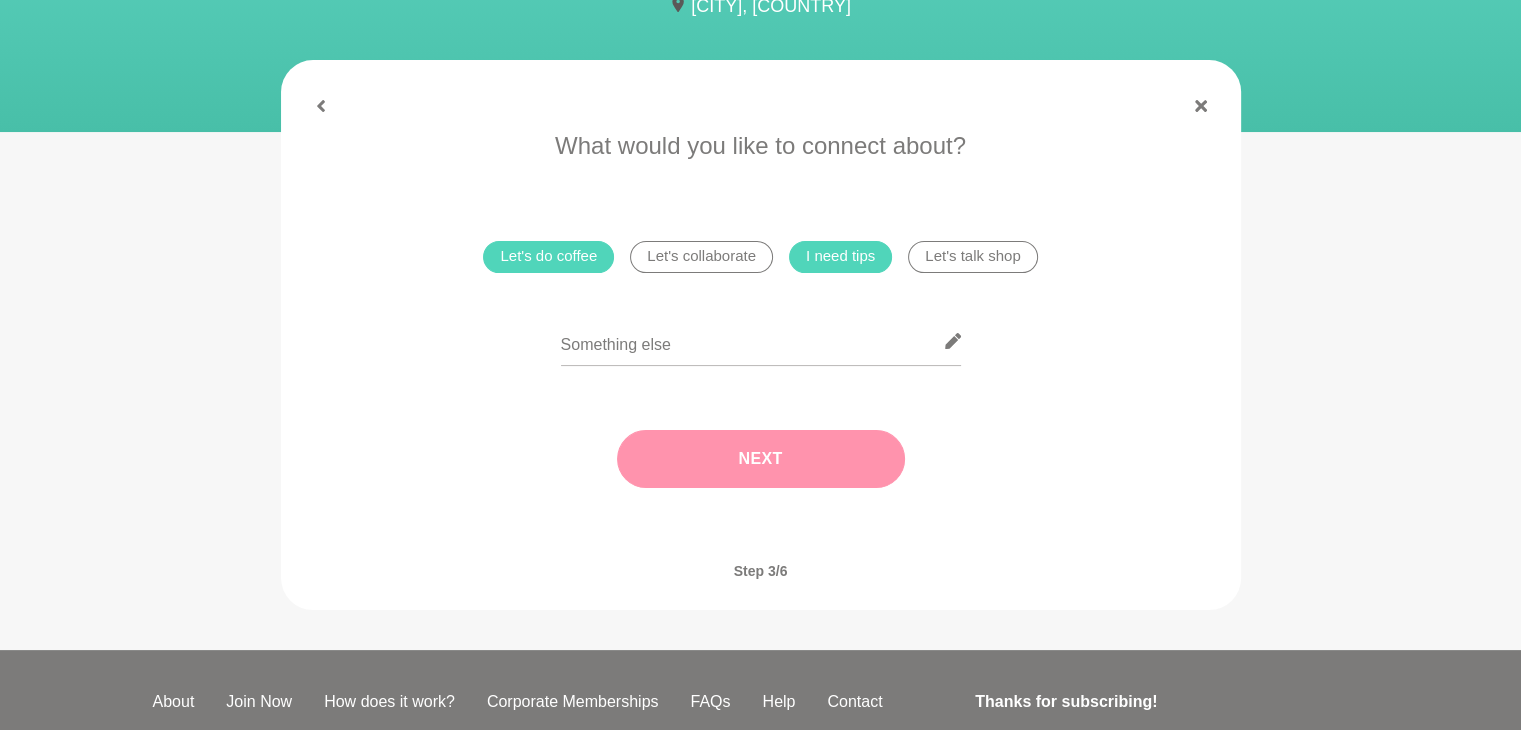 click on "Next" at bounding box center [761, 459] 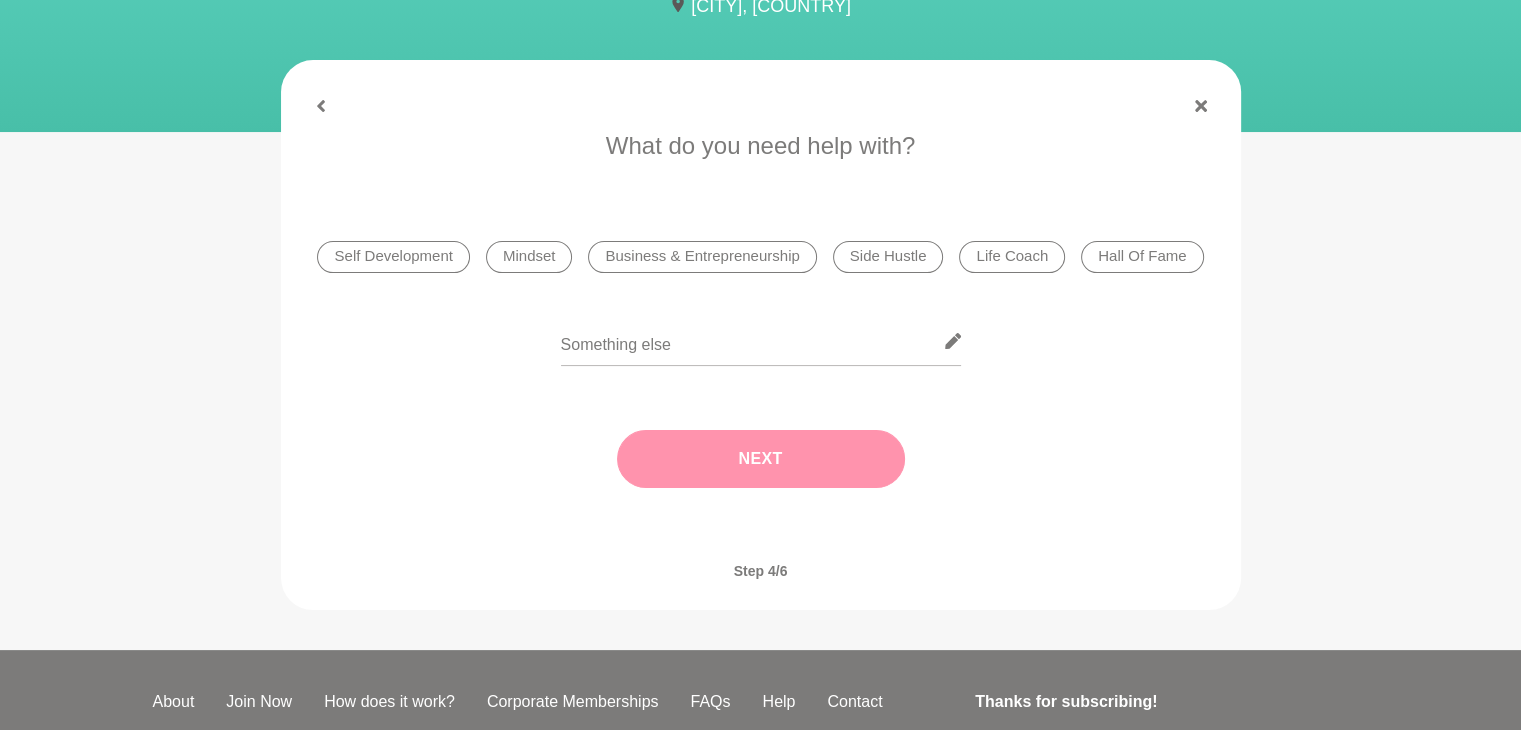 click on "Mindset" at bounding box center (529, 257) 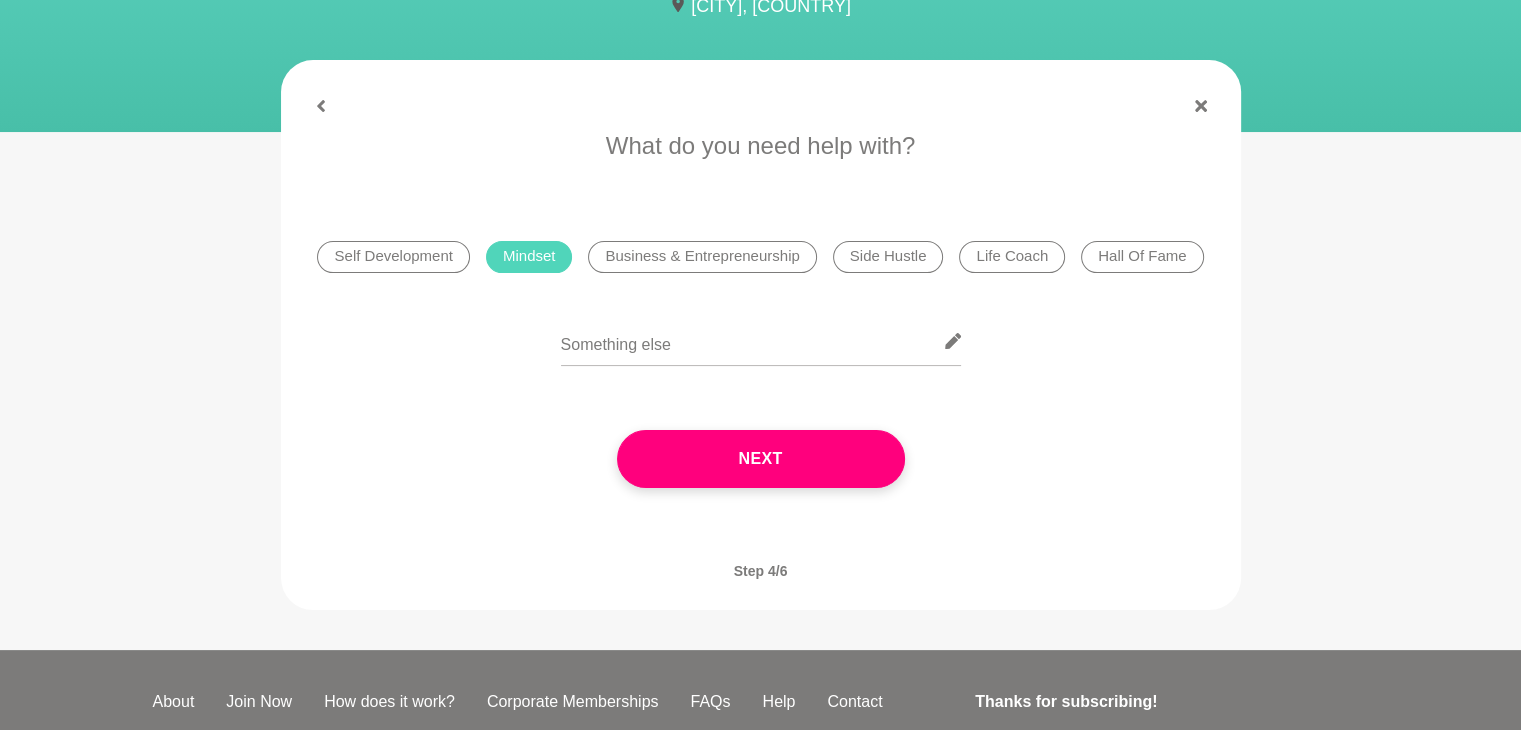 click on "Business & Entrepreneurship" at bounding box center (702, 257) 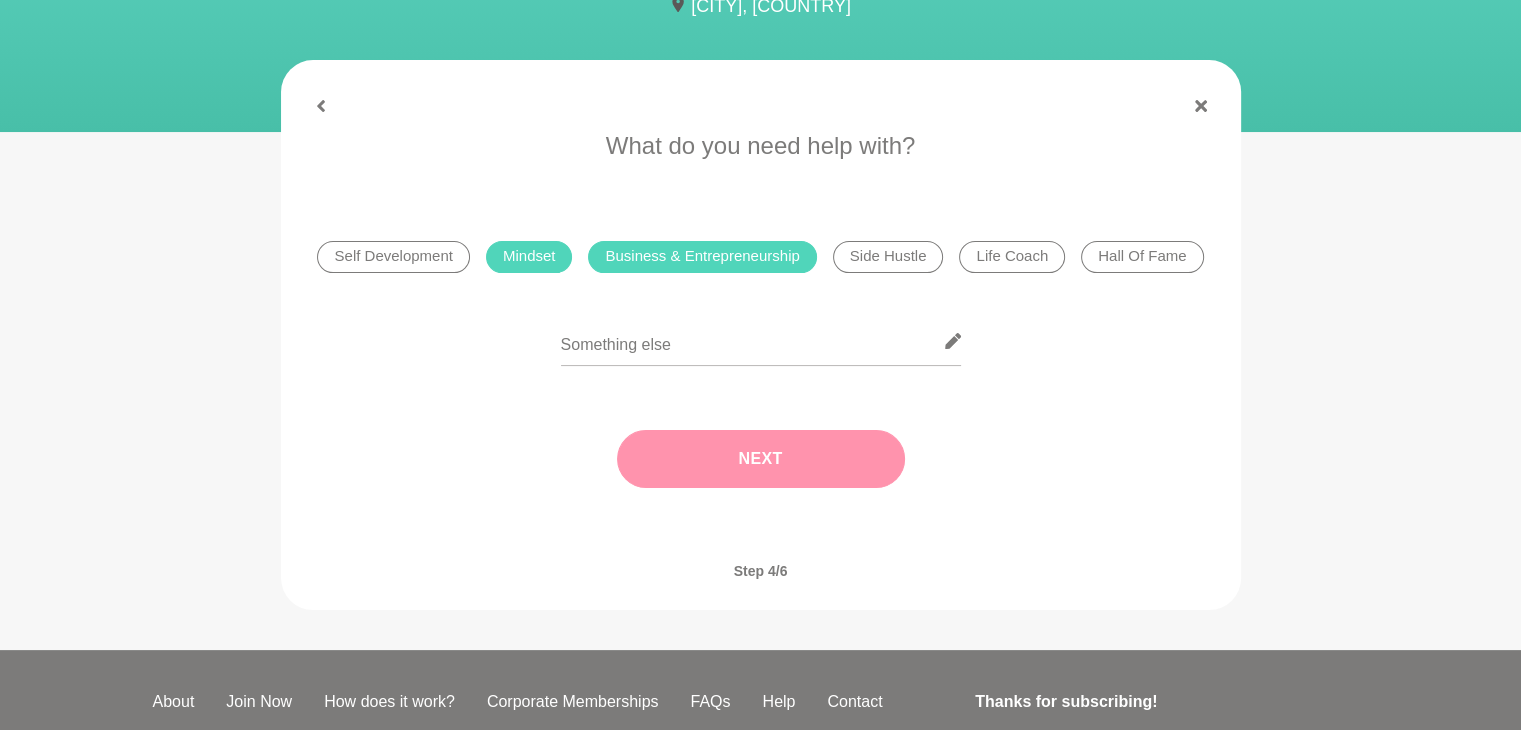click on "Next" at bounding box center (761, 459) 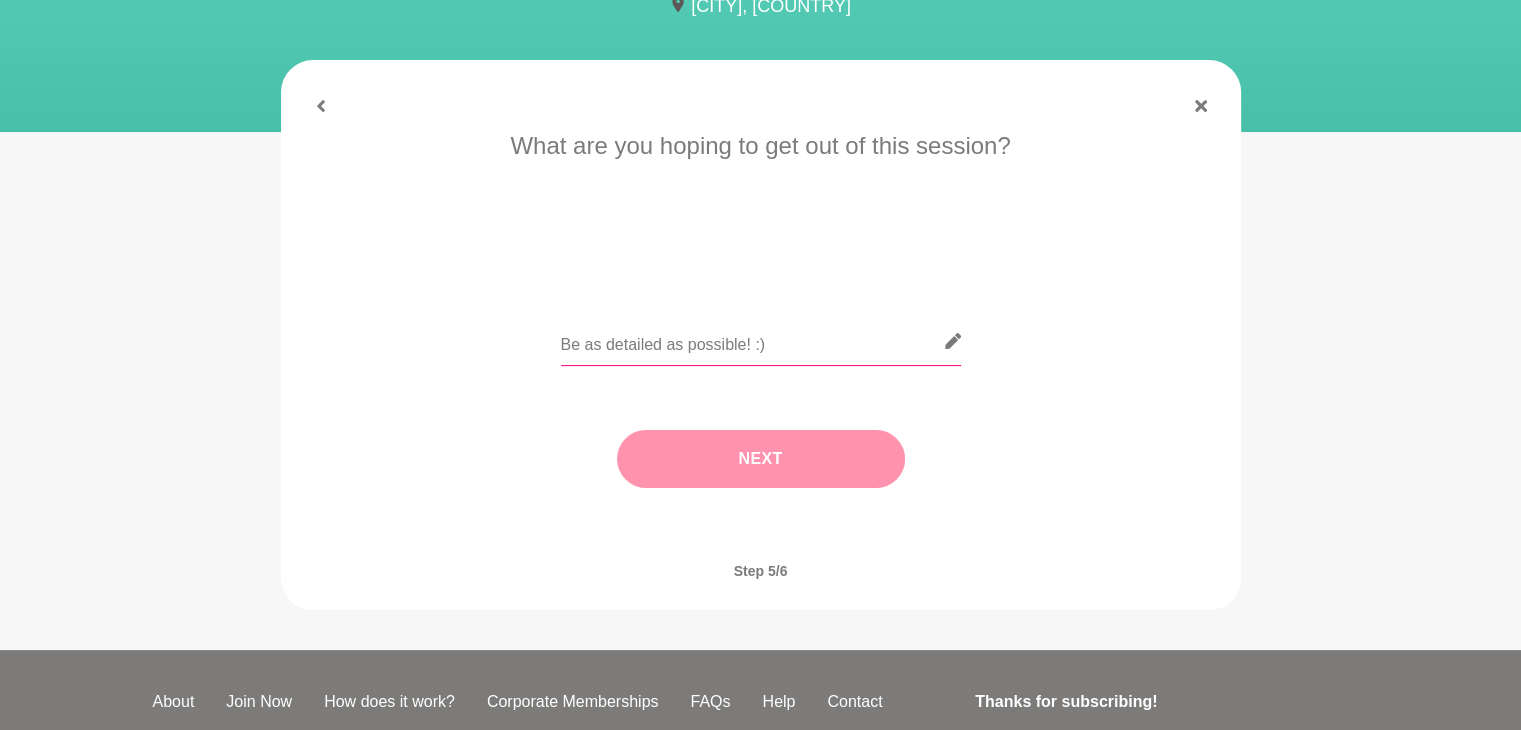 click at bounding box center [761, 341] 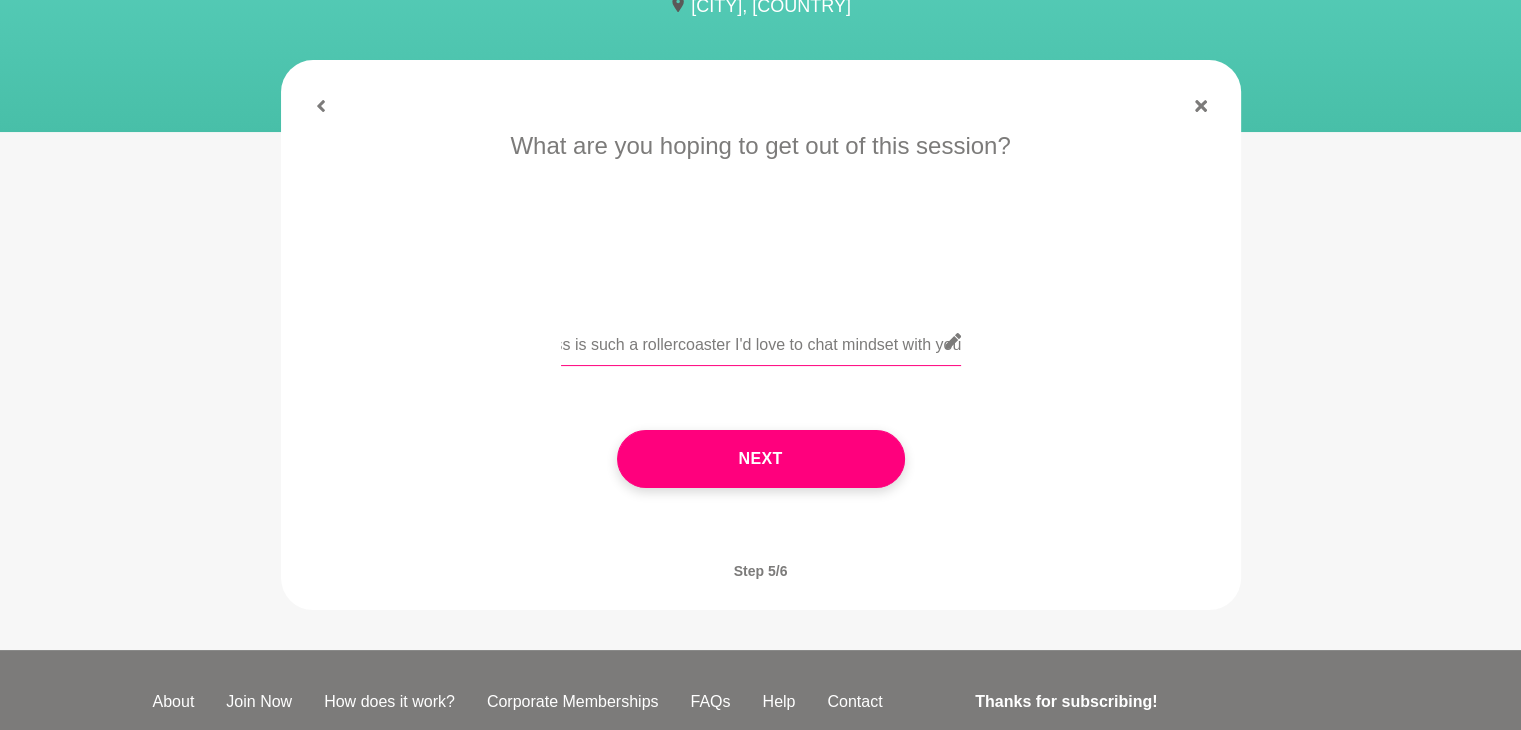 scroll, scrollTop: 0, scrollLeft: 904, axis: horizontal 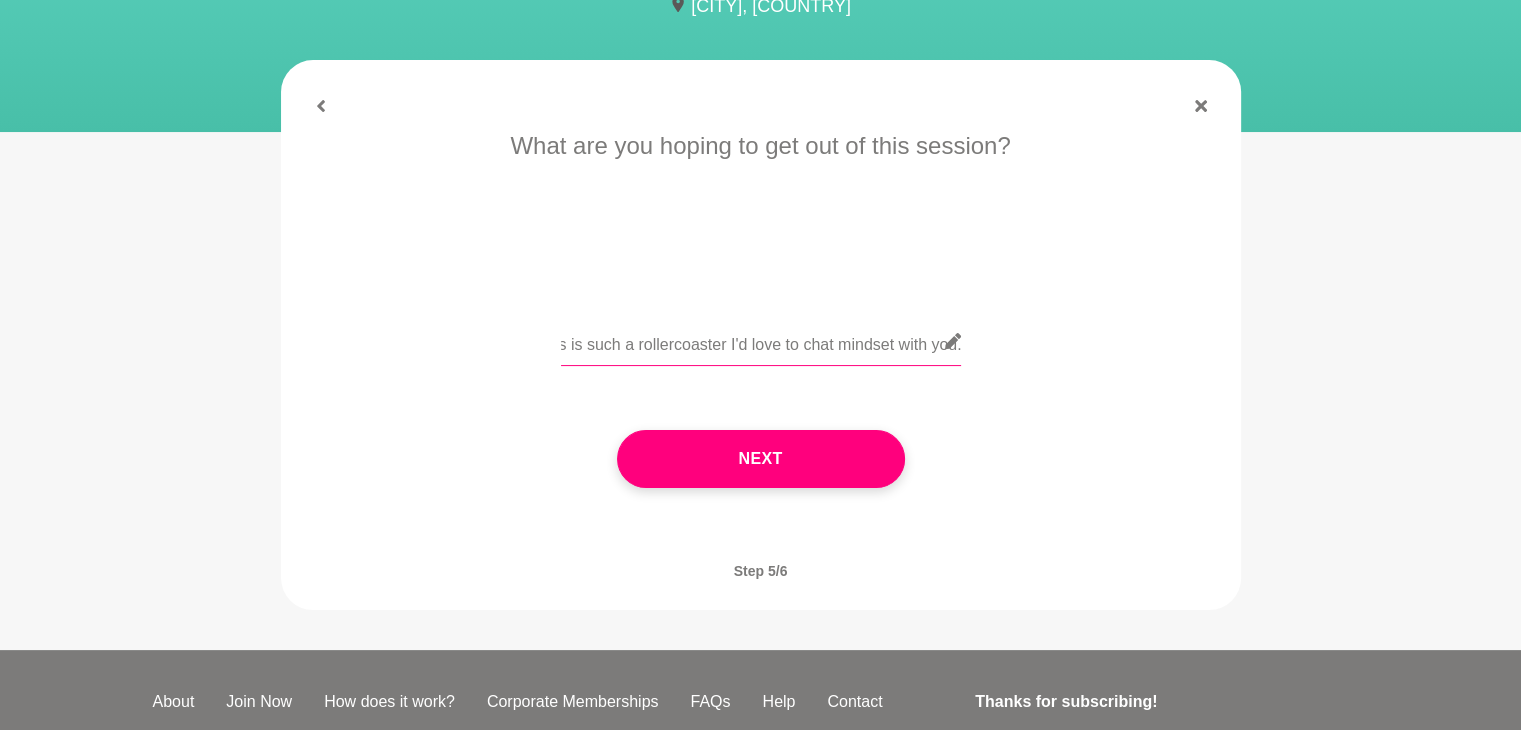 type on "Hi there I am just wanting to chat mindset in general. I have done lots of business coaching but nothing on mindset yet! Business is such a rollercoaster I'd love to chat mindset with you." 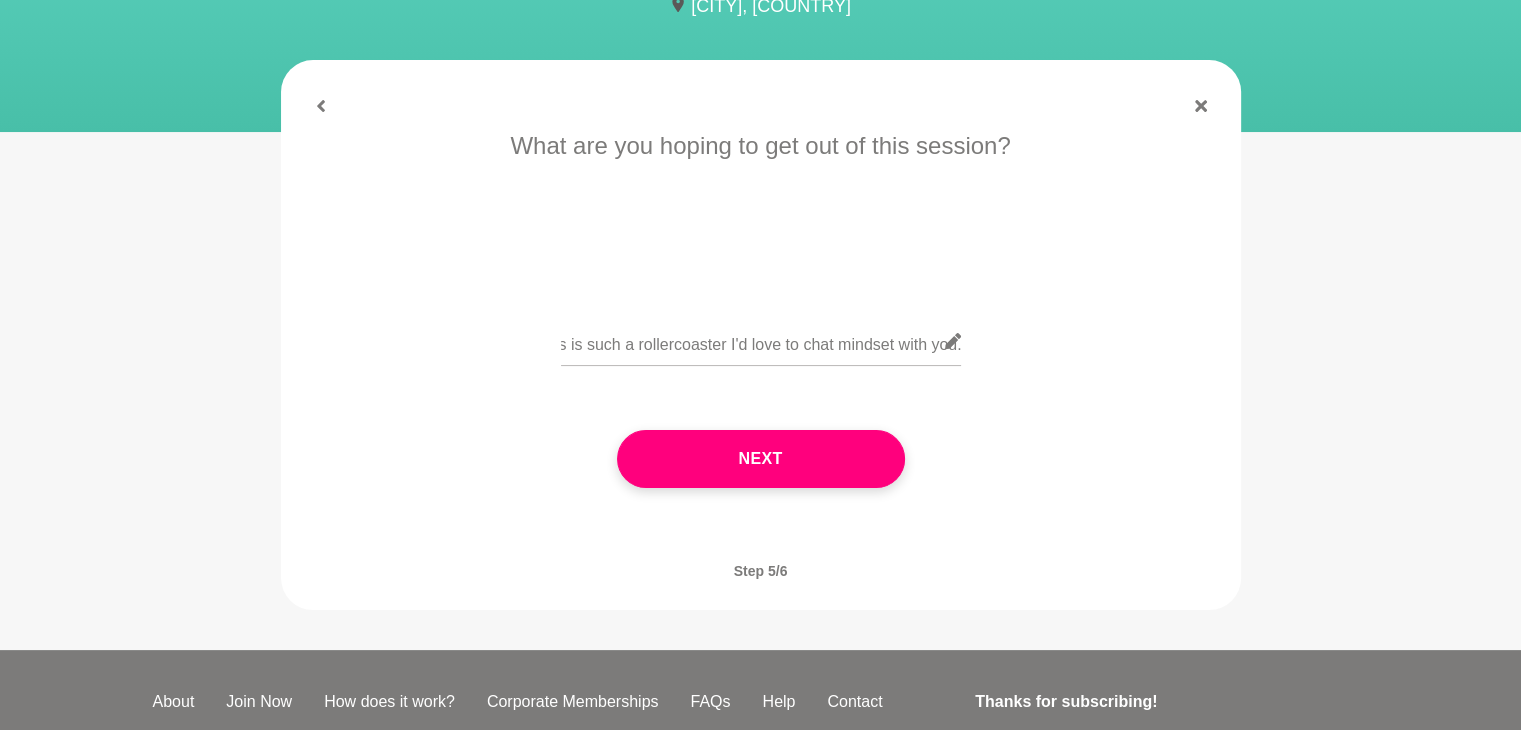 scroll, scrollTop: 0, scrollLeft: 0, axis: both 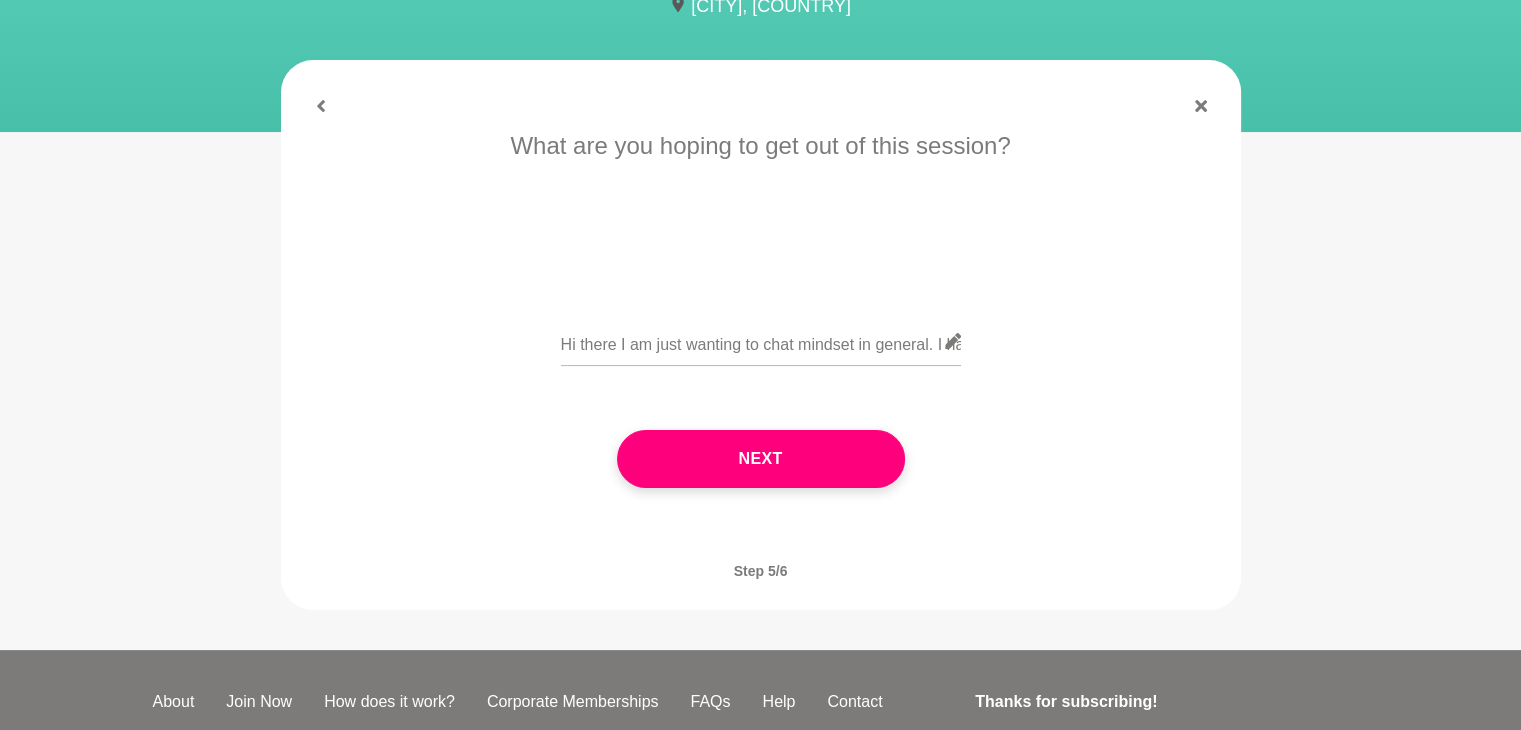 click on "Next" at bounding box center [761, 459] 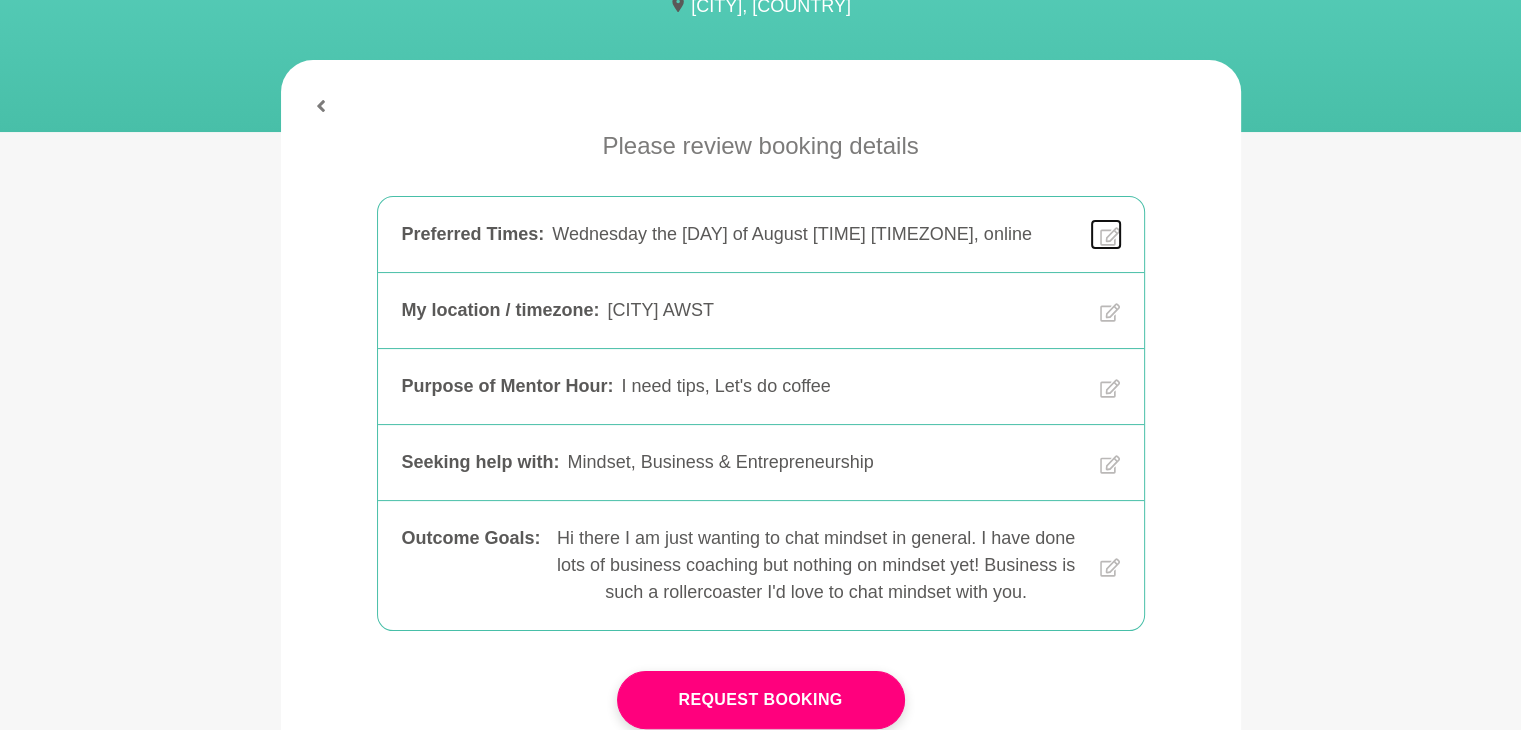 click 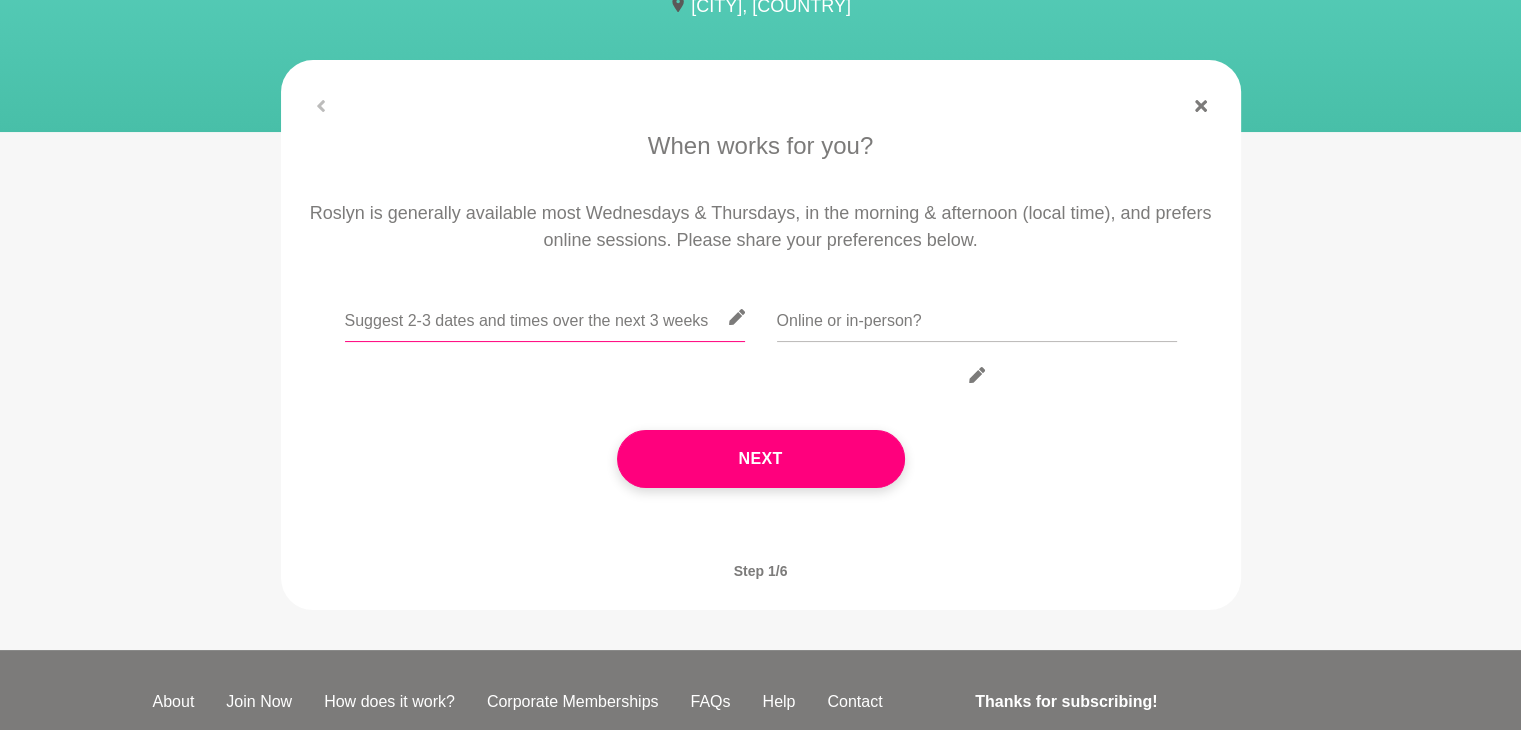 click at bounding box center (545, 317) 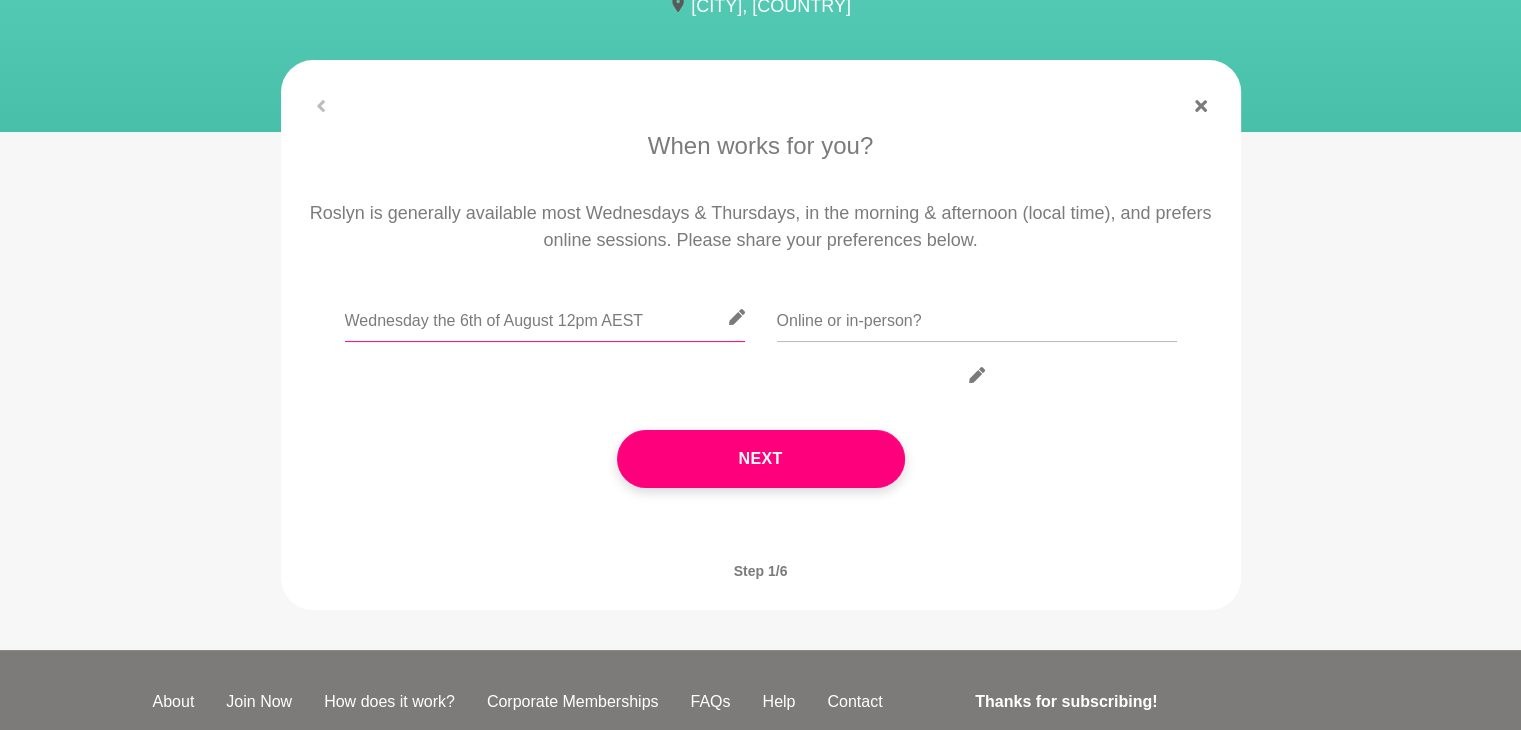 click on "Wednesday the 6th of August 12pm AEST" at bounding box center [545, 317] 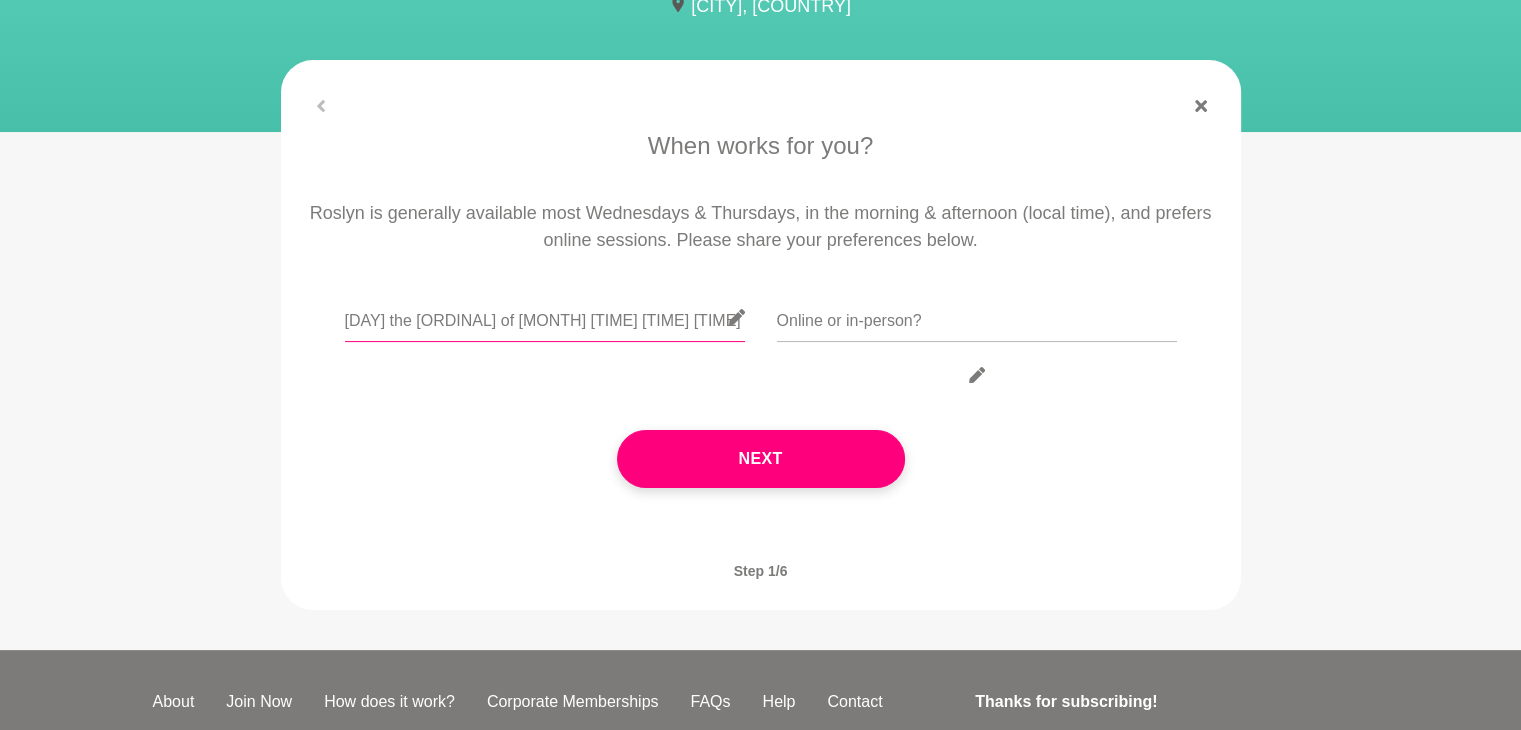 click on "[DAY] the [ORDINAL] of [MONTH] [TIME] [TIME] [TIME]" at bounding box center (545, 317) 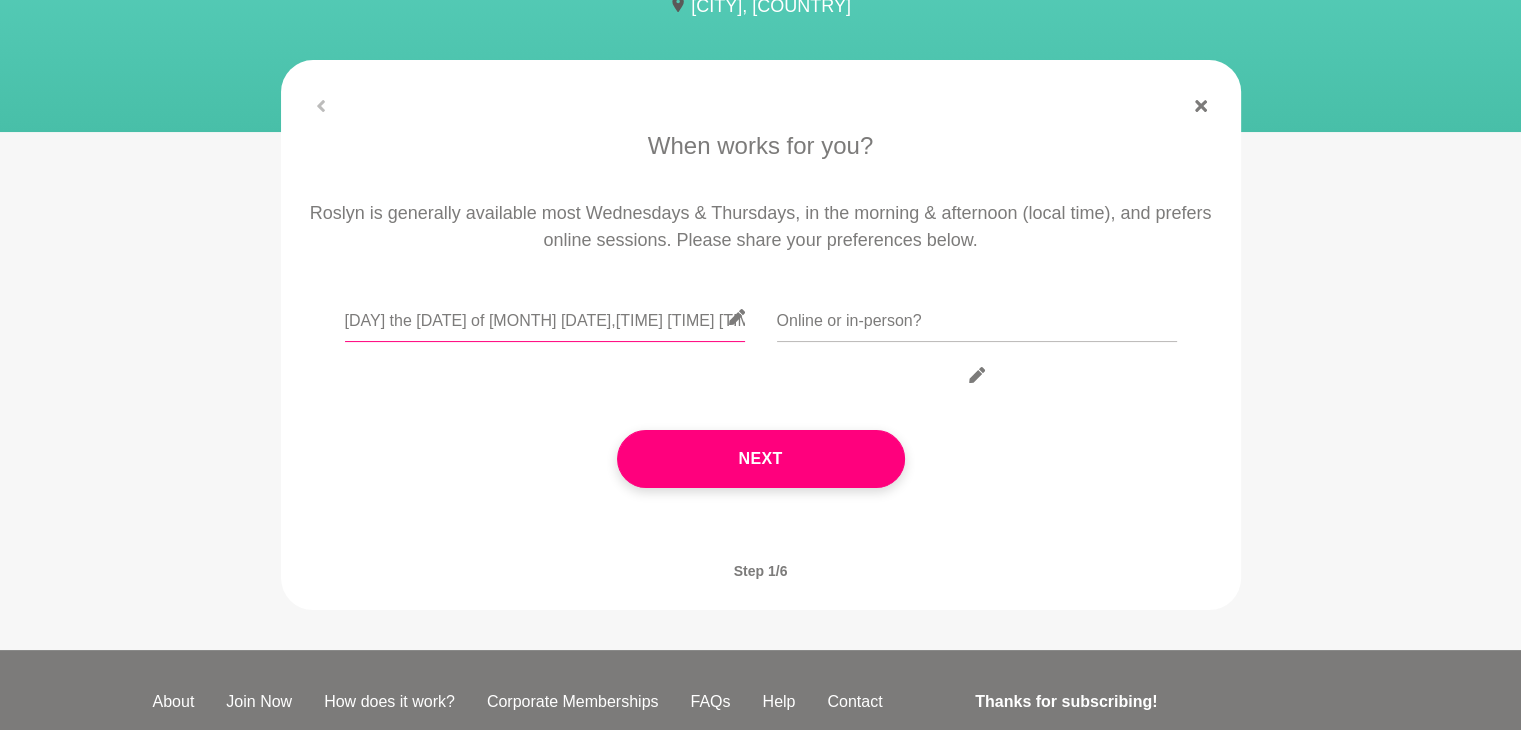click on "[DAY] the [DATE] of [MONTH] [DATE],[TIME] [TIME] [TIMEZONE]" at bounding box center [545, 317] 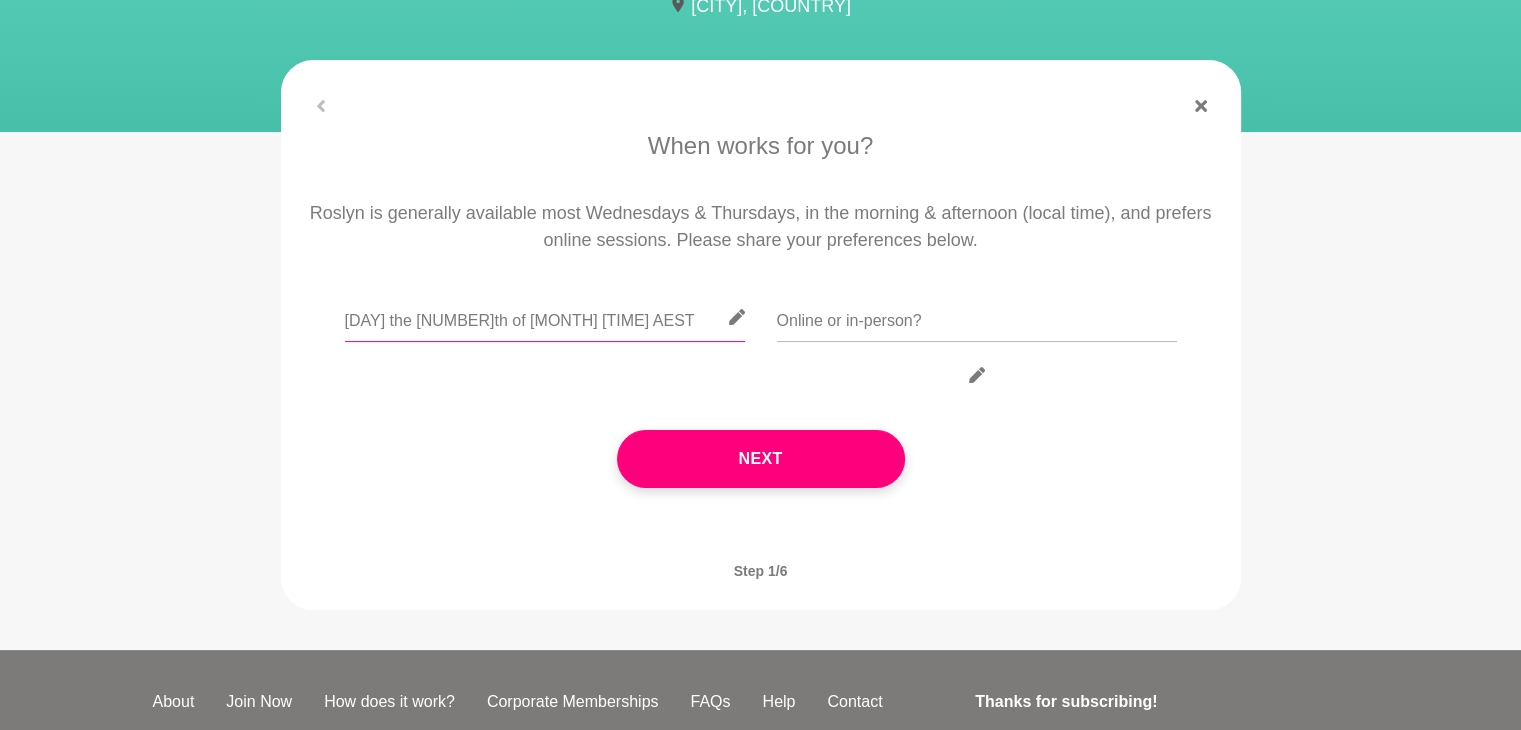 click on "[DAY] the [NUMBER]th of [MONTH] [TIME] AEST" at bounding box center [545, 317] 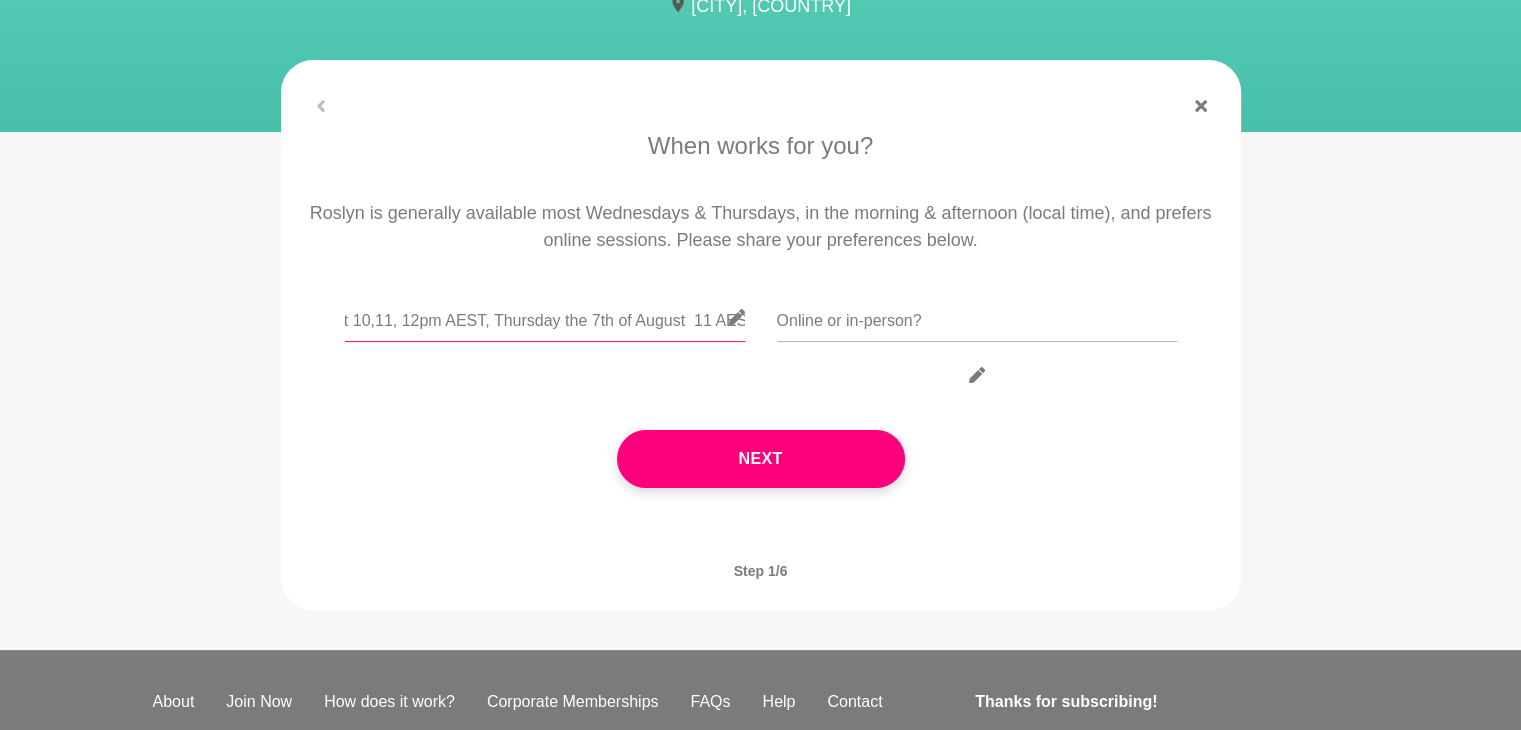scroll, scrollTop: 0, scrollLeft: 215, axis: horizontal 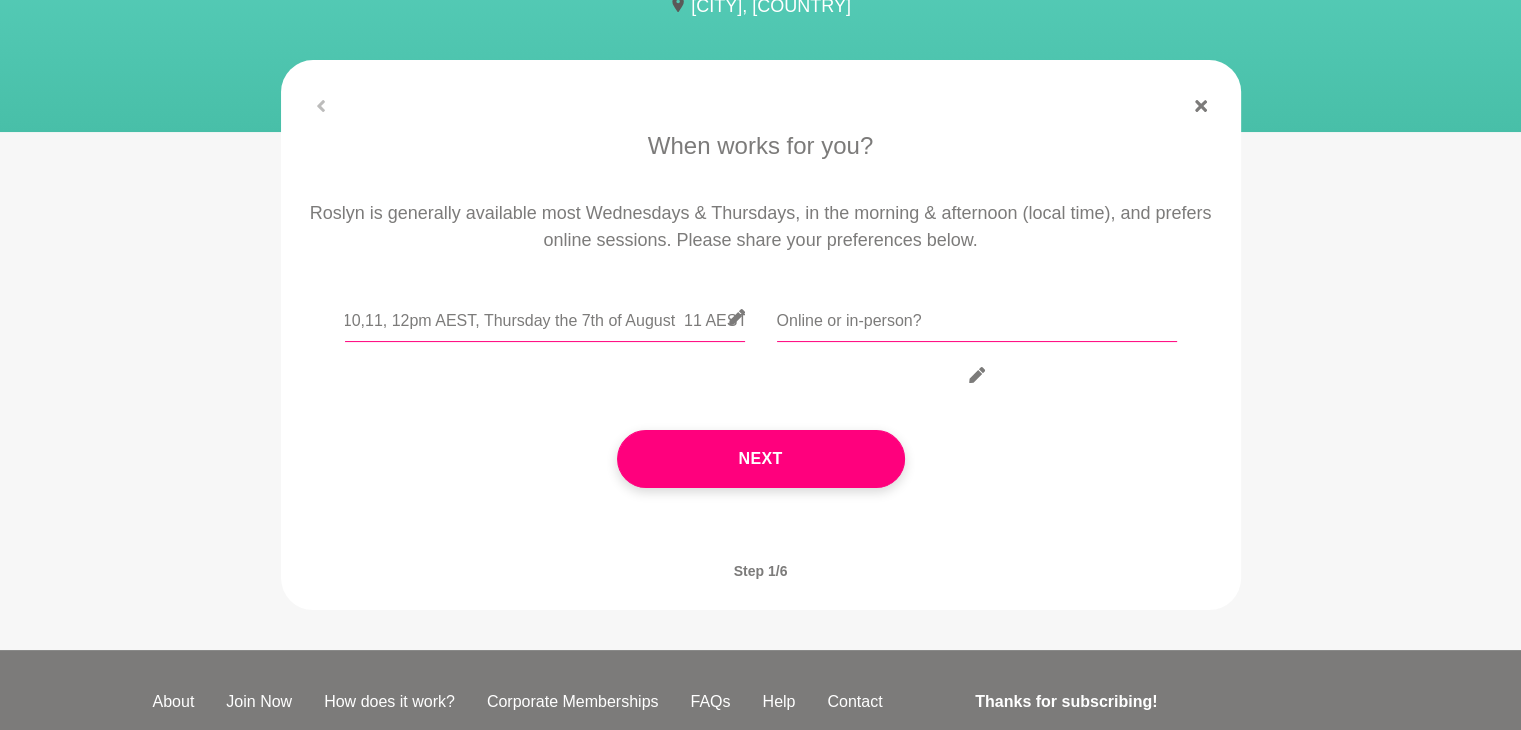 type on "Wednesday the 6th of August 10,11, 12pm AEST, Thursday the 7th of August  11 AEST" 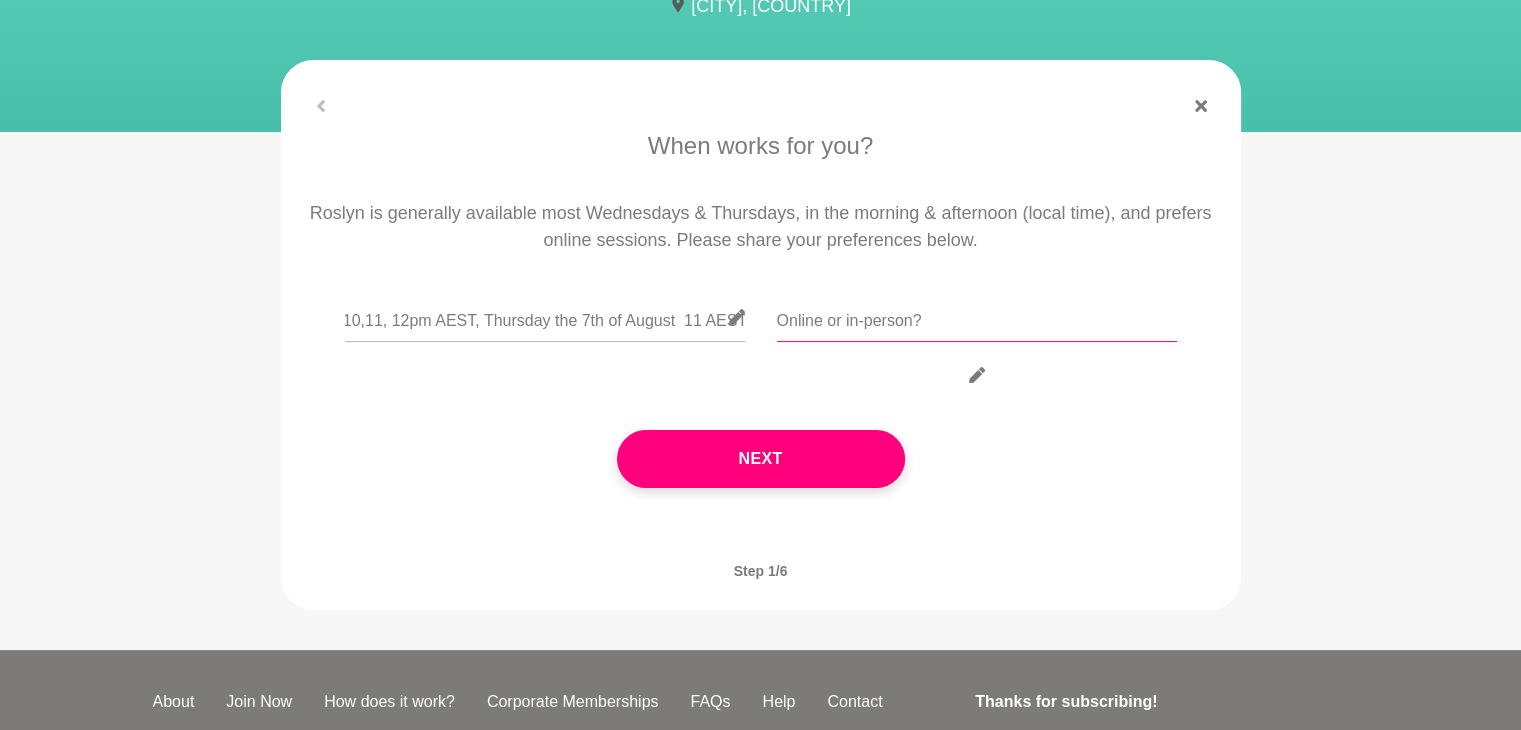 scroll, scrollTop: 0, scrollLeft: 0, axis: both 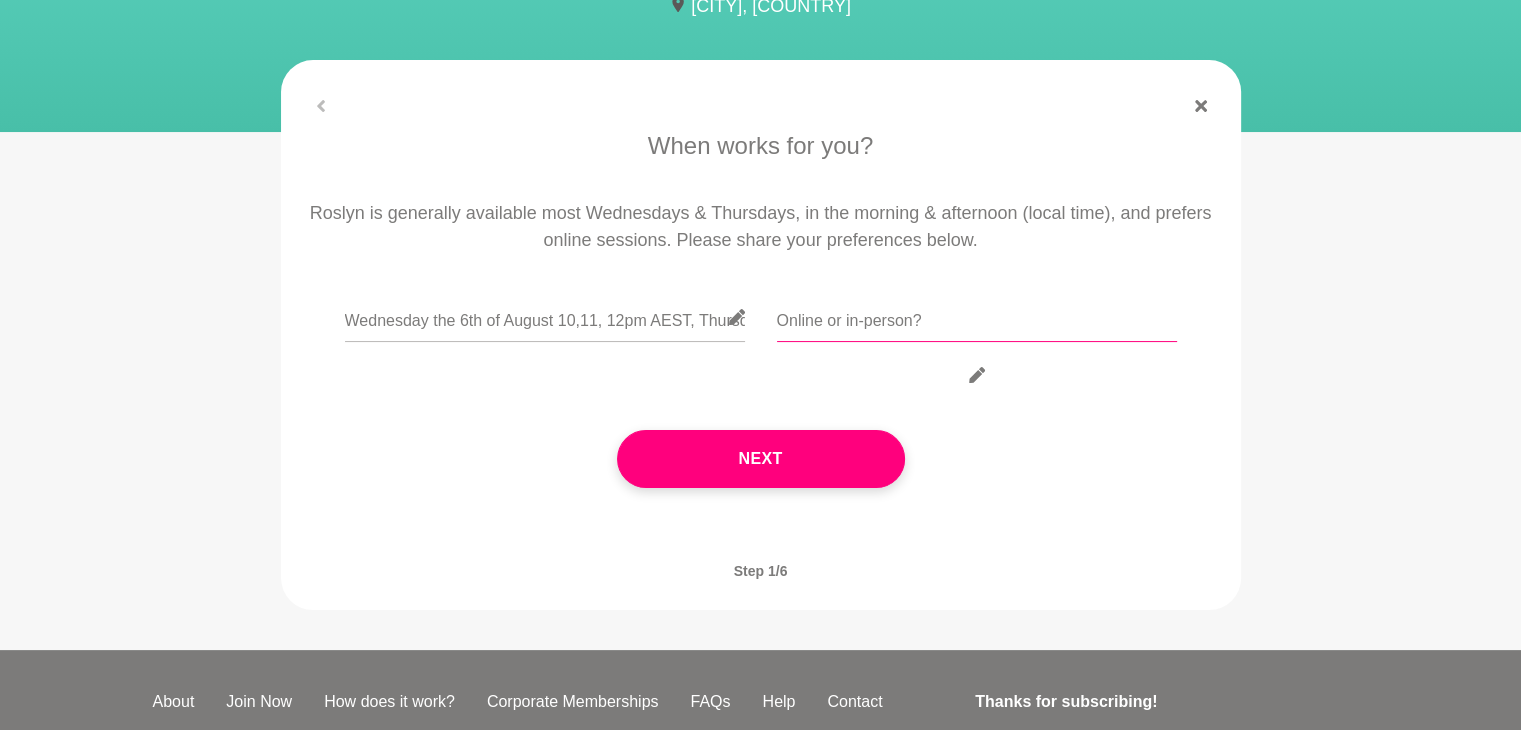click at bounding box center (977, 317) 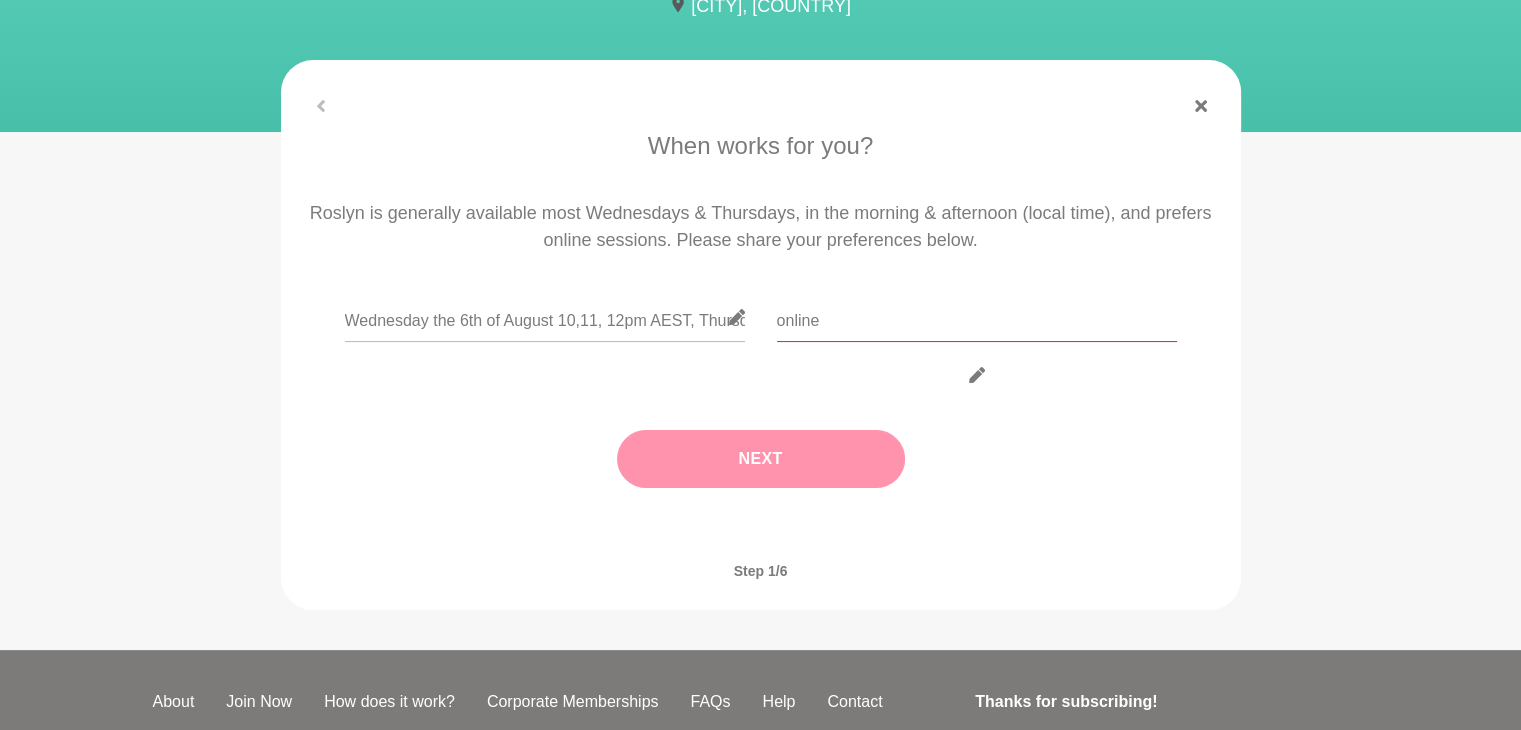 type on "online" 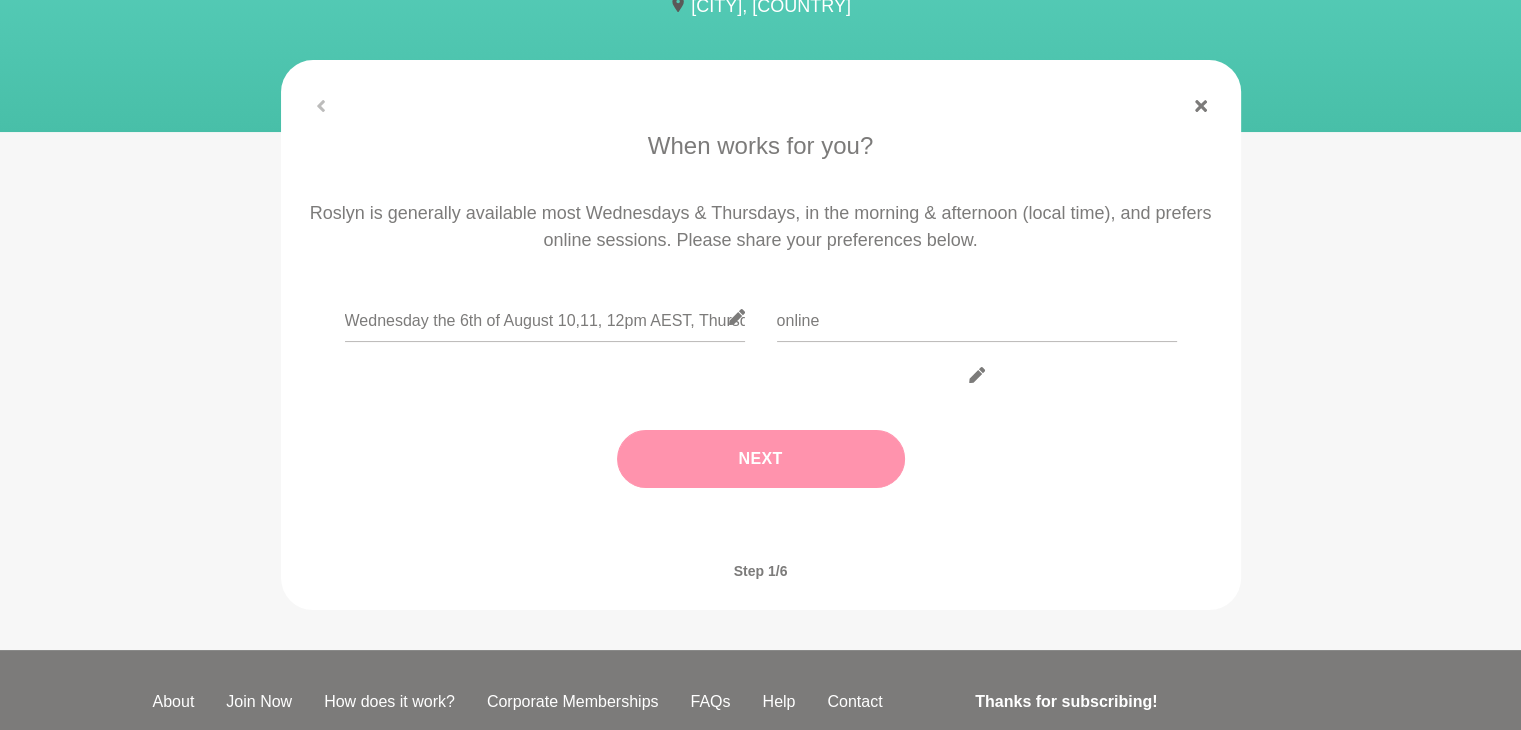 click on "Next" at bounding box center [761, 459] 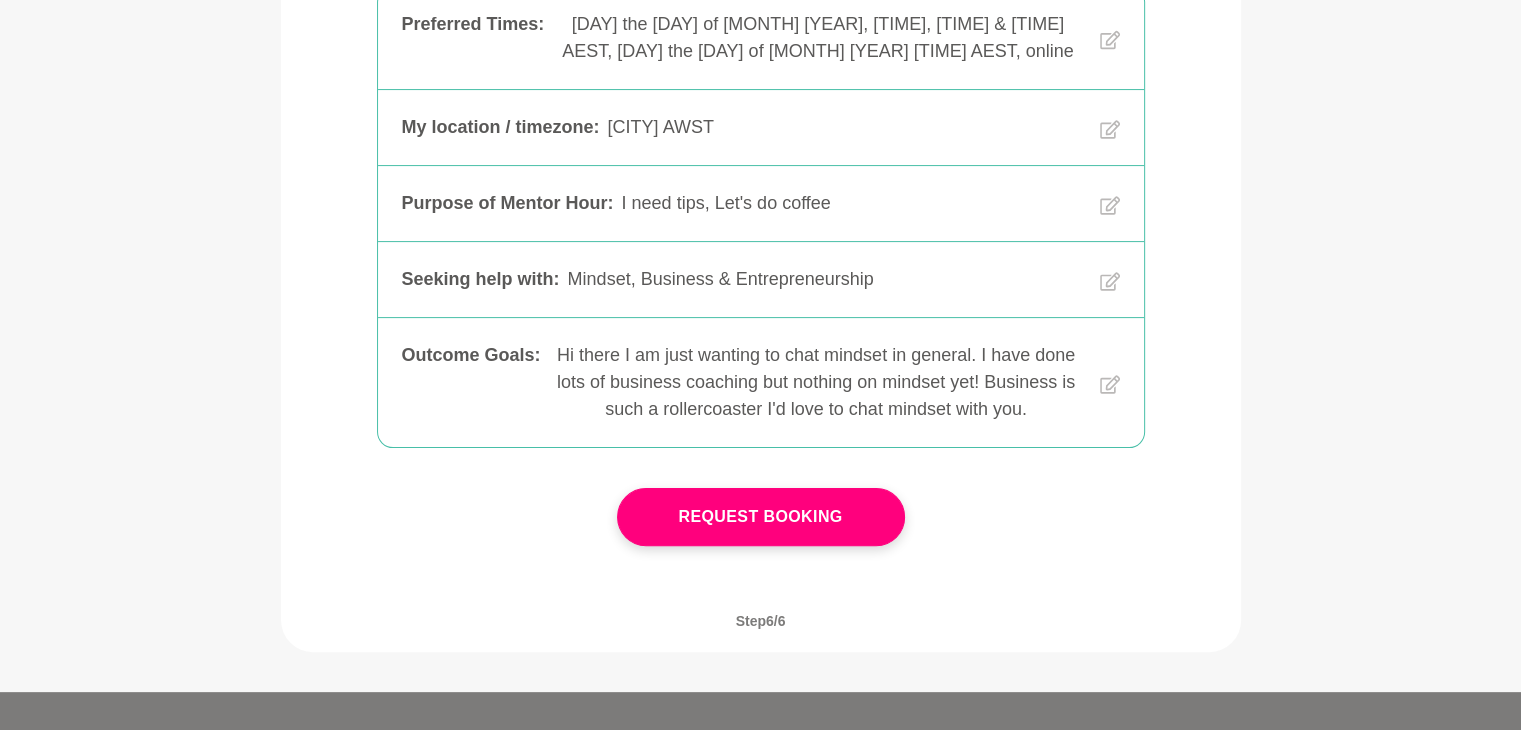 scroll, scrollTop: 483, scrollLeft: 0, axis: vertical 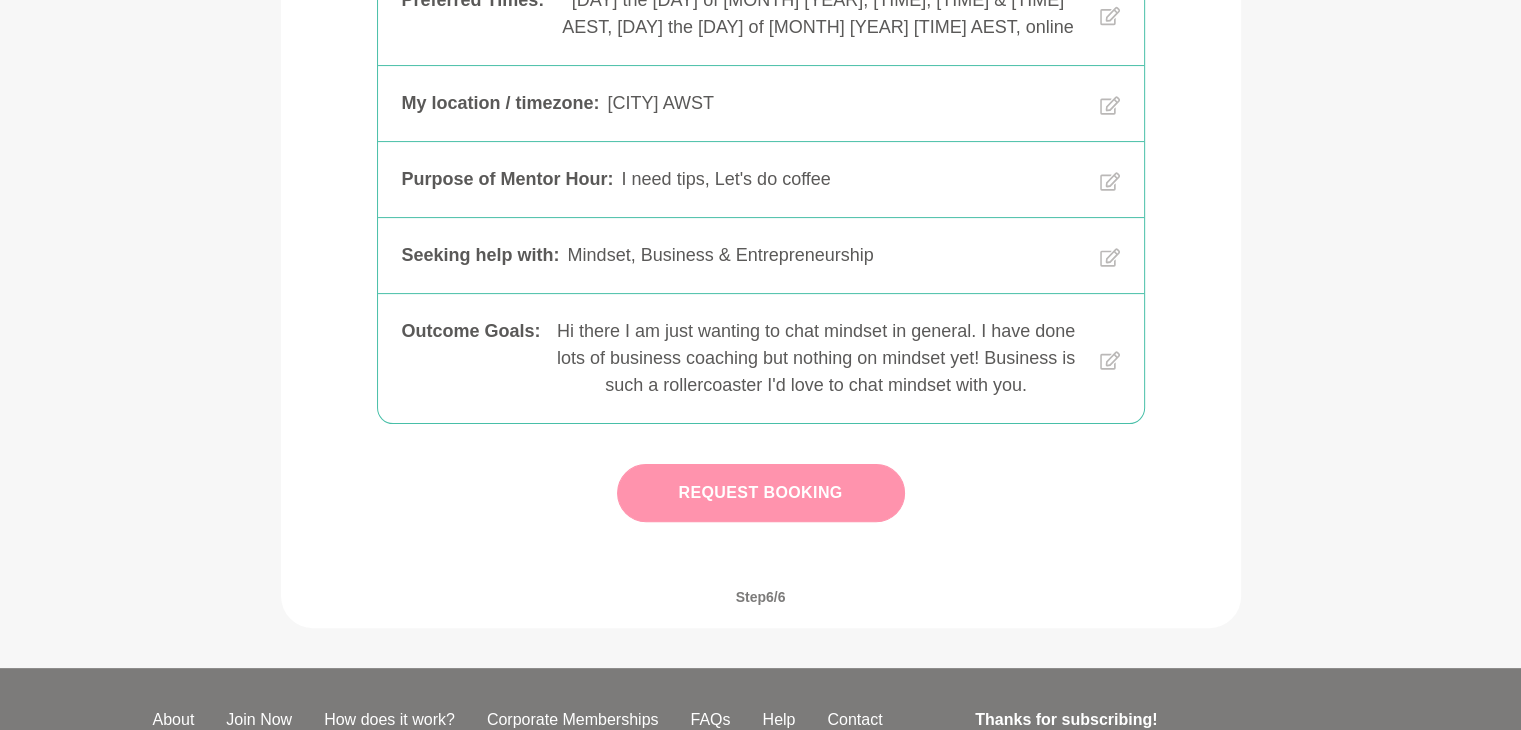 click on "Request Booking" at bounding box center [761, 493] 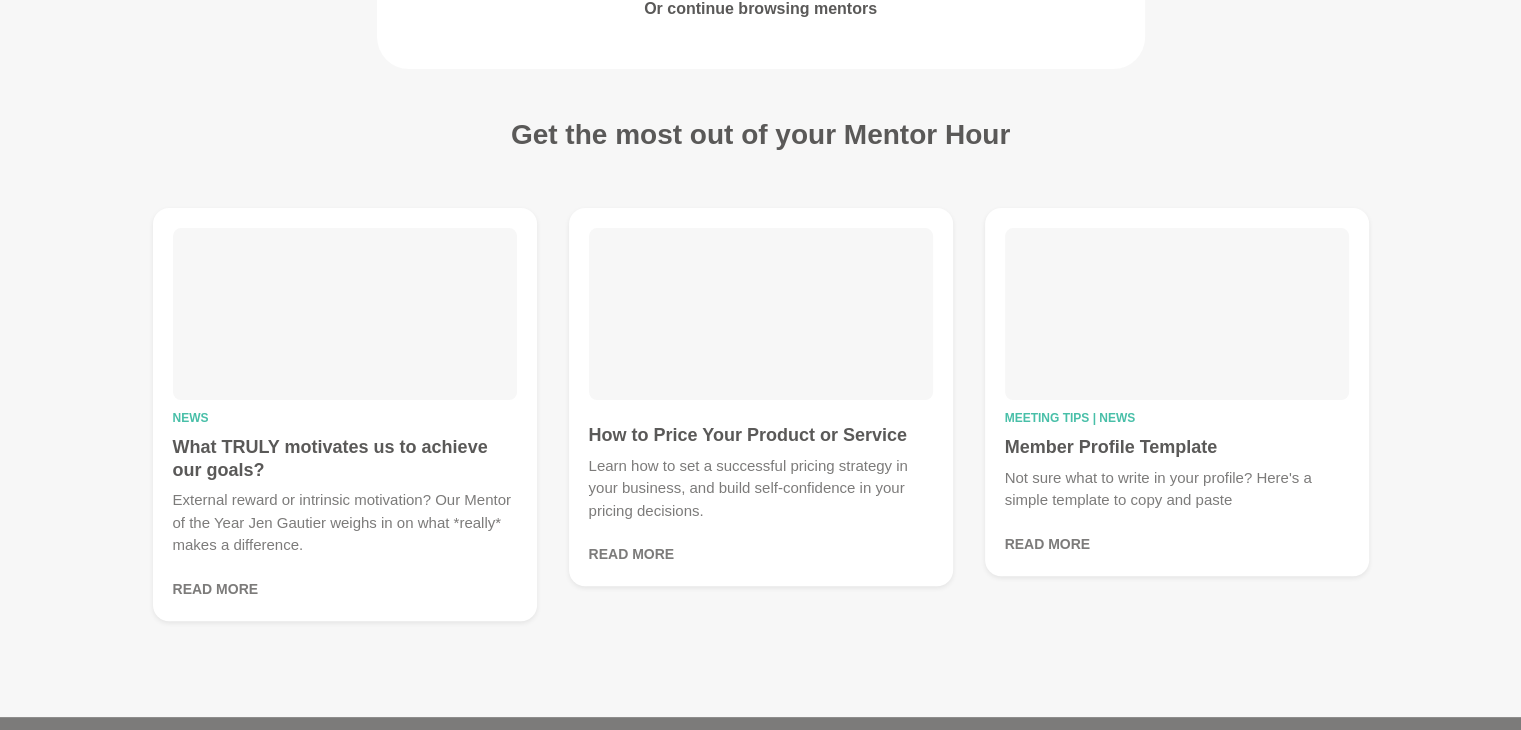 scroll, scrollTop: 0, scrollLeft: 0, axis: both 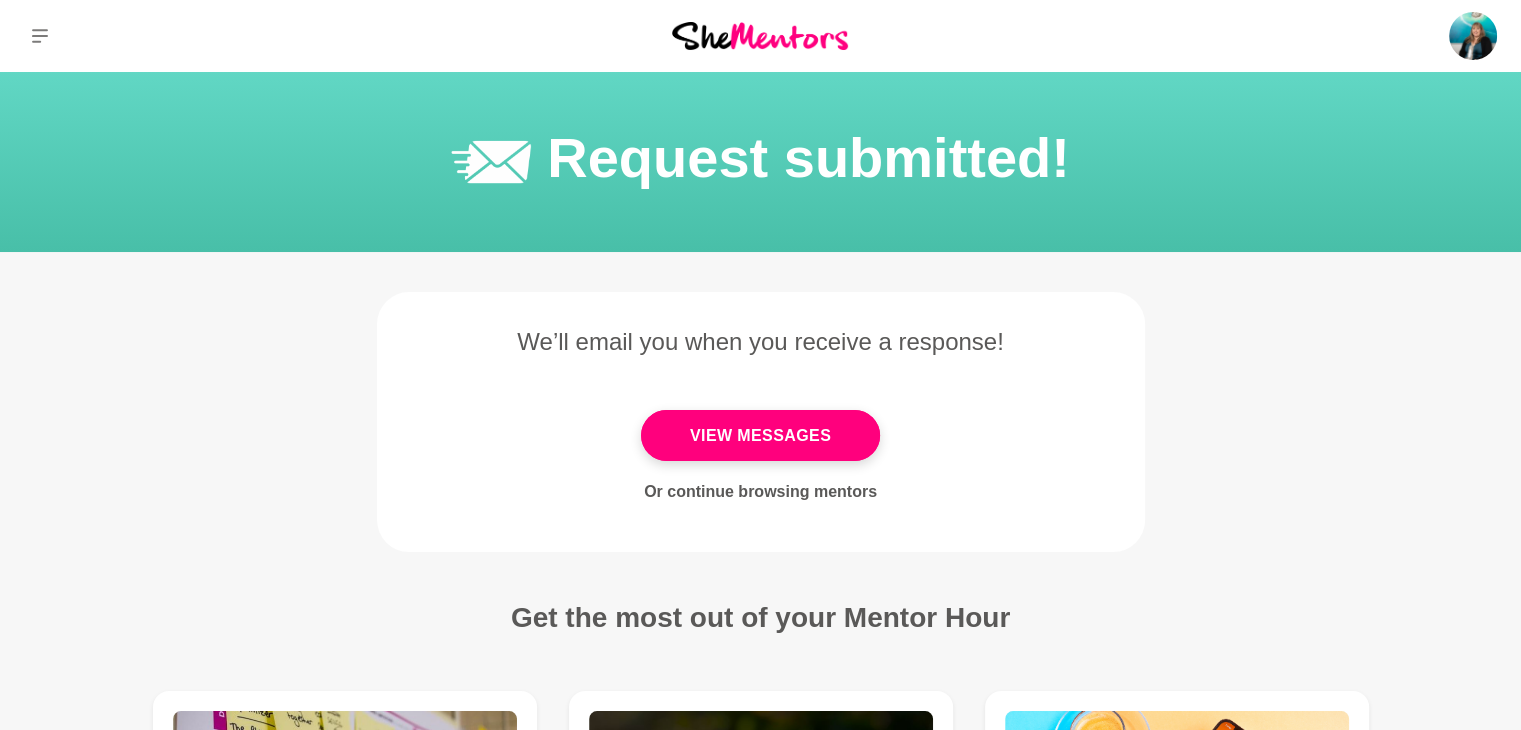 click on "Or continue browsing mentors" at bounding box center [760, 491] 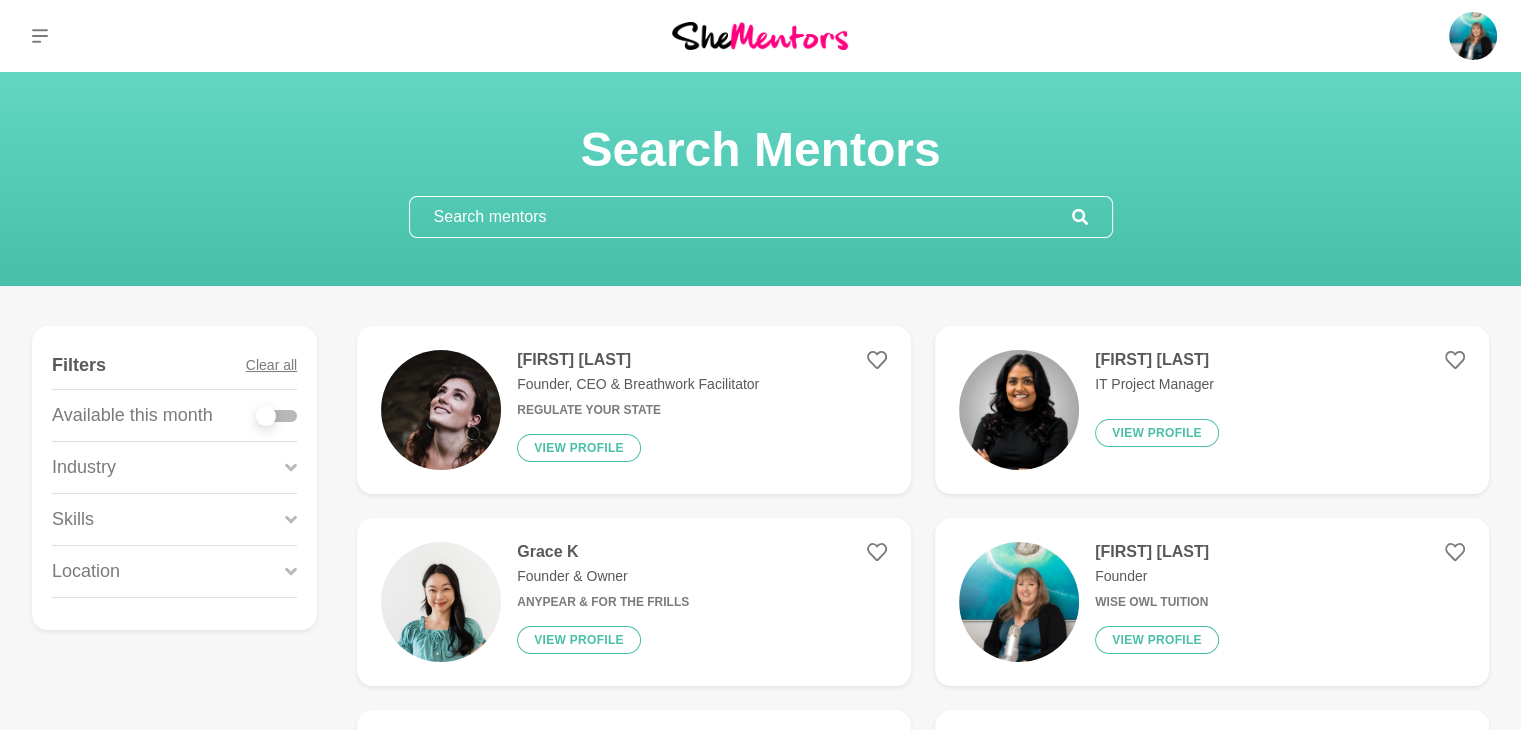 click on "Industry" at bounding box center (174, 467) 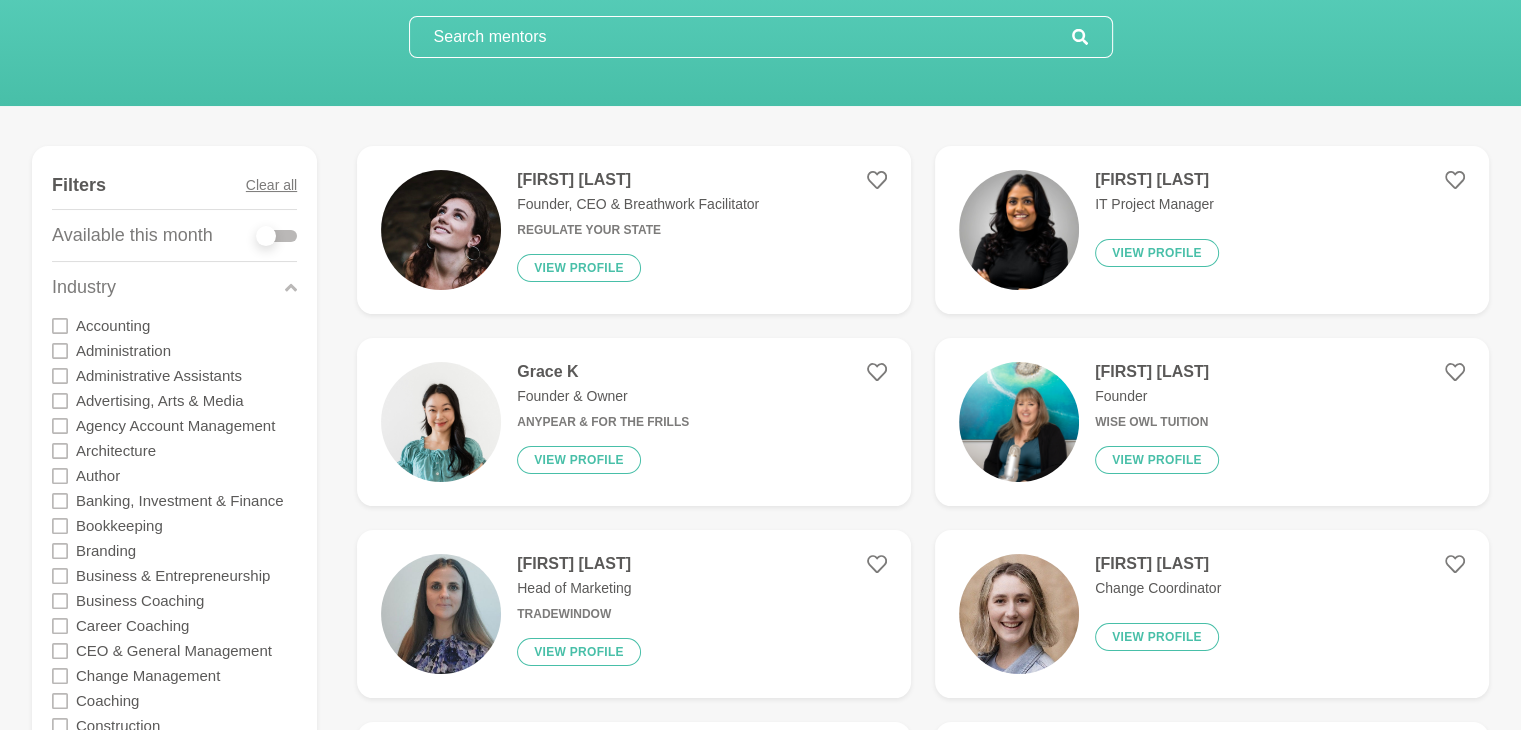 scroll, scrollTop: 200, scrollLeft: 0, axis: vertical 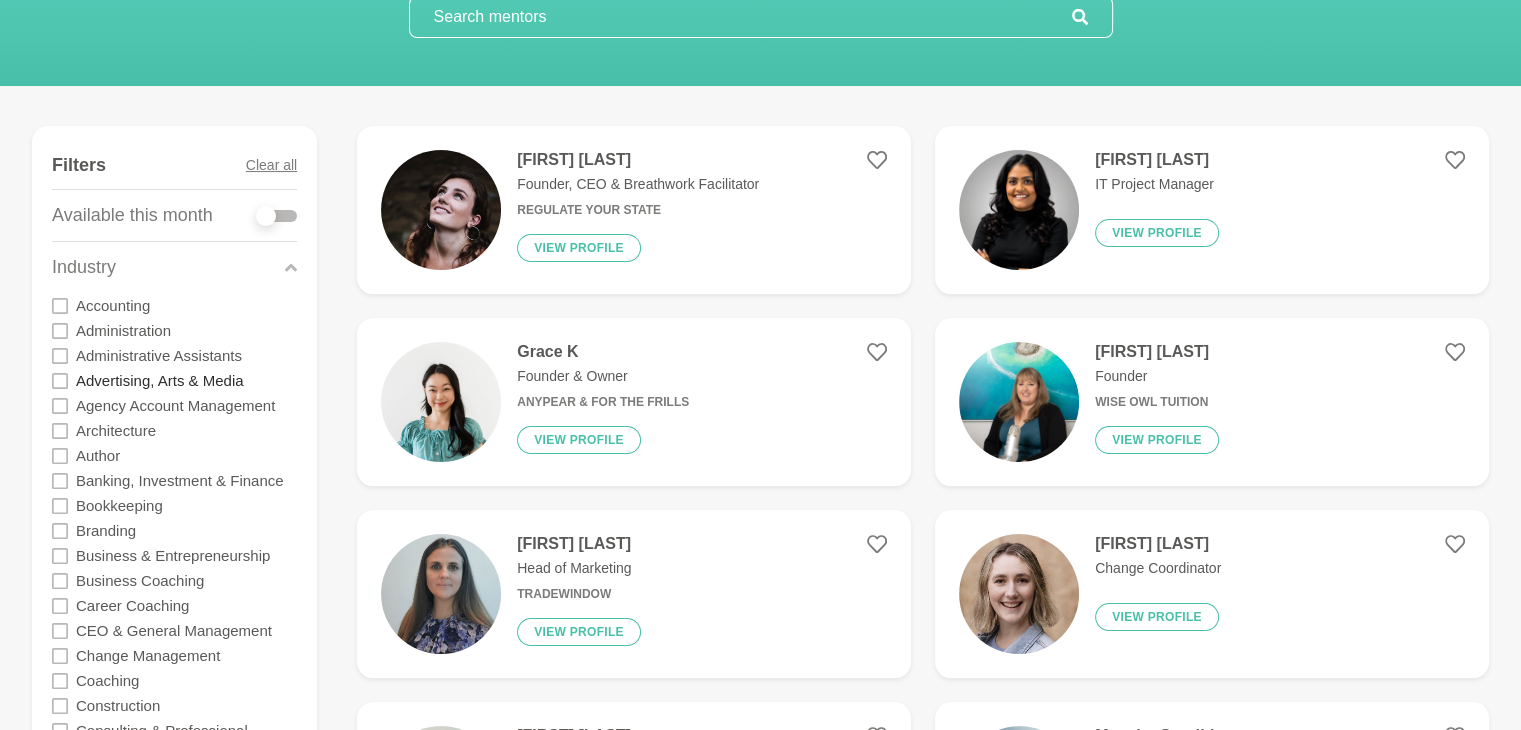 click on "Advertising, Arts & Media" at bounding box center [160, 380] 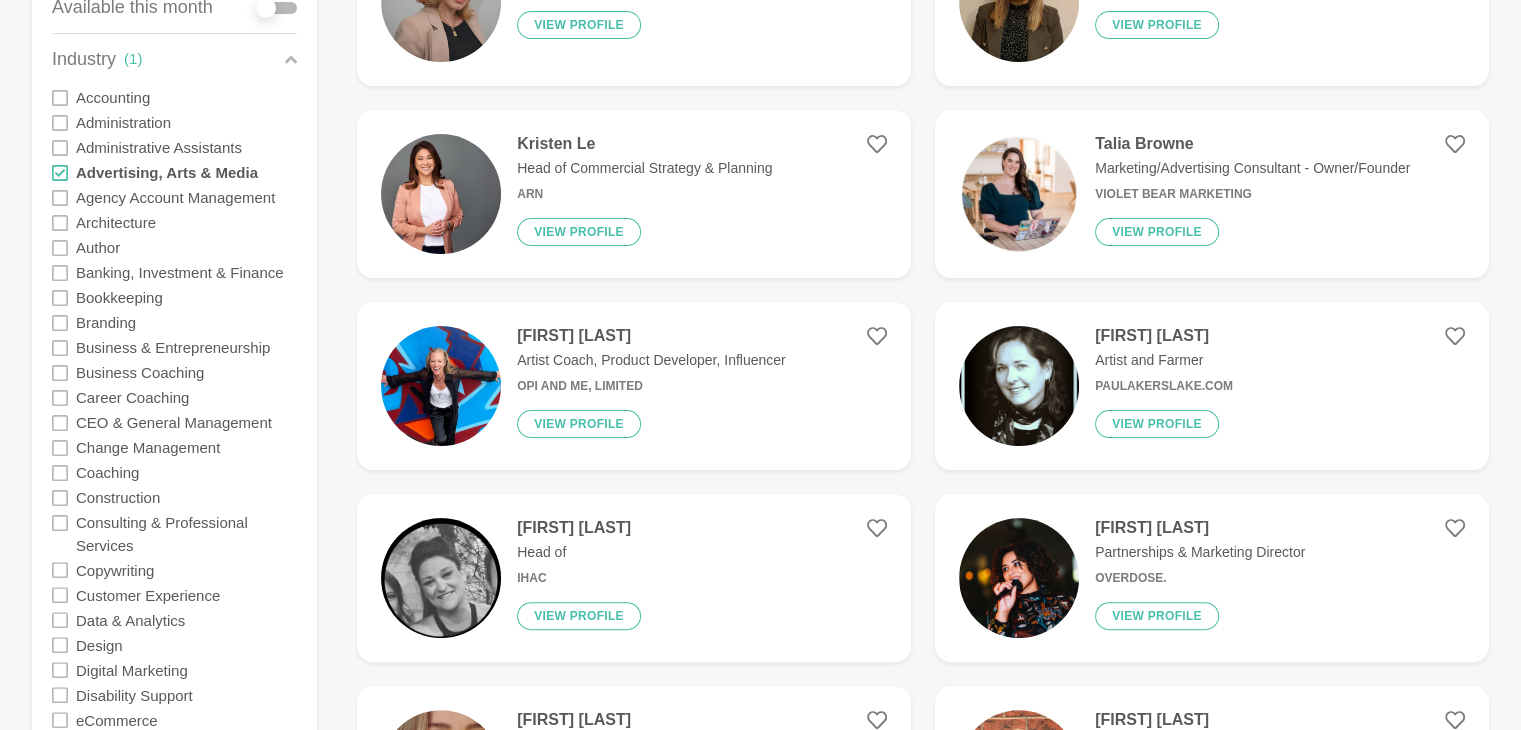 scroll, scrollTop: 280, scrollLeft: 0, axis: vertical 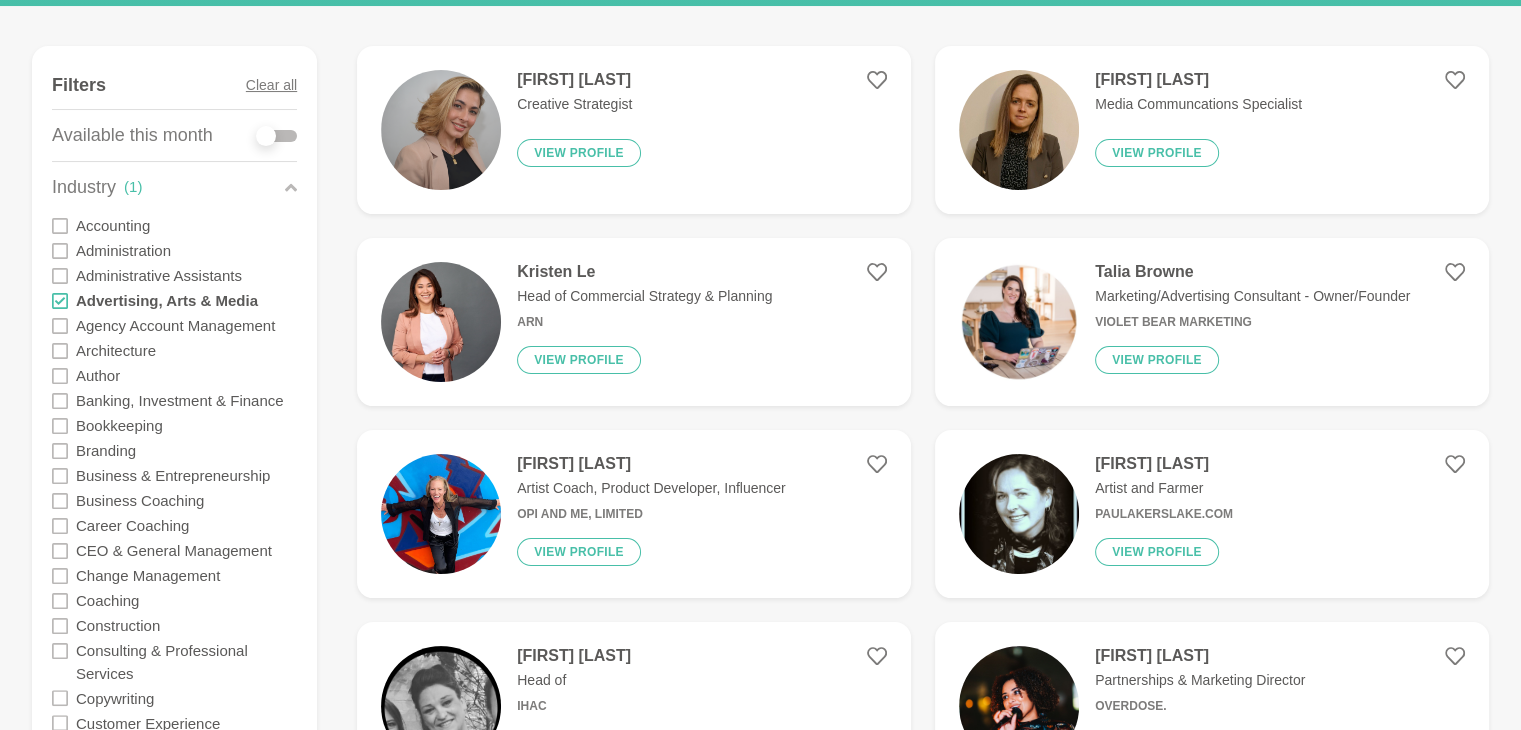 click 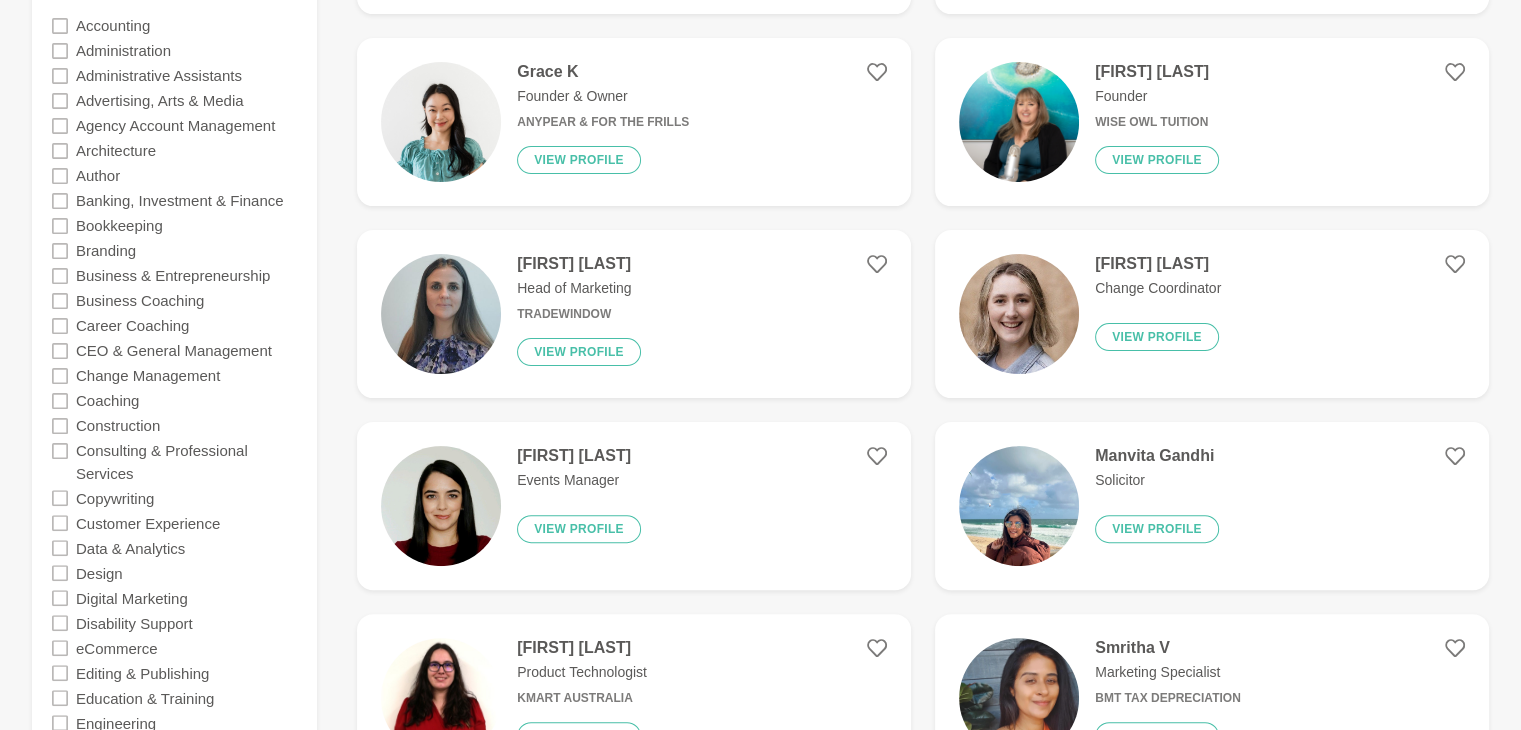 scroll, scrollTop: 520, scrollLeft: 0, axis: vertical 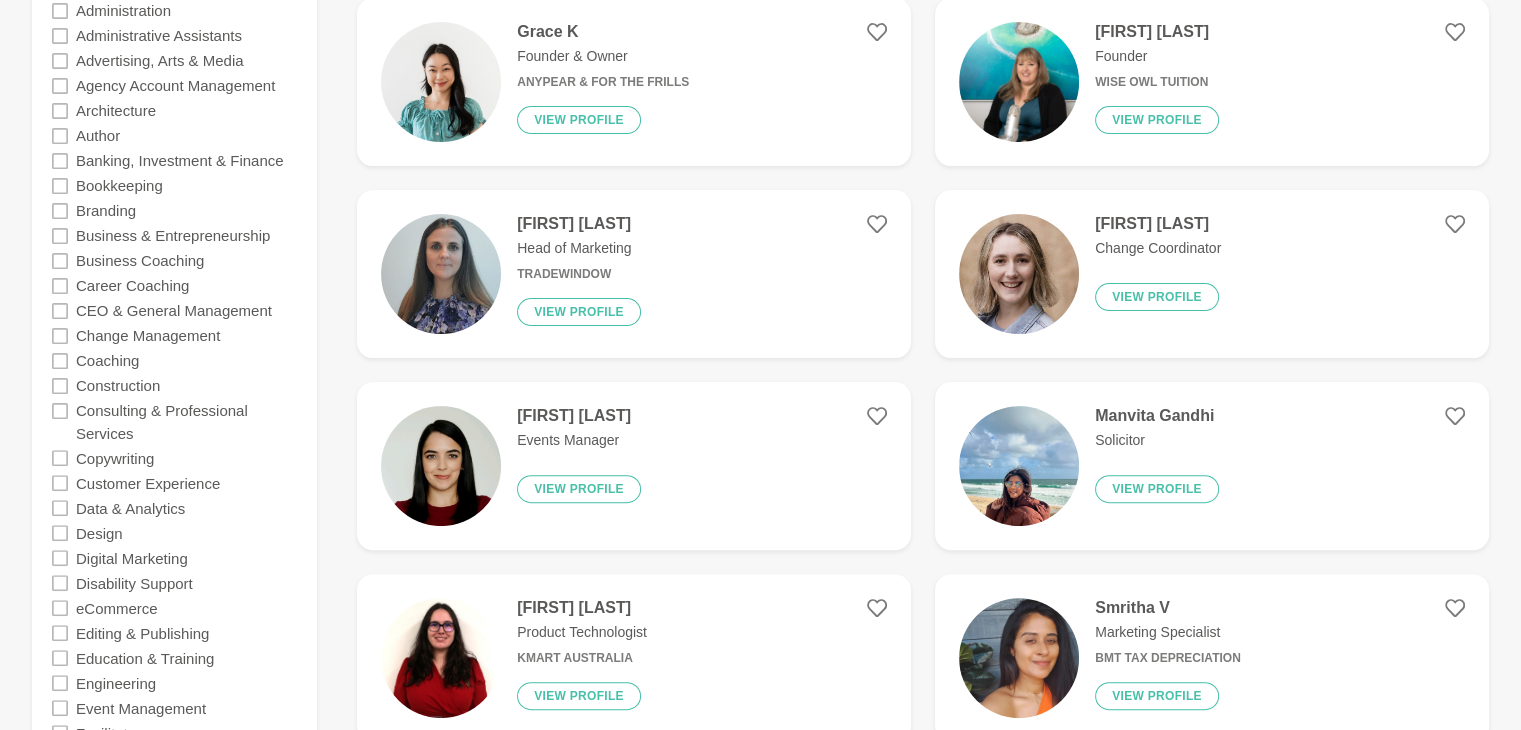 click 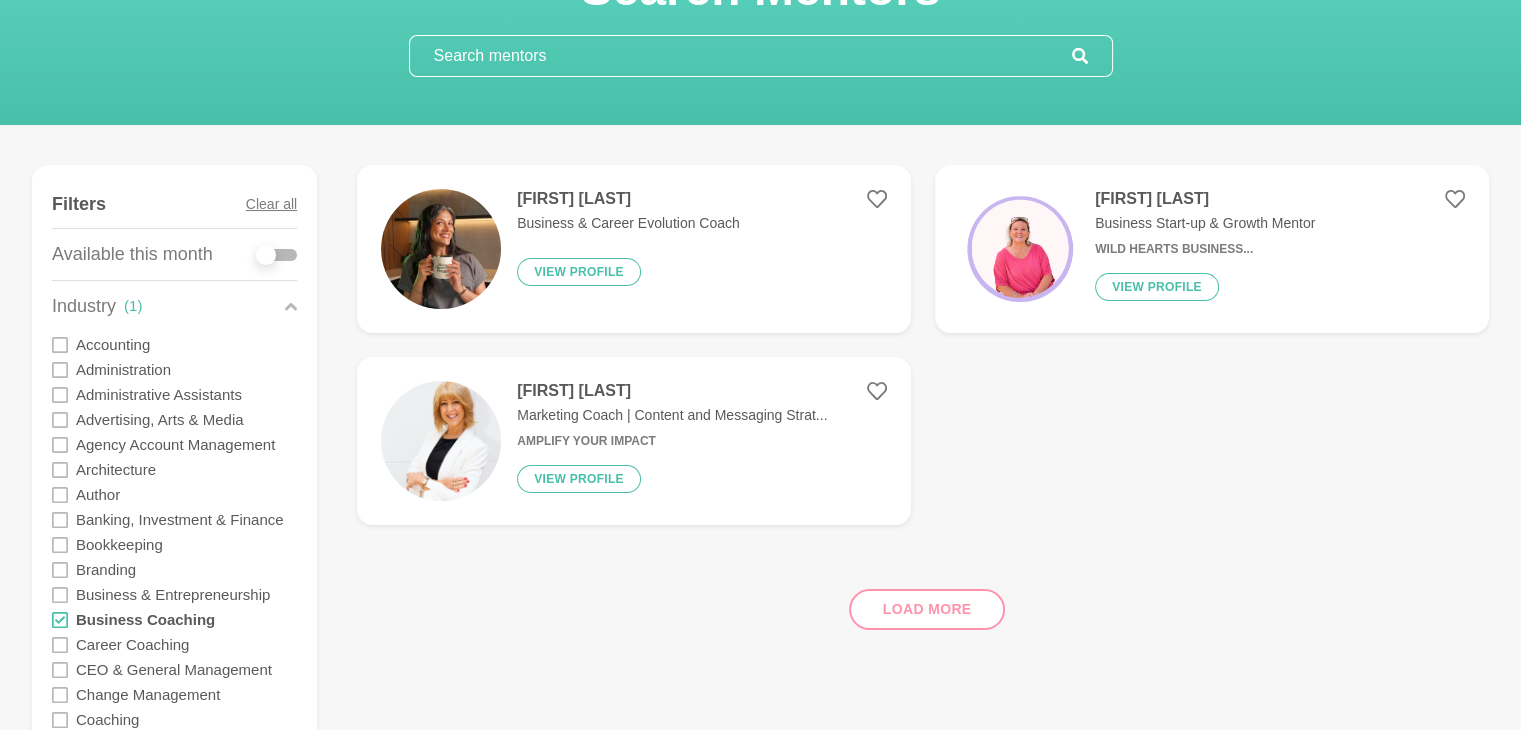 scroll, scrollTop: 160, scrollLeft: 0, axis: vertical 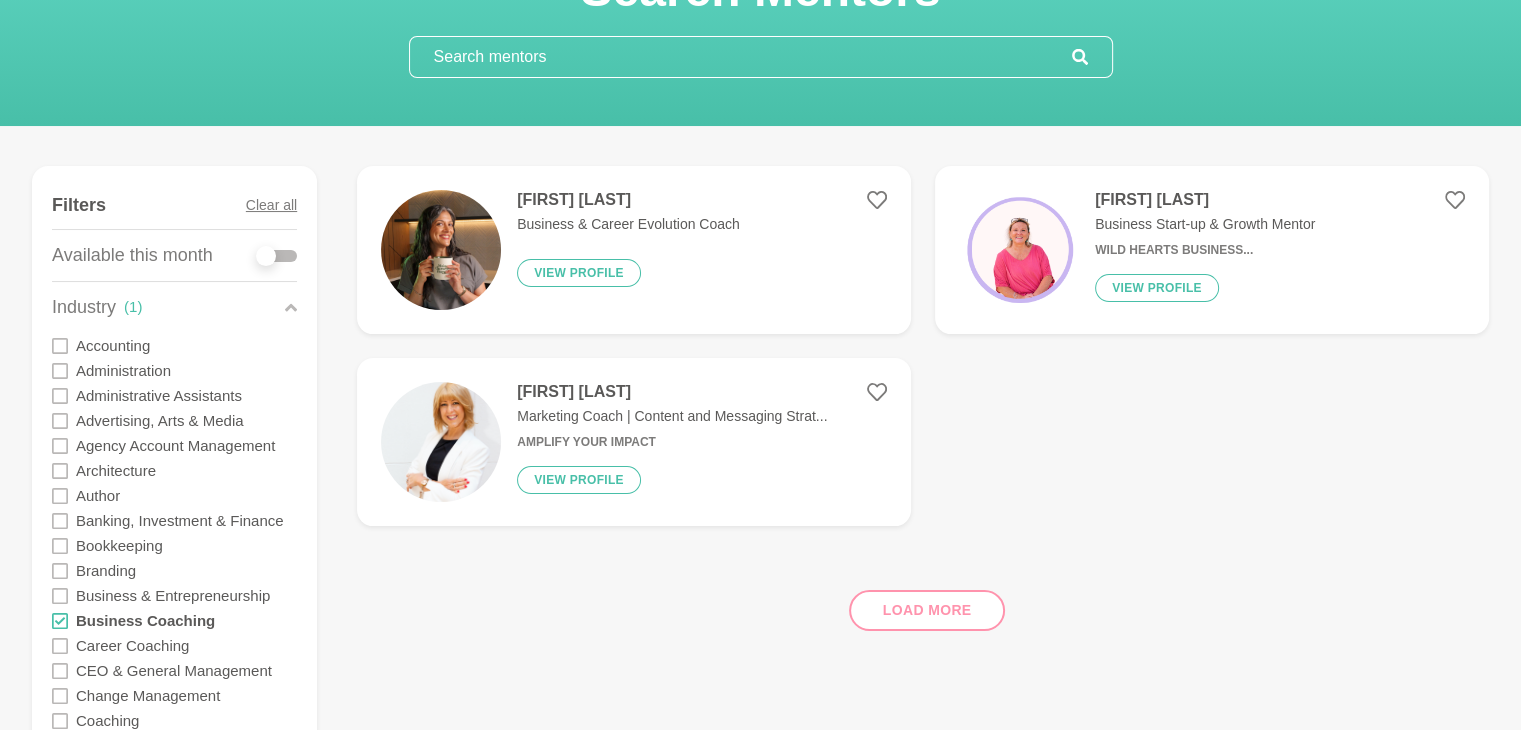 click on "[FIRST] [LAST] Marketing Coach | Content and Messaging Strat... Amplify Your Impact View profile" at bounding box center (634, 442) 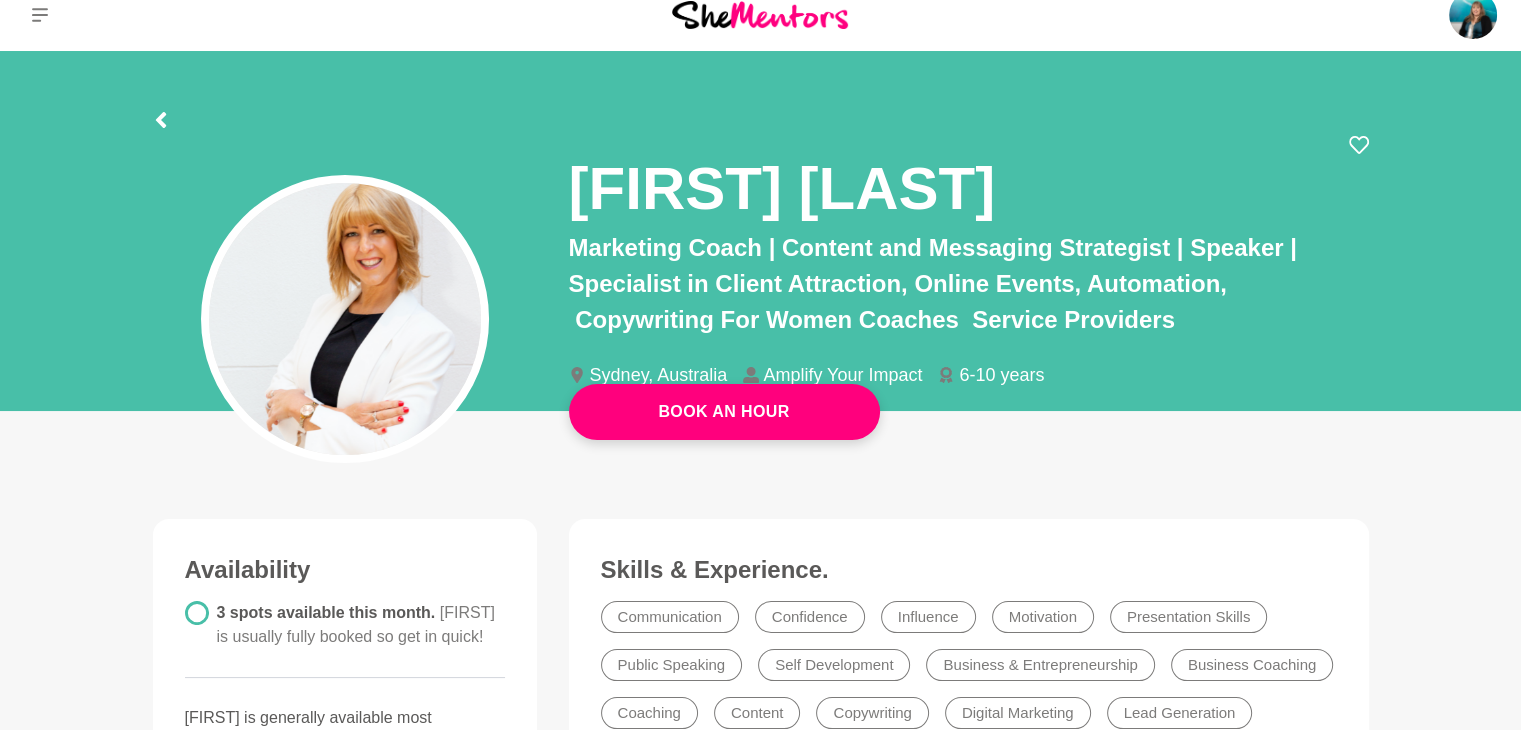 scroll, scrollTop: 0, scrollLeft: 0, axis: both 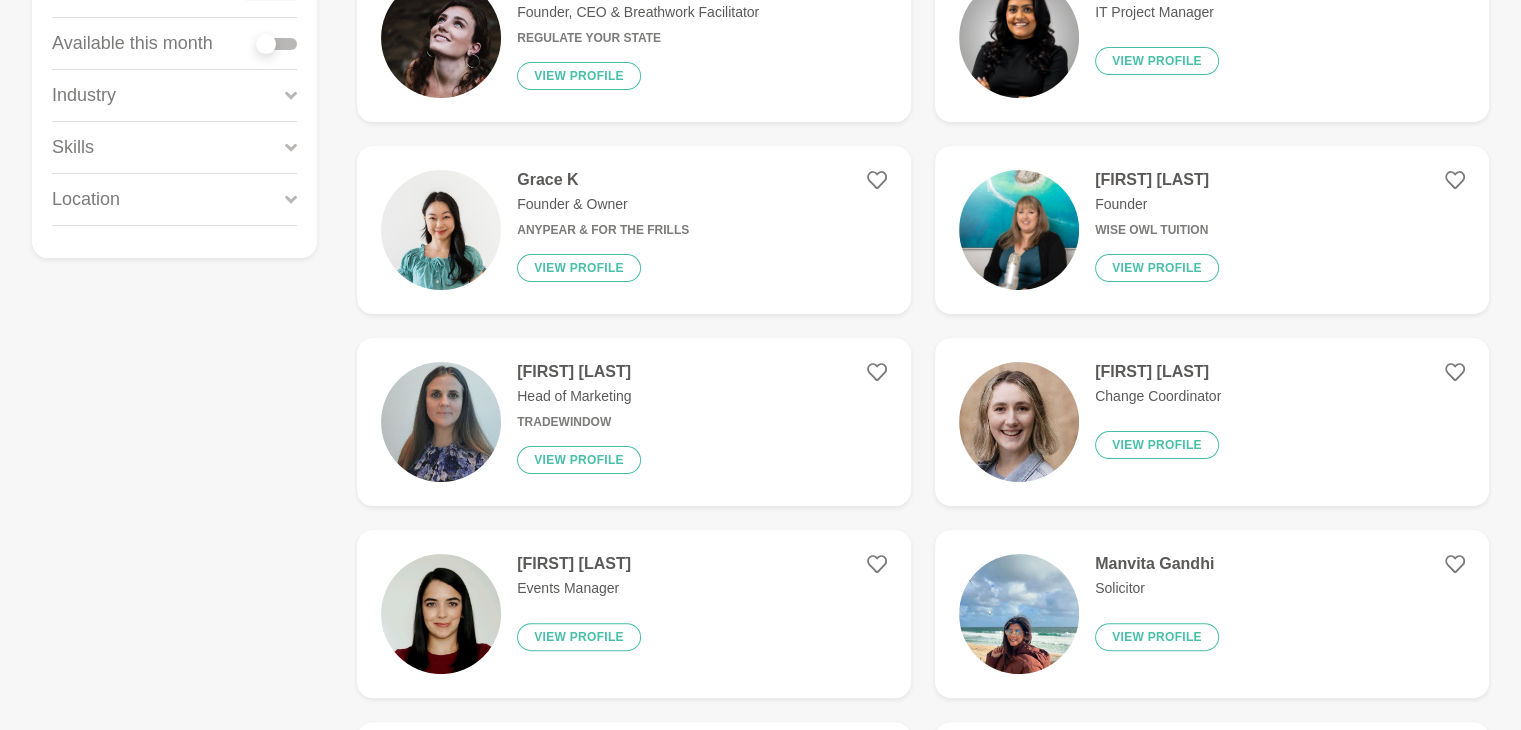 click on "Industry" at bounding box center (174, 95) 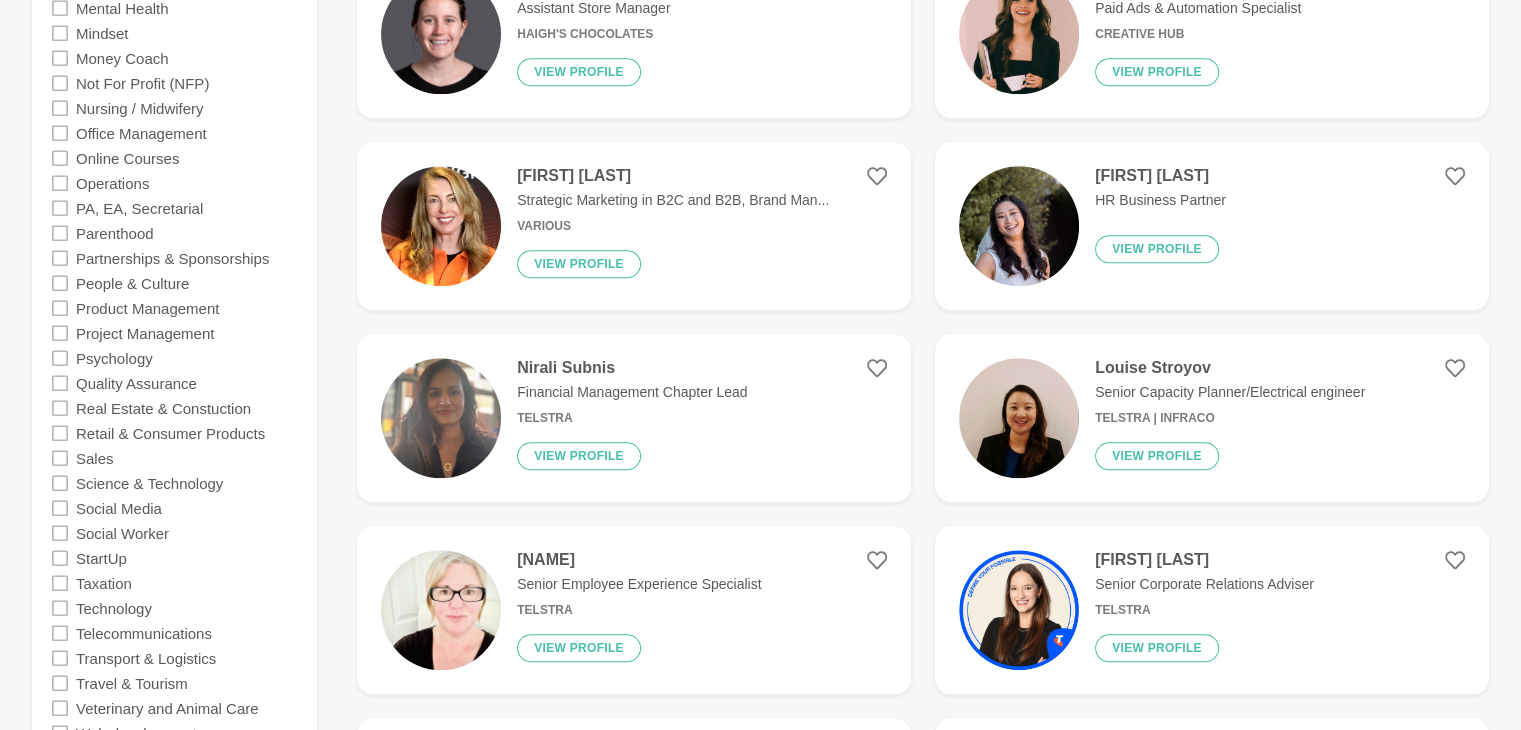 scroll, scrollTop: 1652, scrollLeft: 0, axis: vertical 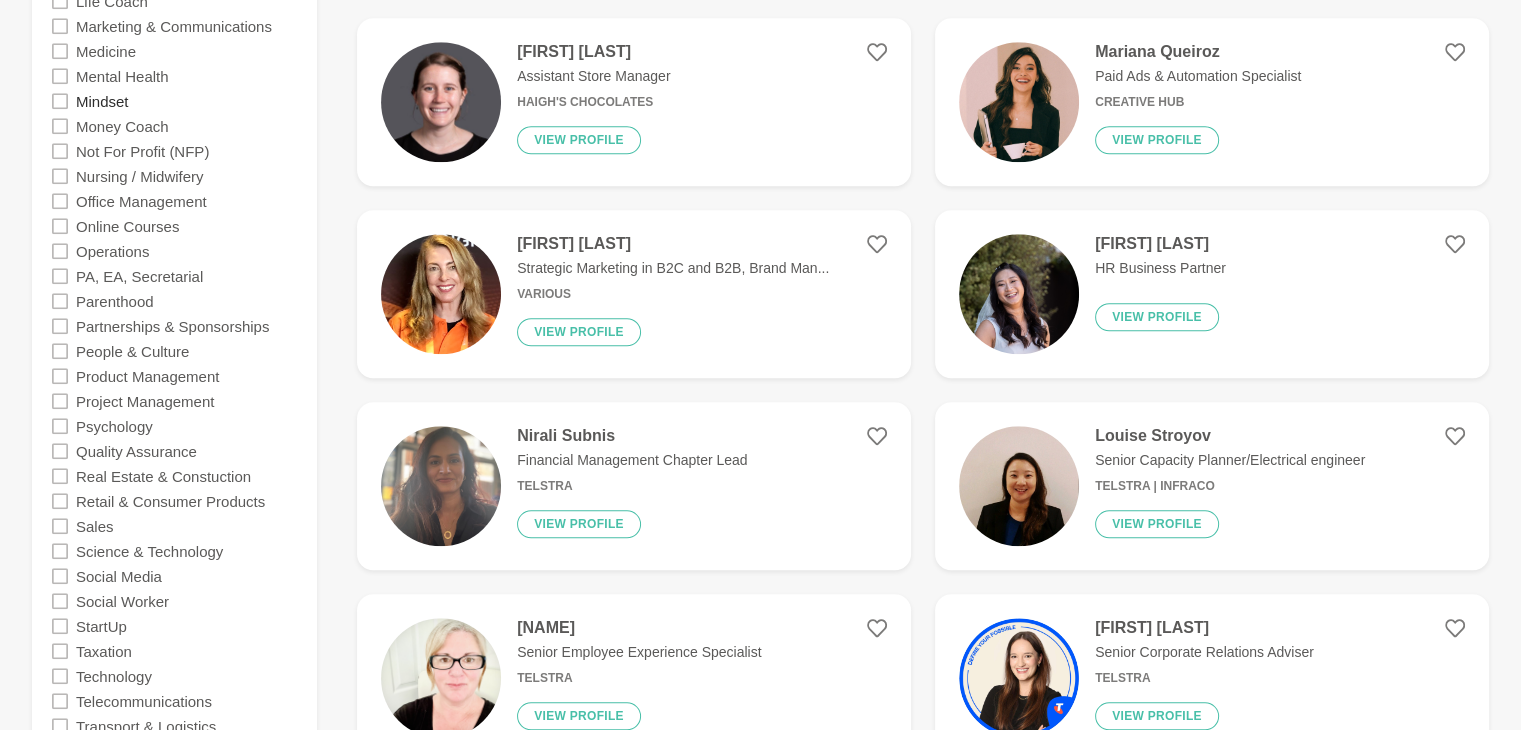click on "Mindset" at bounding box center [102, 100] 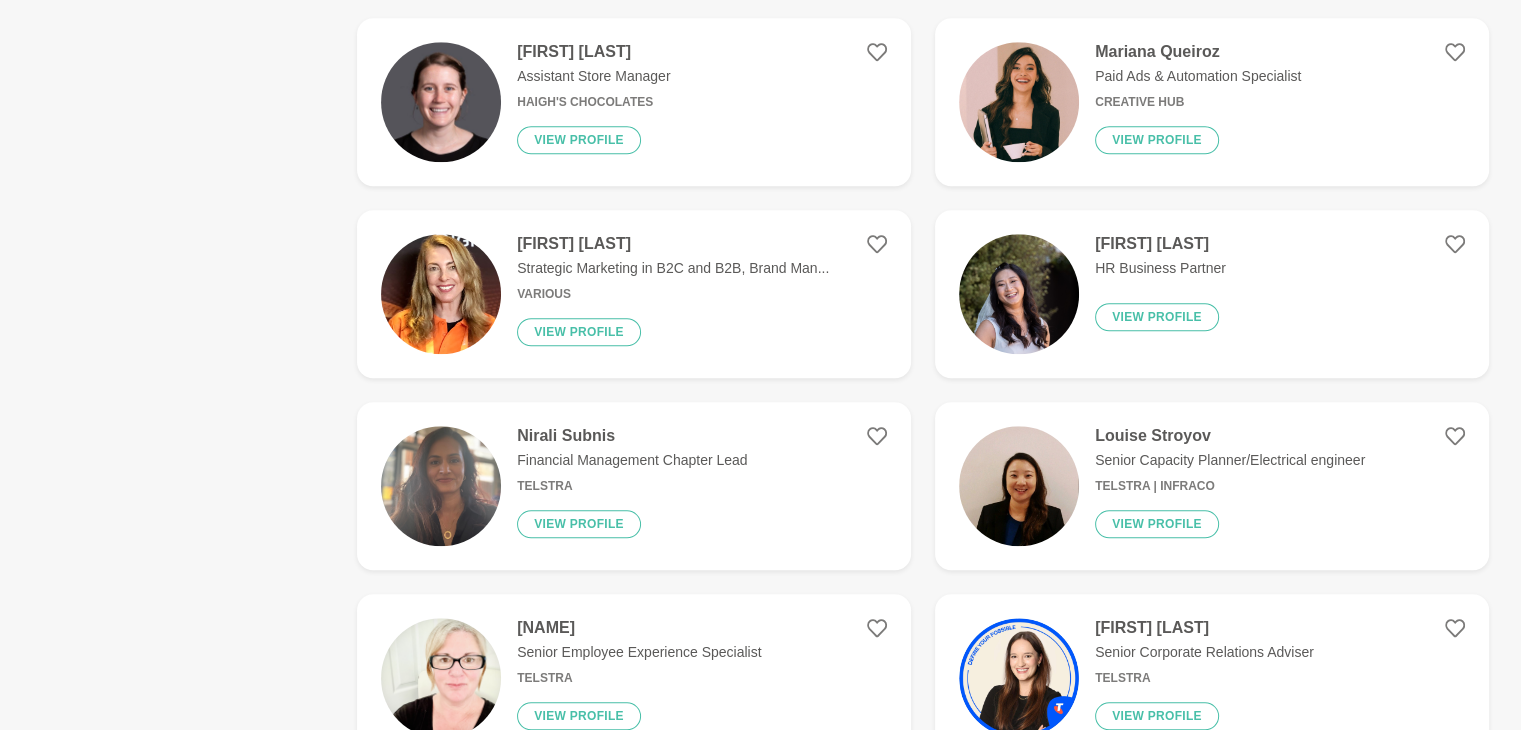 scroll, scrollTop: 0, scrollLeft: 0, axis: both 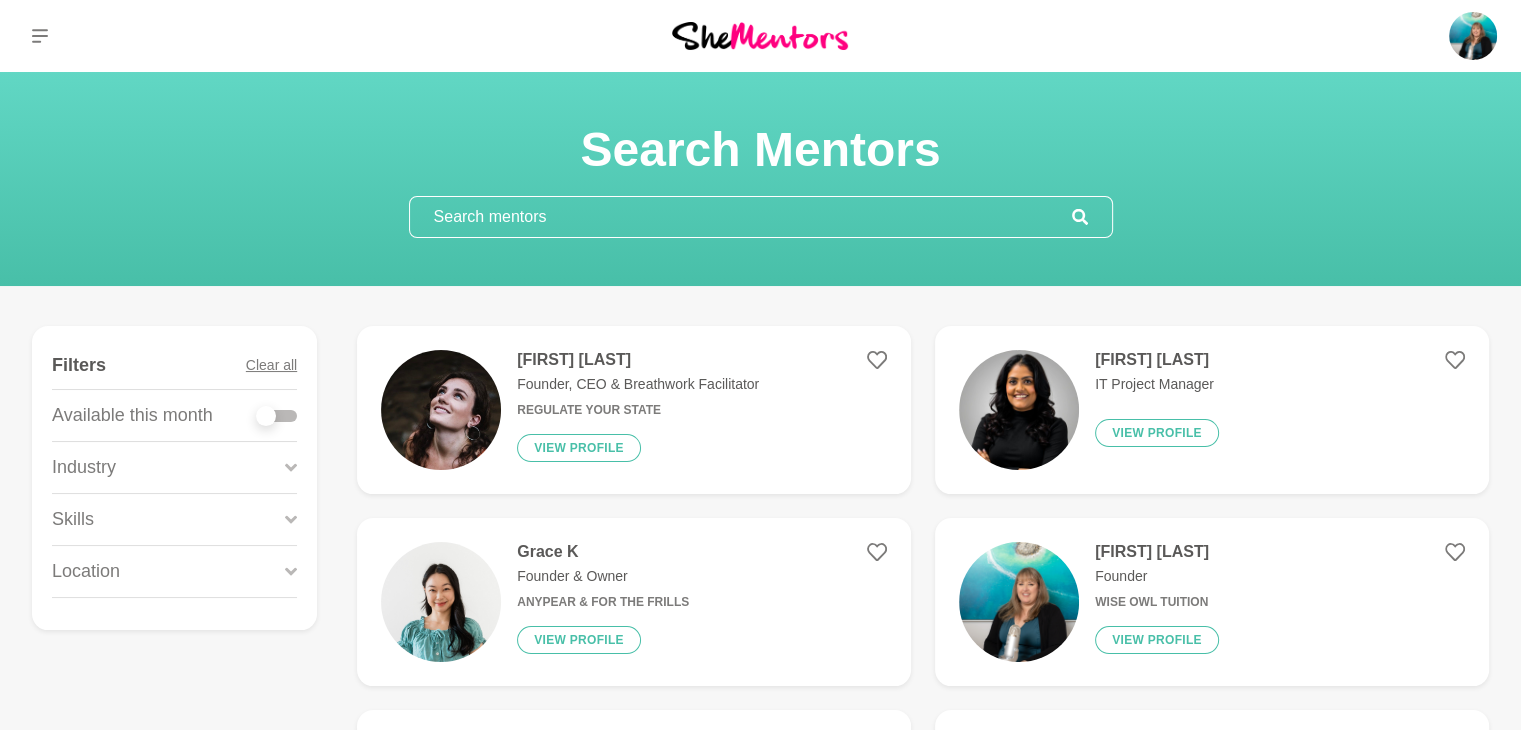 click on "Location" at bounding box center (86, 571) 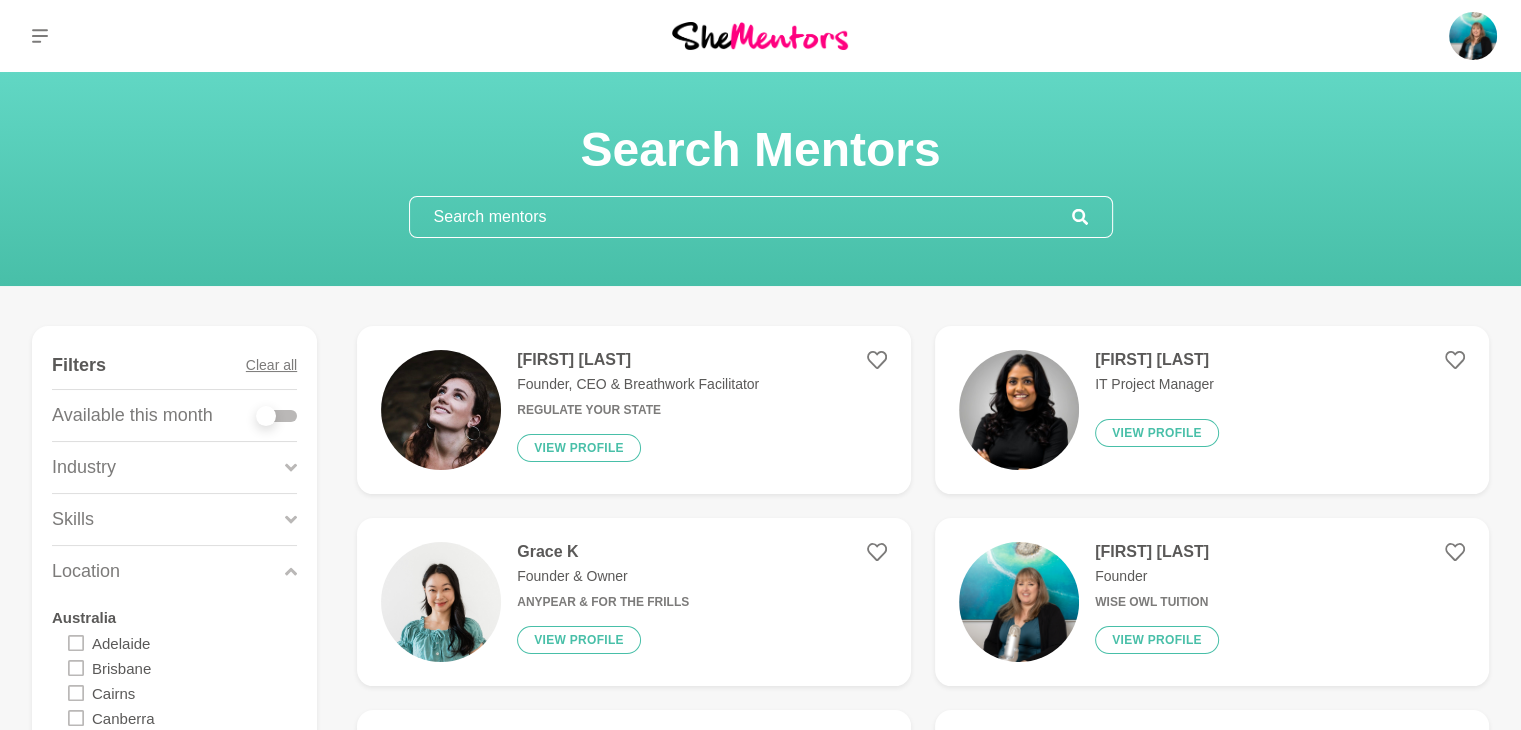 click on "Skills" at bounding box center (174, 519) 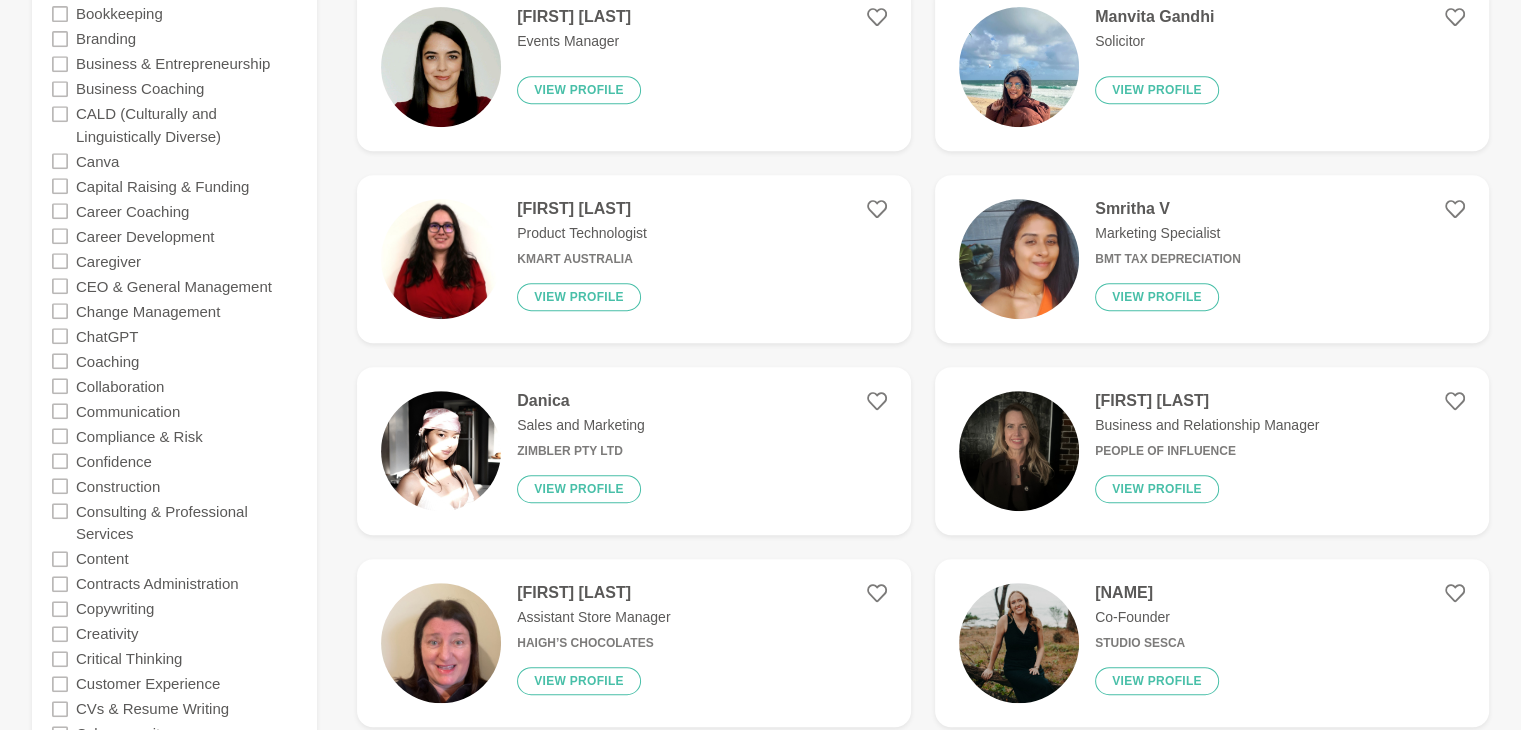 scroll, scrollTop: 920, scrollLeft: 0, axis: vertical 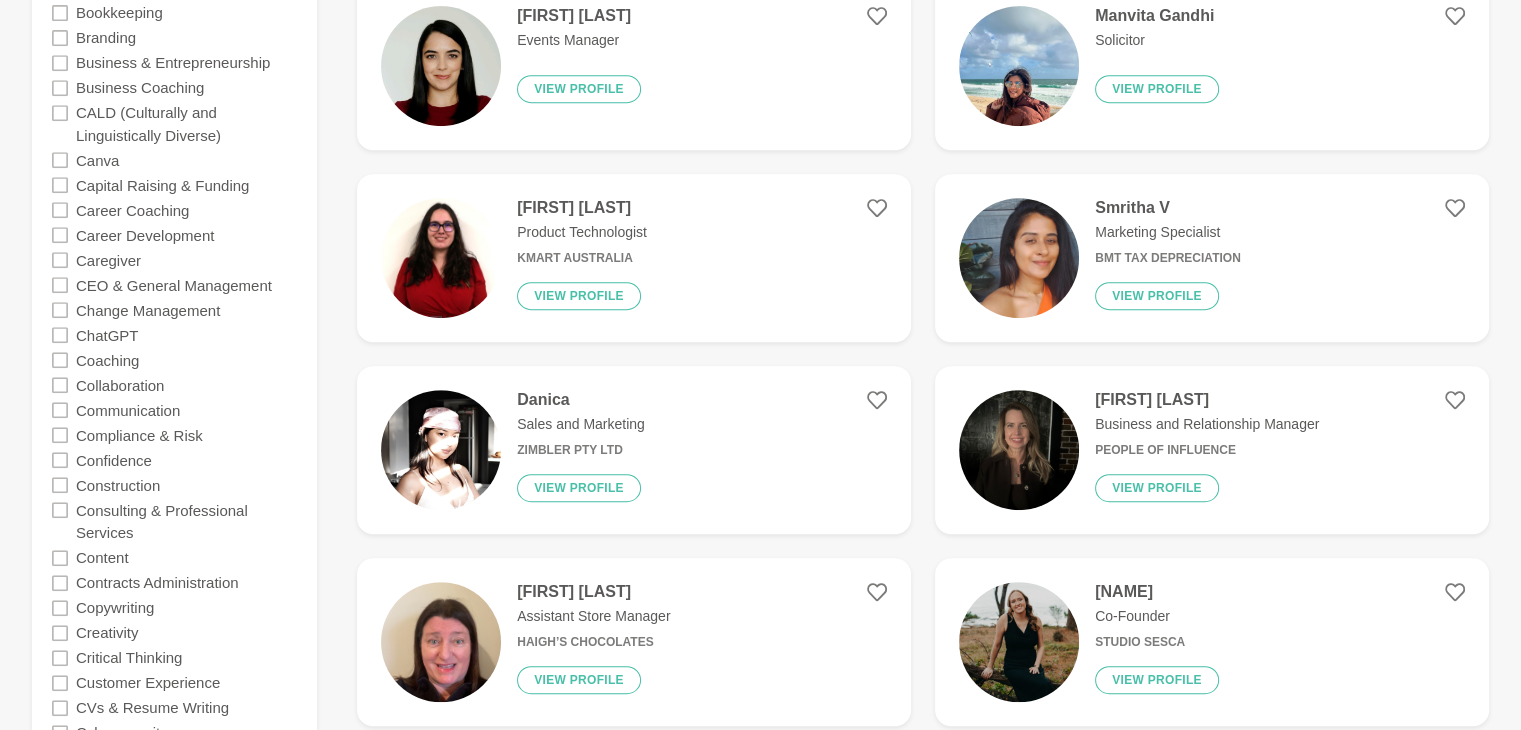 click on "Consulting & Professional Services" at bounding box center (186, 521) 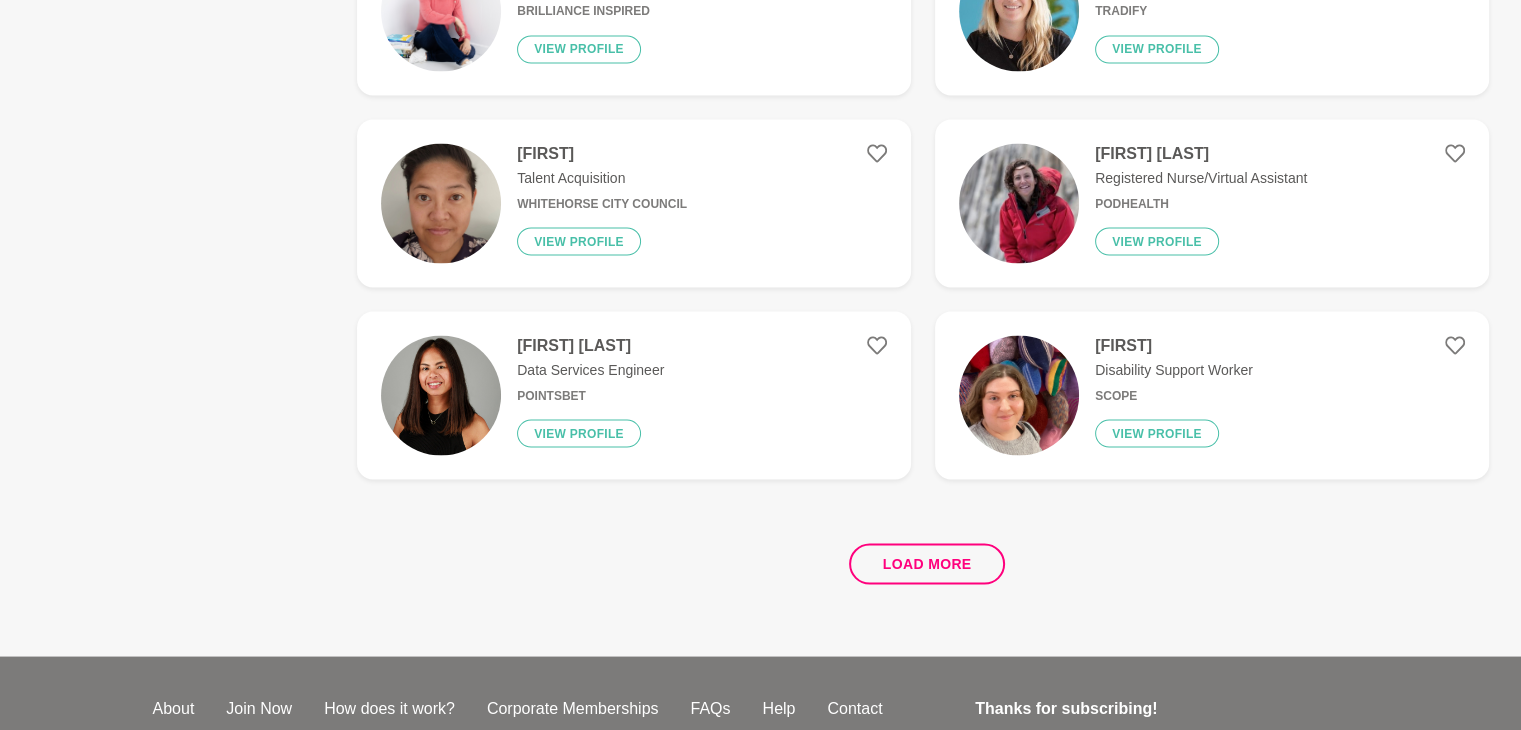 scroll, scrollTop: 3680, scrollLeft: 0, axis: vertical 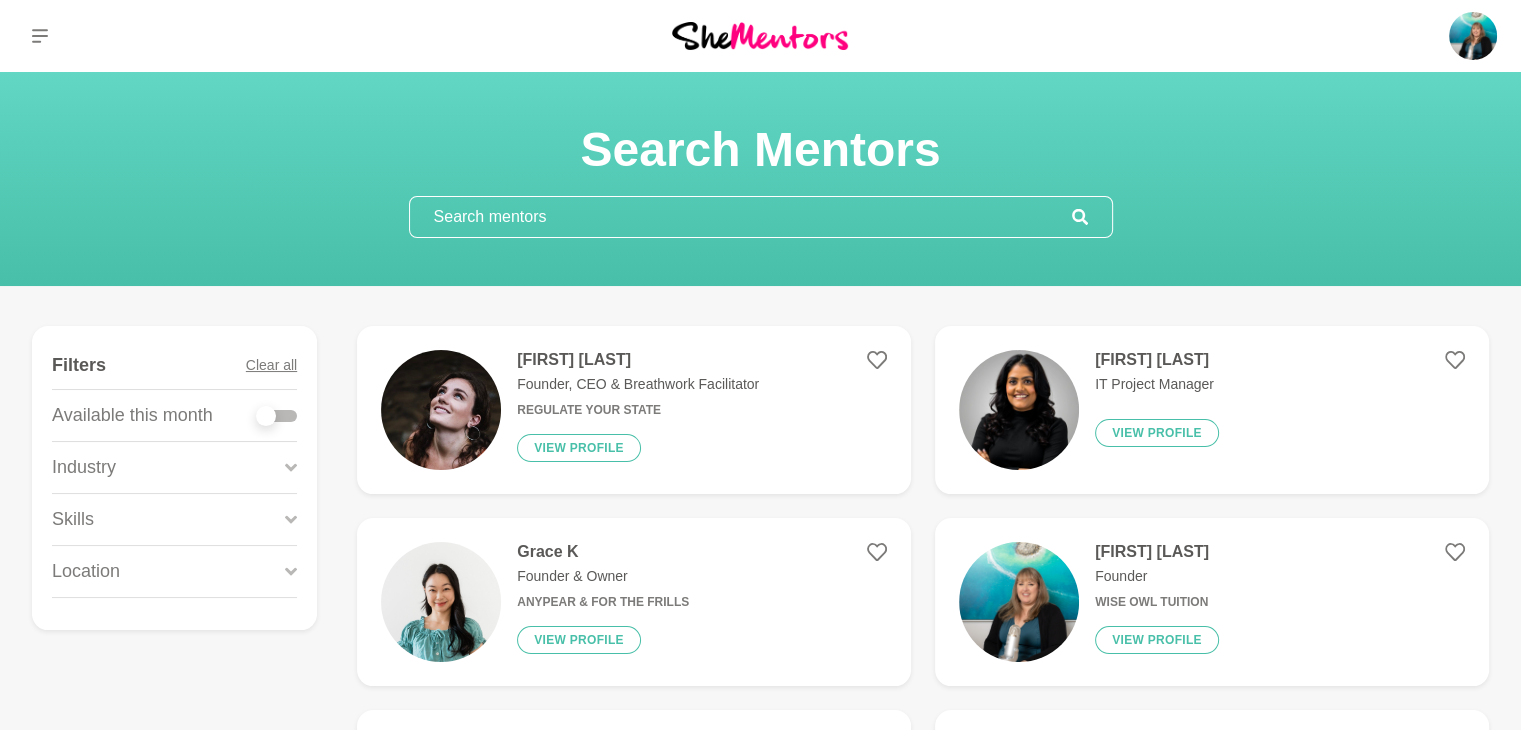 click at bounding box center [741, 217] 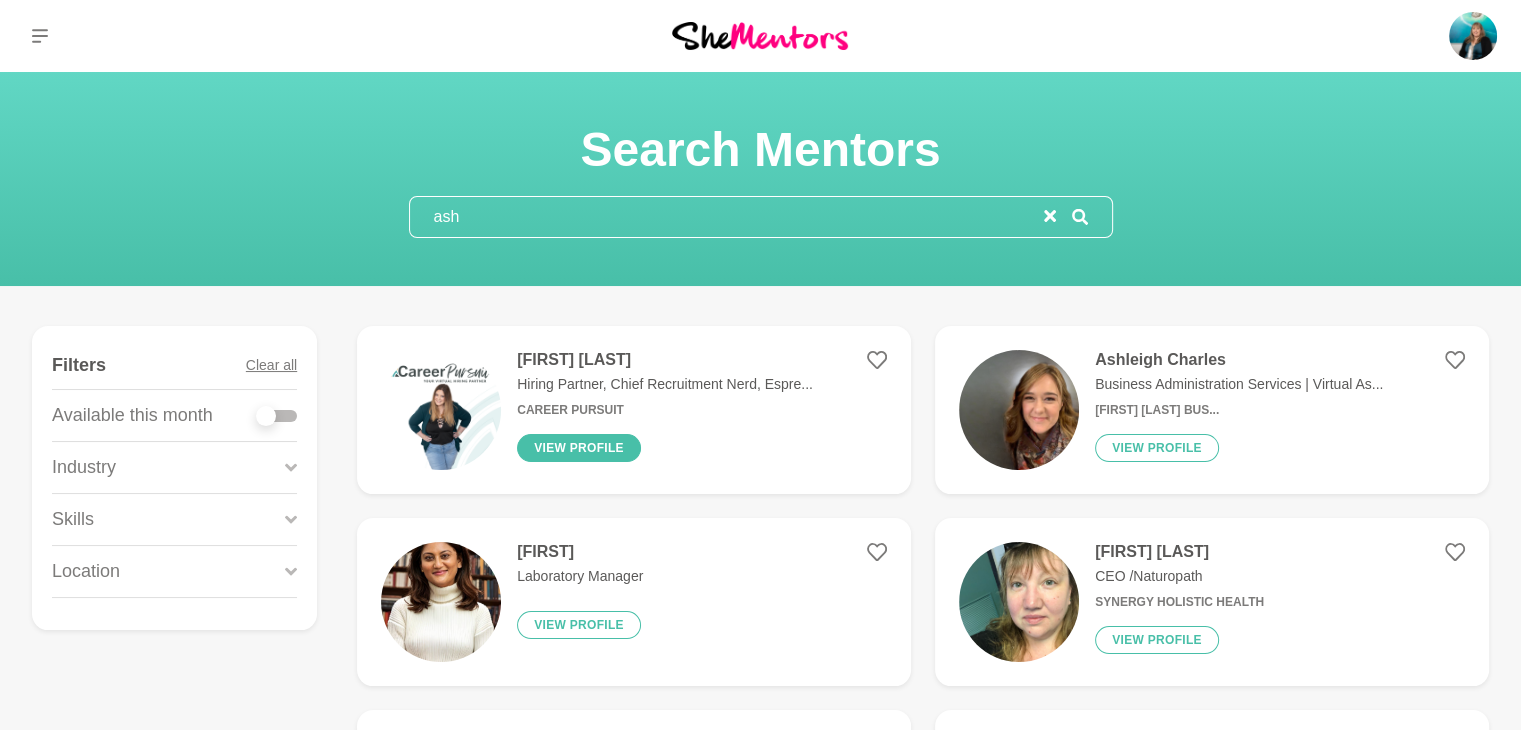 type on "ash" 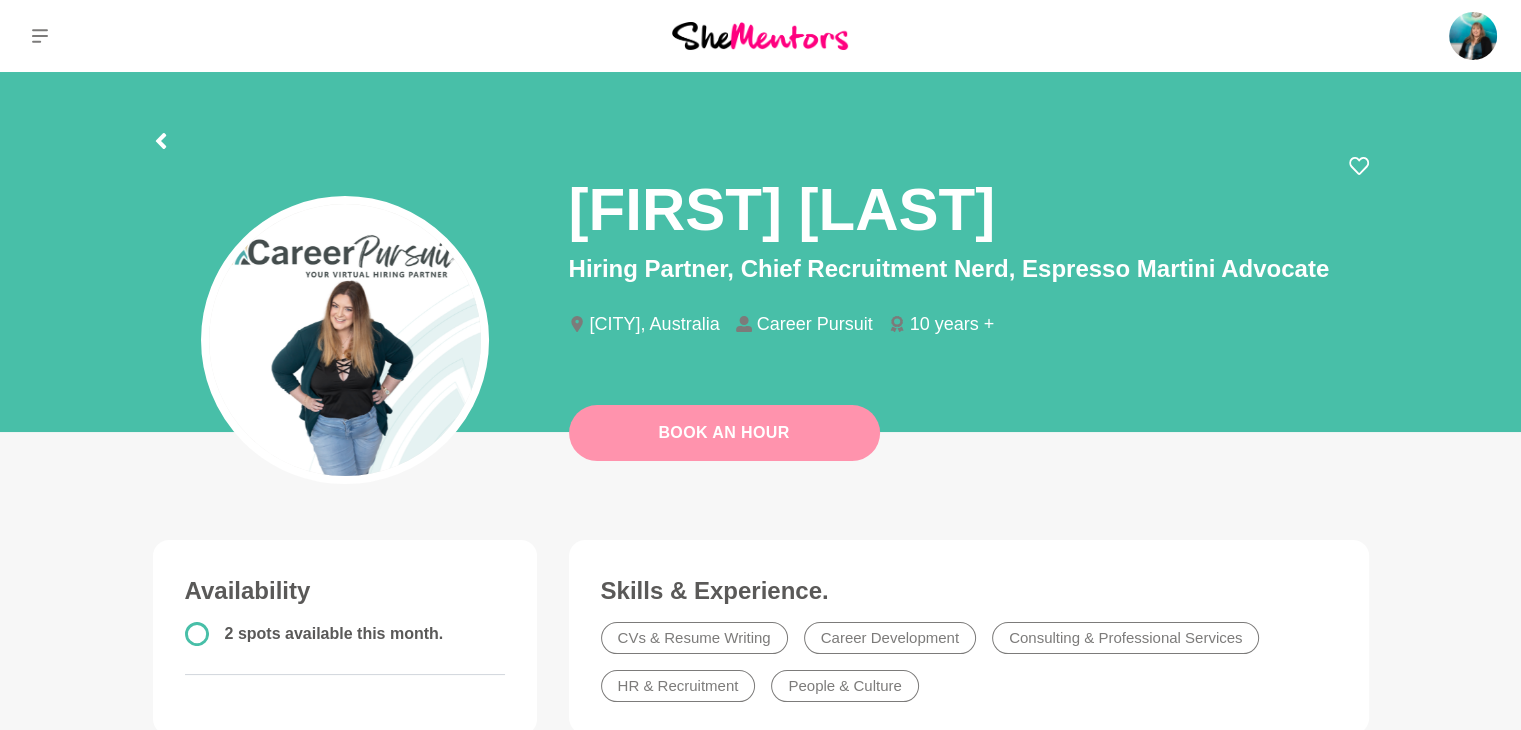 click on "Book An Hour" at bounding box center [724, 433] 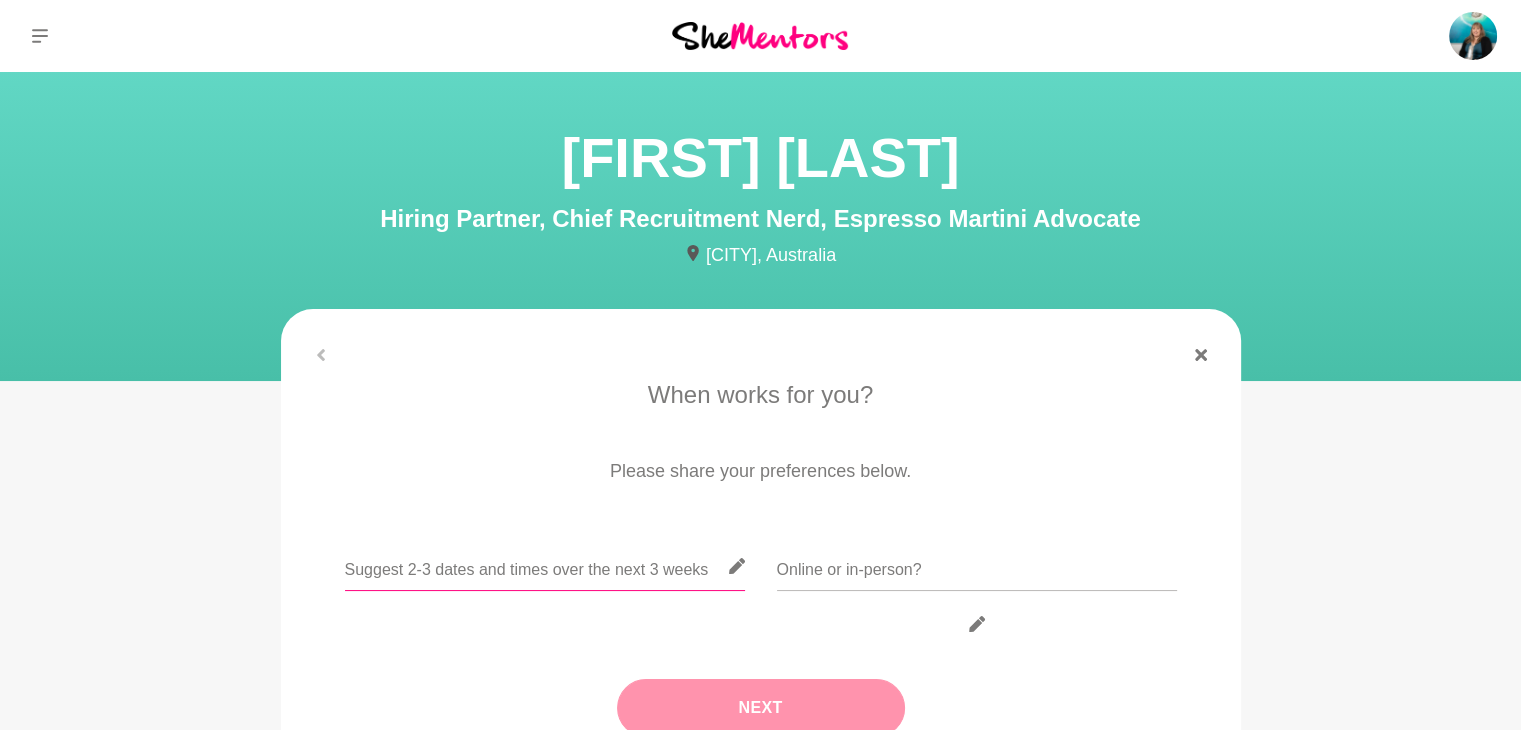 click at bounding box center [545, 566] 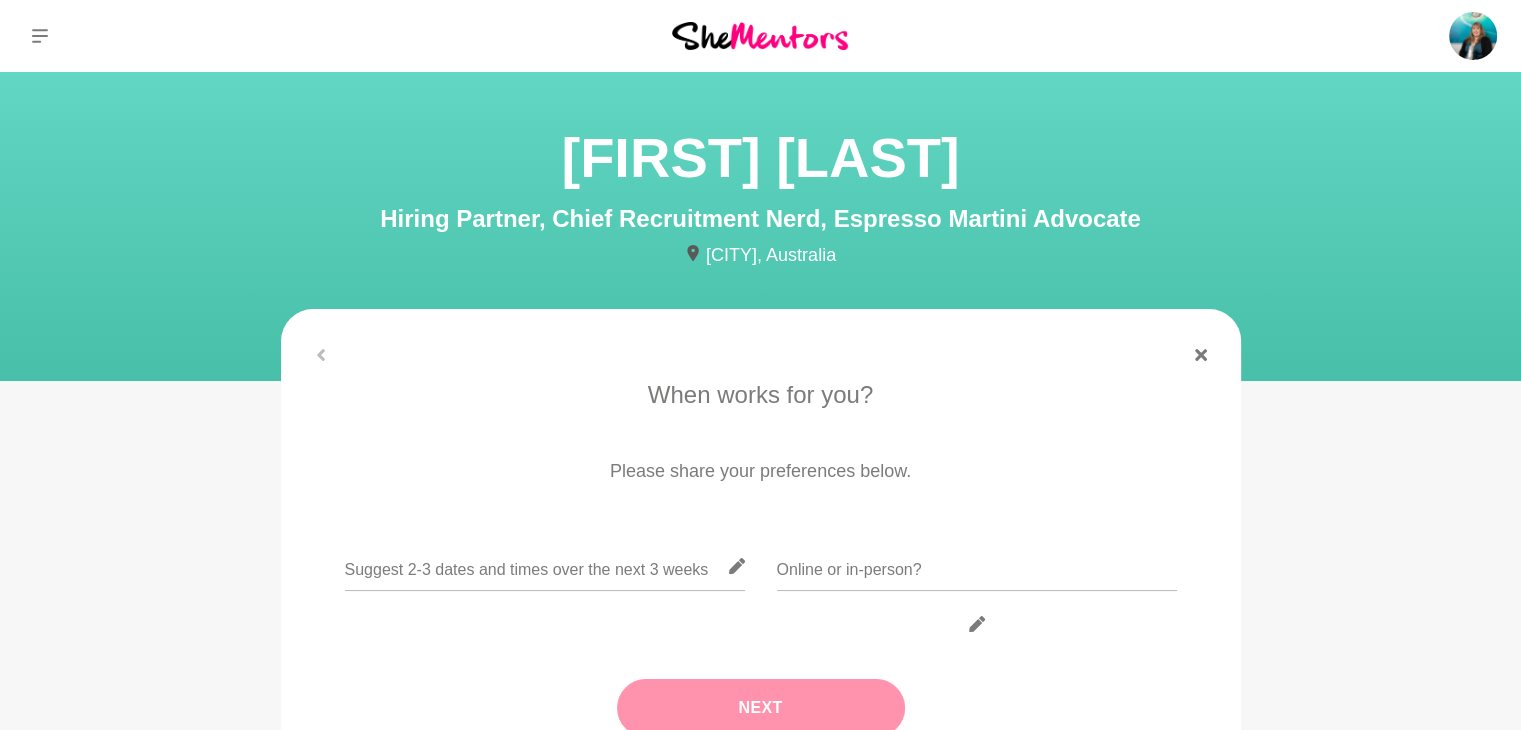 click 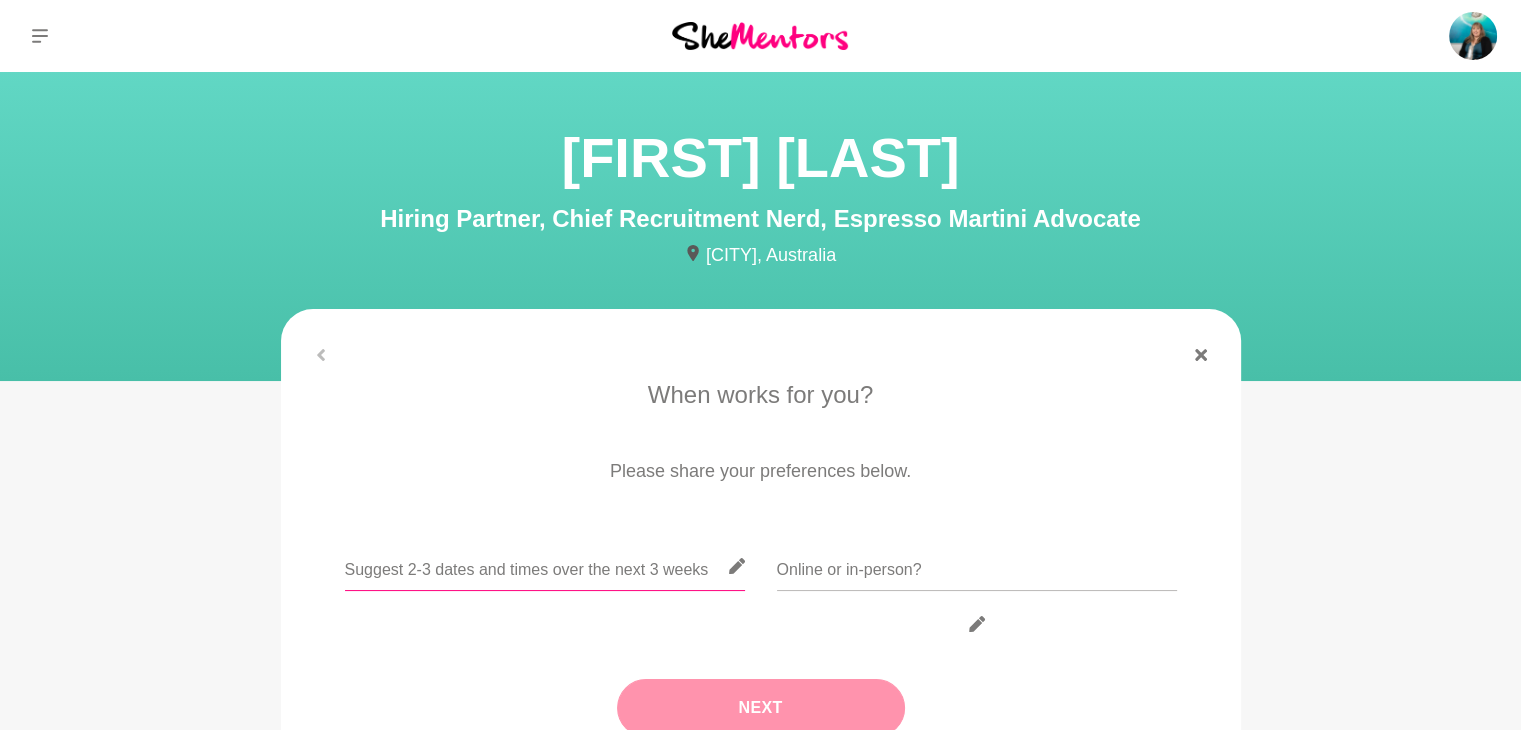 click at bounding box center [545, 566] 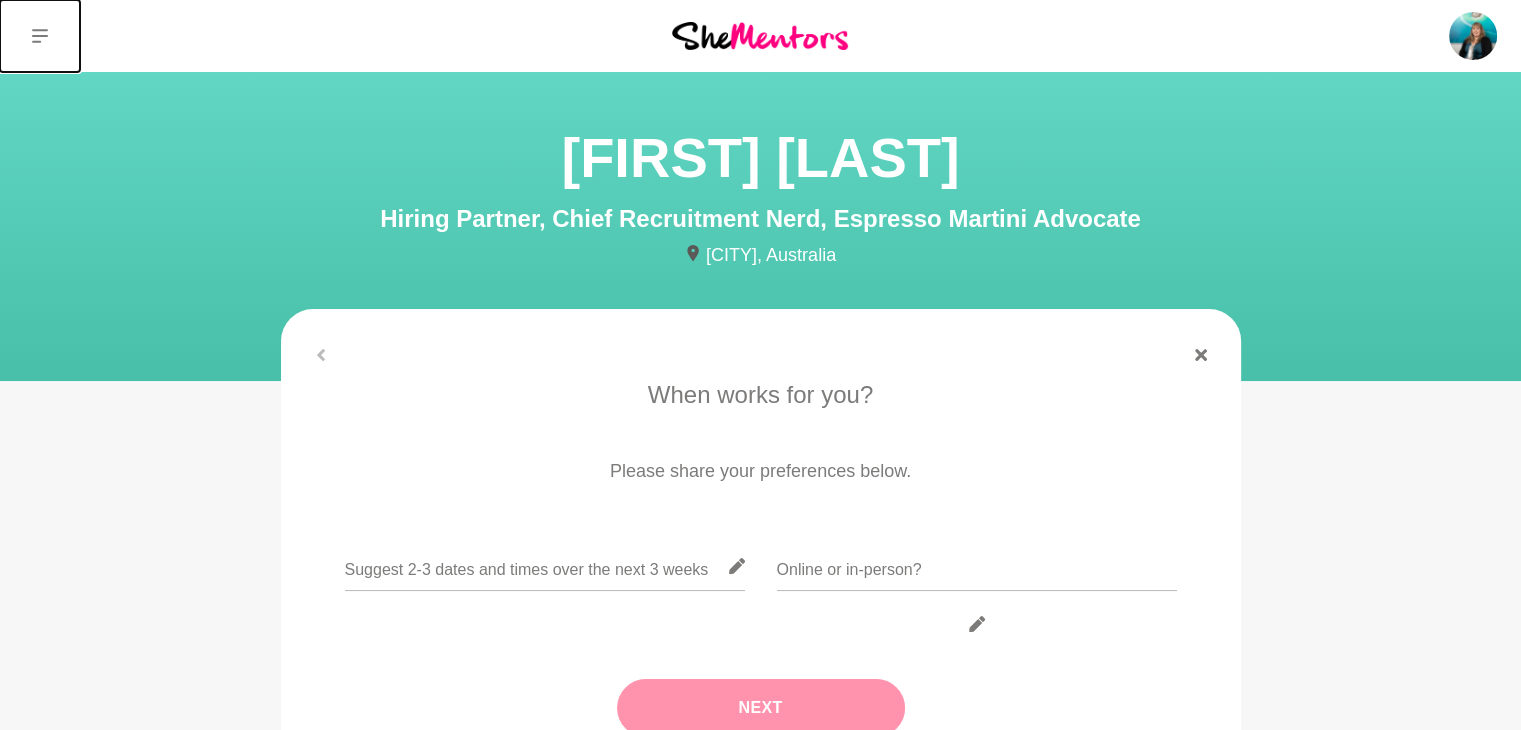click 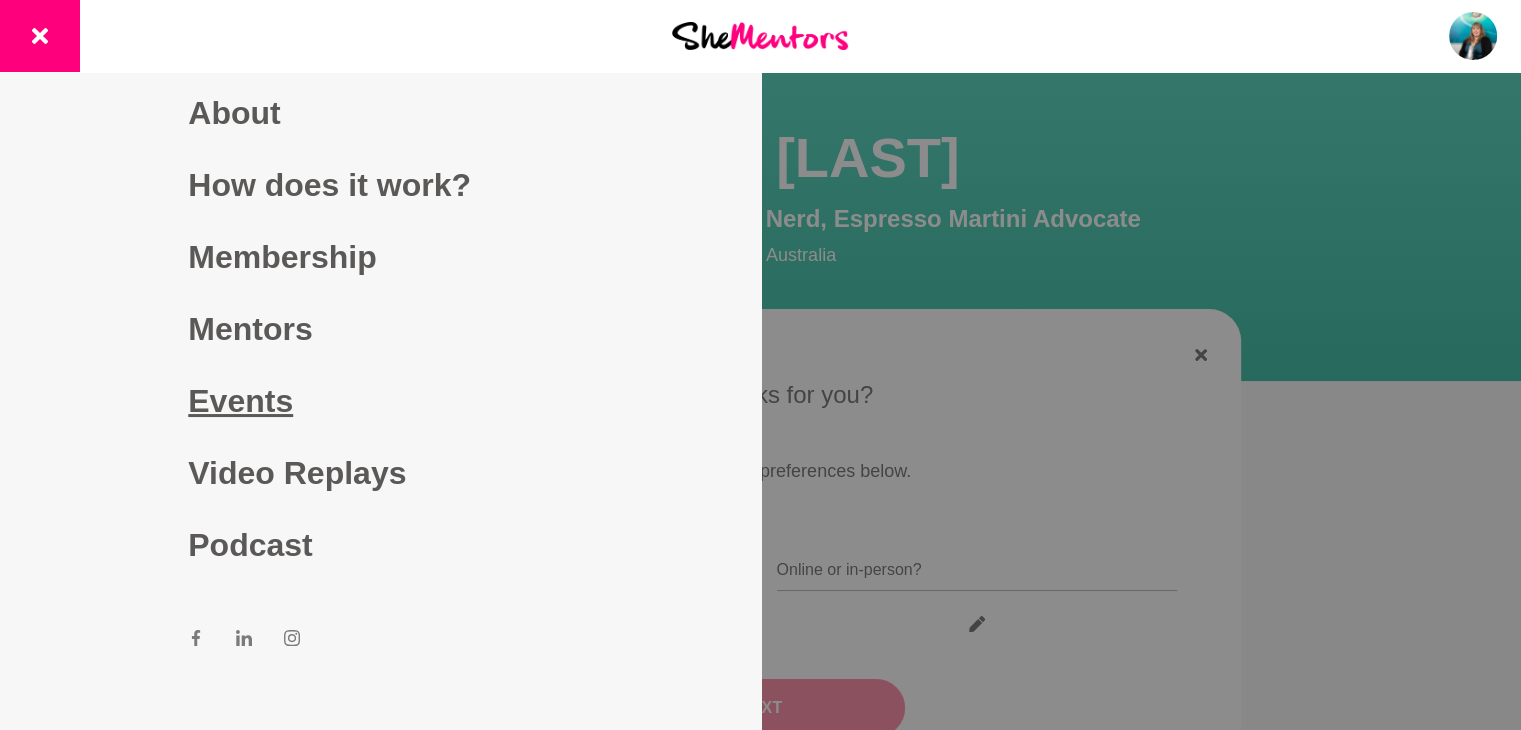 click on "Events" at bounding box center (380, 401) 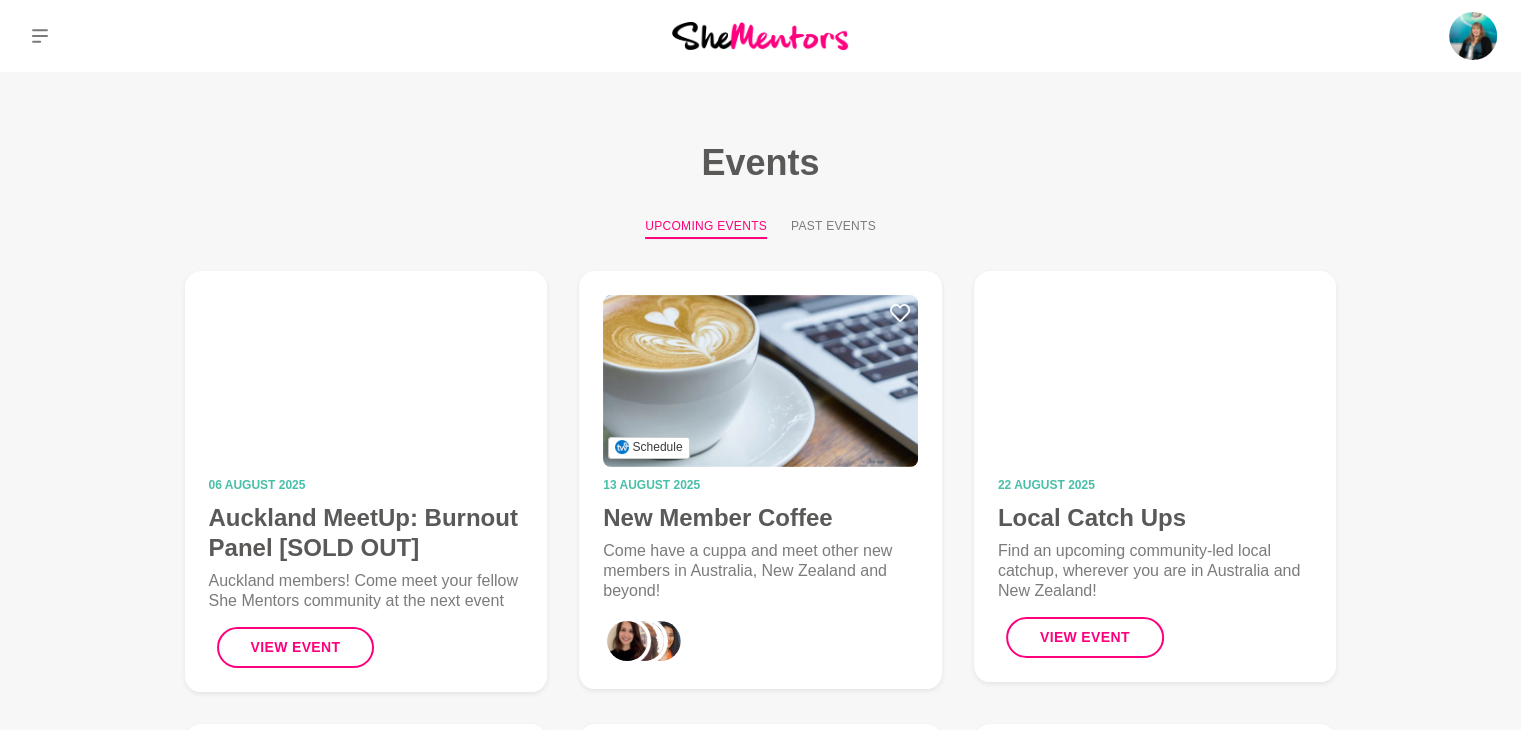 click on "Events" at bounding box center (761, 162) 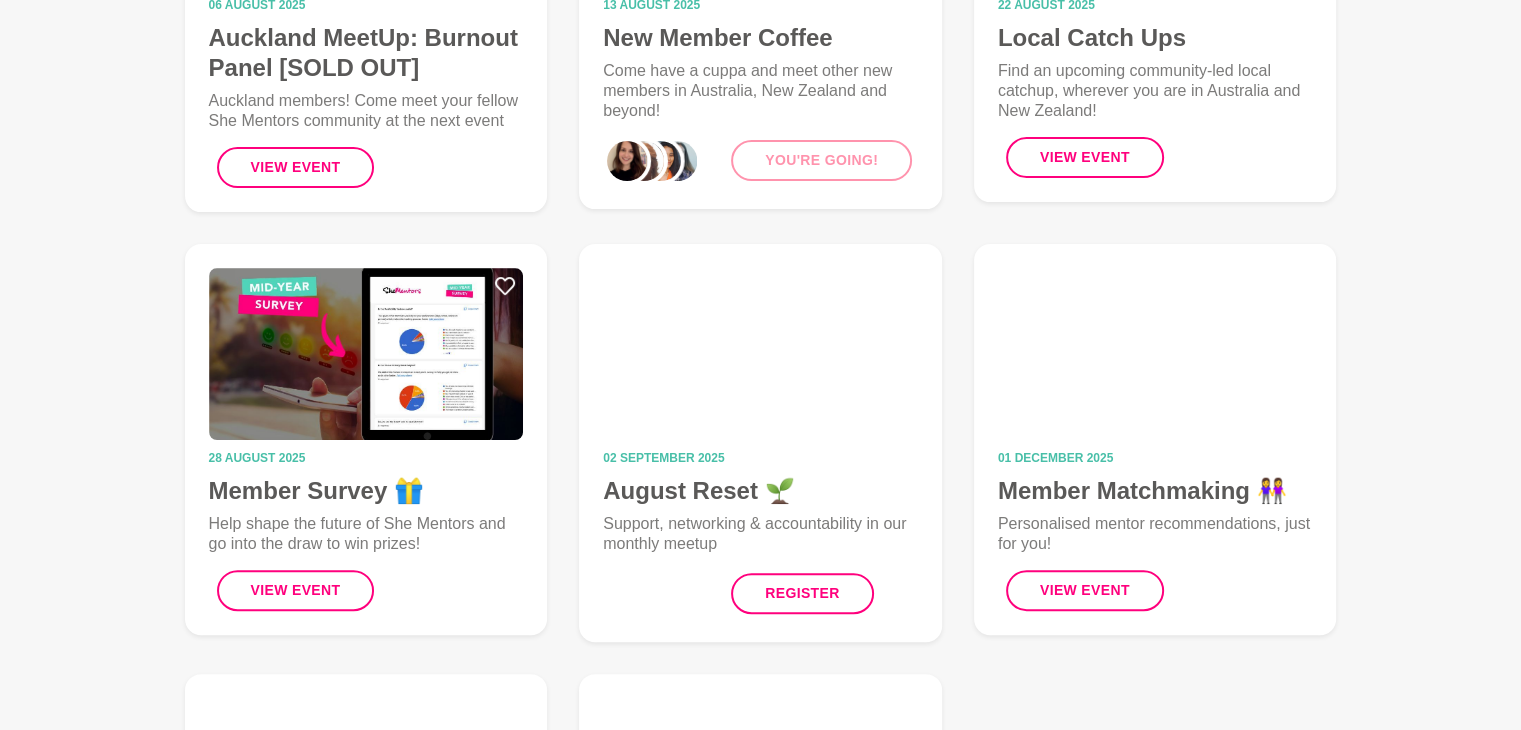 scroll, scrollTop: 520, scrollLeft: 0, axis: vertical 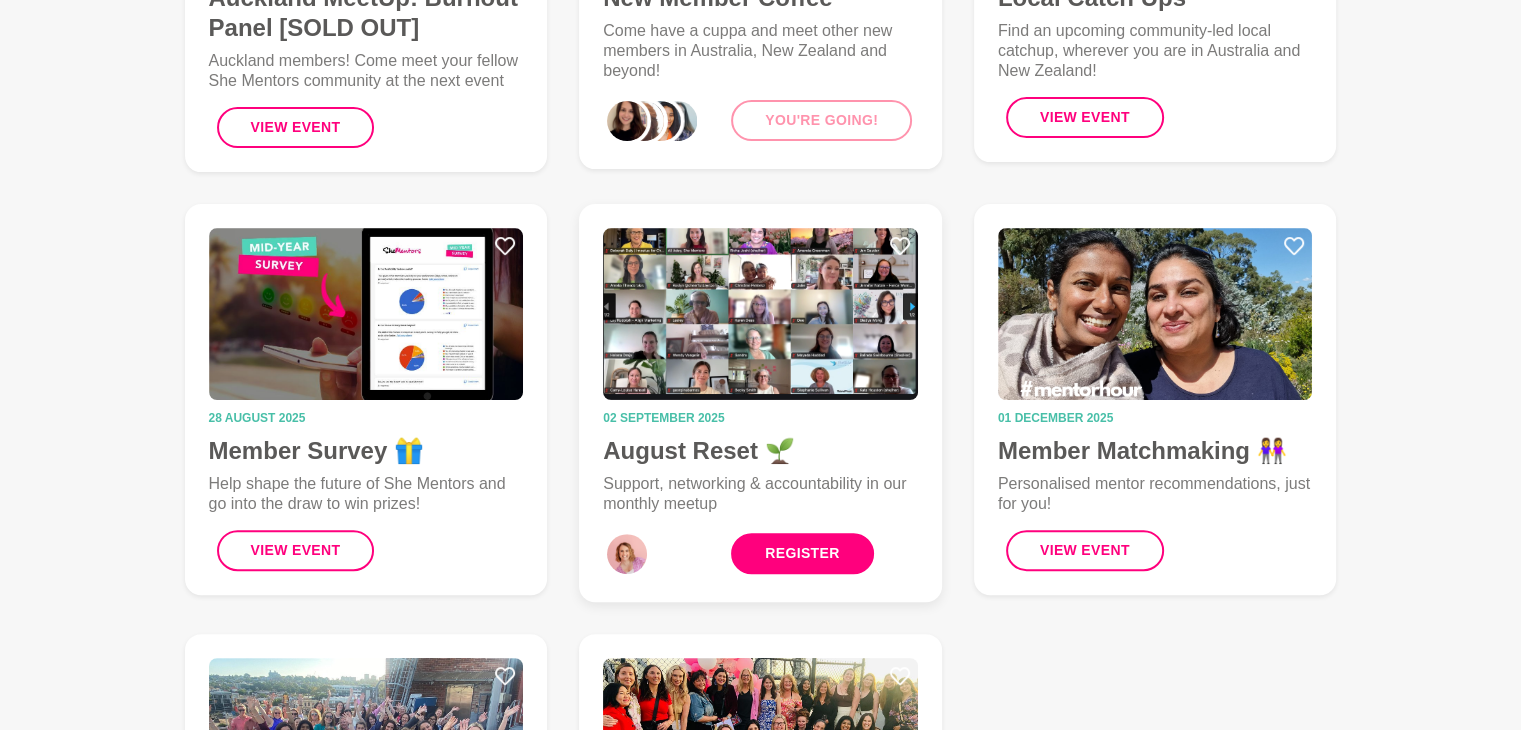 click on "Register" at bounding box center [802, 553] 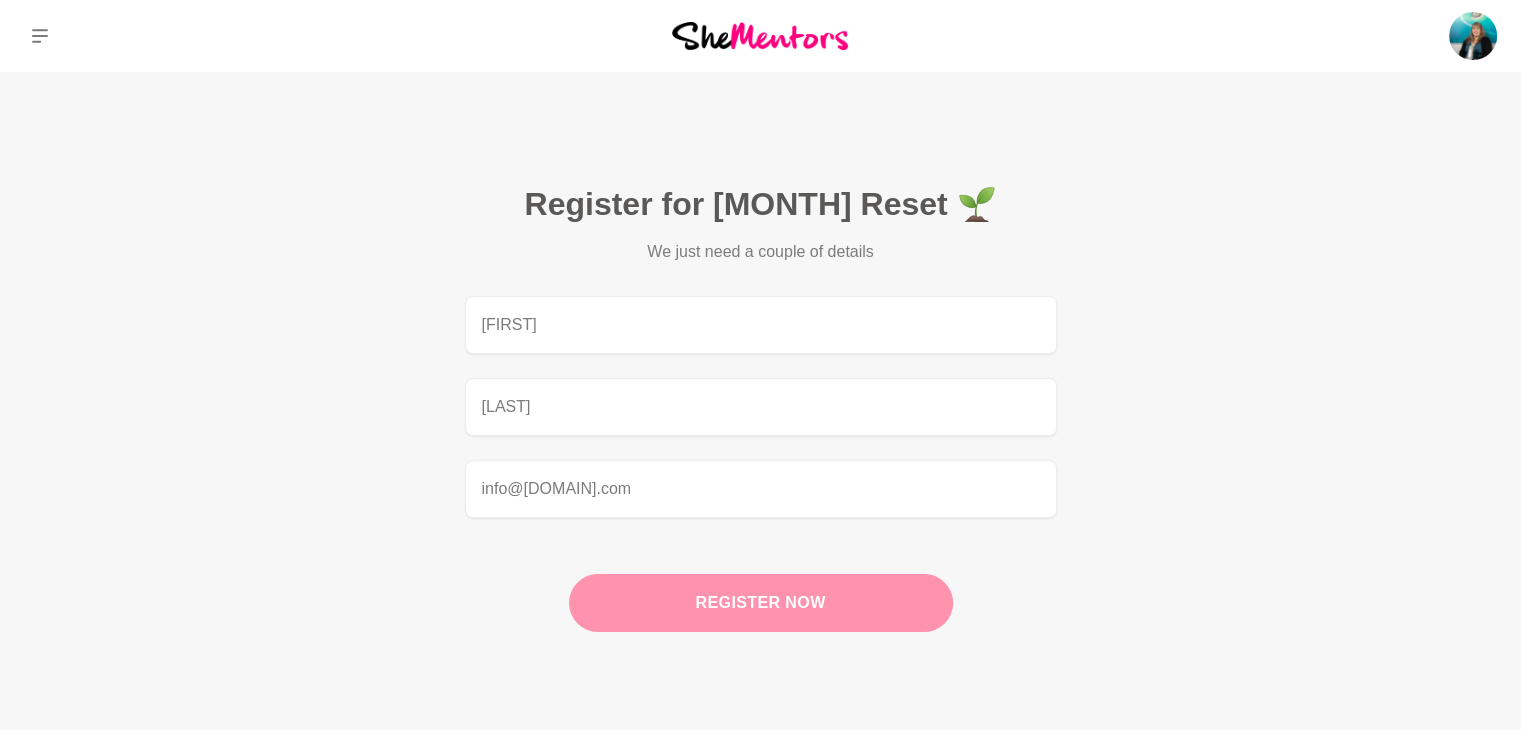 click on "Register now" at bounding box center (761, 603) 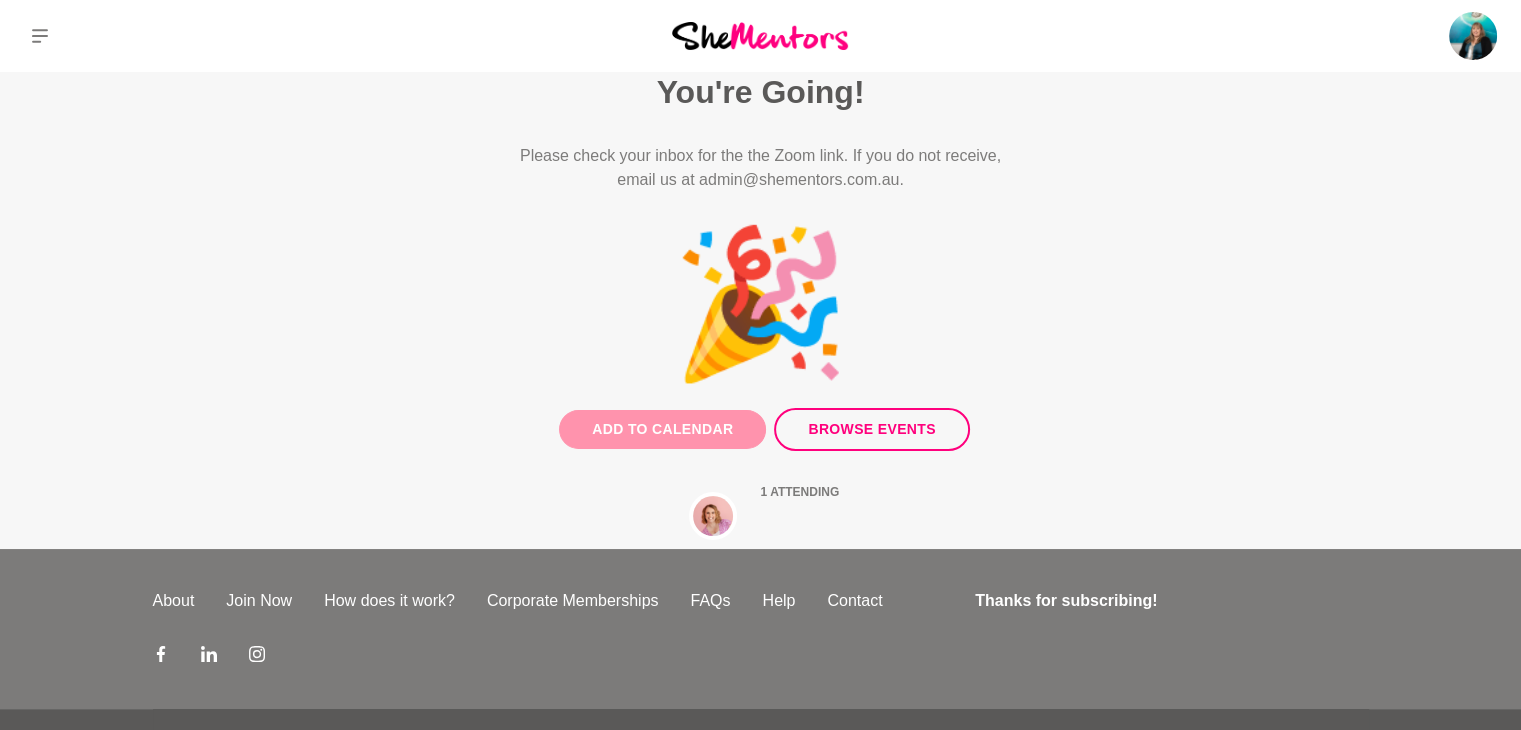 click on "Add to Calendar" at bounding box center (662, 429) 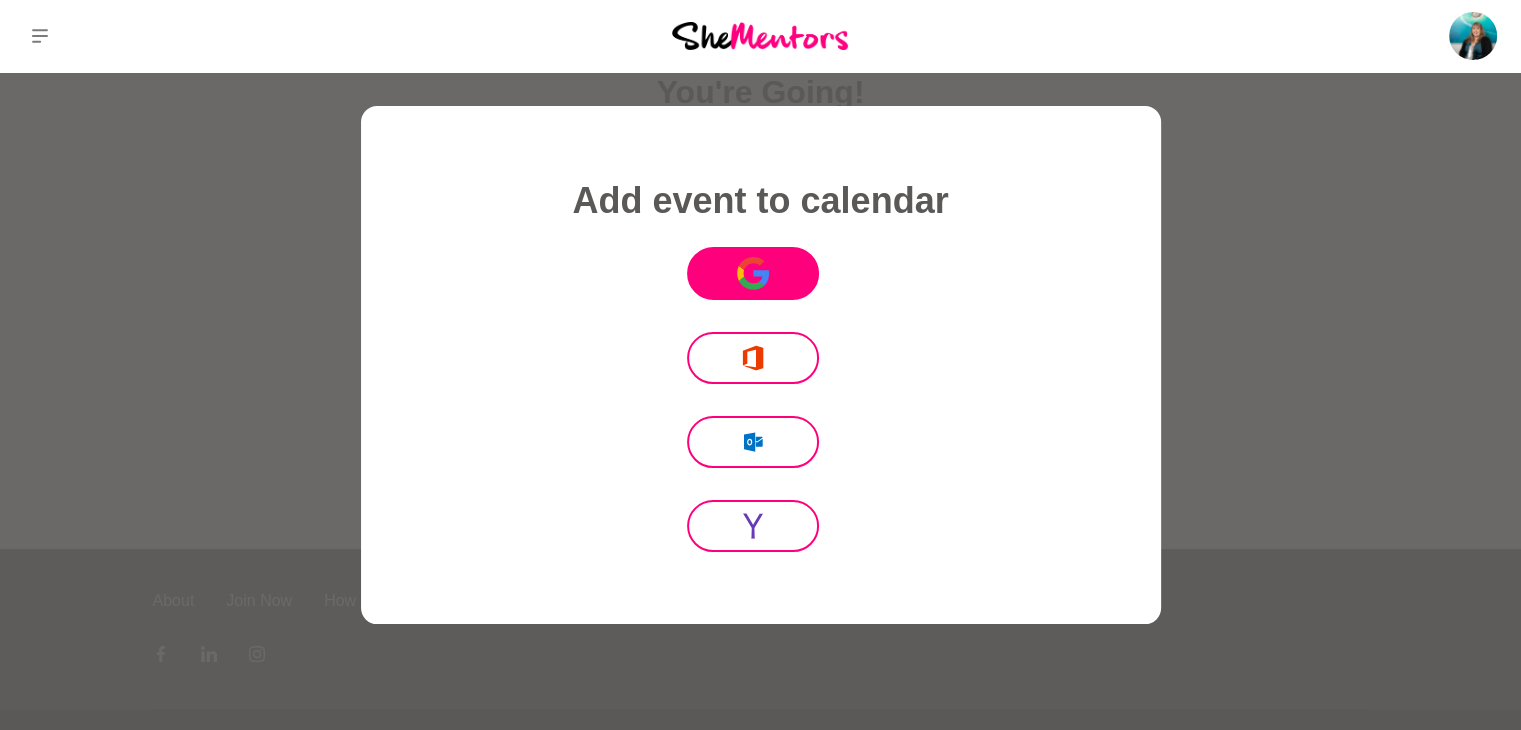 click 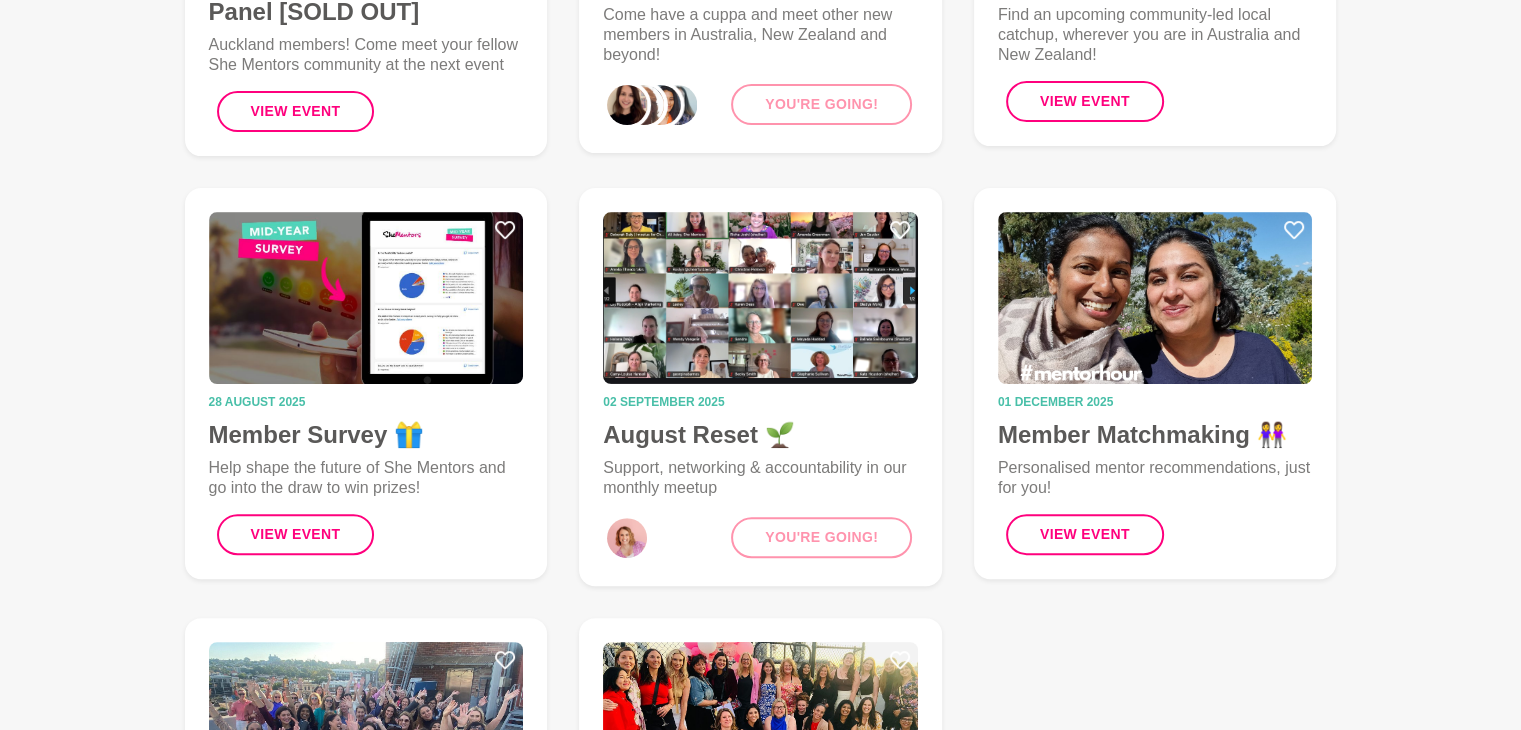 scroll, scrollTop: 543, scrollLeft: 0, axis: vertical 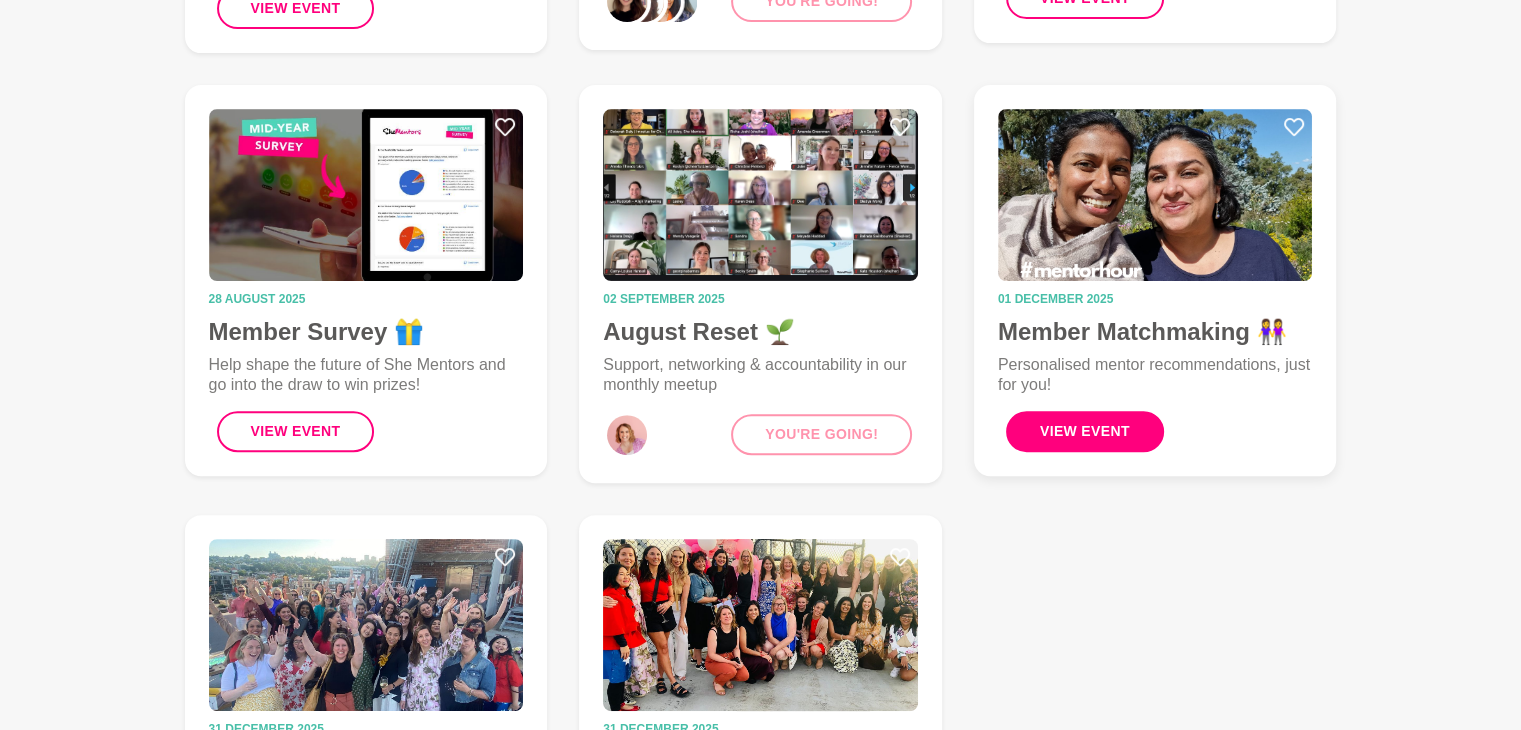 click on "View Event" at bounding box center (1085, 431) 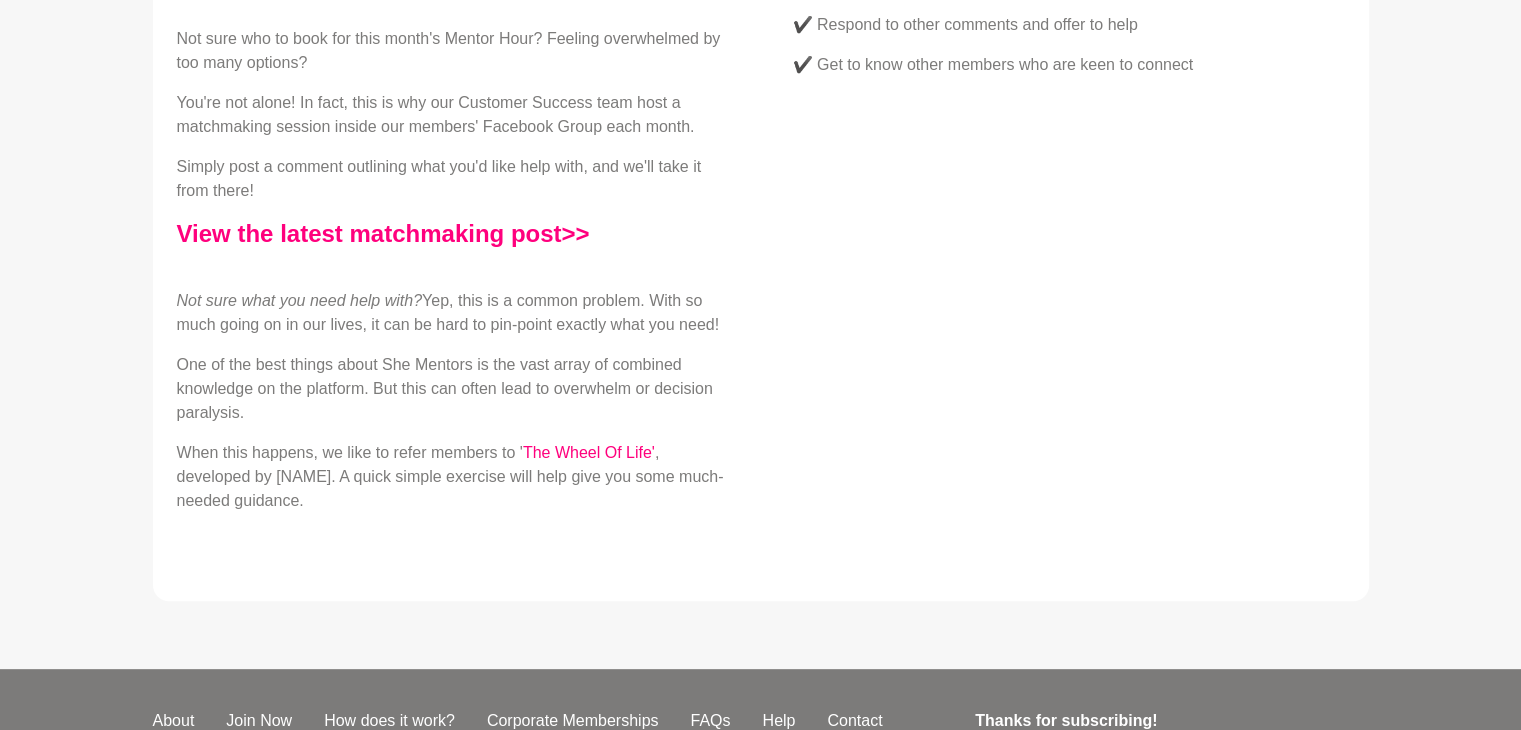scroll, scrollTop: 0, scrollLeft: 0, axis: both 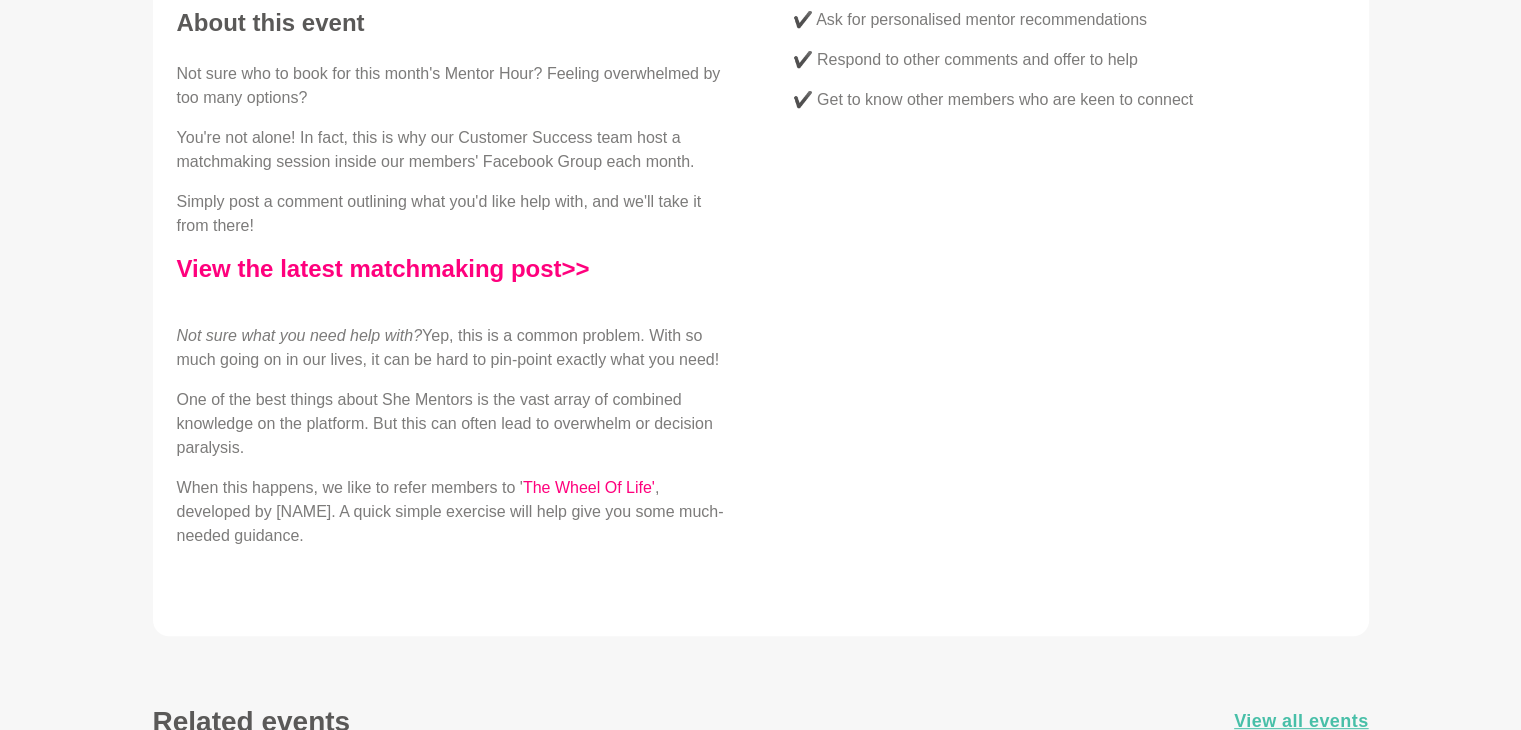 click on "Not sure who to book for this month's Mentor Hour? Feeling overwhelmed by too many options? You're not alone! In fact, this is why our Customer Success team host a matchmaking session inside our members' Facebook Group each month. Simply post a comment outlining what you'd like help with, and we'll take it from there! View the latest matchmaking post>> Not sure what you need help with? Yep, this is a common problem. With so much going on in our lives, it can be hard to pinpoint exactly what you need! One of the best things about She Mentors is the vast array of combined knowledge on the platform. But this can often lead to overwhelm or decision paralysis. When this happens, we like to refer members to ' The Wheel Of Life' , developed by [NAME]. A quick simple exercise will help give you some much-needed guidance." at bounding box center (453, 305) 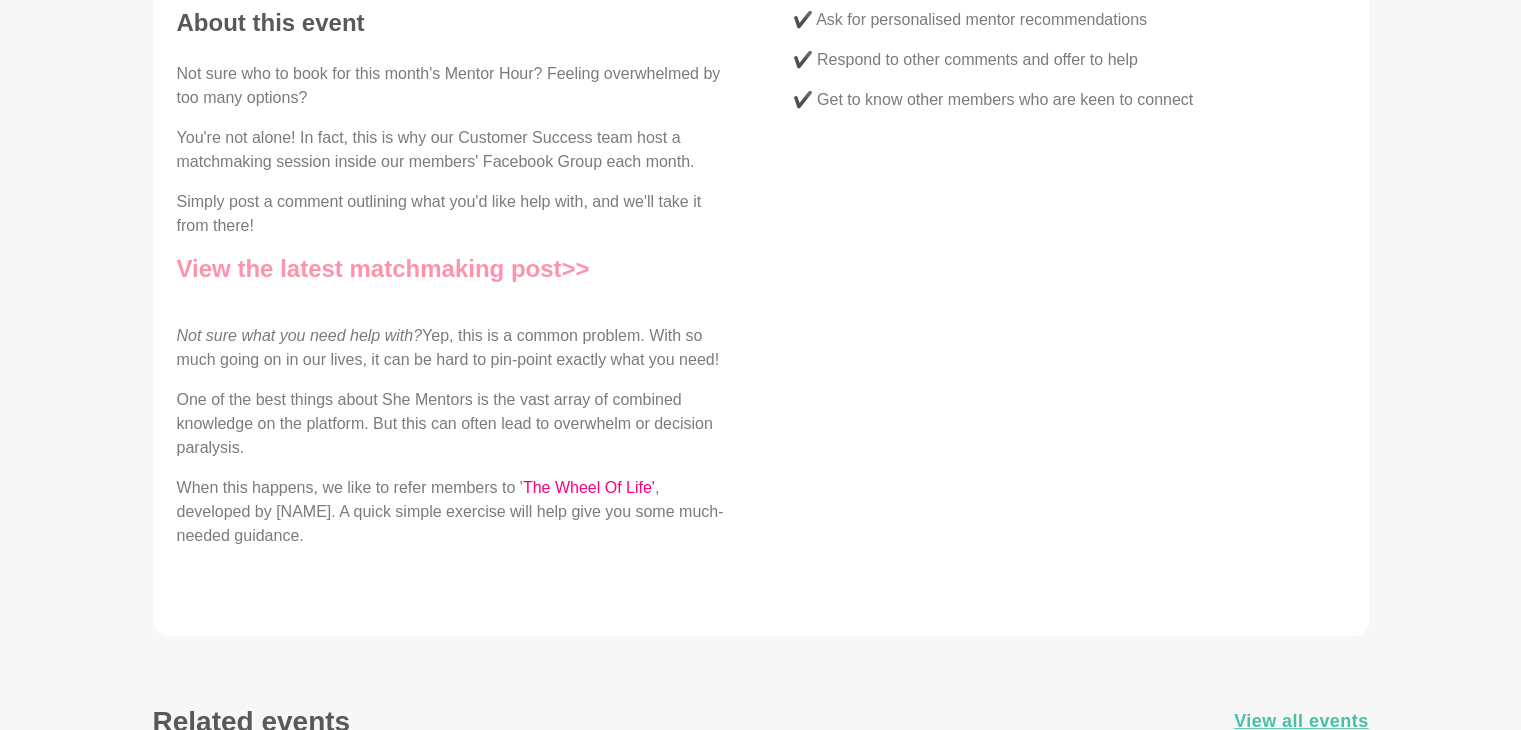 click on "View the latest matchmaking post>>" at bounding box center [383, 268] 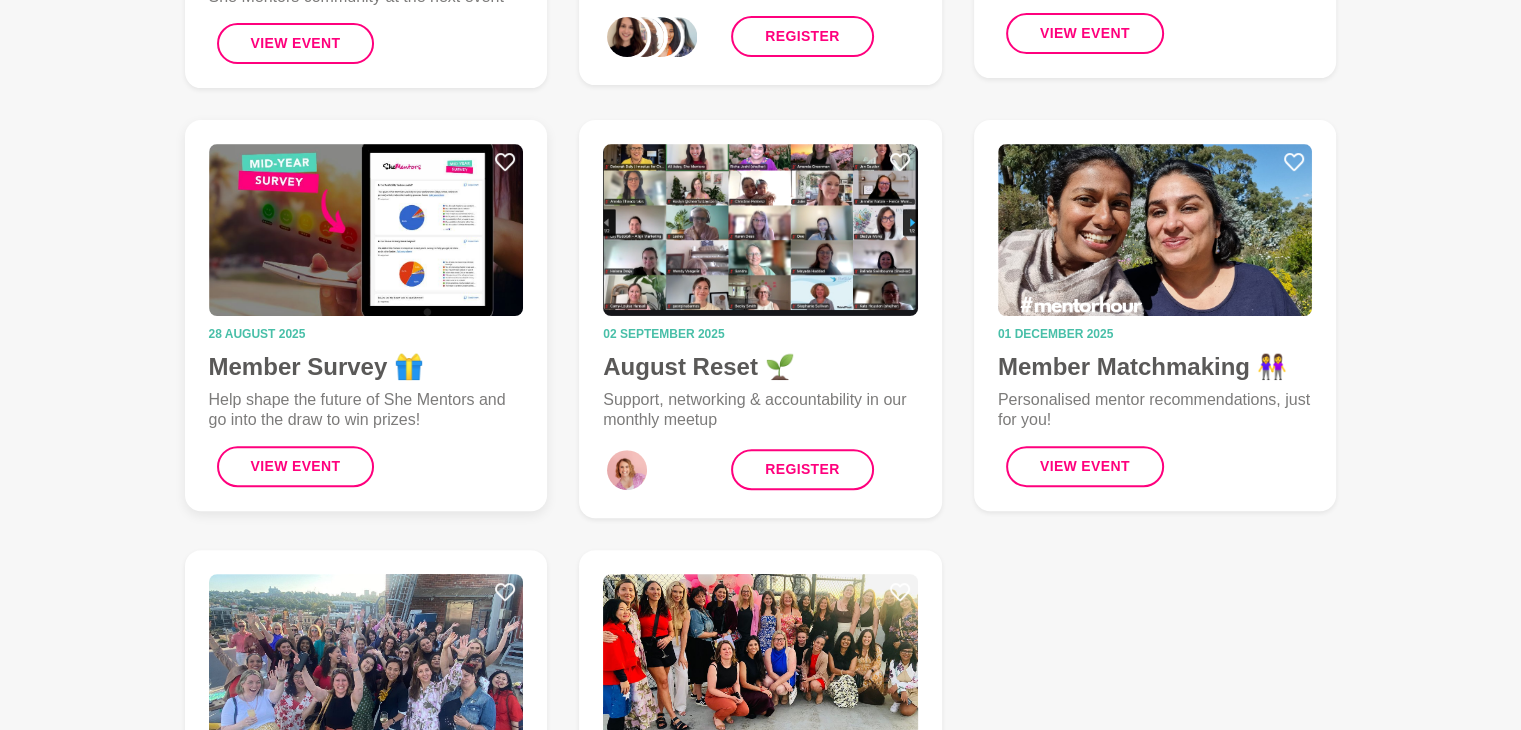 scroll, scrollTop: 639, scrollLeft: 0, axis: vertical 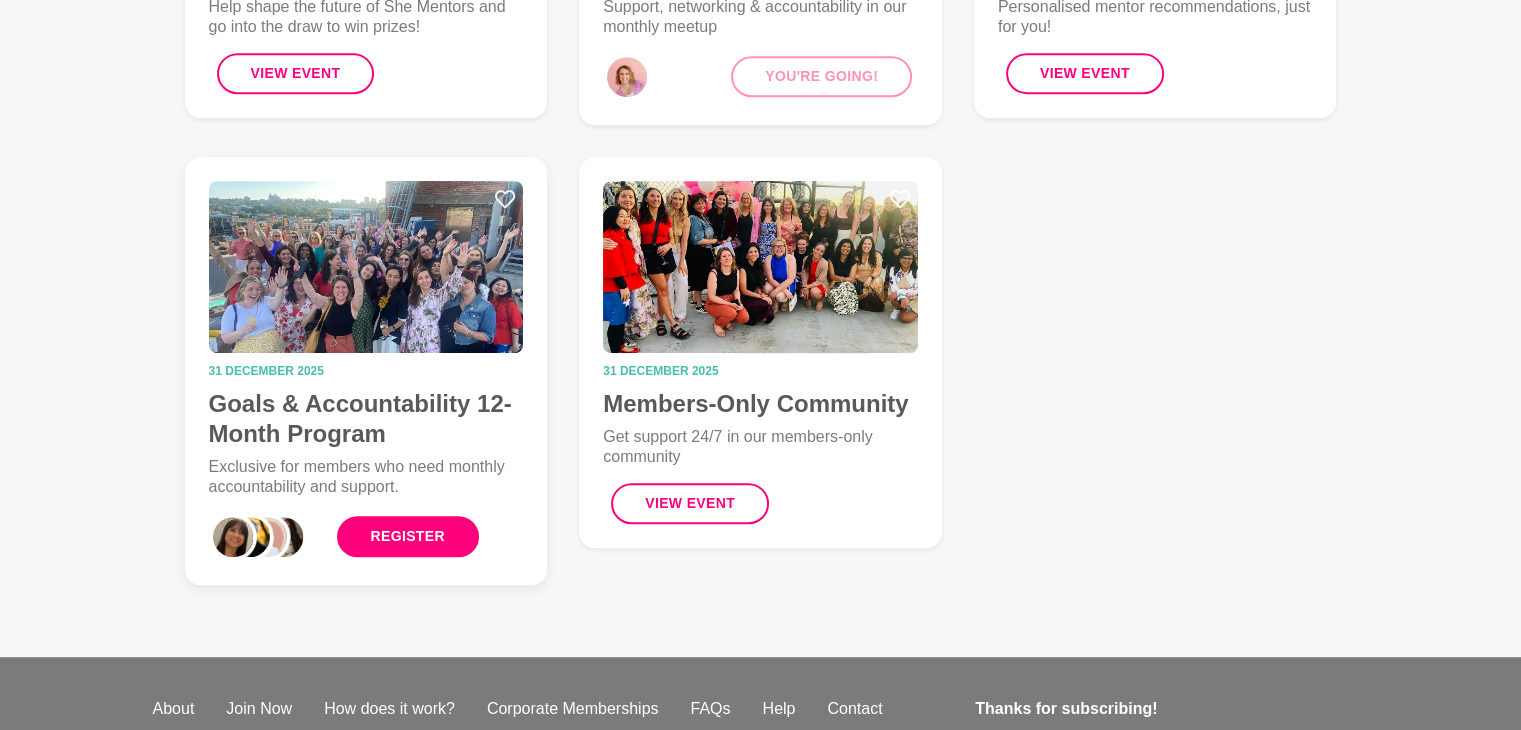 click on "Register" at bounding box center [408, 536] 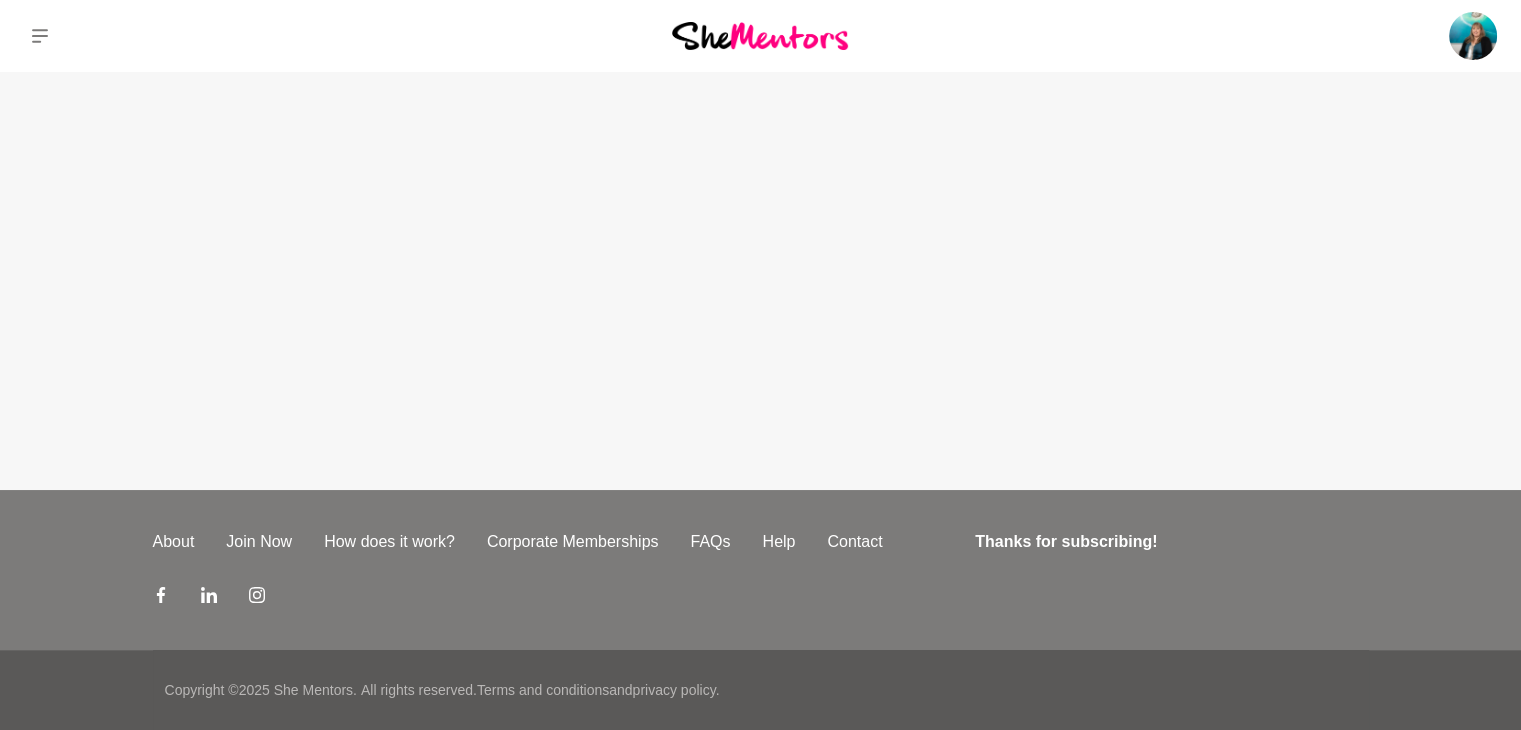 scroll, scrollTop: 0, scrollLeft: 0, axis: both 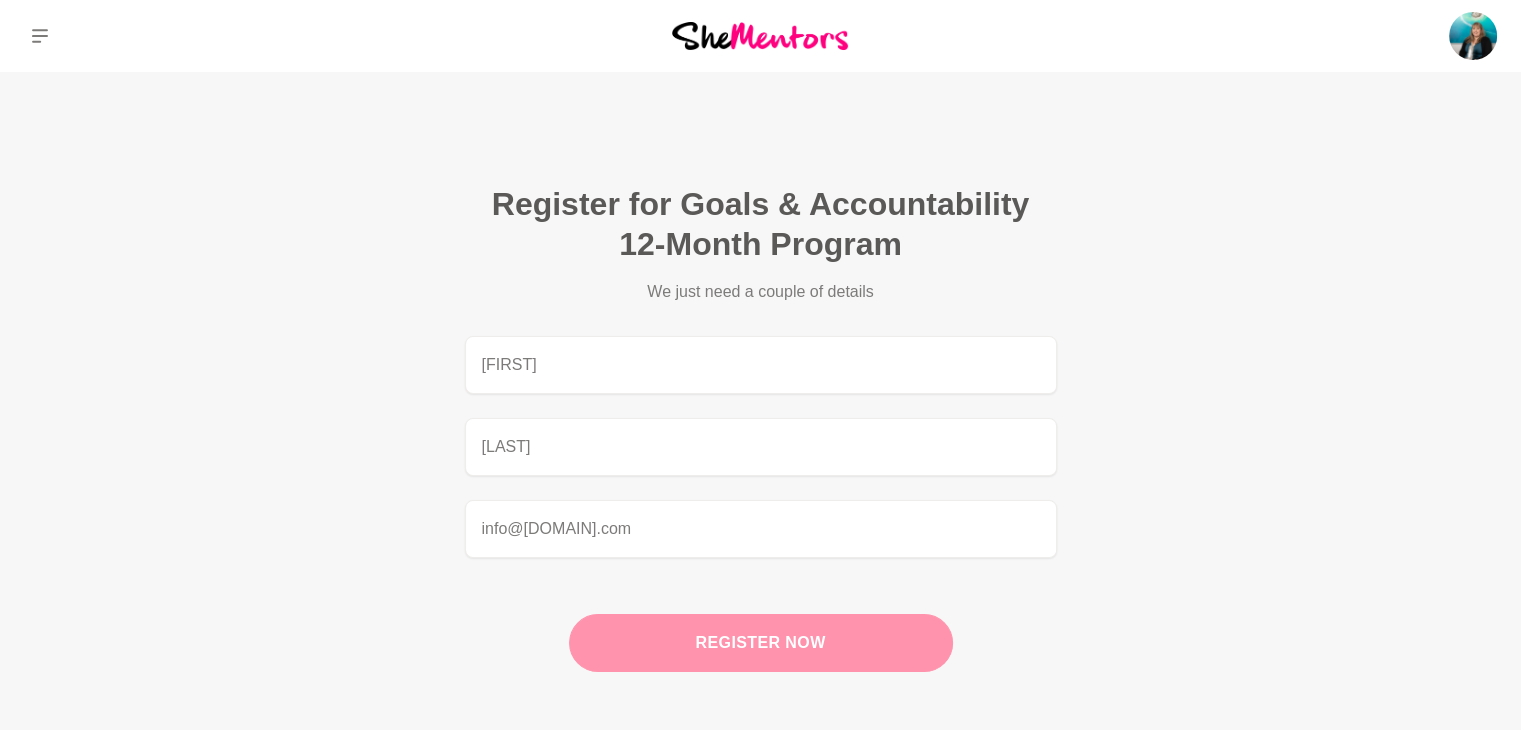 click on "Register now" at bounding box center (761, 643) 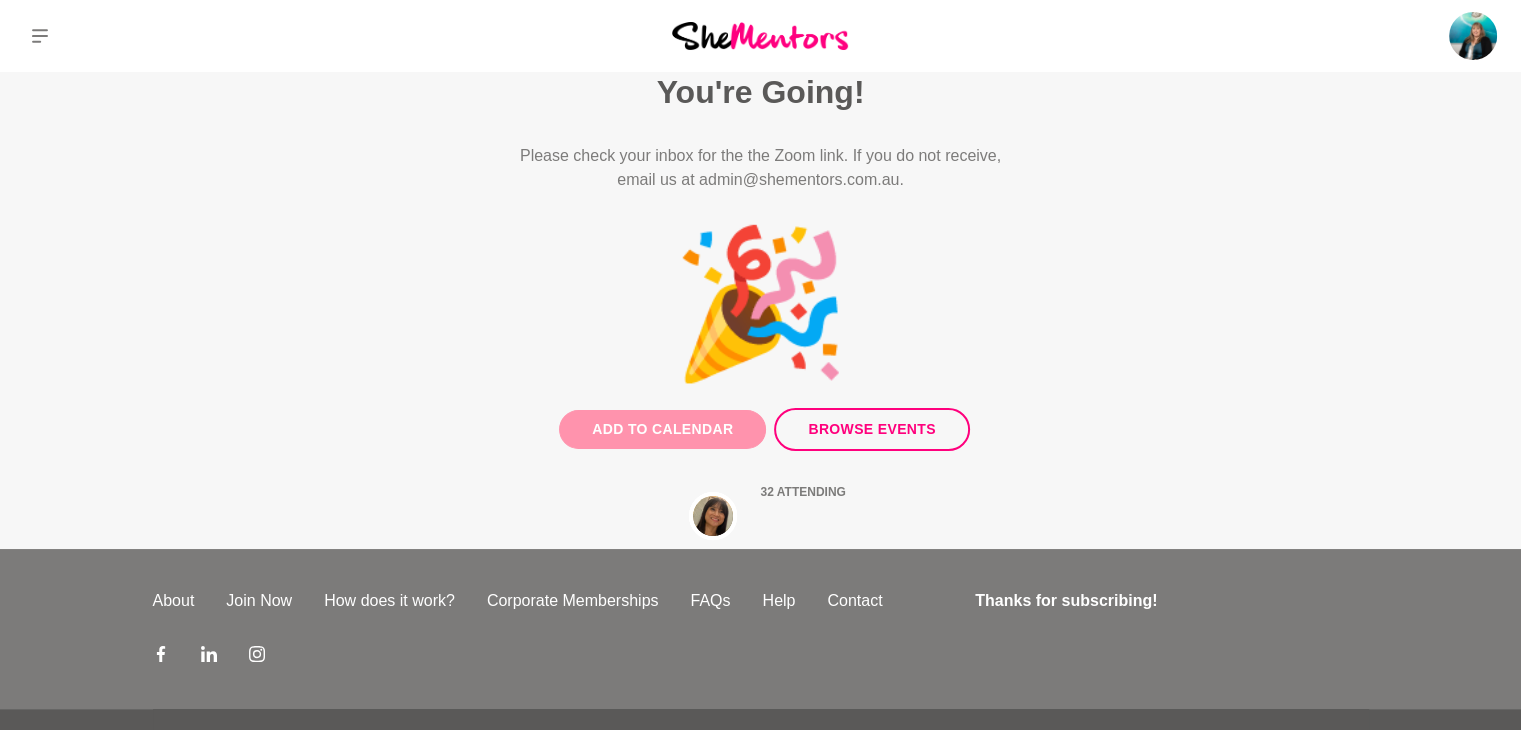 click on "Add to Calendar" at bounding box center [662, 429] 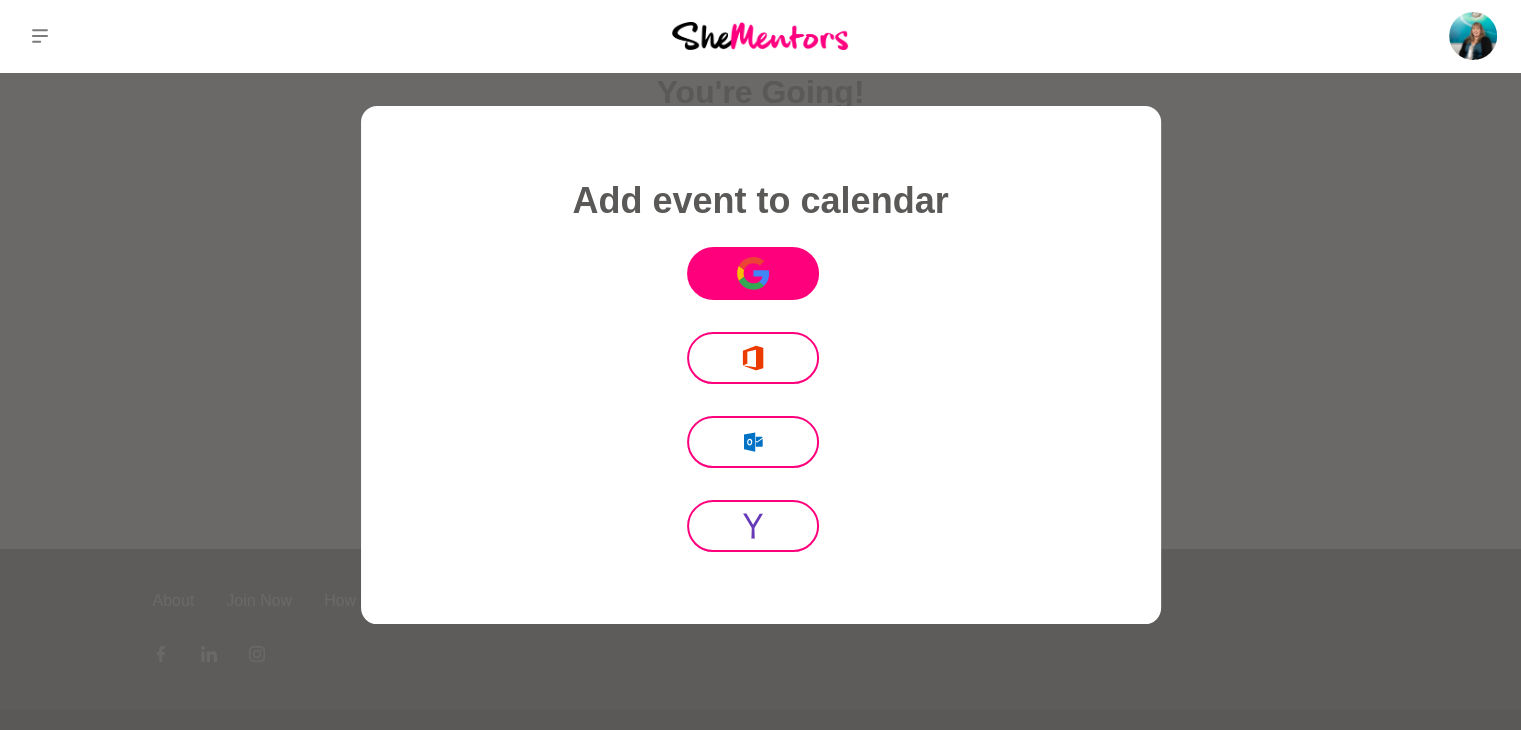 click on "Icon Mafia" at bounding box center (753, 273) 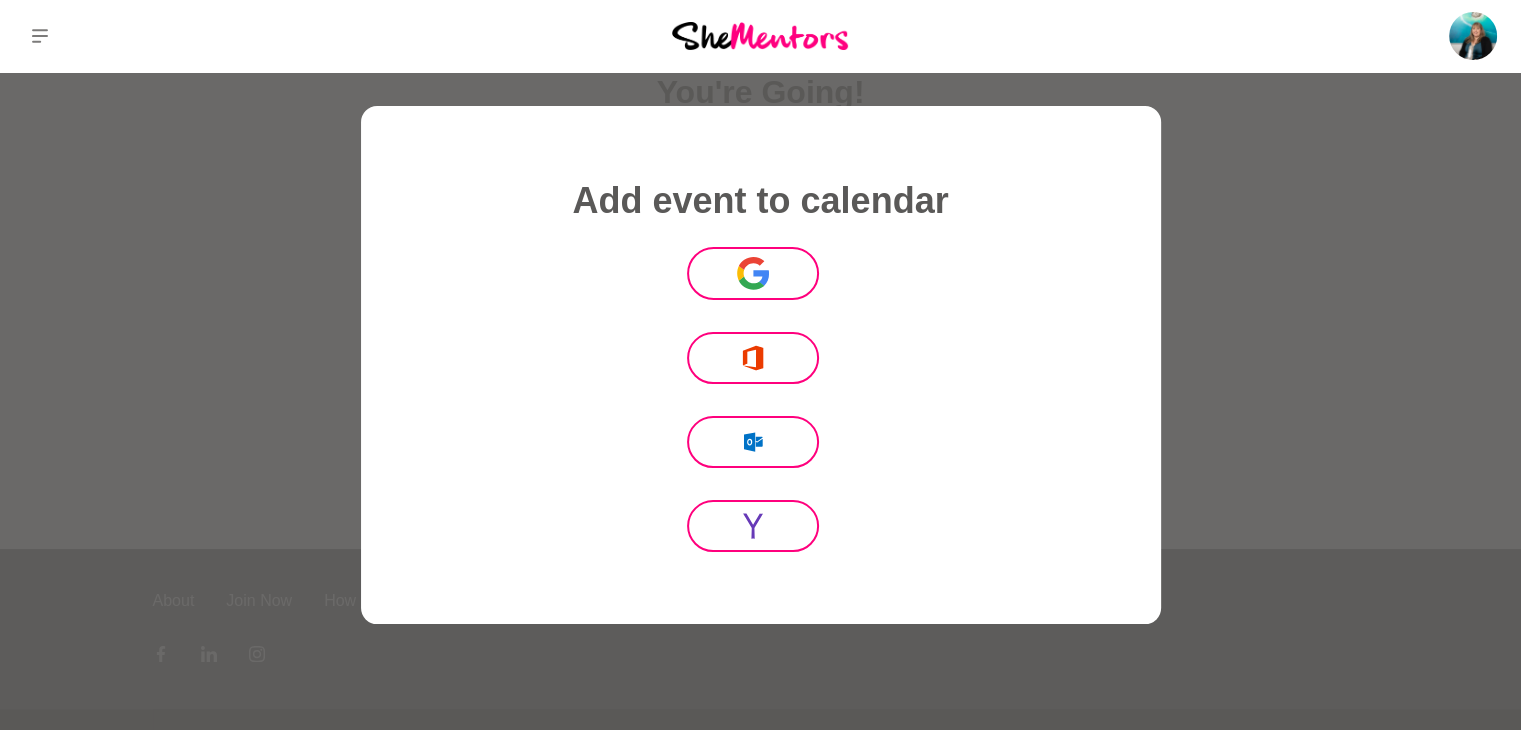 click at bounding box center [760, 365] 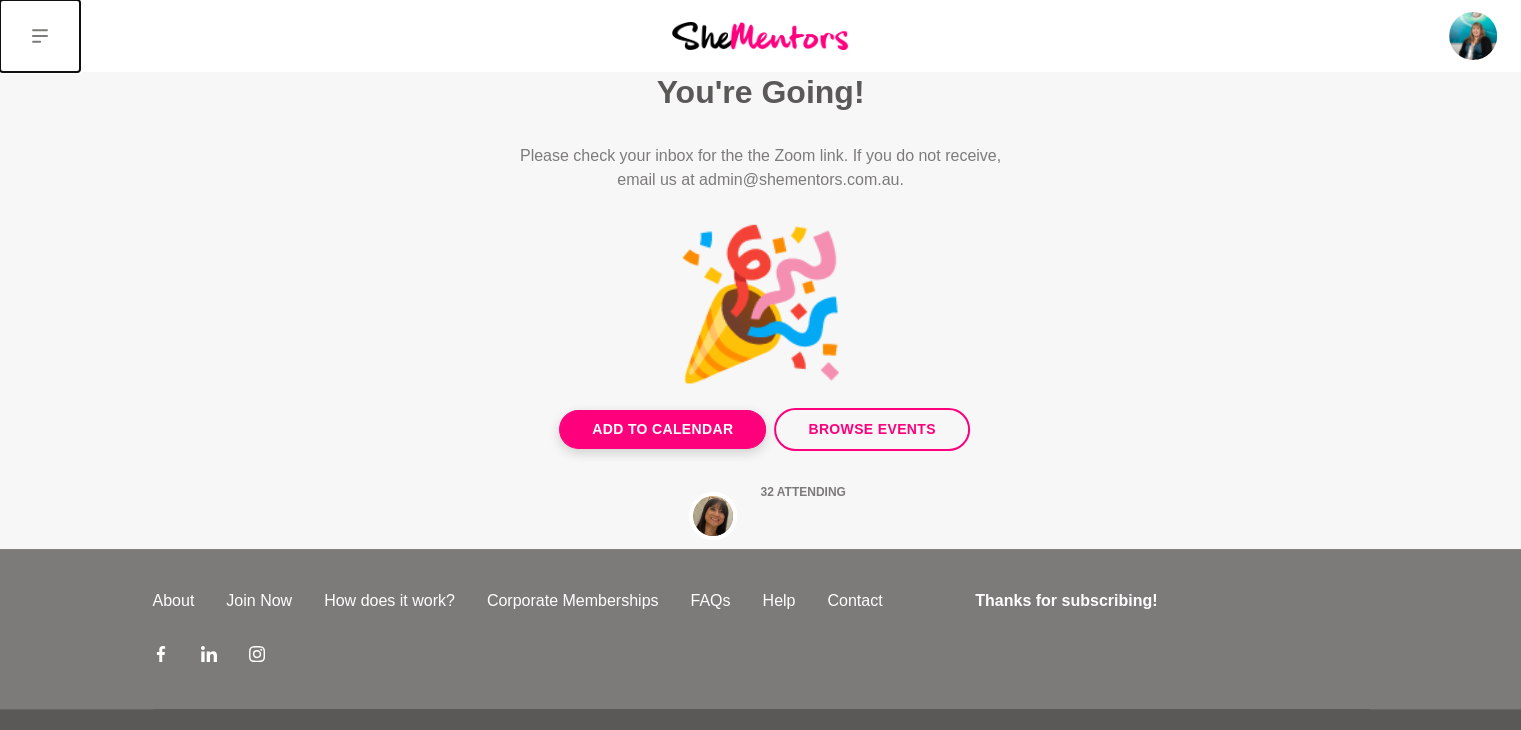 click at bounding box center (40, 36) 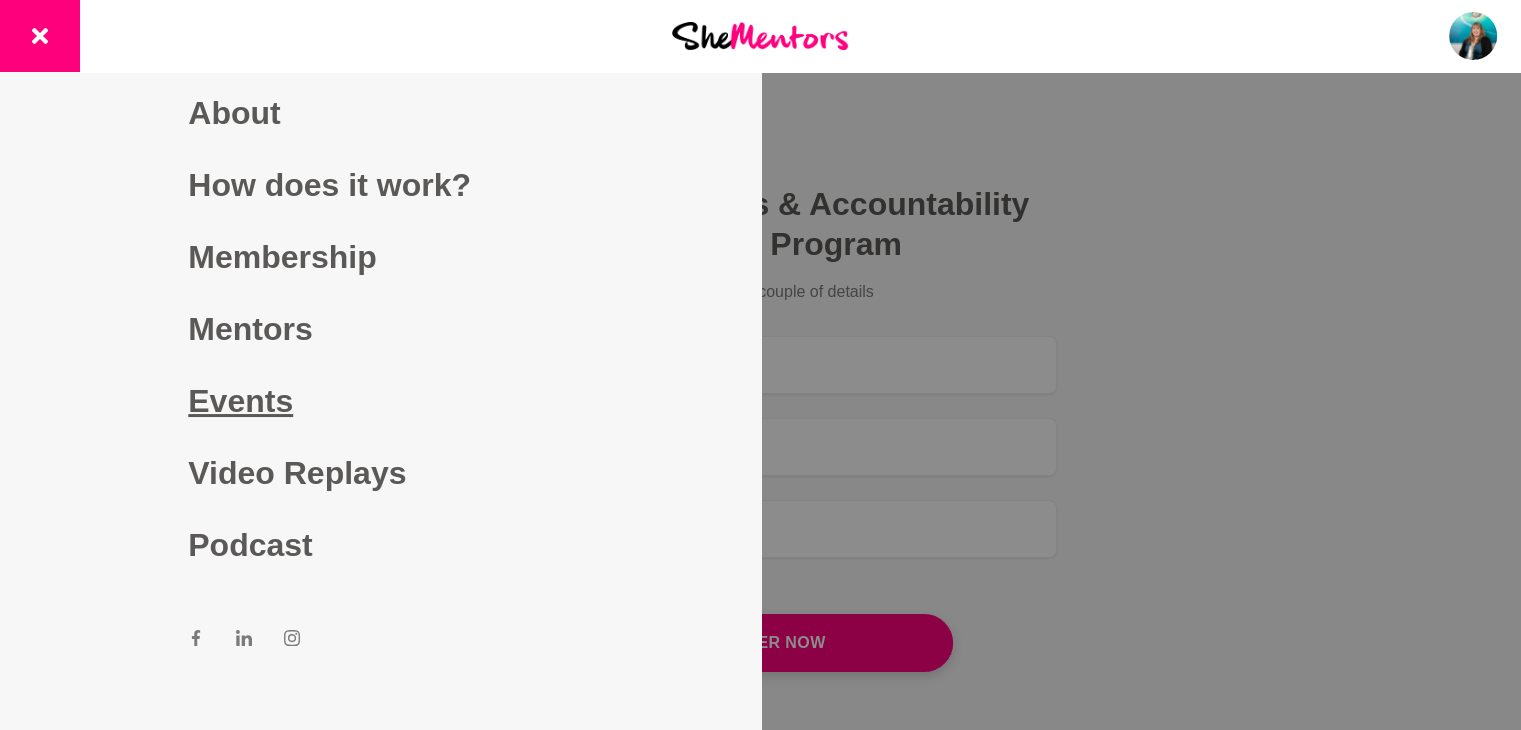 click on "Events" at bounding box center [380, 401] 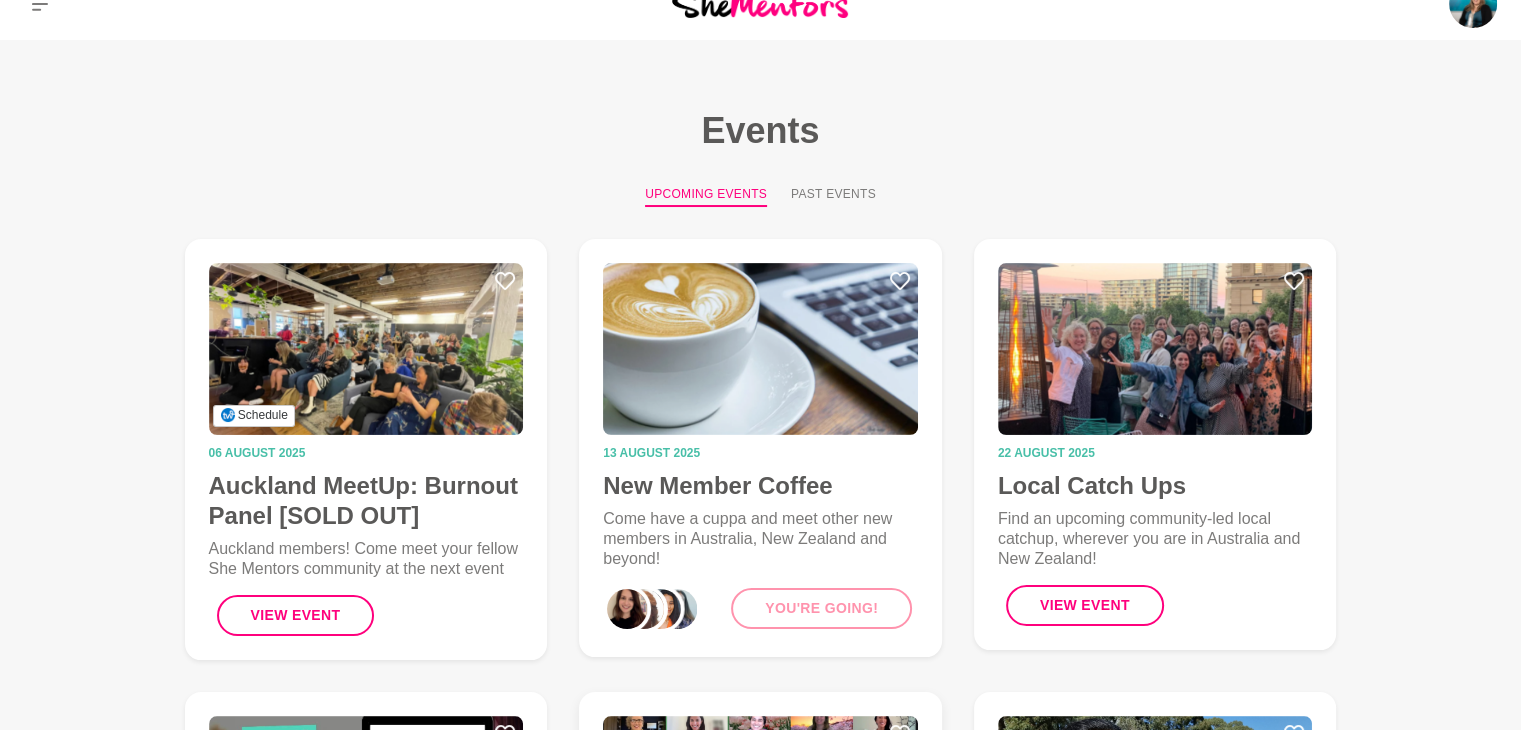 scroll, scrollTop: 40, scrollLeft: 0, axis: vertical 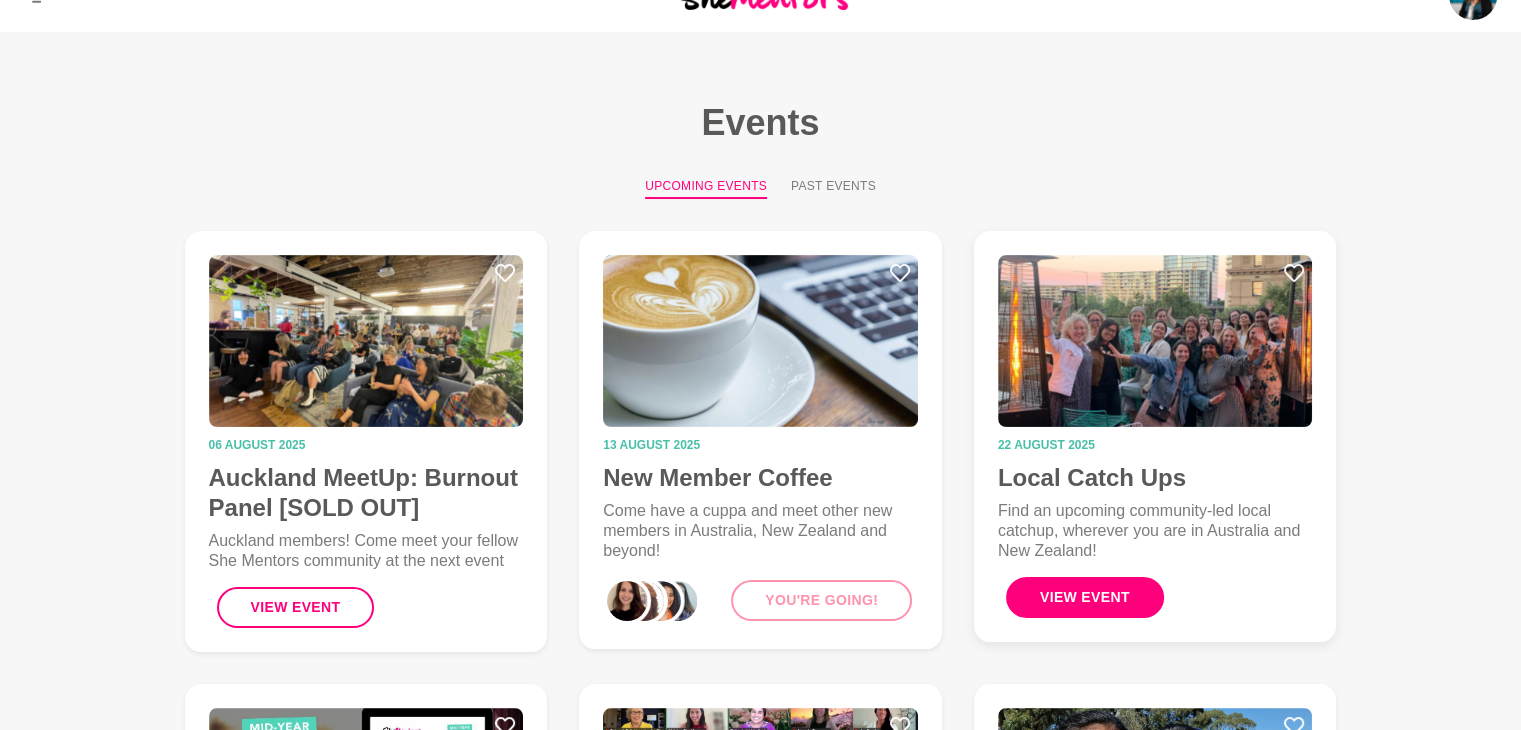 click on "View Event" at bounding box center (1085, 597) 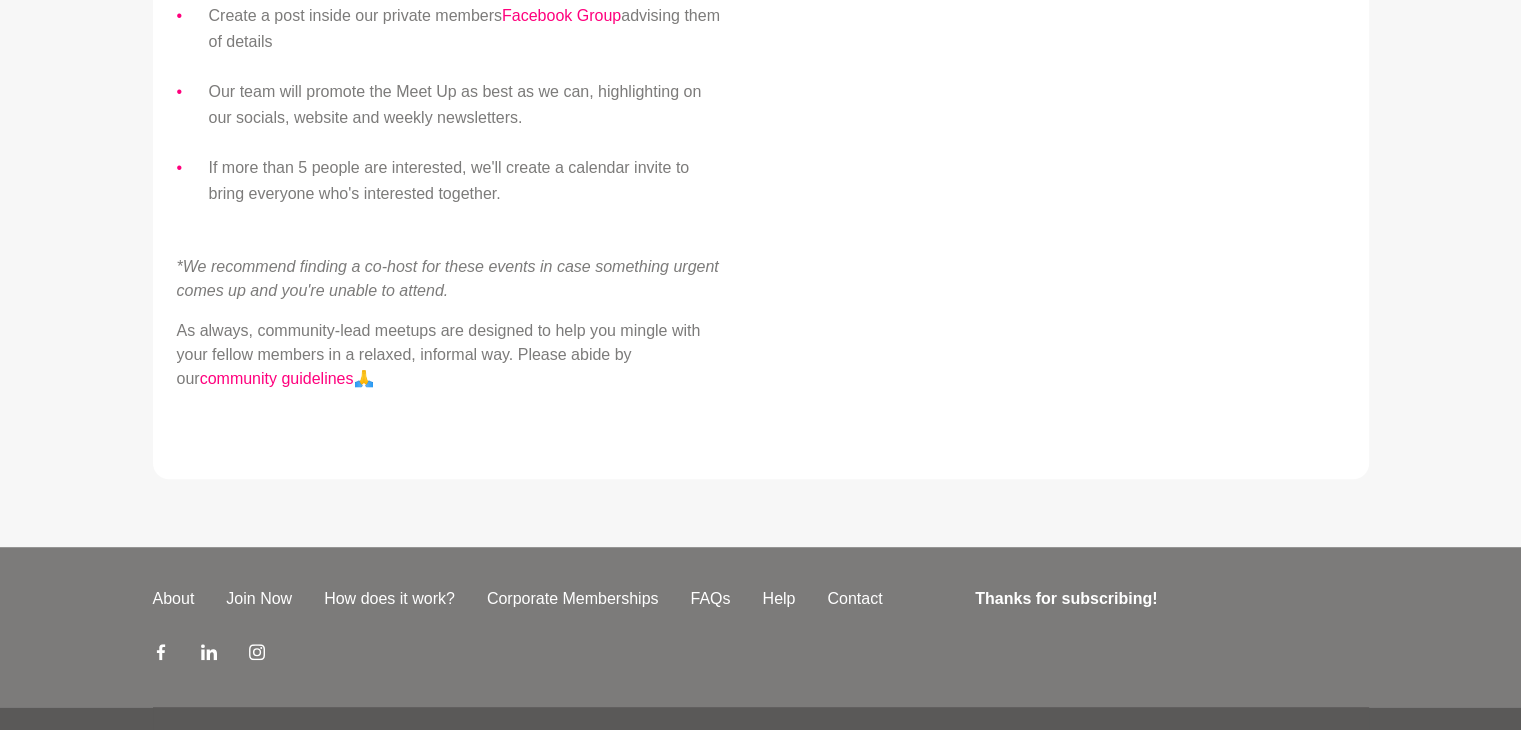 scroll, scrollTop: 1198, scrollLeft: 0, axis: vertical 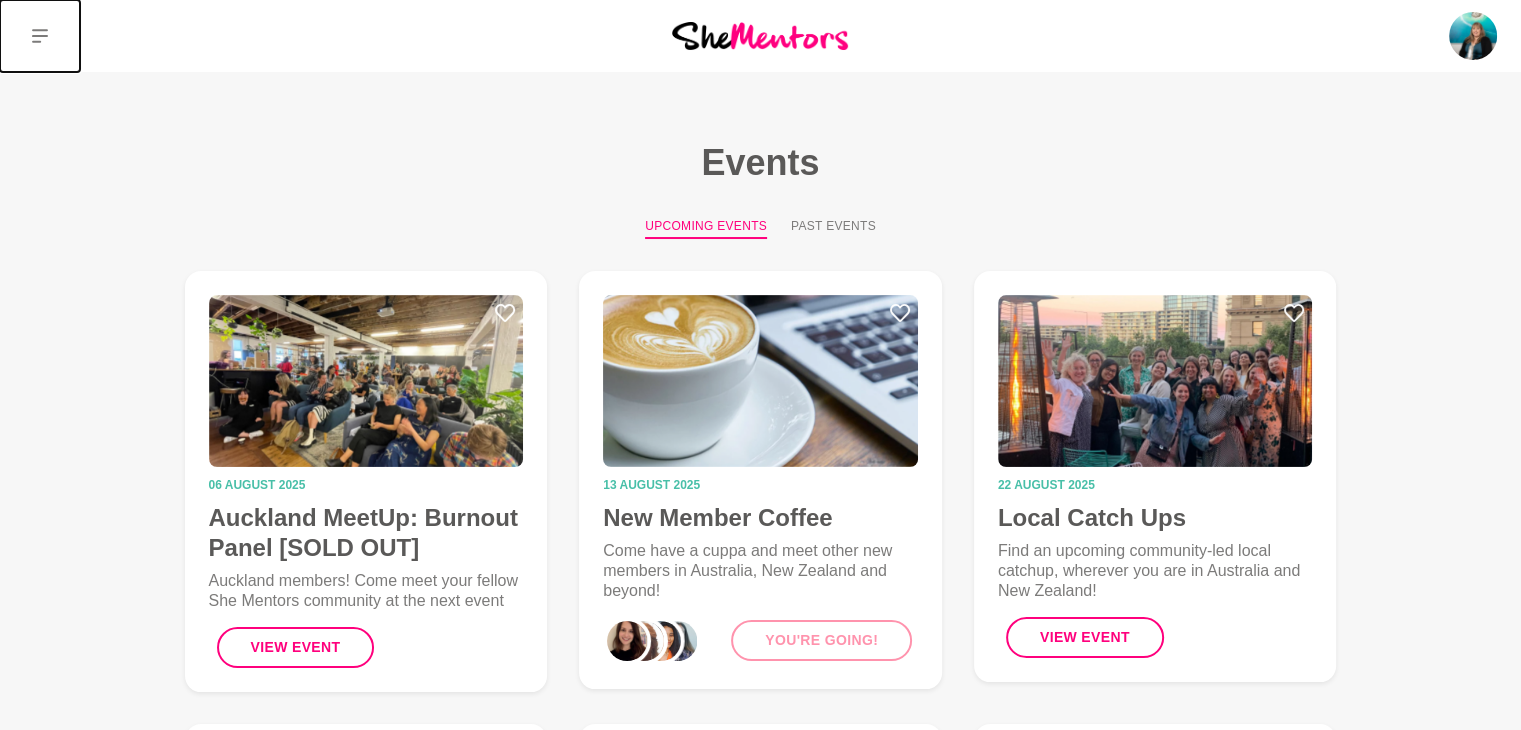 click at bounding box center (40, 36) 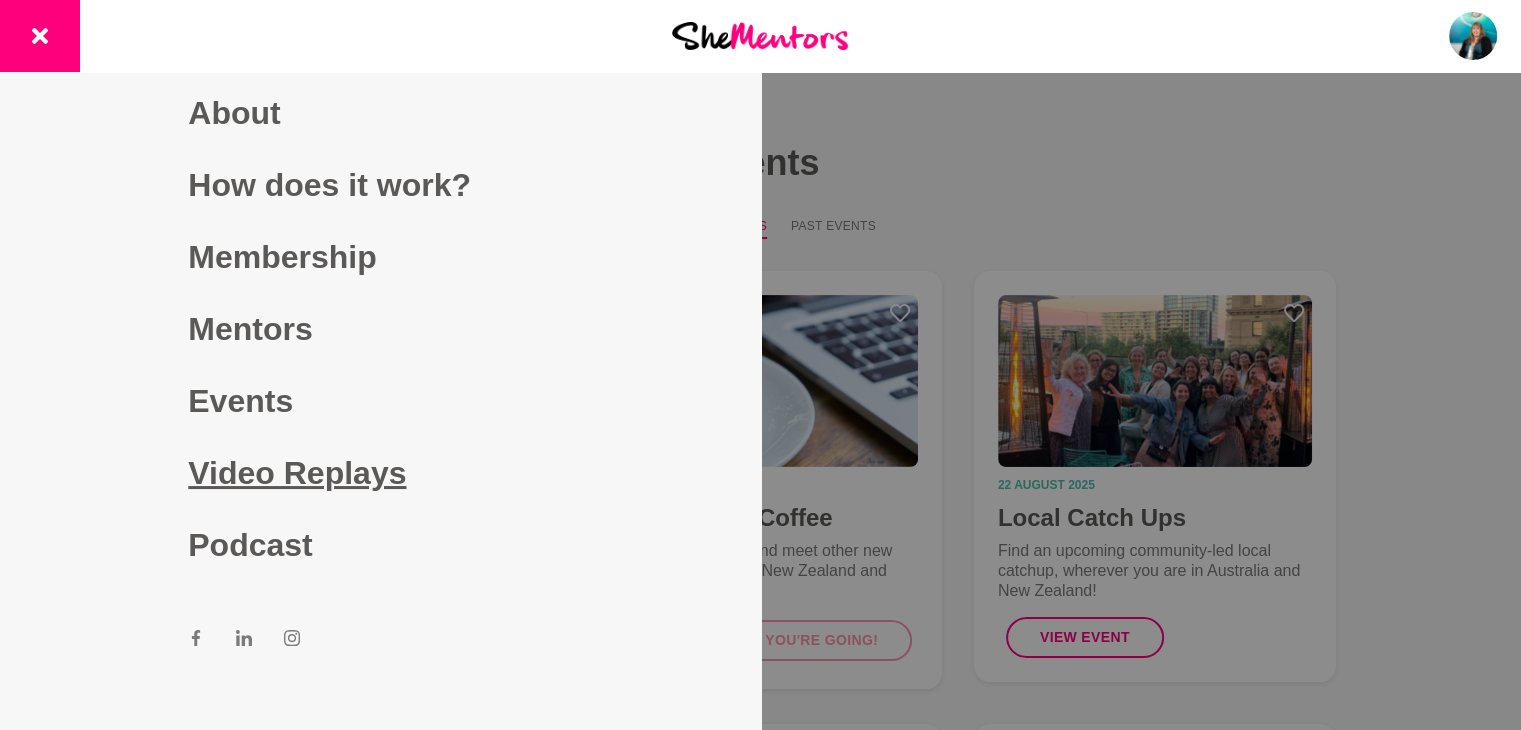 click on "Video Replays" at bounding box center [380, 473] 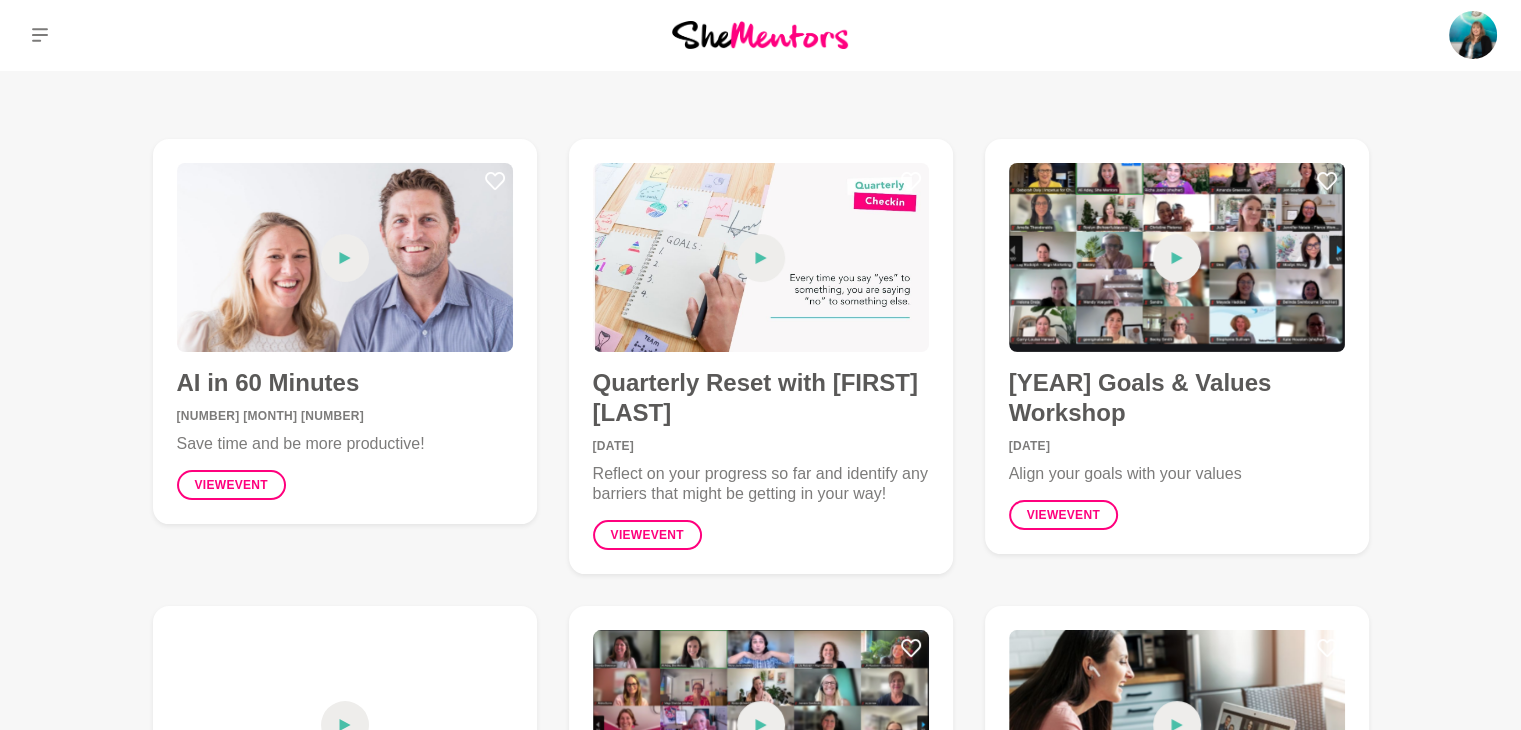 scroll, scrollTop: 0, scrollLeft: 0, axis: both 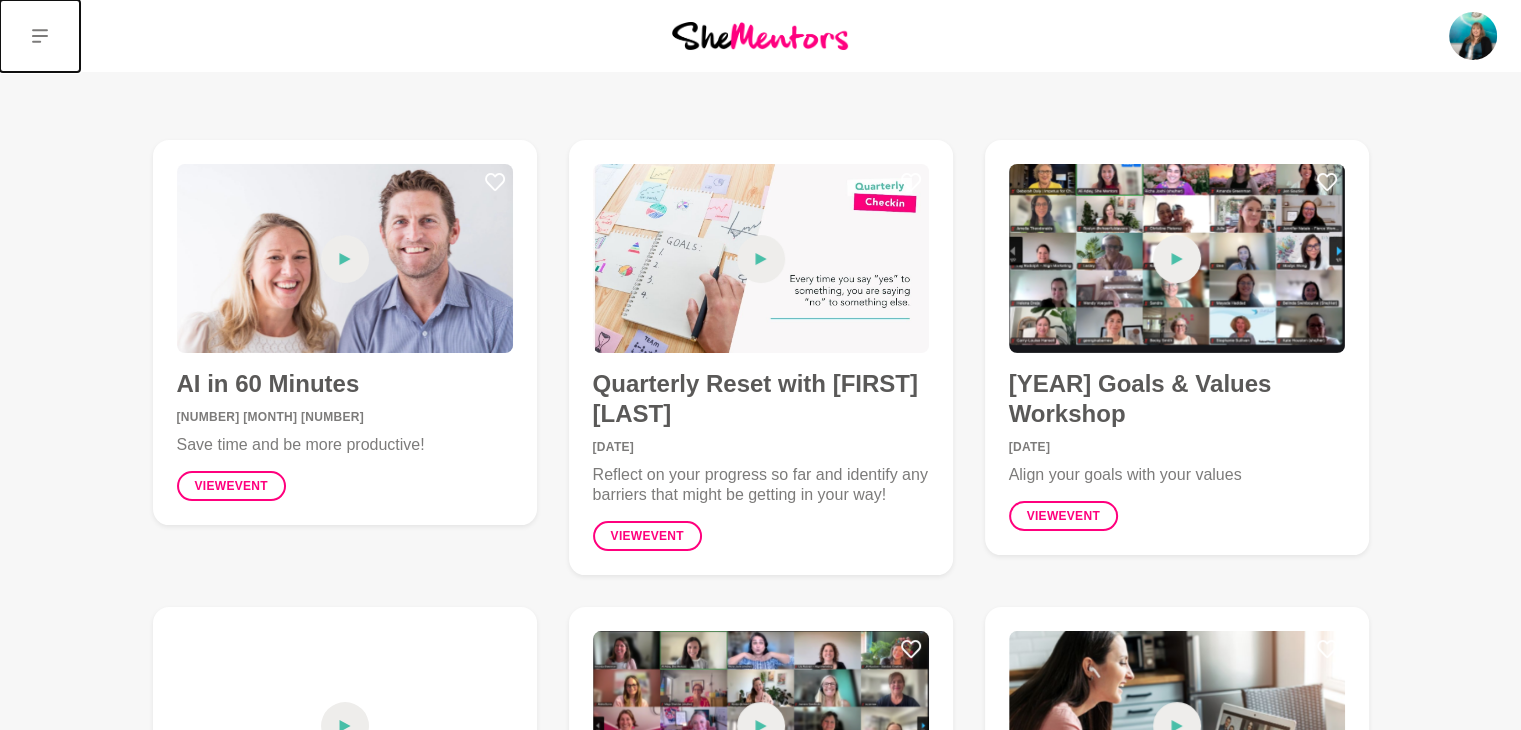 click 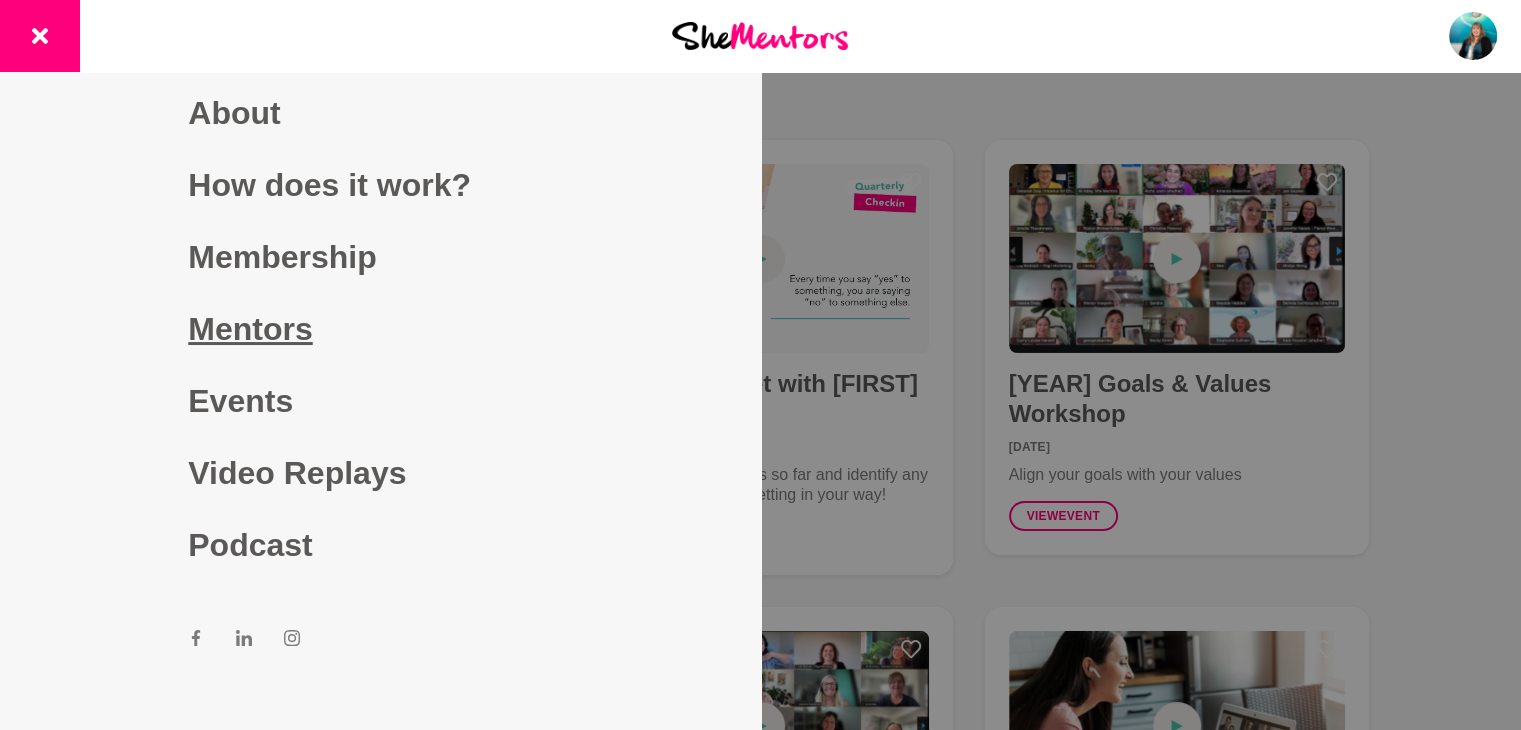 click on "Mentors" at bounding box center [380, 329] 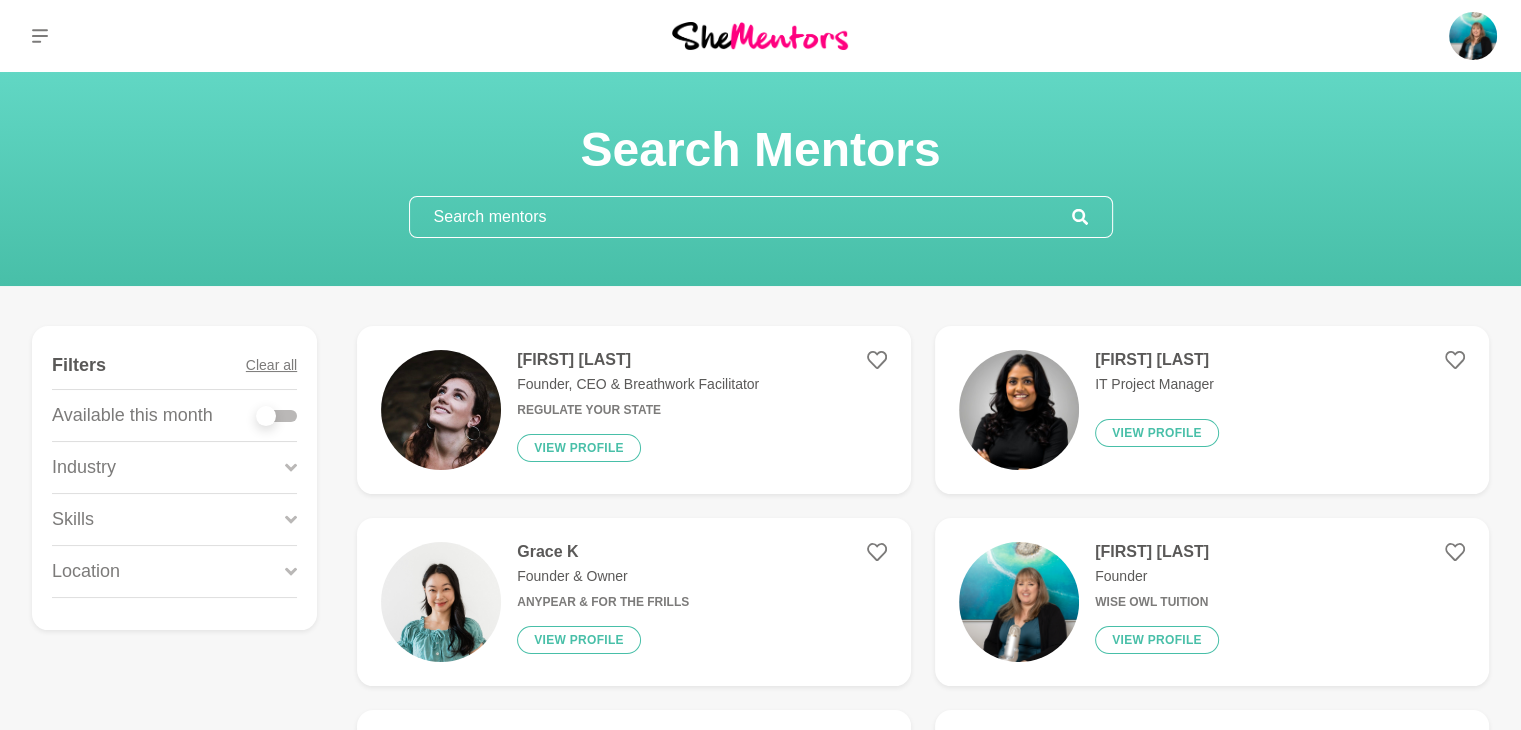 click at bounding box center (741, 217) 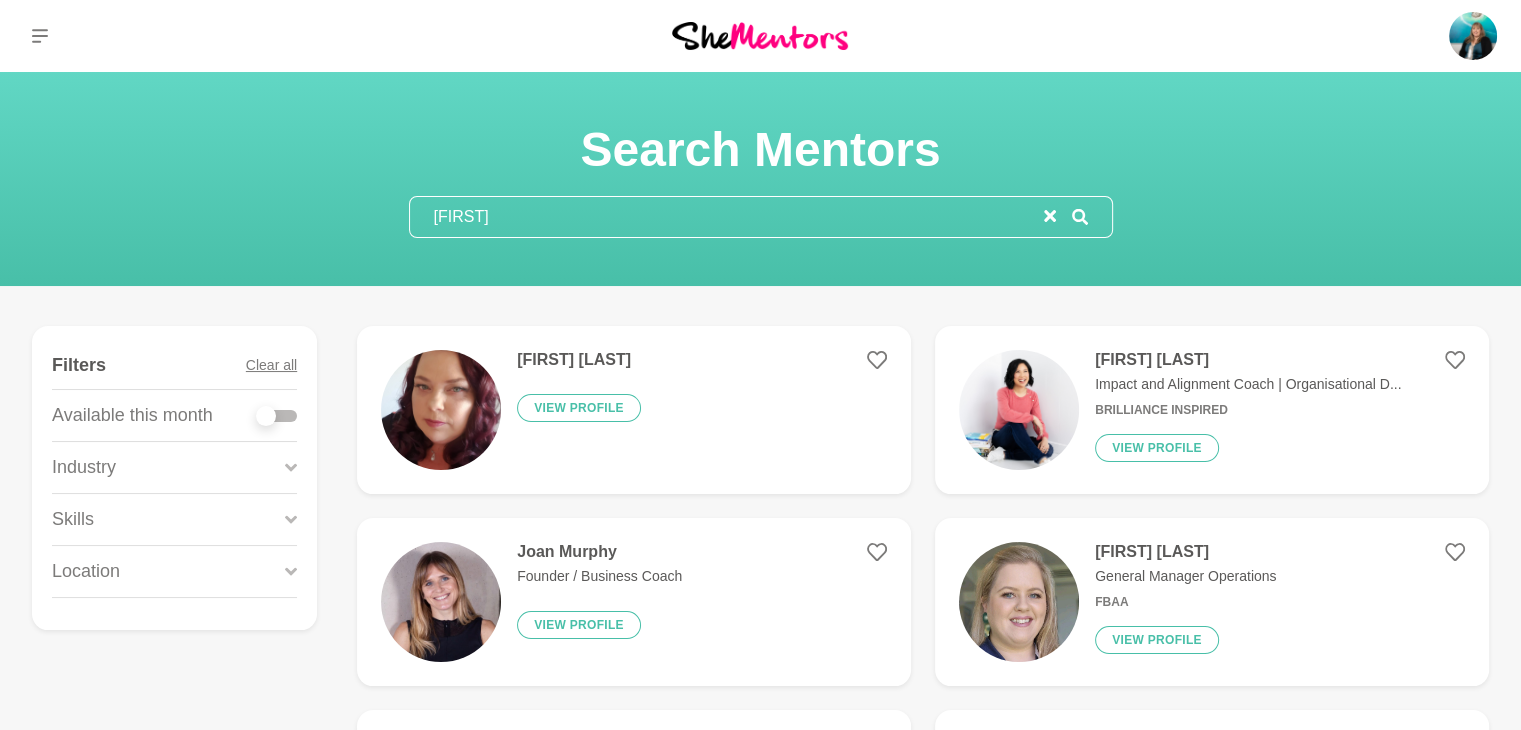 type on "j" 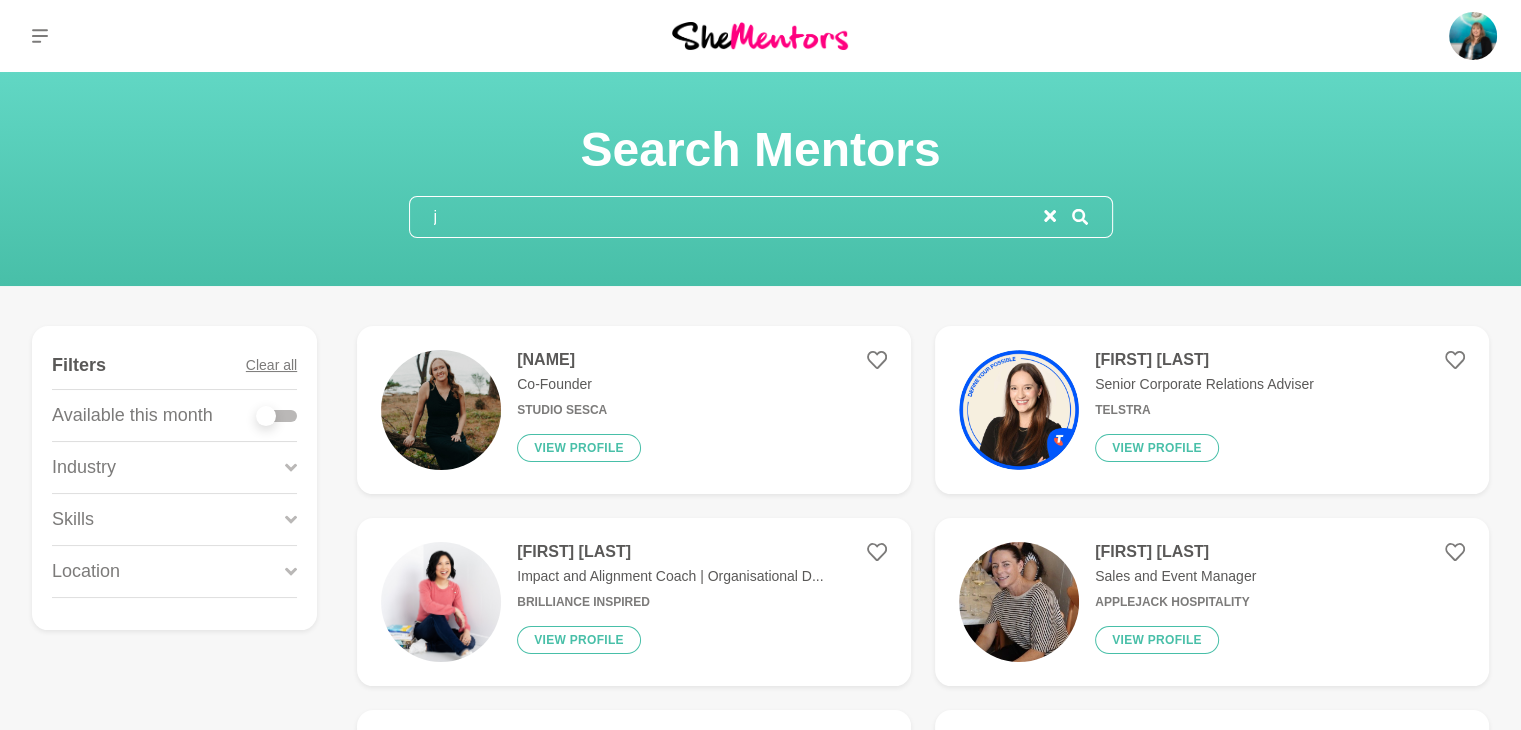 type 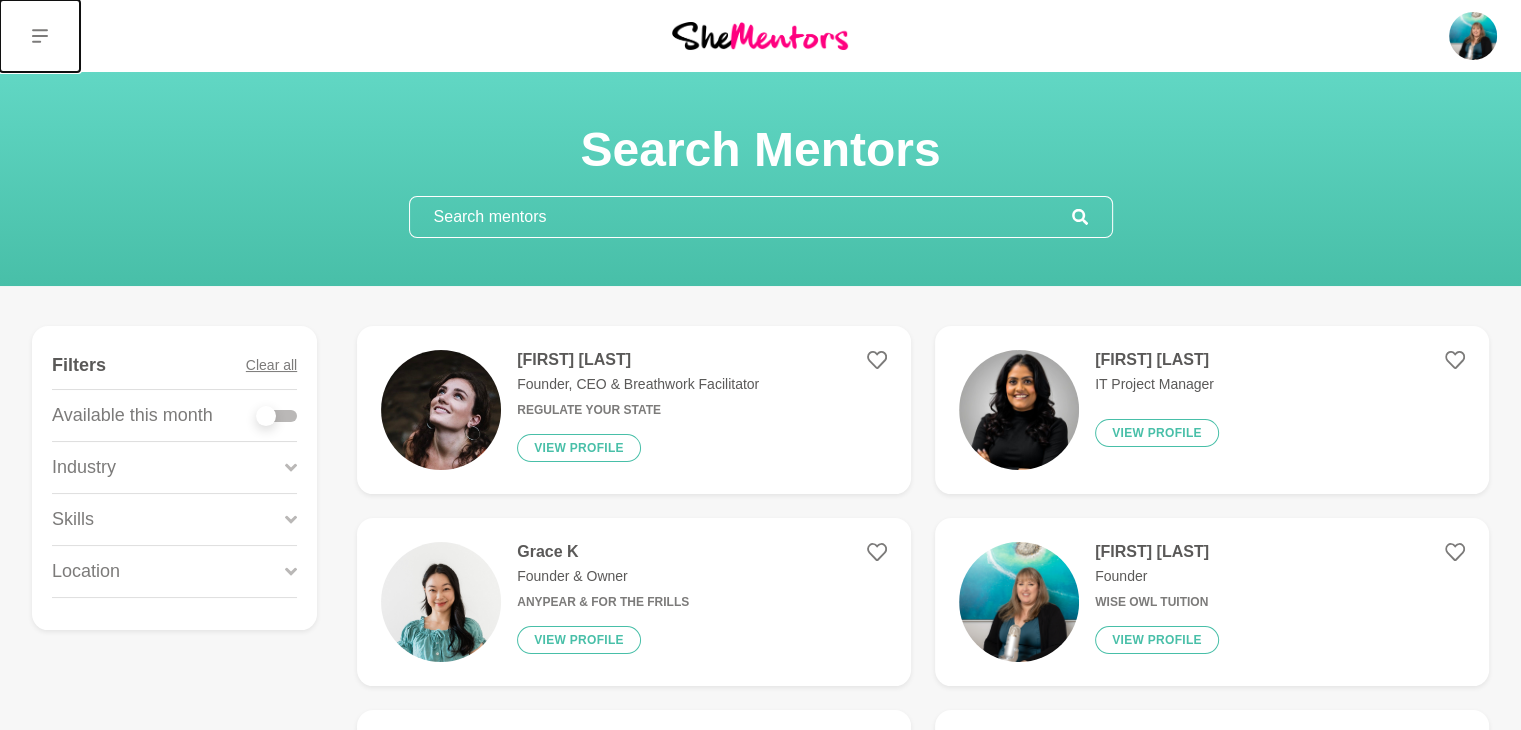 click 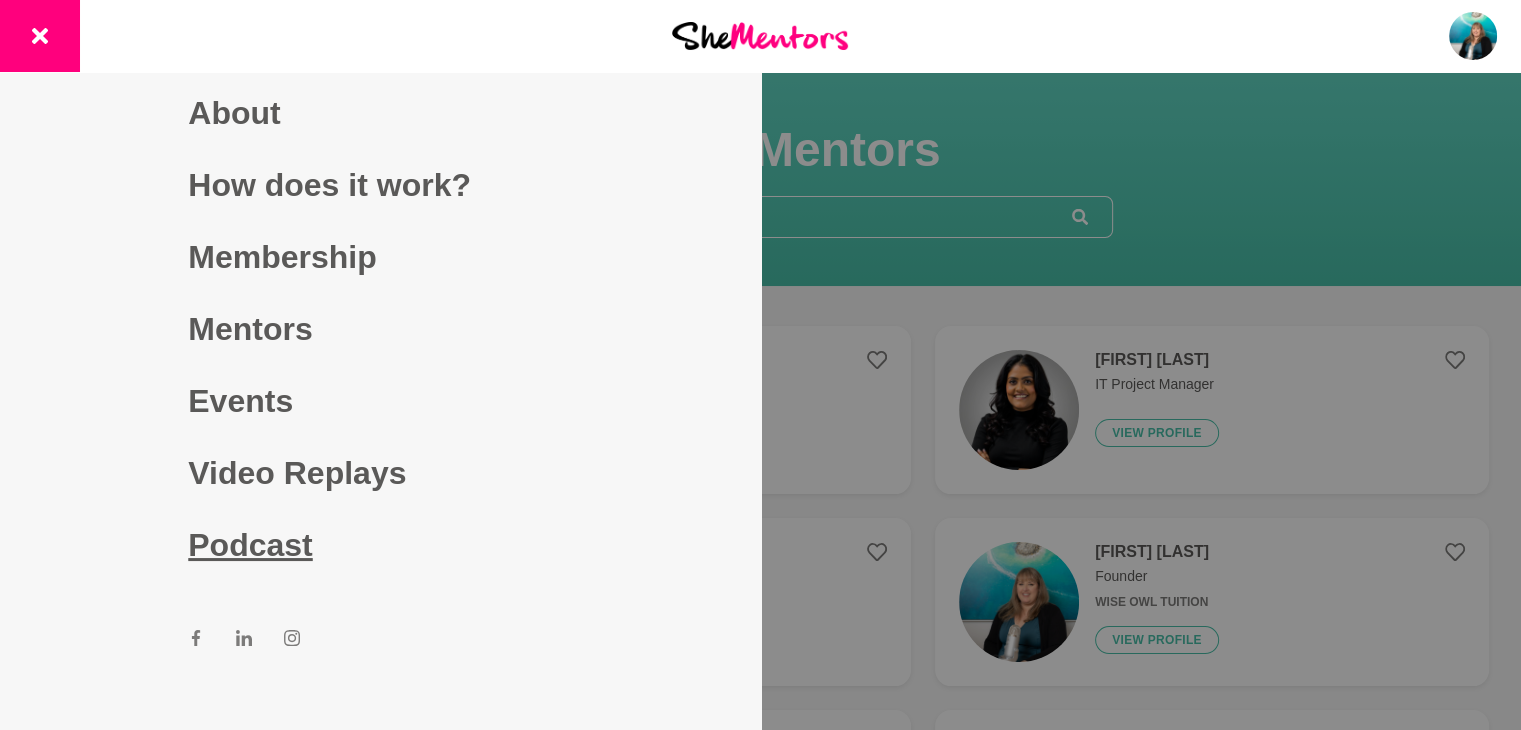 click on "Podcast" at bounding box center (380, 545) 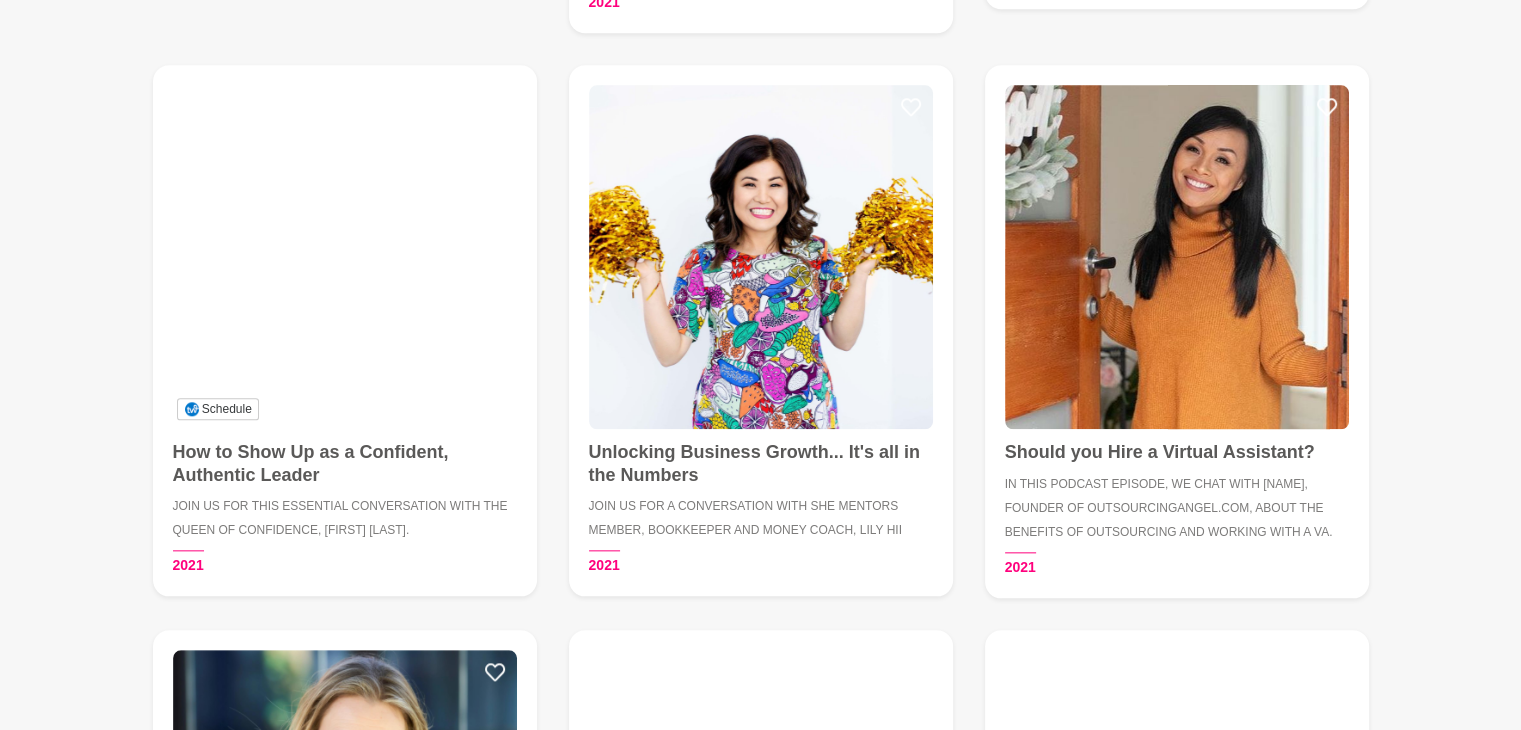 scroll, scrollTop: 2120, scrollLeft: 0, axis: vertical 